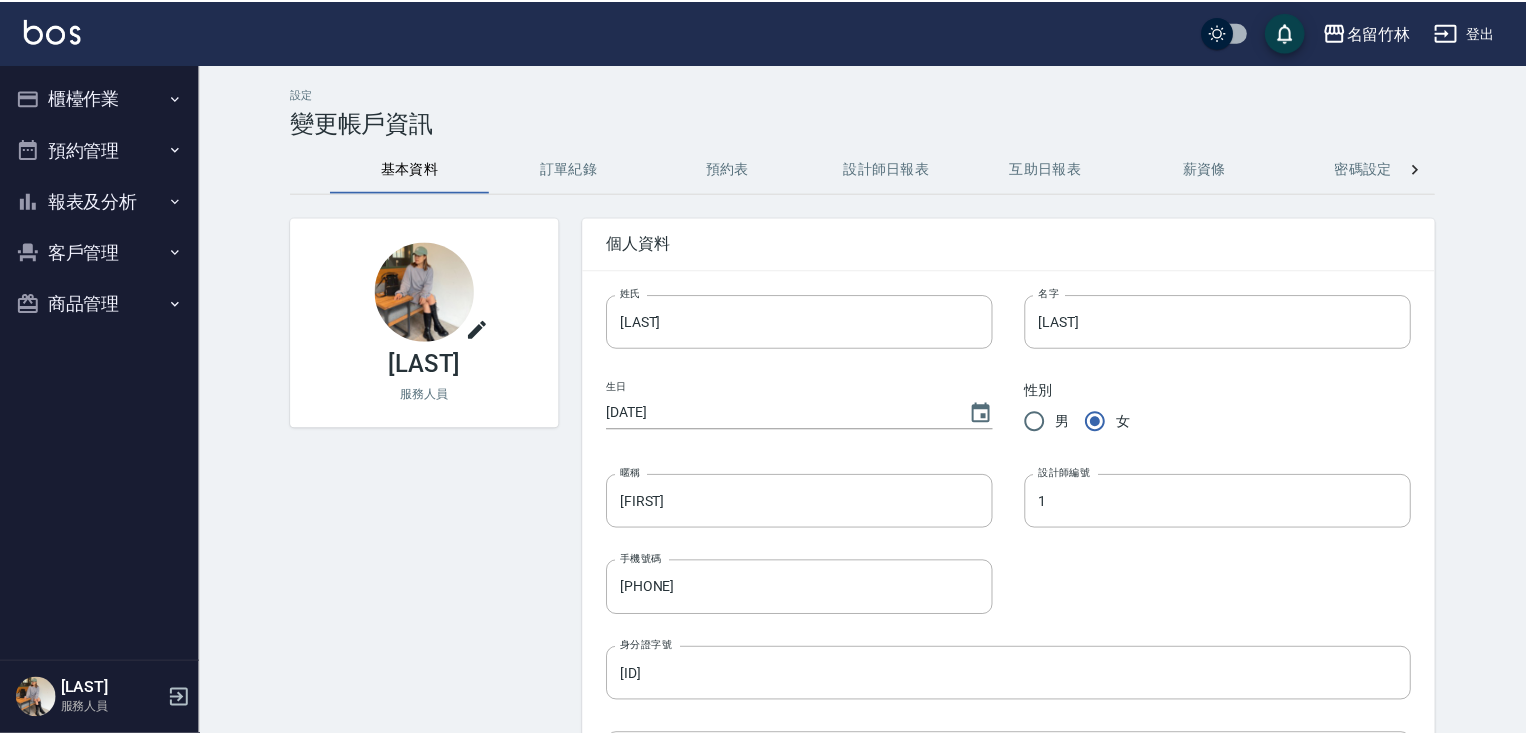 scroll, scrollTop: 0, scrollLeft: 0, axis: both 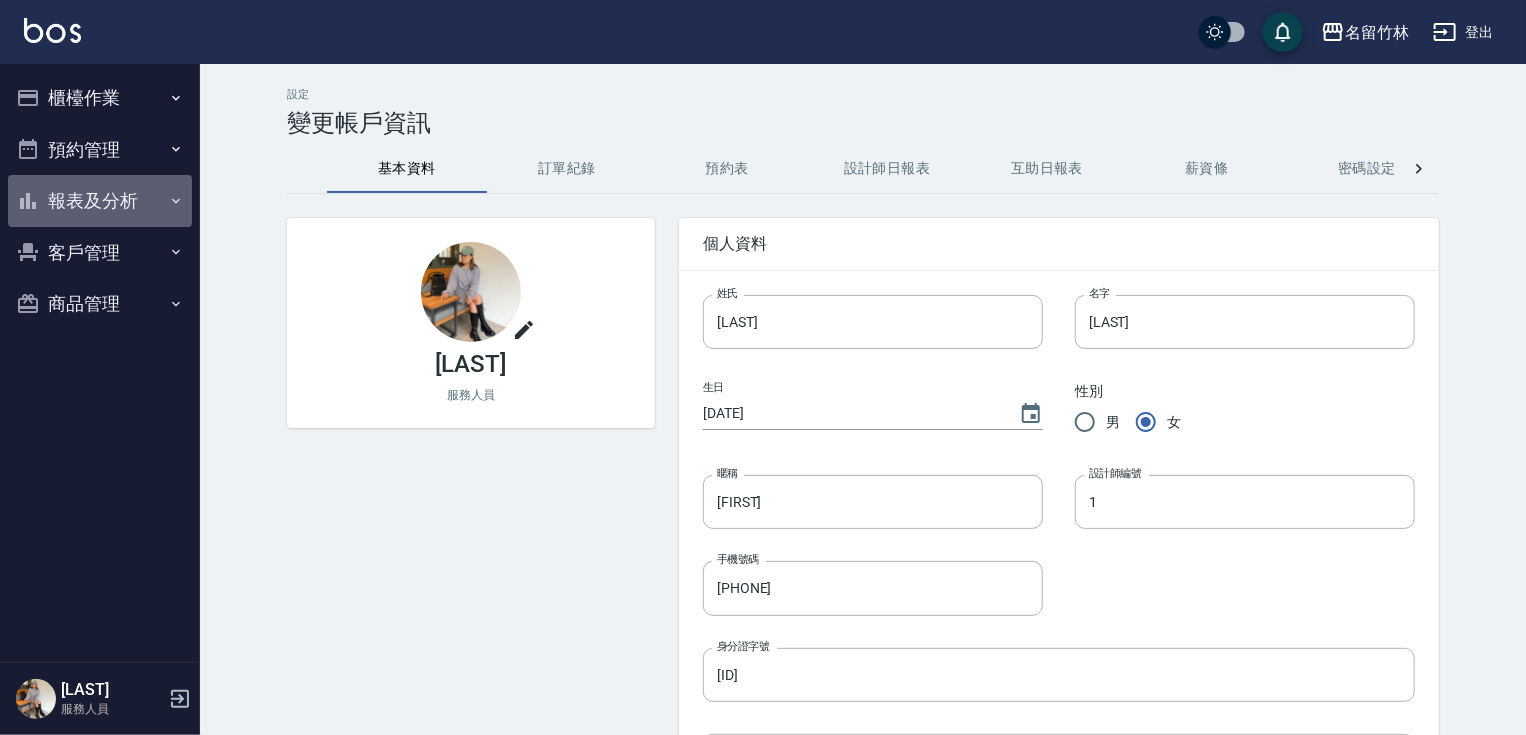 click on "報表及分析" at bounding box center (100, 201) 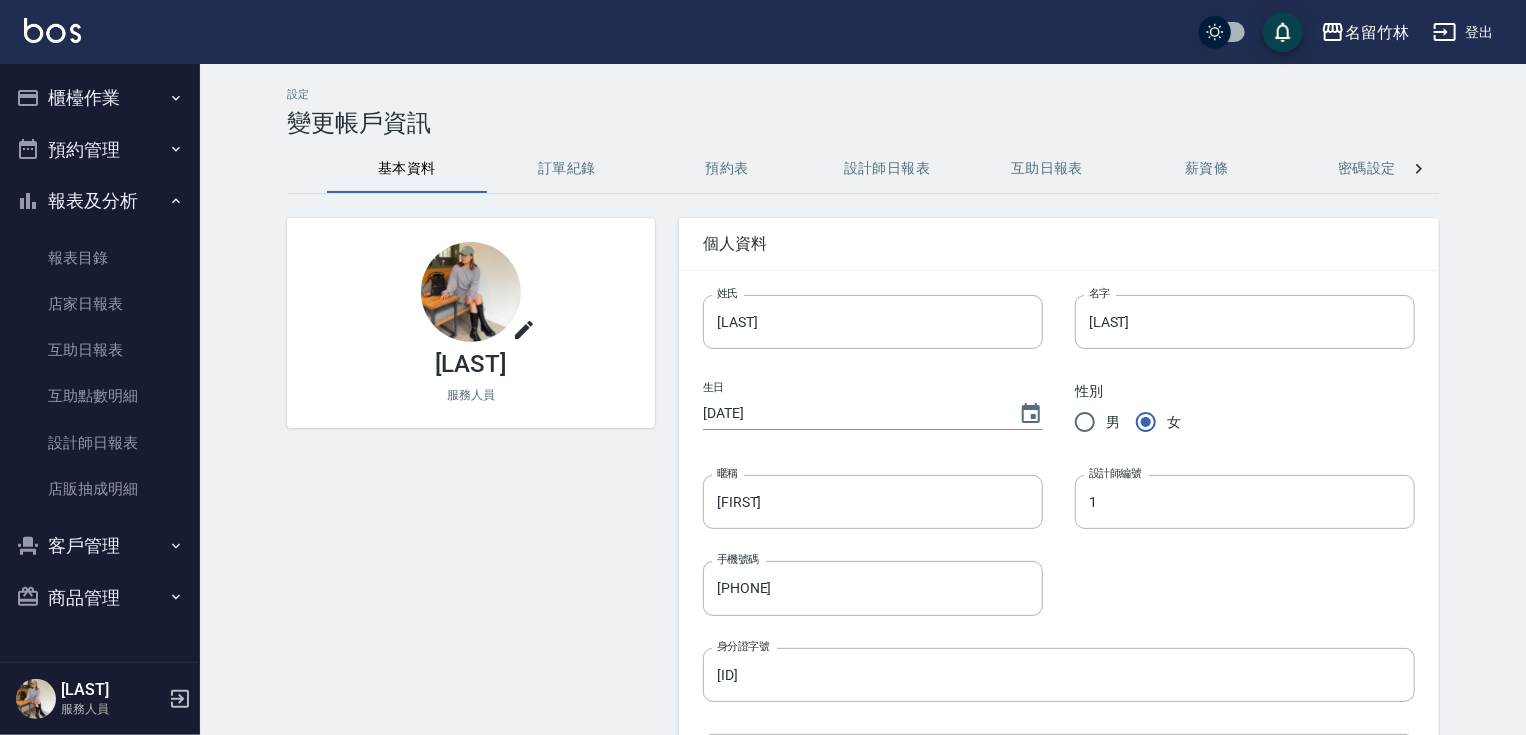 click on "櫃檯作業" at bounding box center [100, 98] 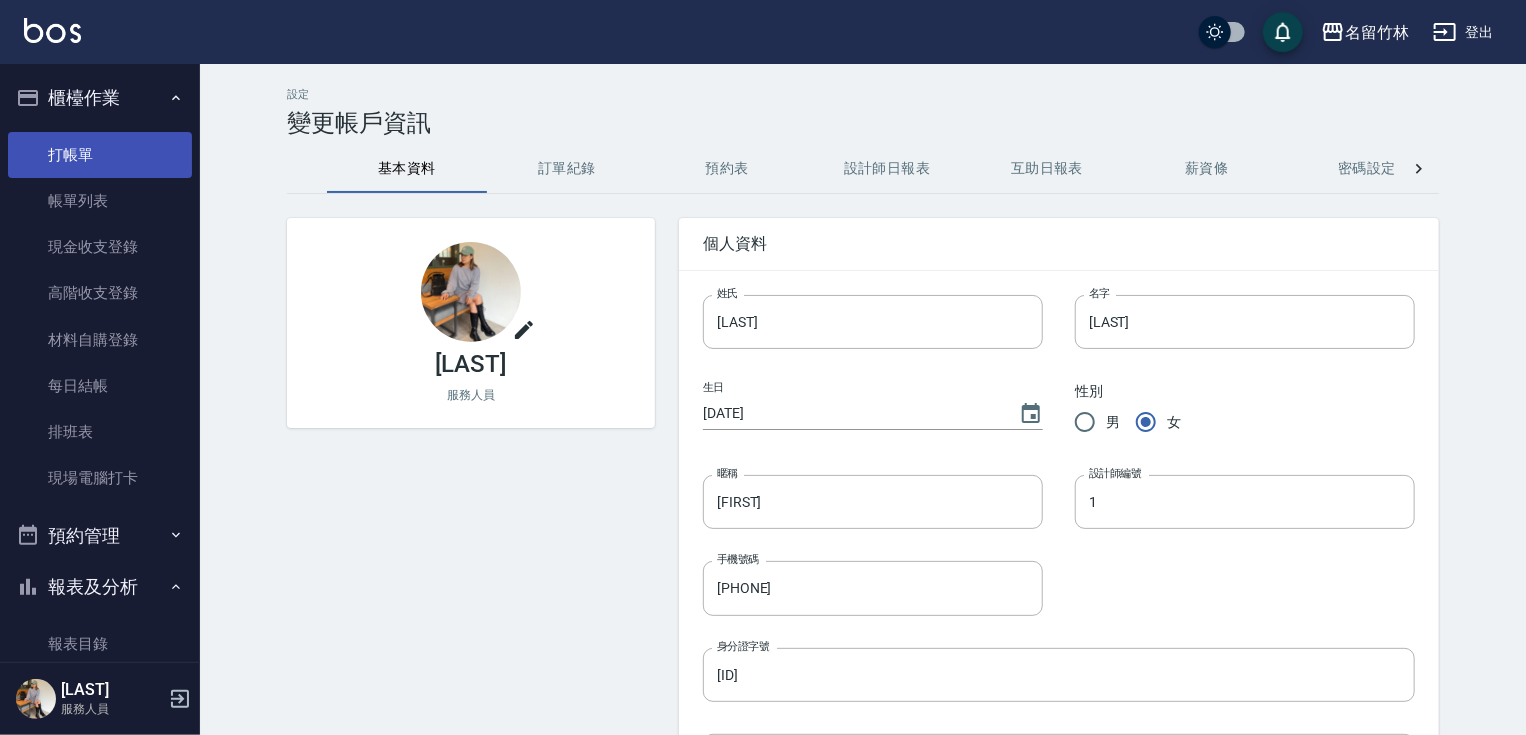 click on "打帳單" at bounding box center [100, 155] 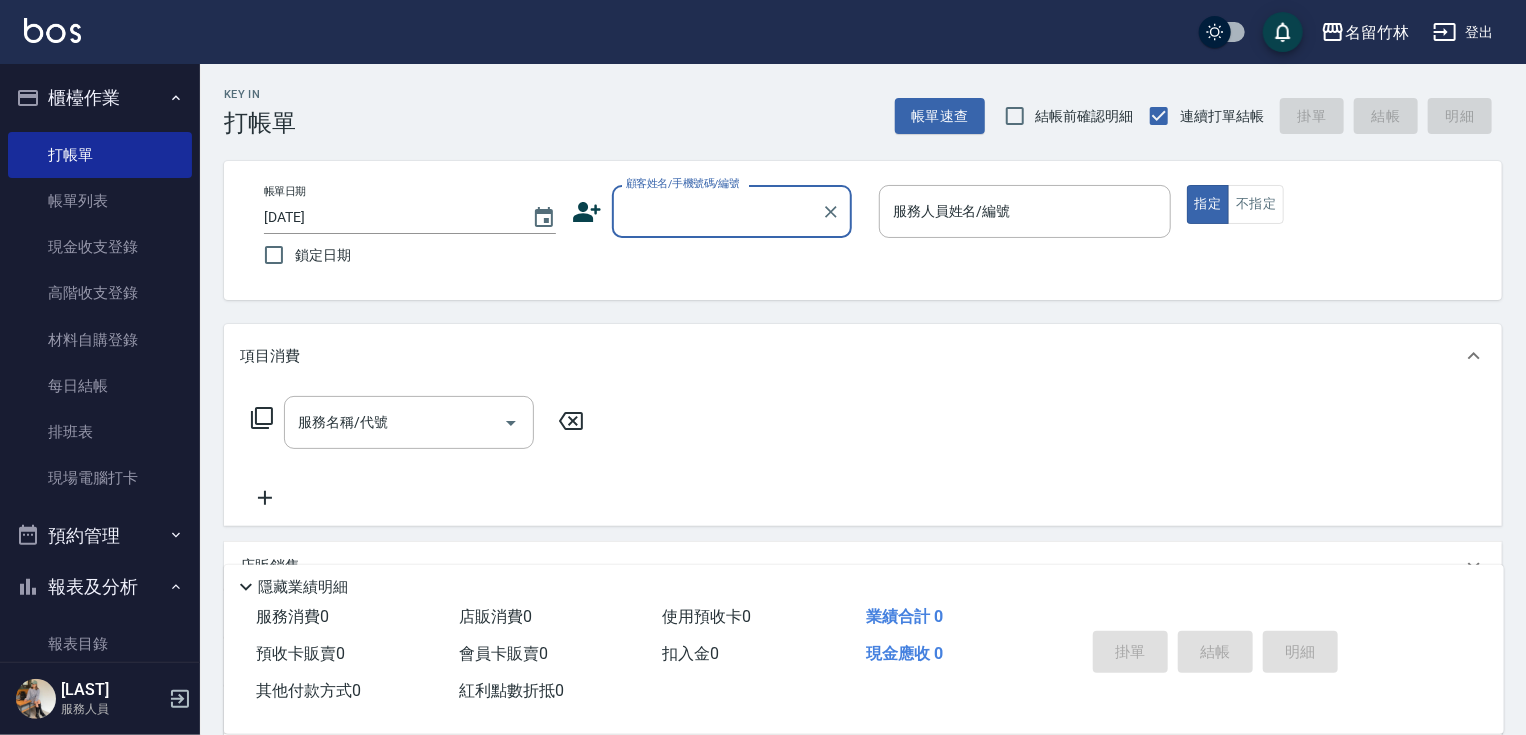 click on "報表目錄 店家日報表 互助日報表 互助點數明細 設計師日報表 店販抽成明細" at bounding box center (100, 317) 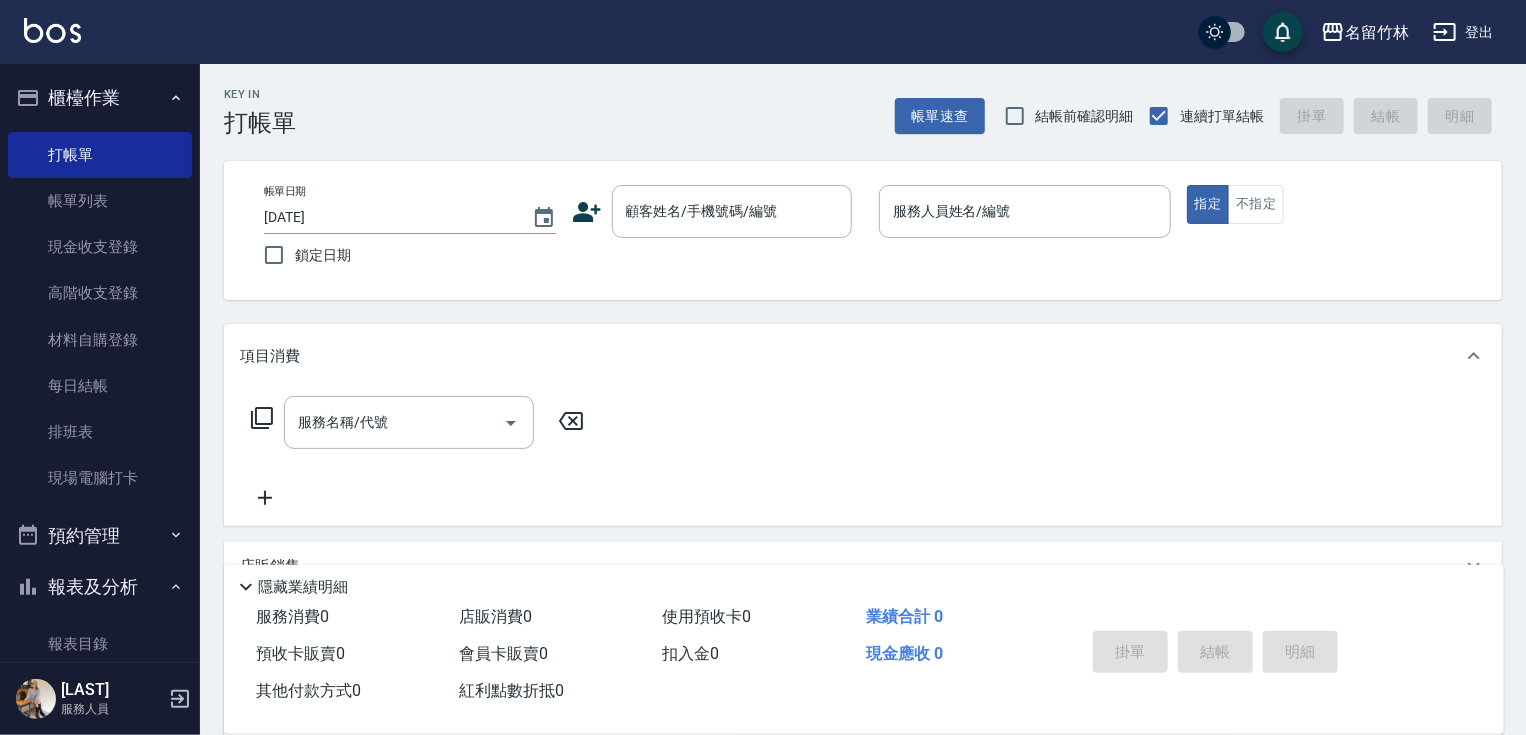 click 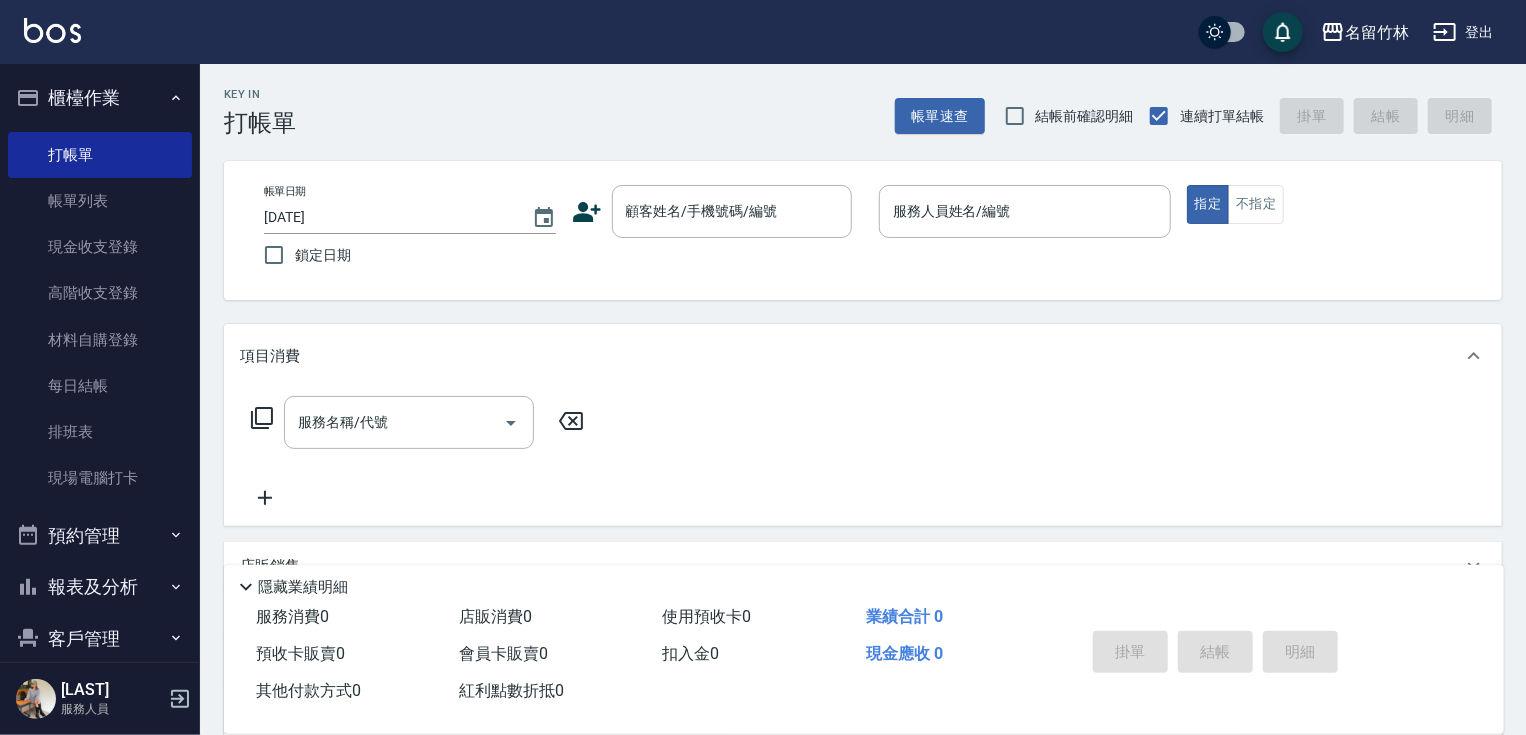 drag, startPoint x: 187, startPoint y: 482, endPoint x: 167, endPoint y: 528, distance: 50.159744 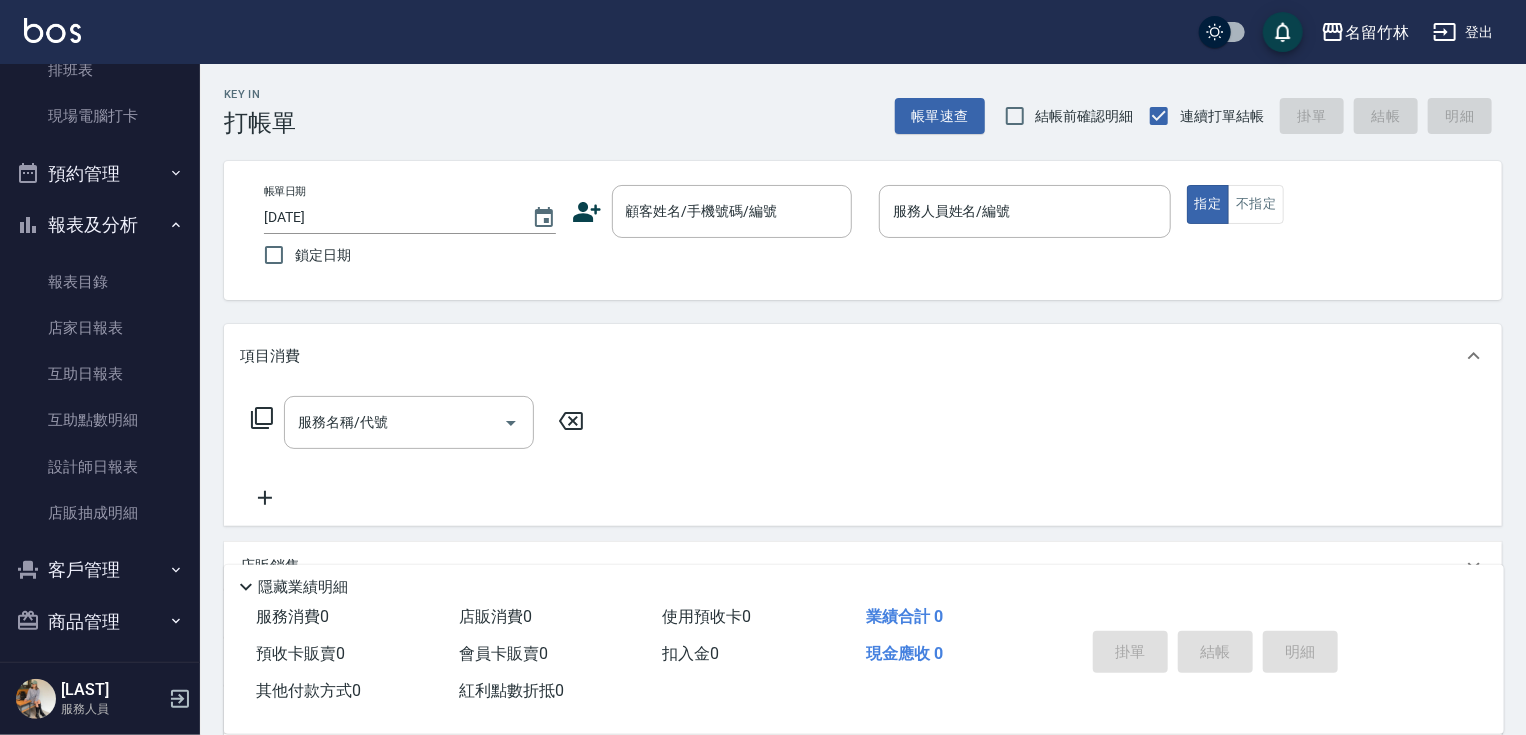 scroll, scrollTop: 370, scrollLeft: 0, axis: vertical 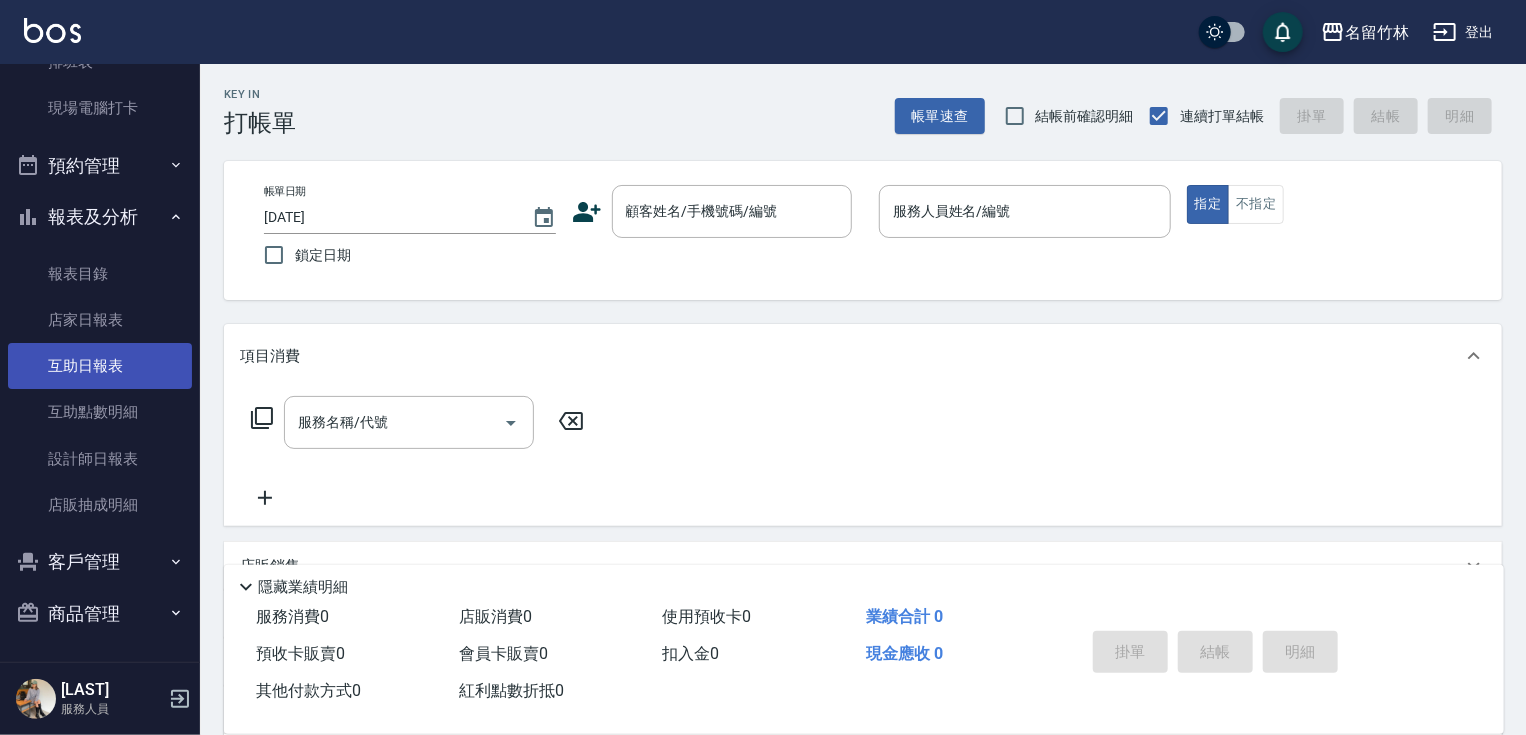 click on "互助日報表" at bounding box center [100, 366] 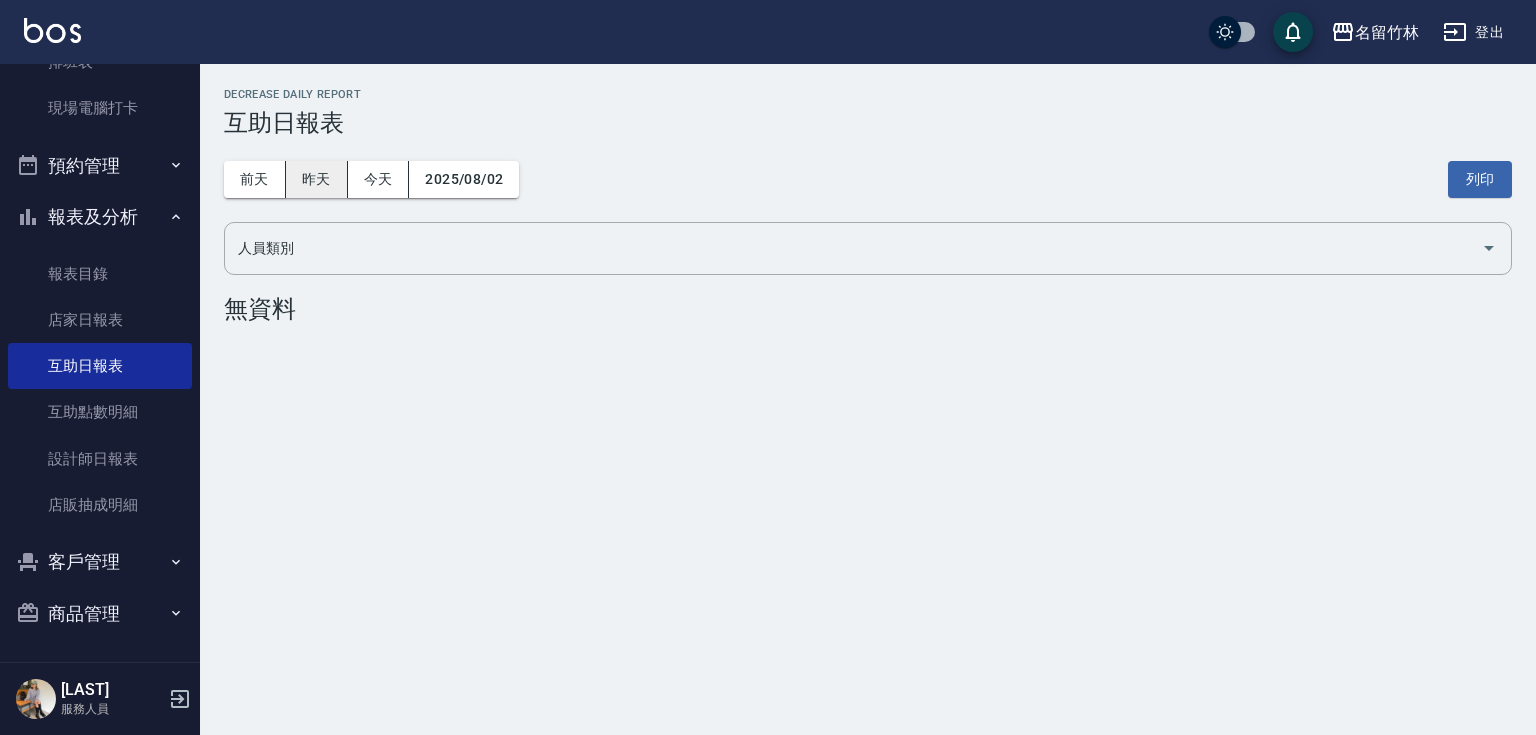 click on "昨天" at bounding box center (317, 179) 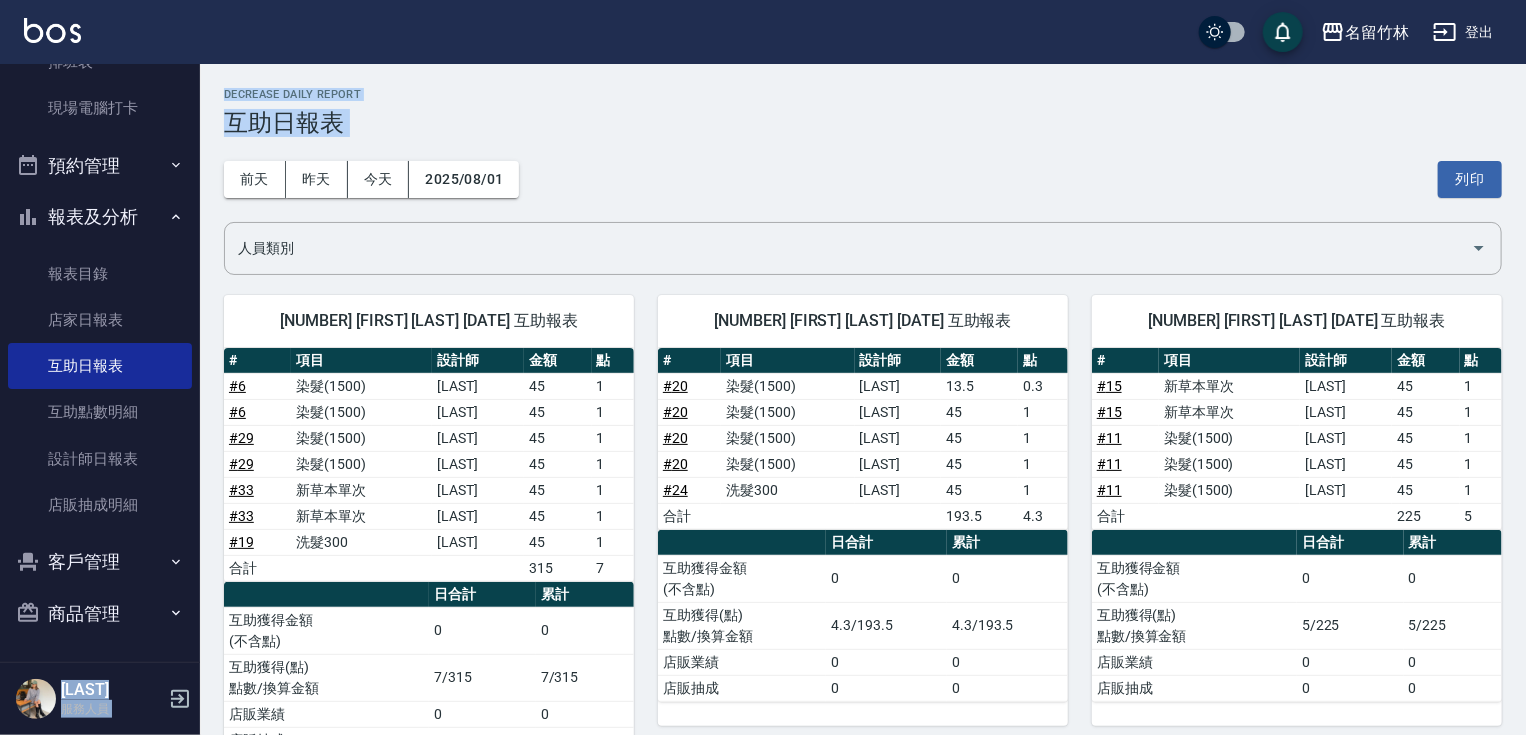 drag, startPoint x: 1525, startPoint y: 47, endPoint x: 1525, endPoint y: 187, distance: 140 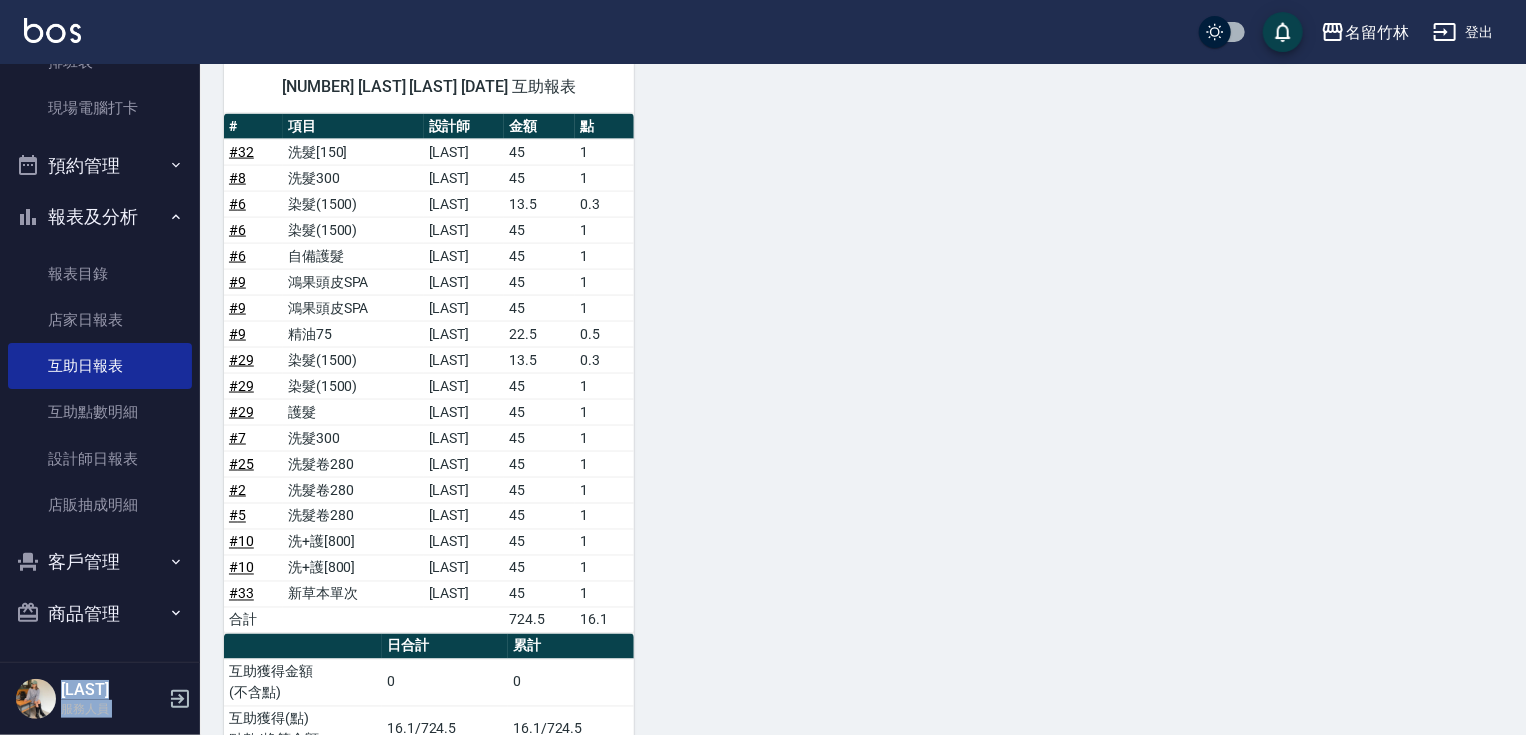 scroll, scrollTop: 1356, scrollLeft: 0, axis: vertical 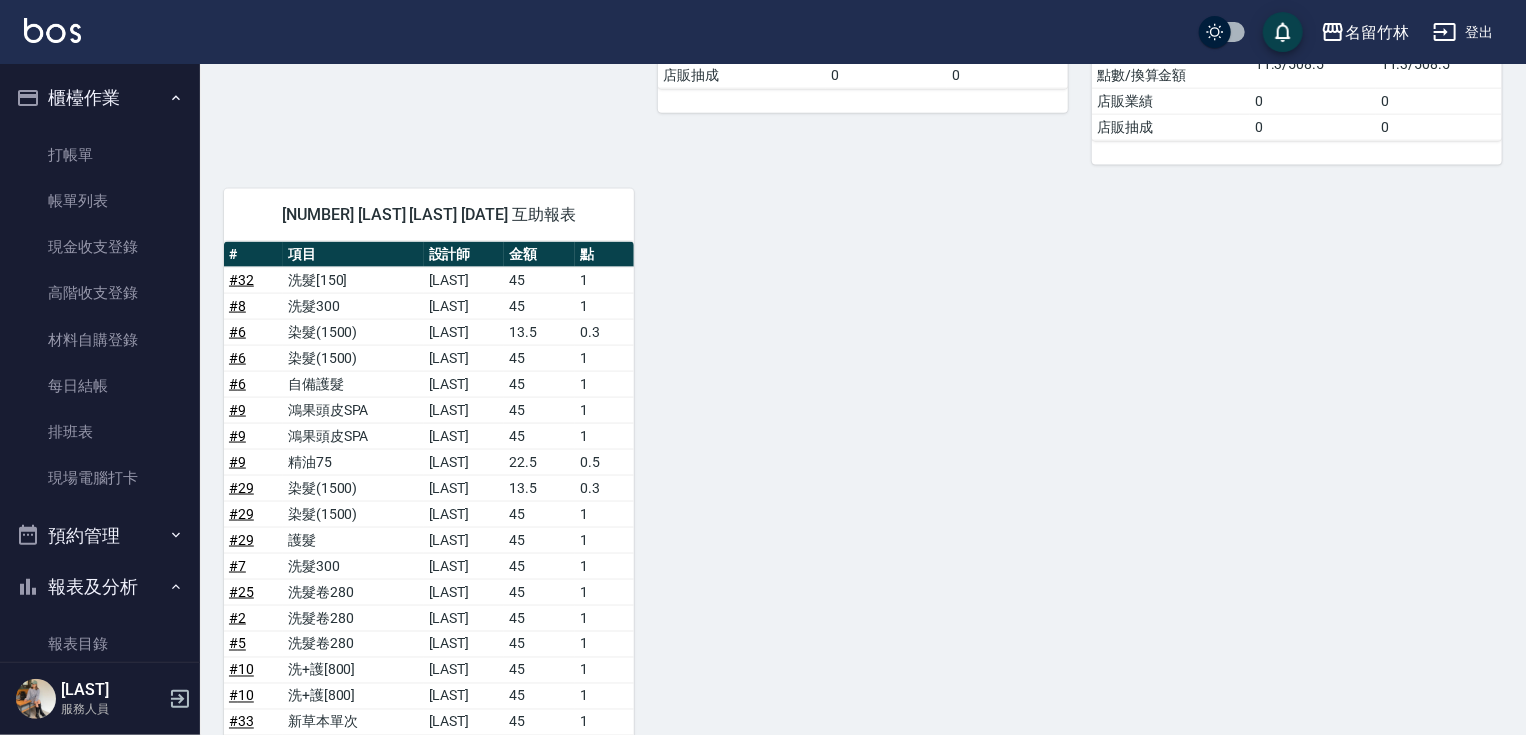 drag, startPoint x: 189, startPoint y: 340, endPoint x: 190, endPoint y: 447, distance: 107.00467 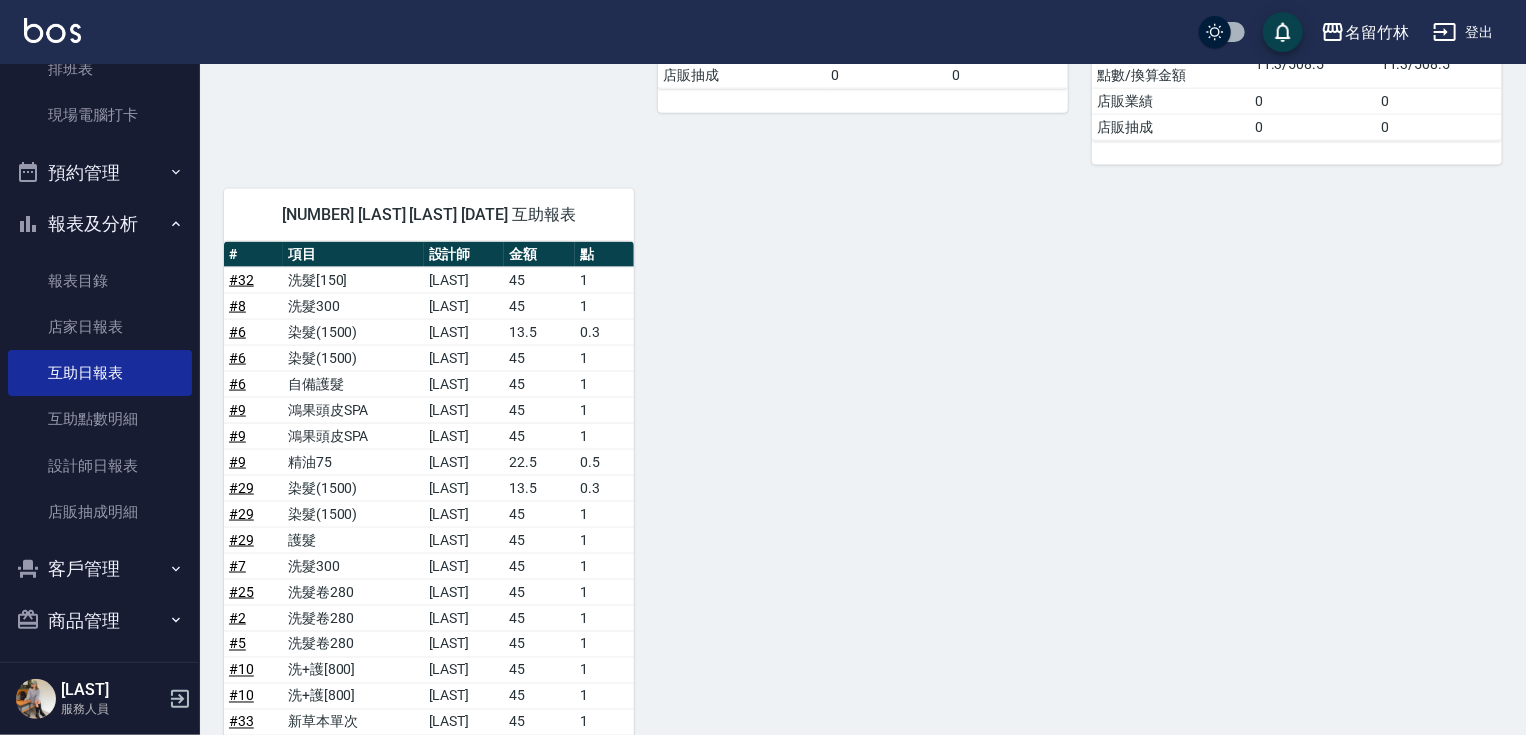scroll, scrollTop: 370, scrollLeft: 0, axis: vertical 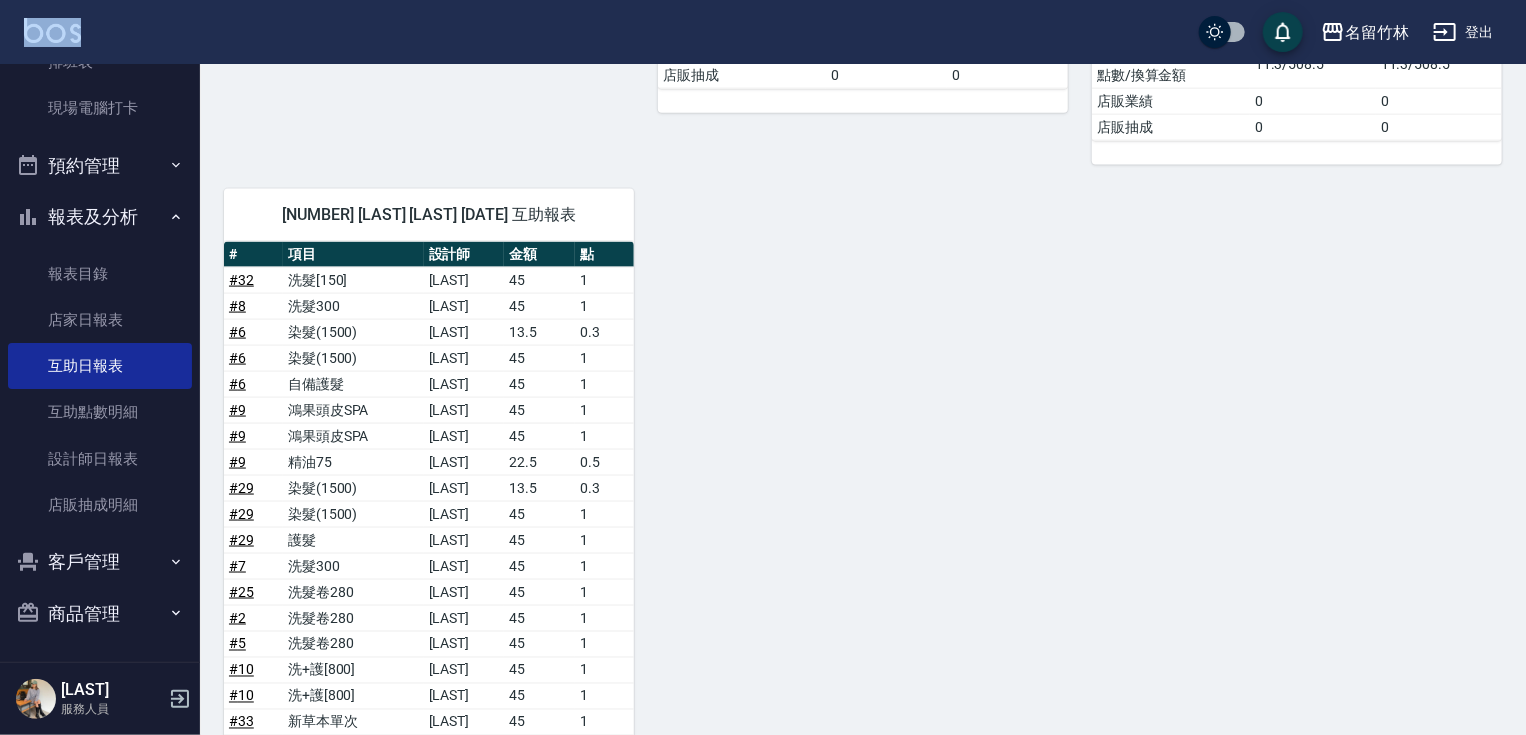 drag, startPoint x: 189, startPoint y: 324, endPoint x: 184, endPoint y: 16, distance: 308.0406 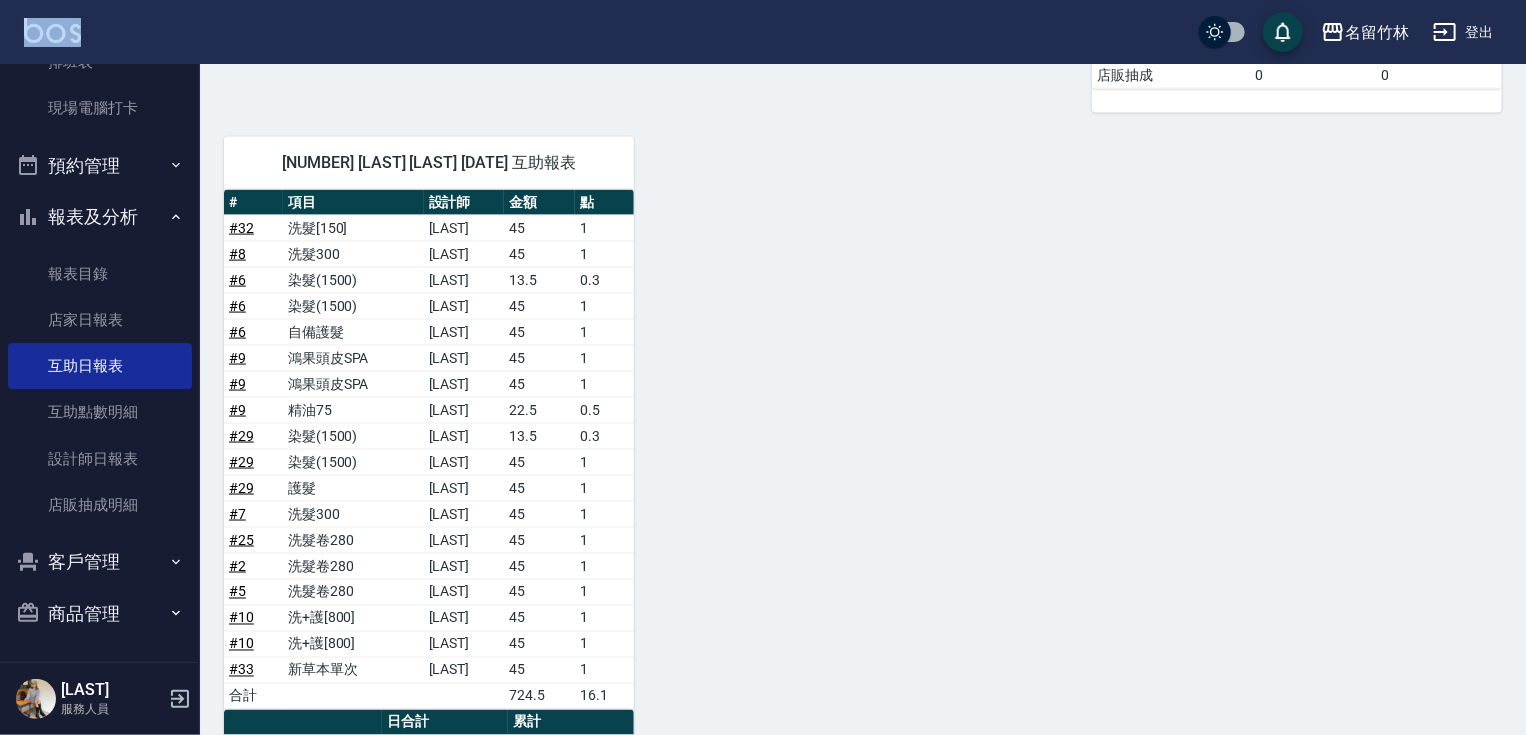 scroll, scrollTop: 1356, scrollLeft: 0, axis: vertical 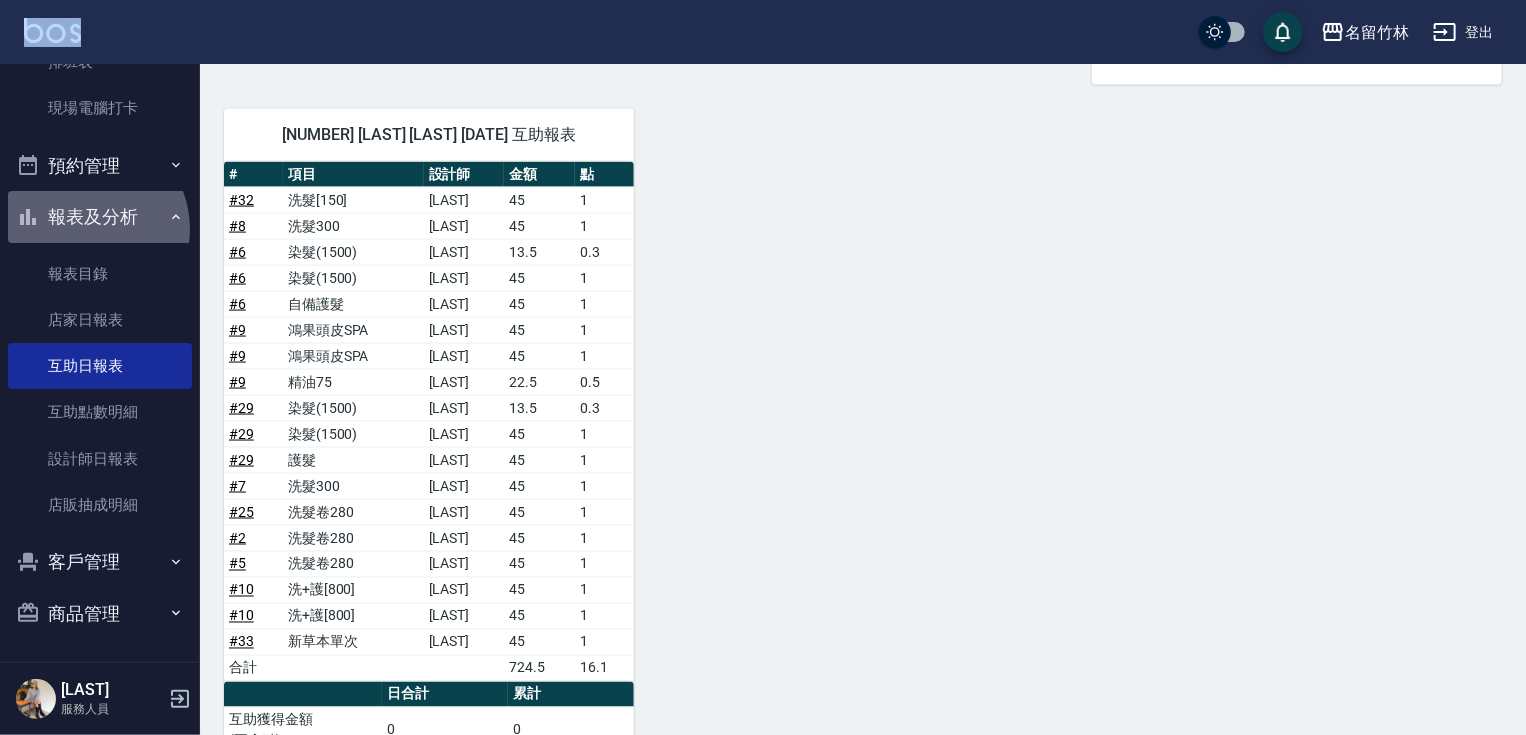 click on "報表及分析" at bounding box center (100, 217) 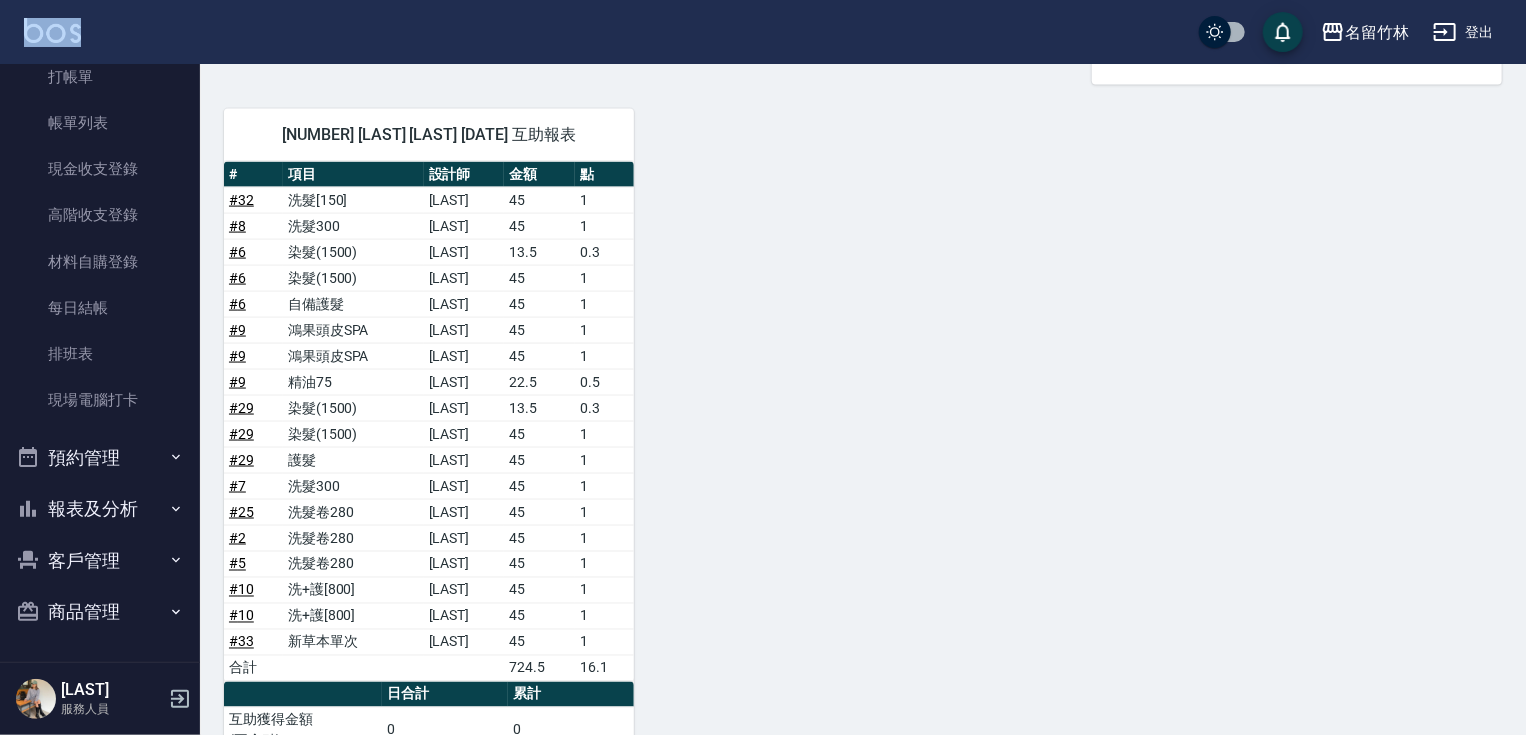 scroll, scrollTop: 76, scrollLeft: 0, axis: vertical 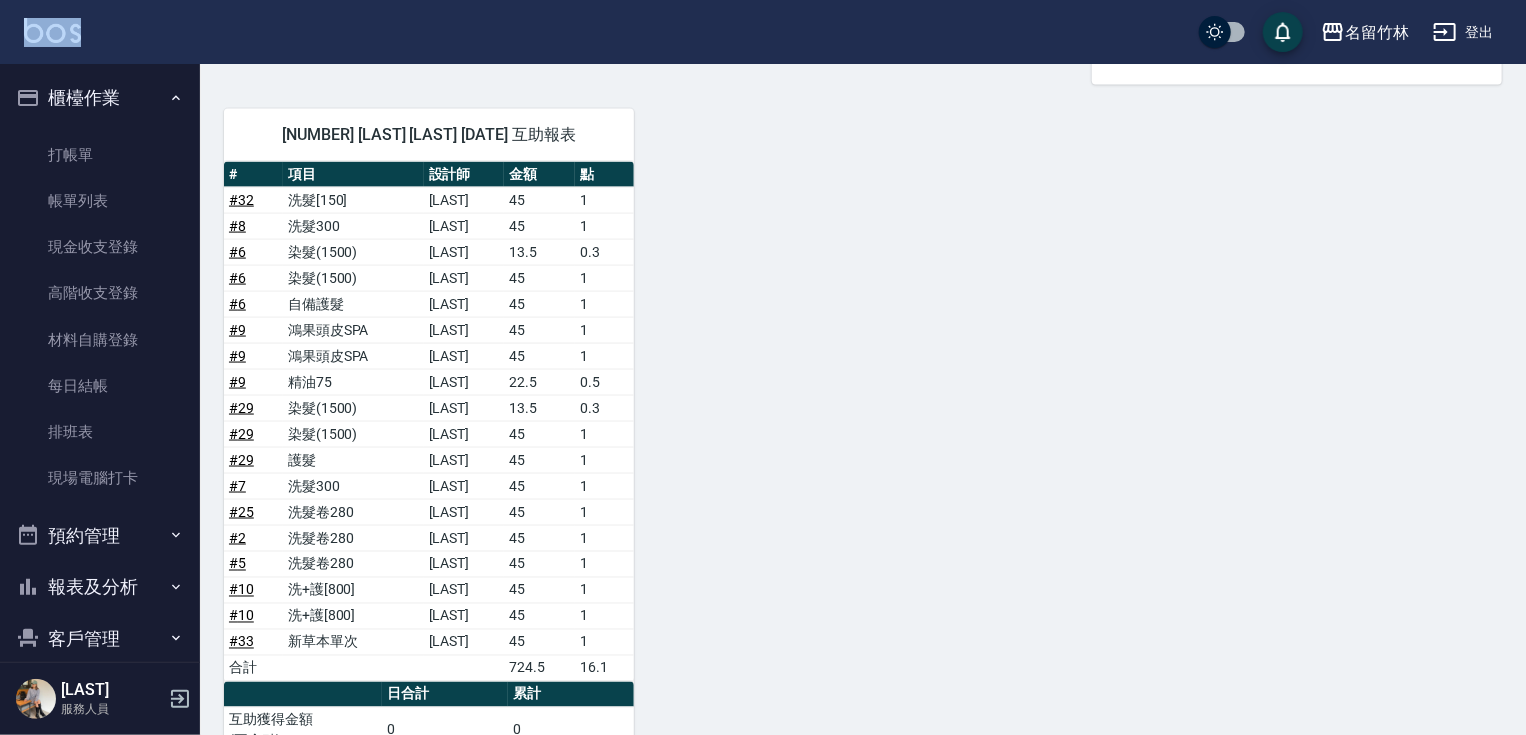 click on "櫃檯作業" at bounding box center (100, 98) 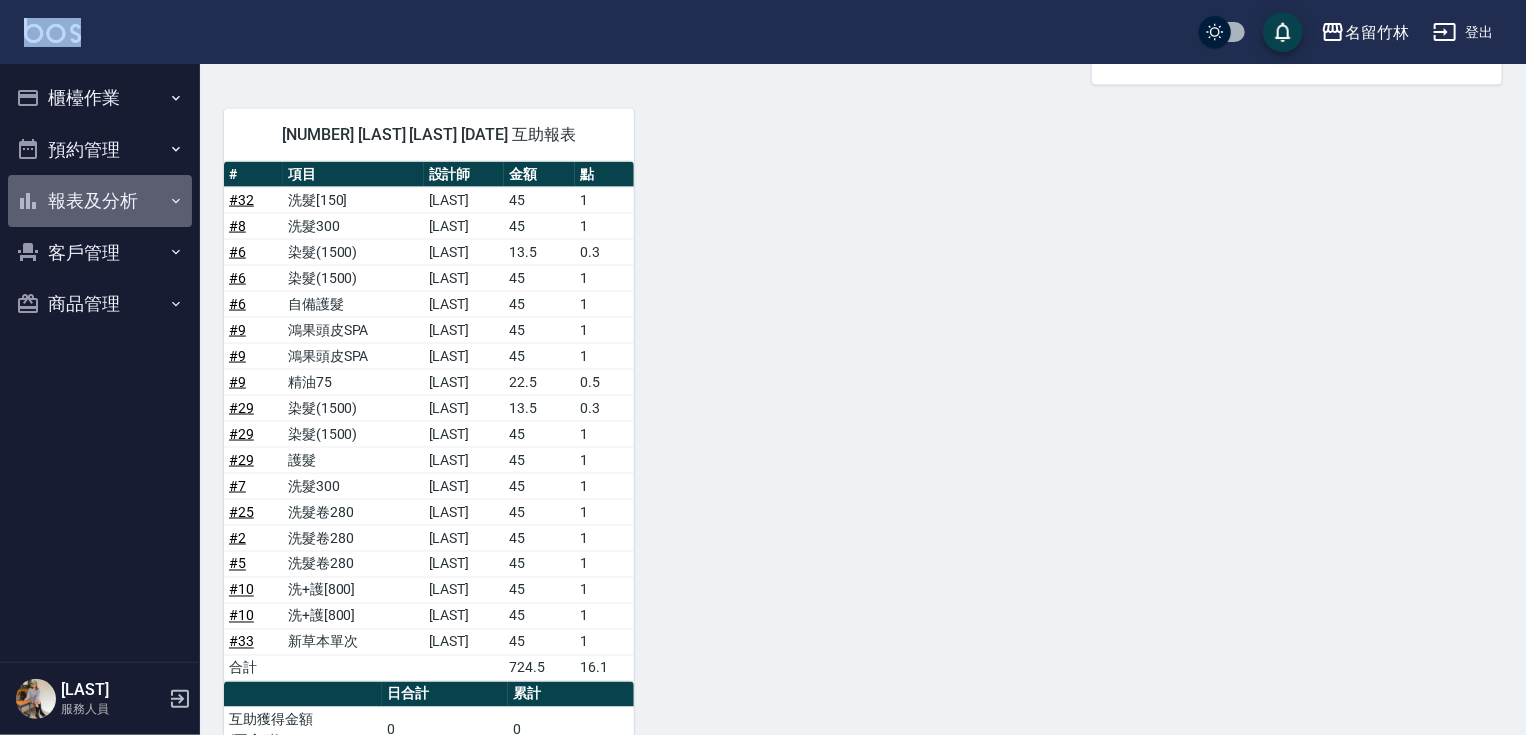 click on "報表及分析" at bounding box center [100, 201] 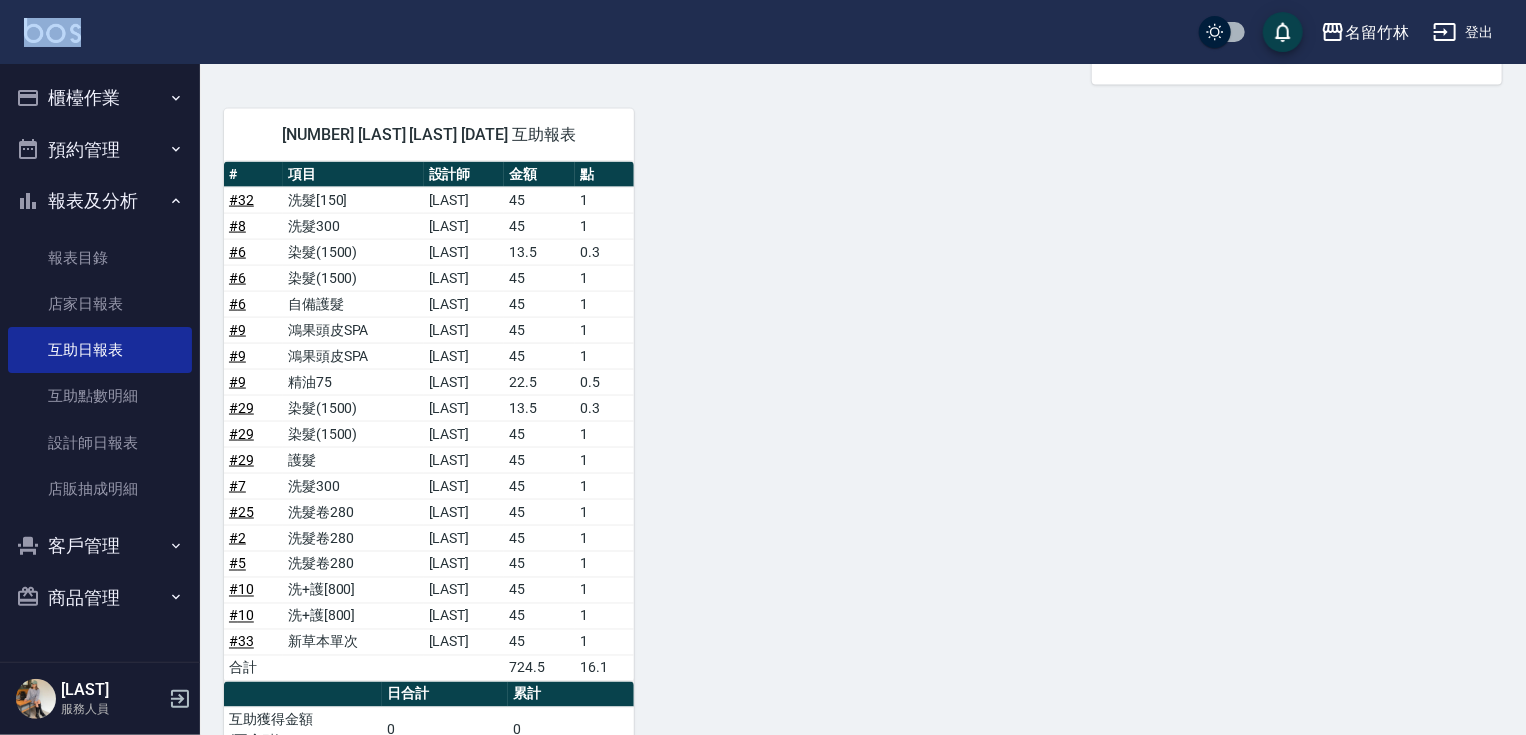 click on "登出" at bounding box center [1463, 32] 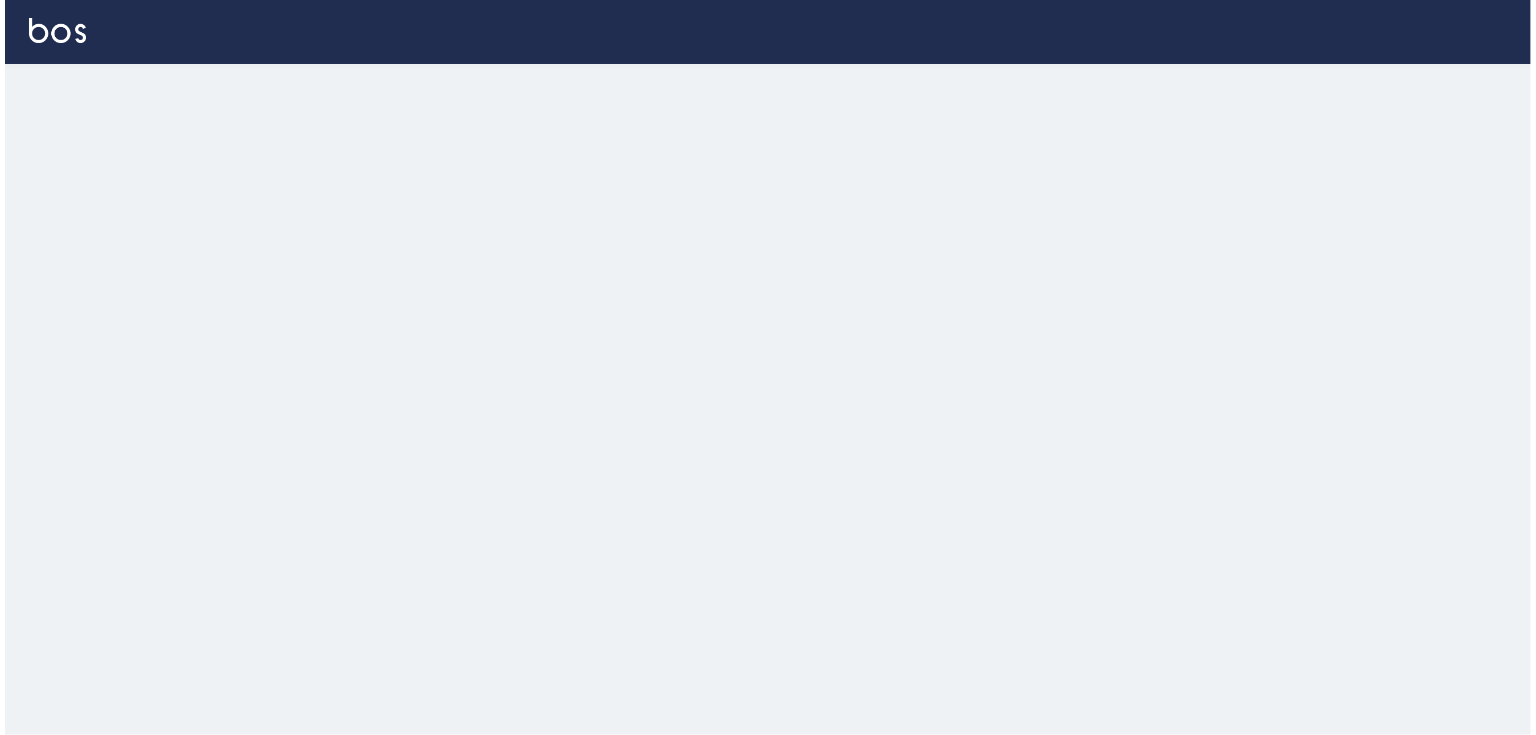 scroll, scrollTop: 0, scrollLeft: 0, axis: both 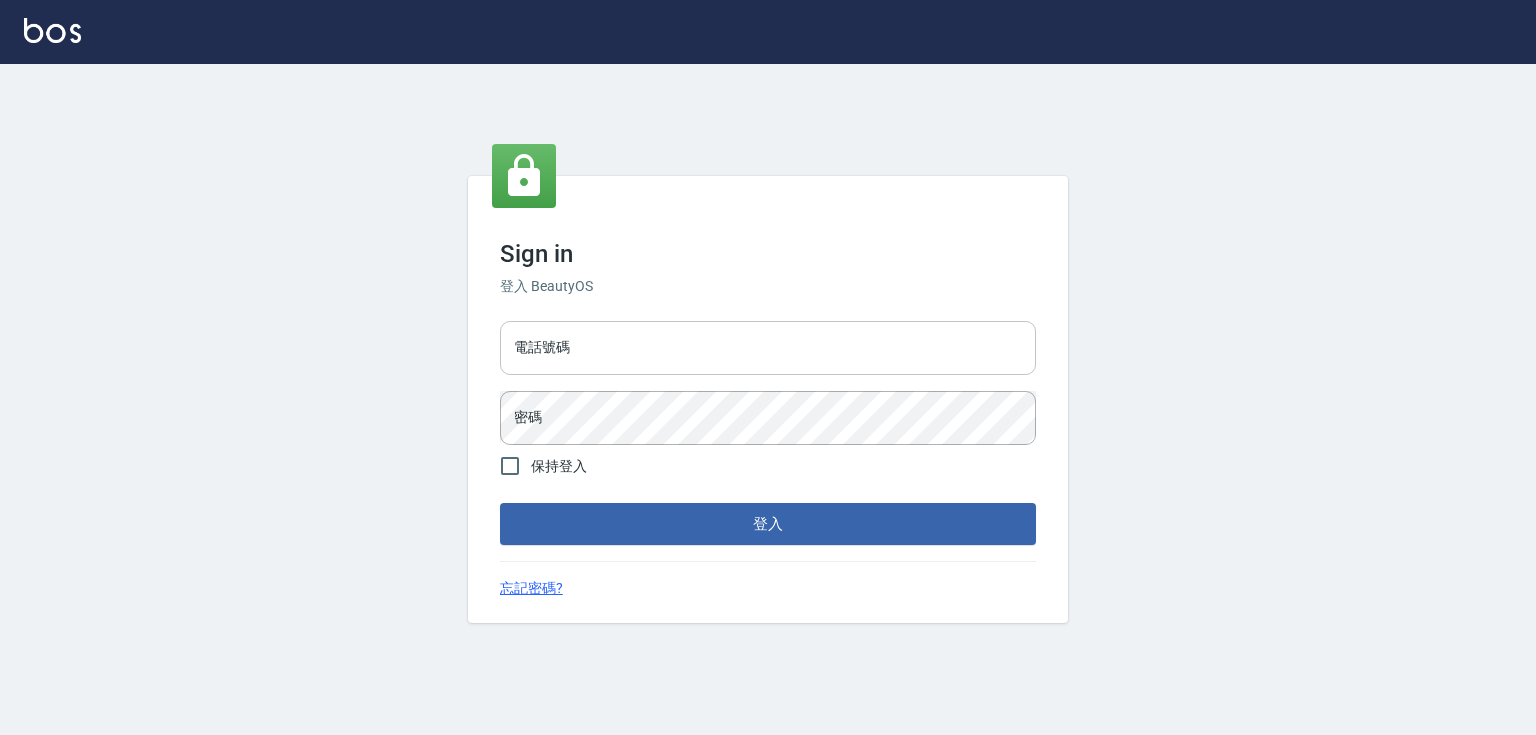 click on "電話號碼" at bounding box center [768, 348] 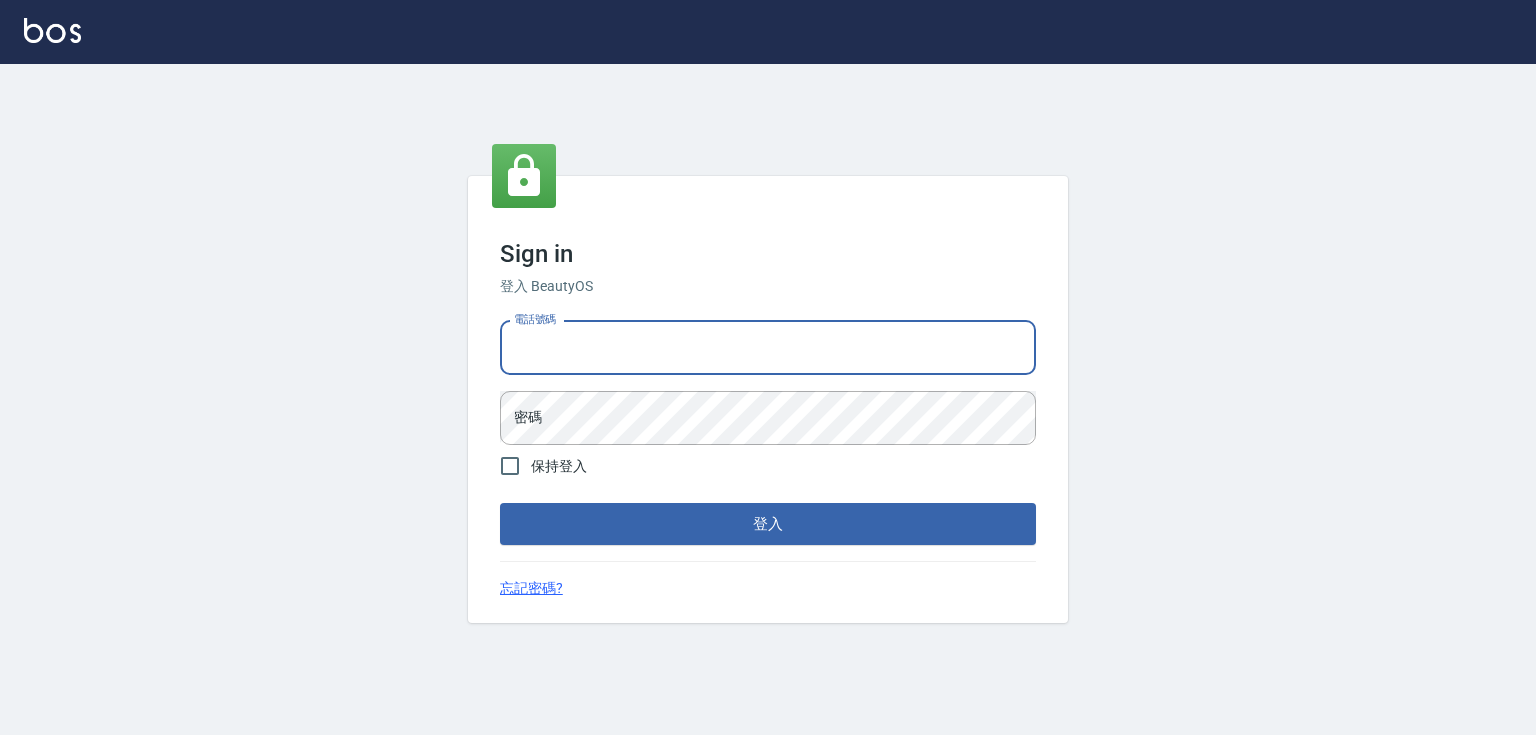type on "[PHONE]" 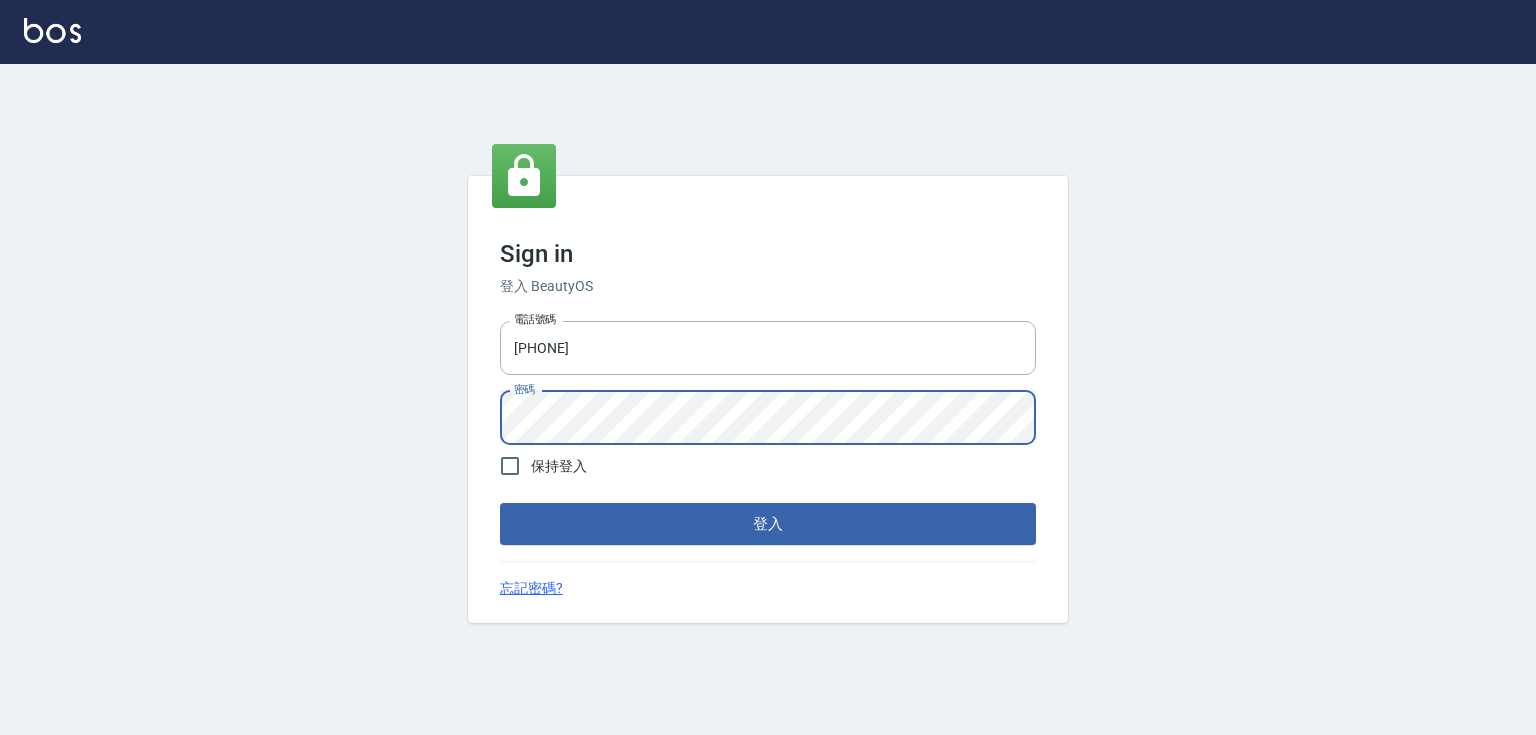 click on "保持登入" at bounding box center (559, 466) 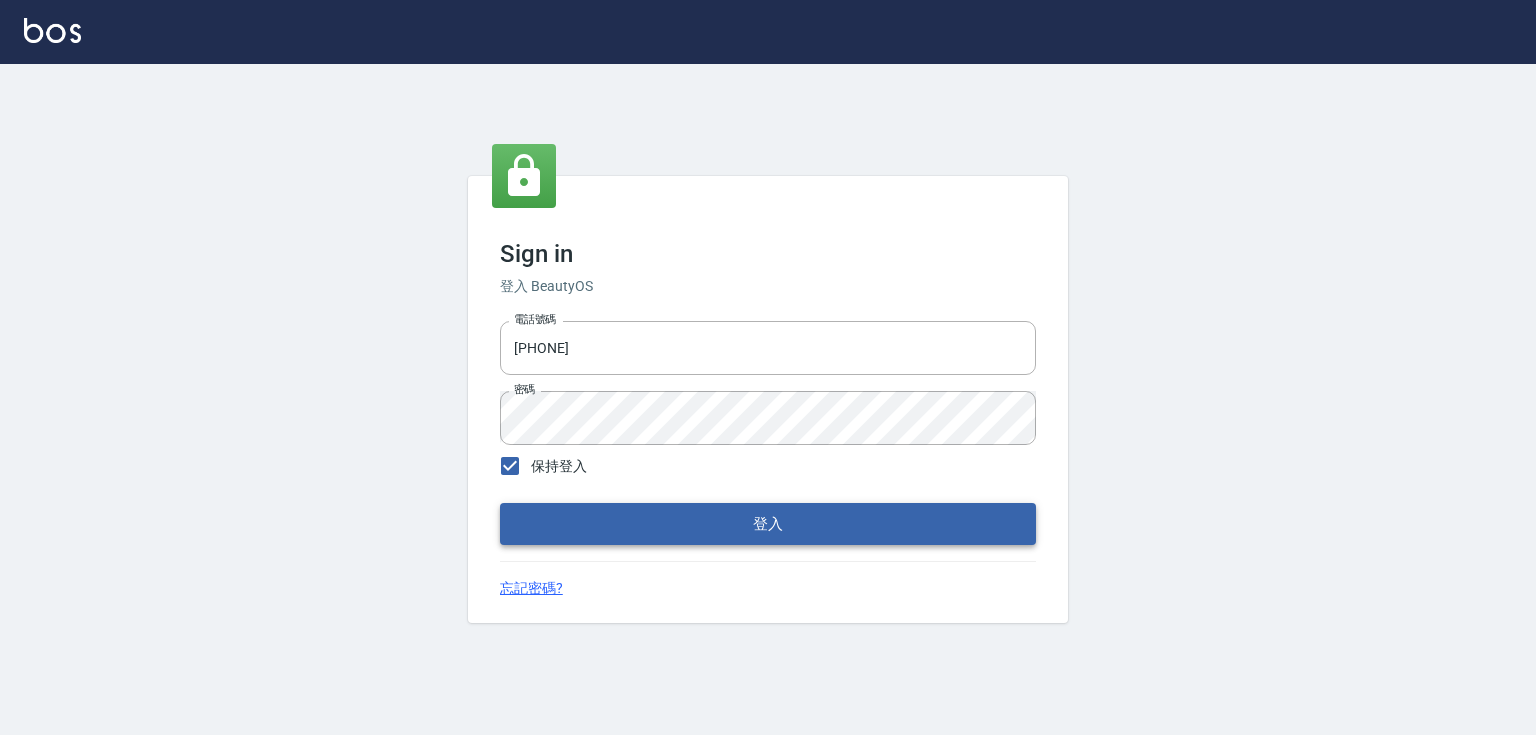 click on "登入" at bounding box center [768, 524] 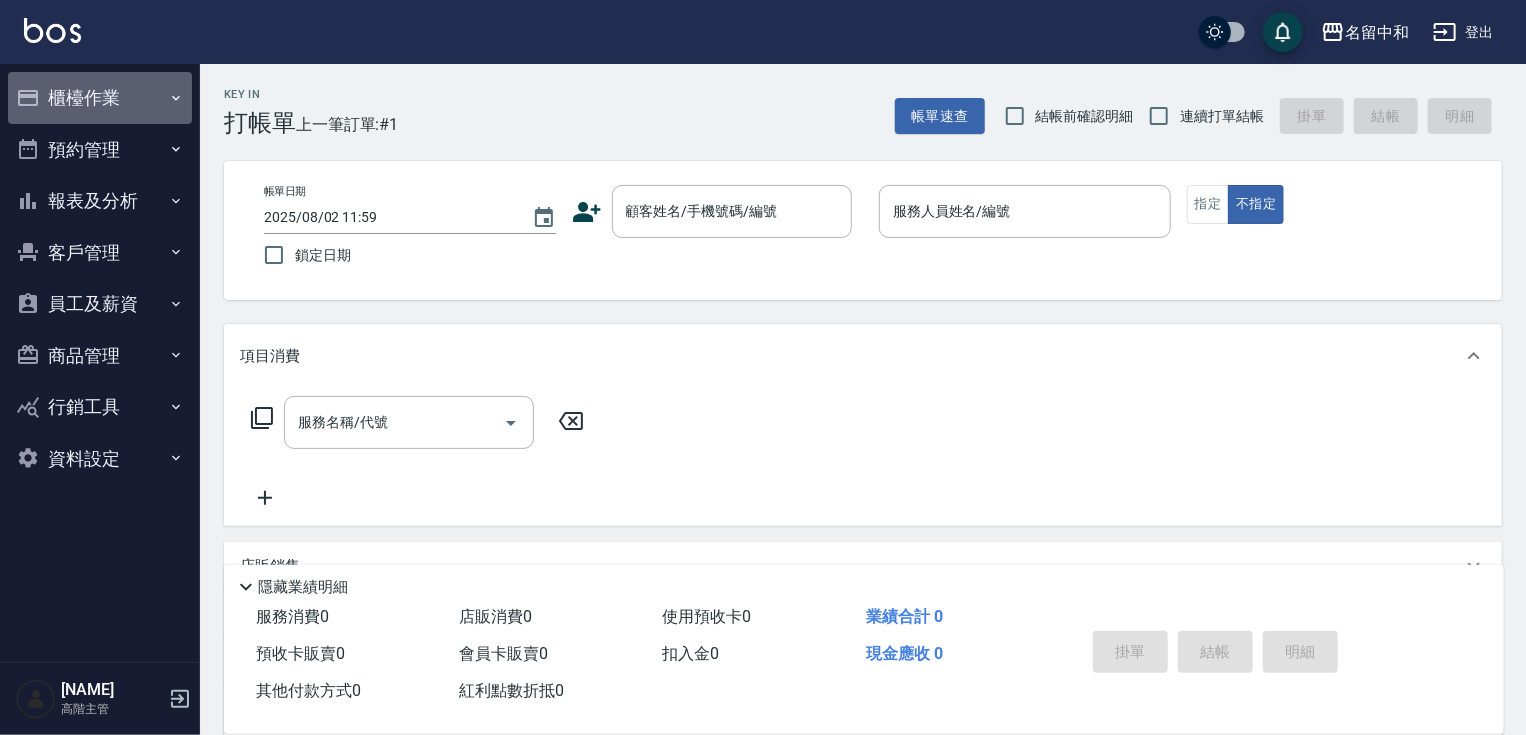 click on "櫃檯作業" at bounding box center (100, 98) 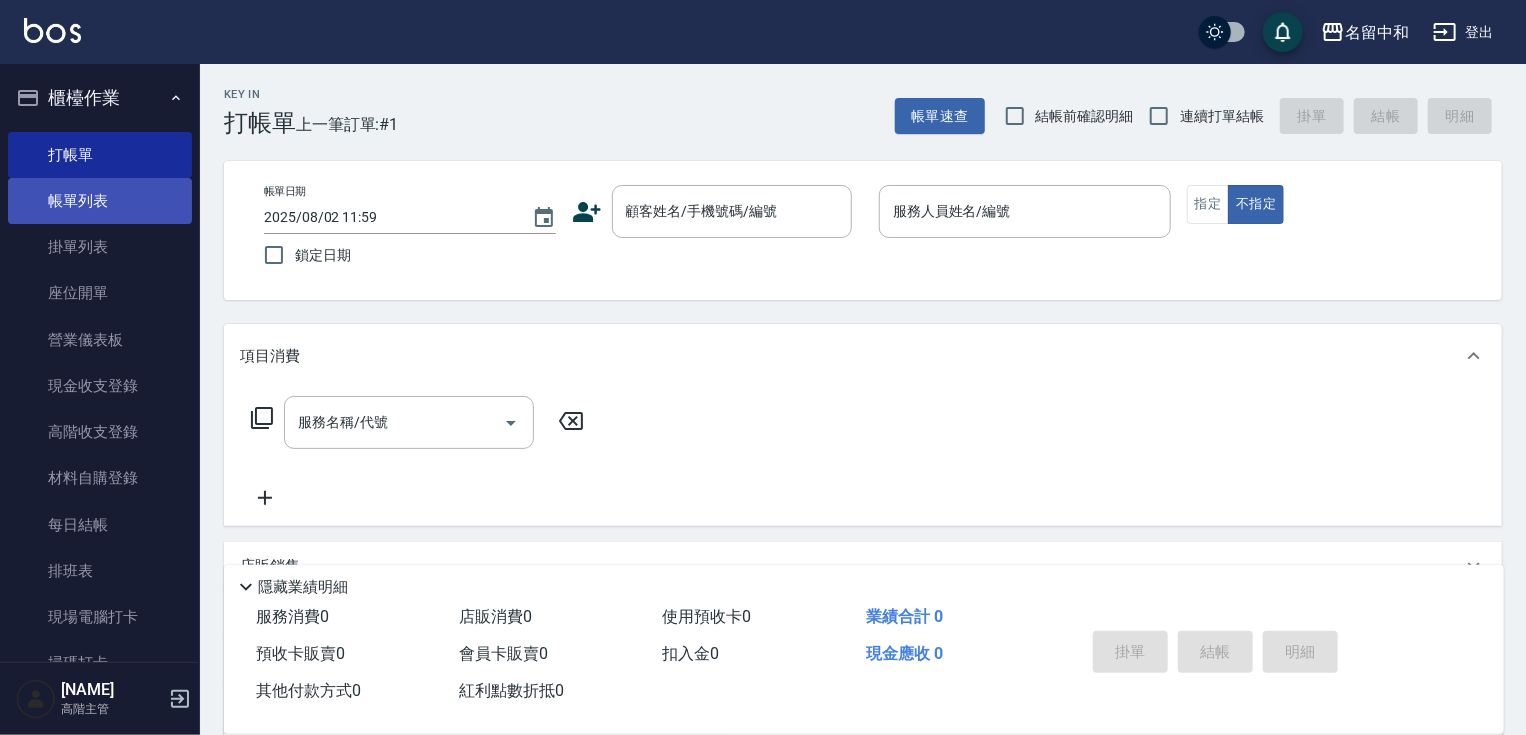 click on "帳單列表" at bounding box center (100, 201) 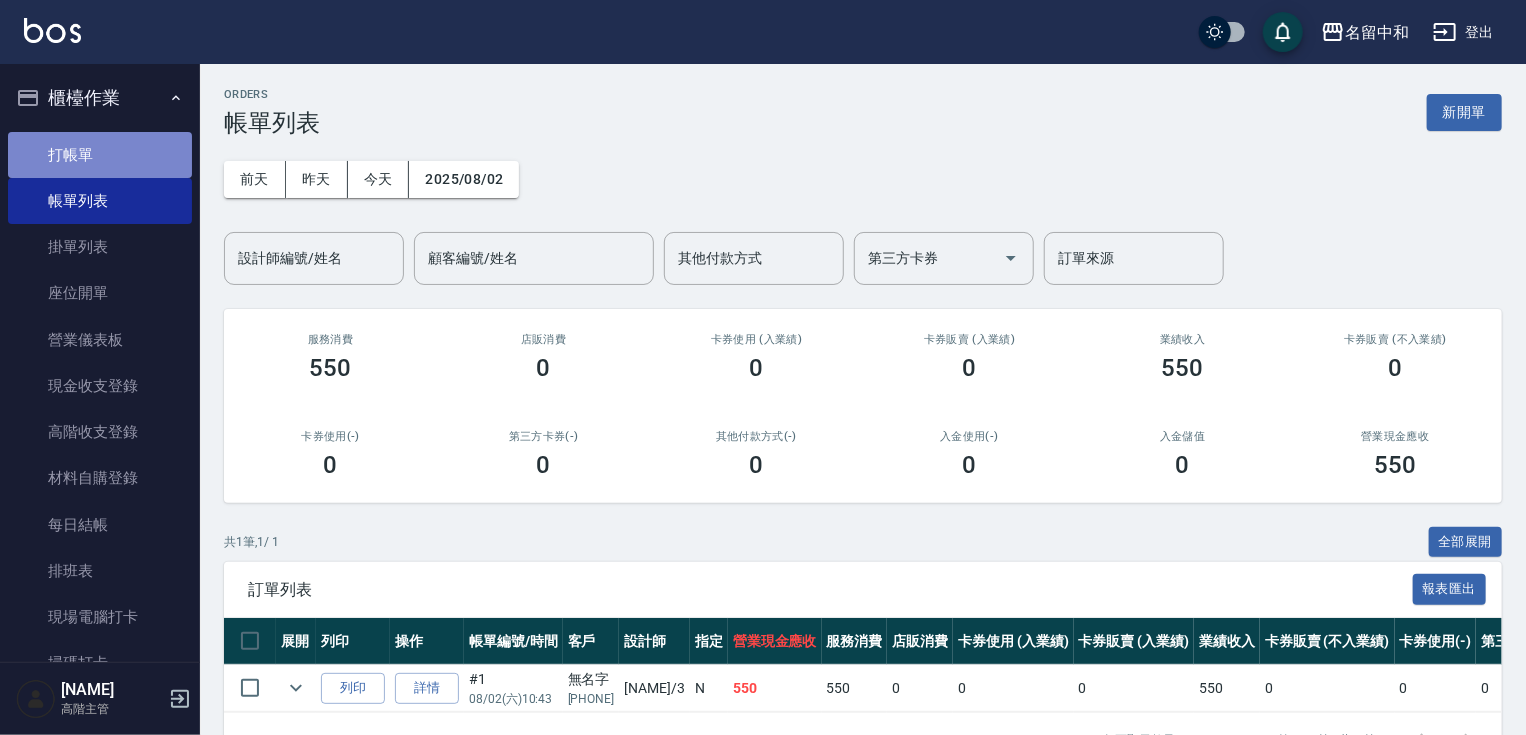 click on "打帳單" at bounding box center (100, 155) 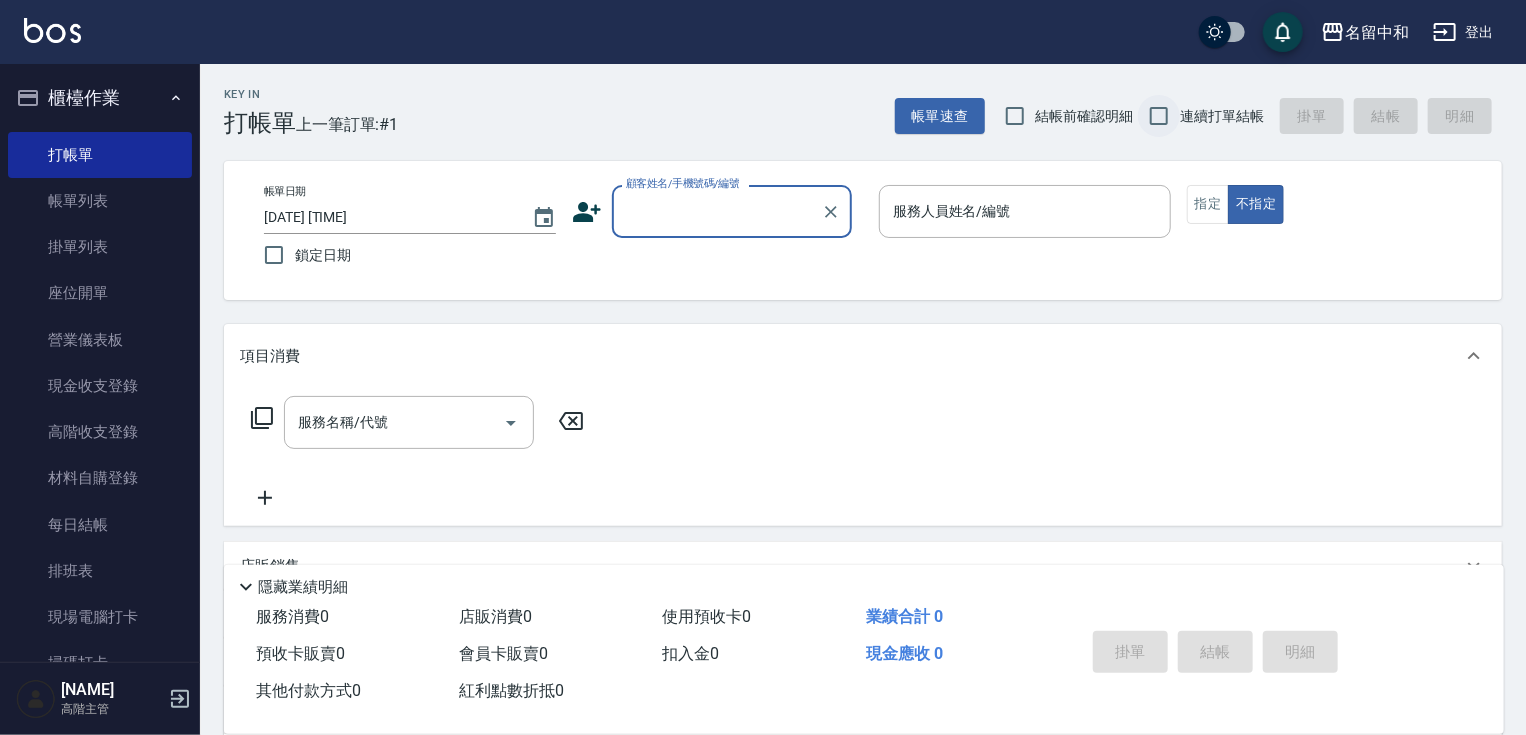 click on "連續打單結帳" at bounding box center (1159, 116) 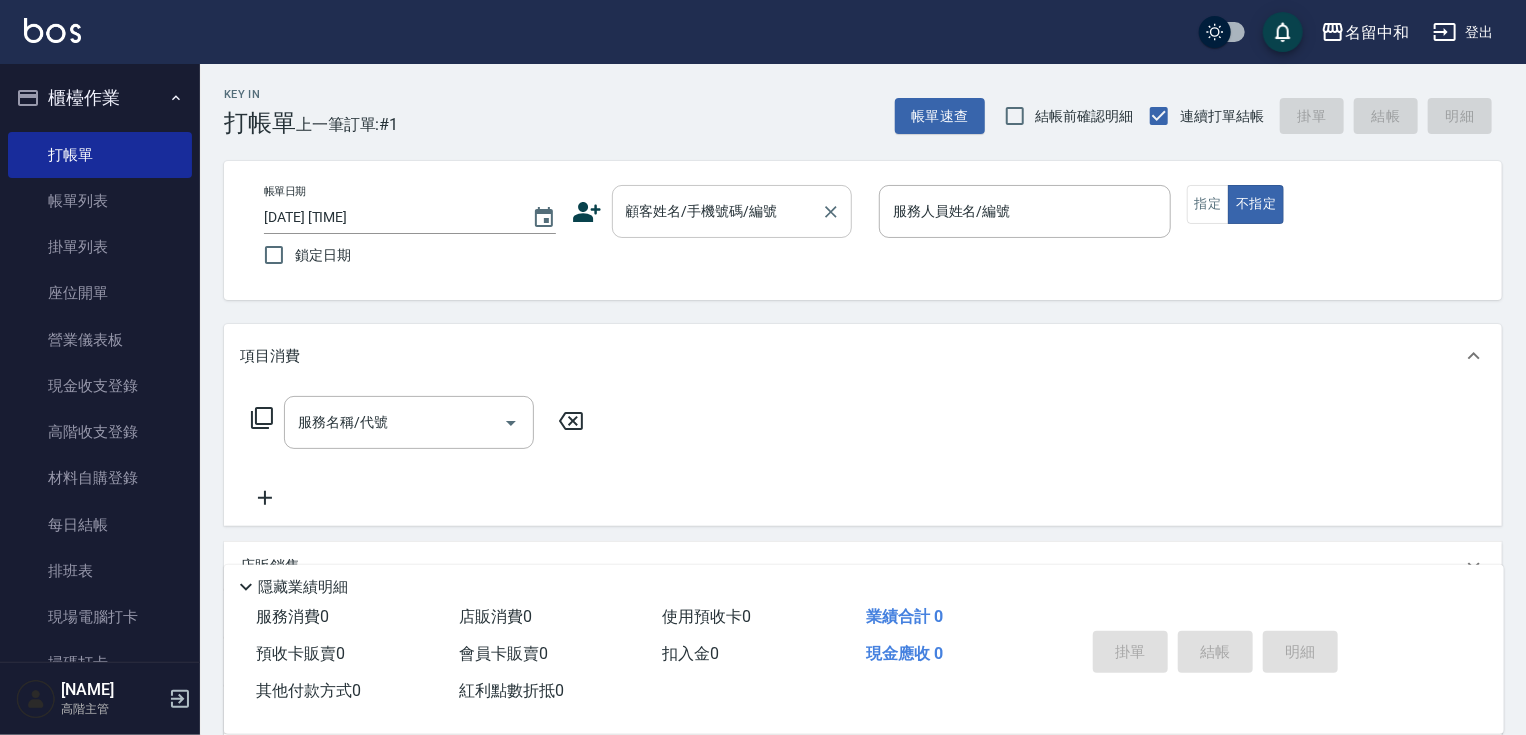 click on "顧客姓名/手機號碼/編號 顧客姓名/手機號碼/編號" at bounding box center [732, 211] 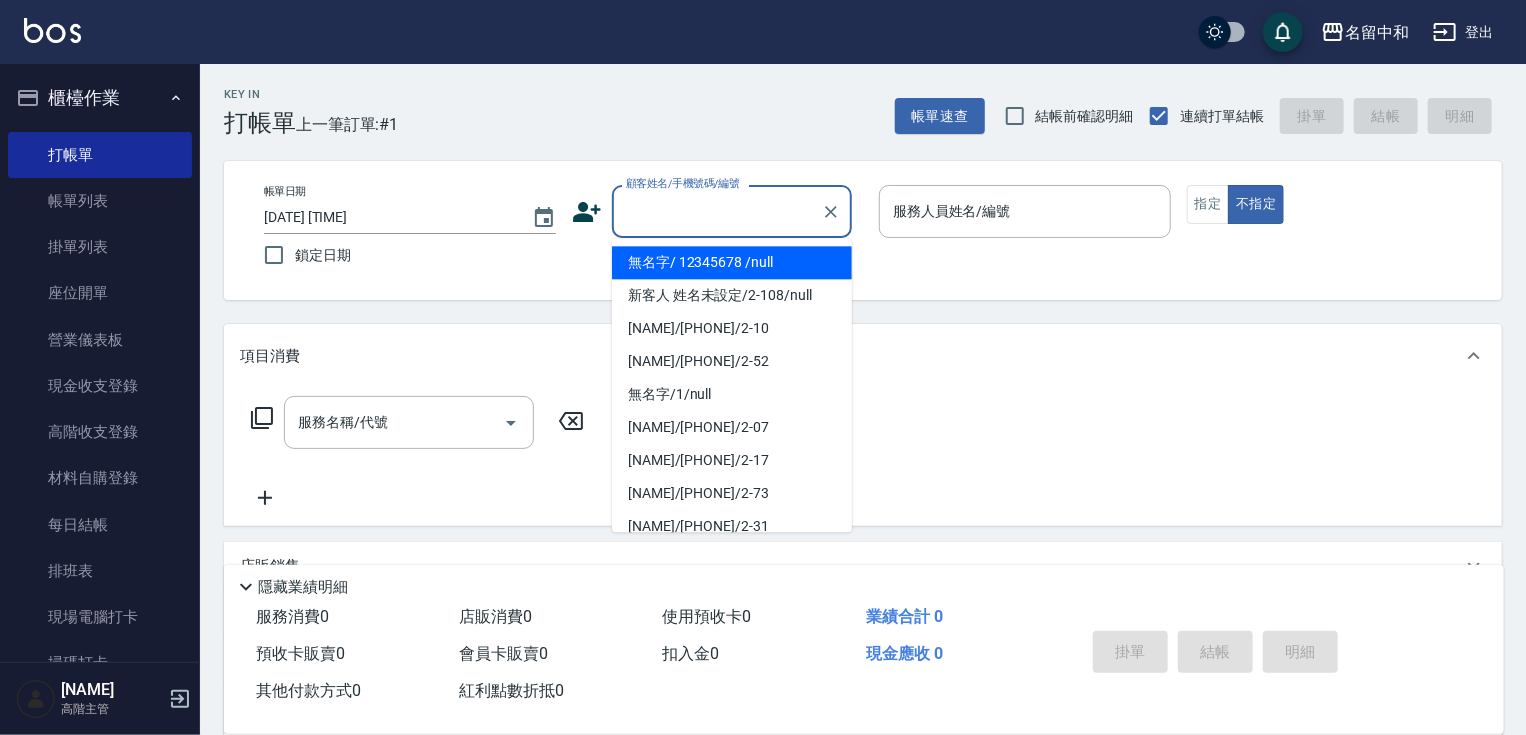 click on "無名字/                                                 12345678                              /null" at bounding box center (732, 262) 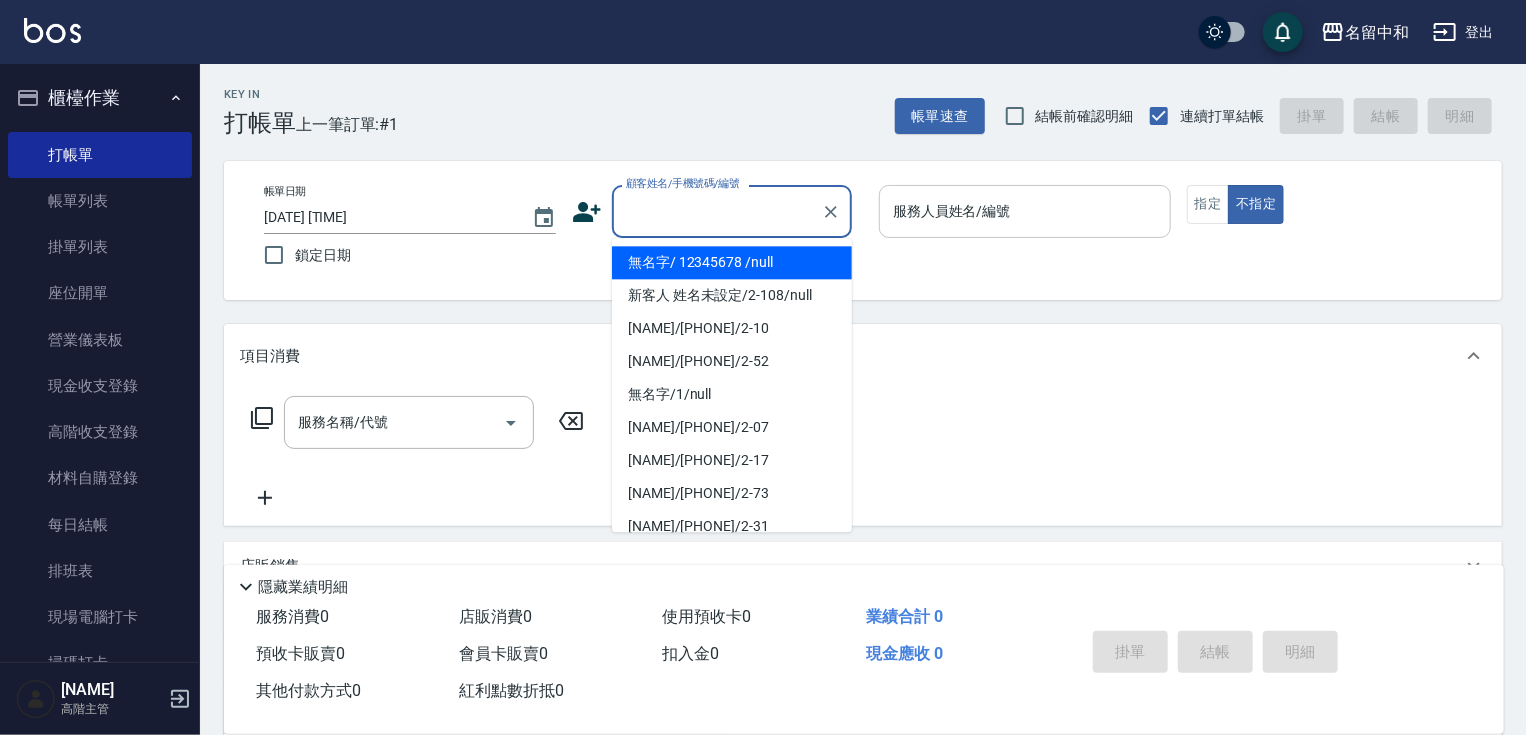type on "無名字/                                                 12345678                              /null" 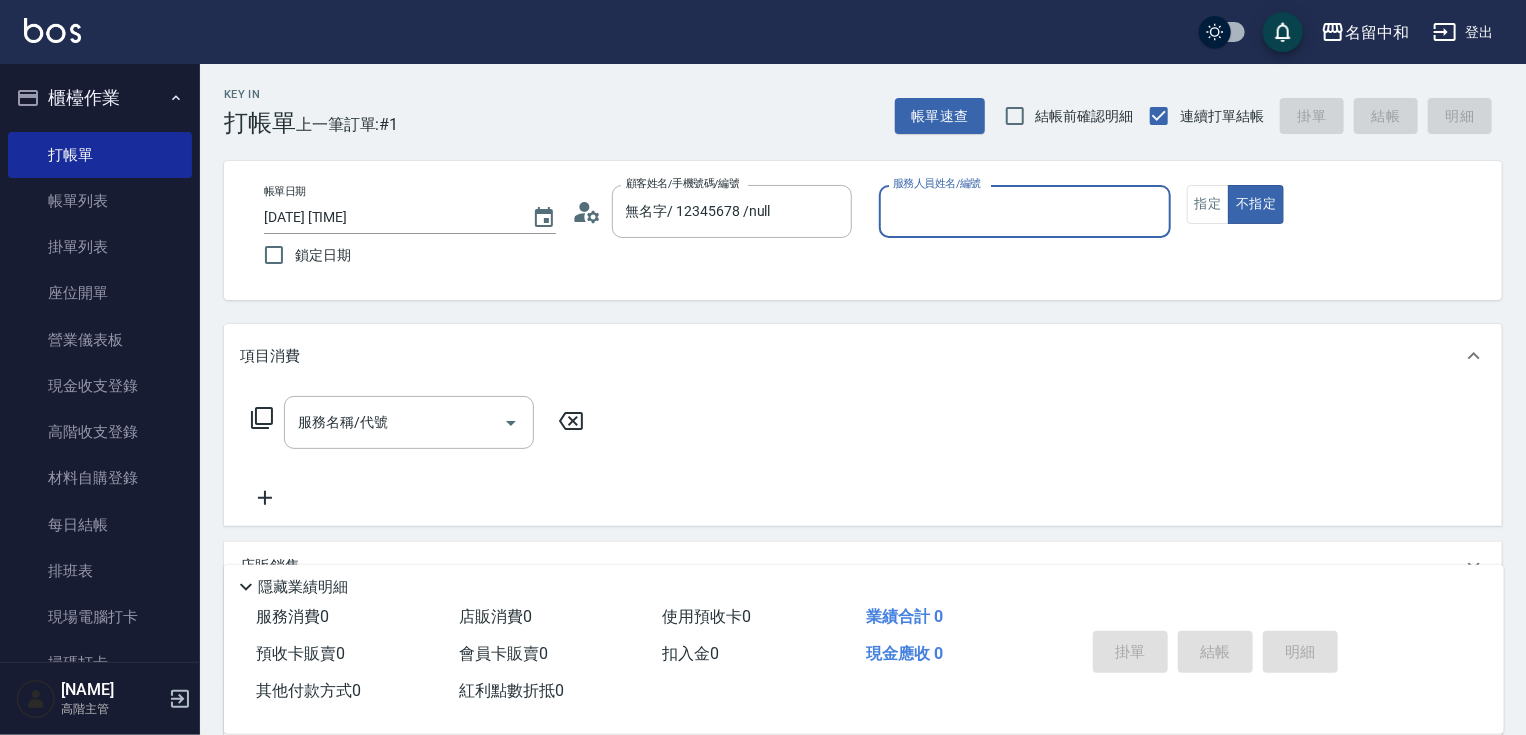click on "服務人員姓名/編號" at bounding box center [1025, 211] 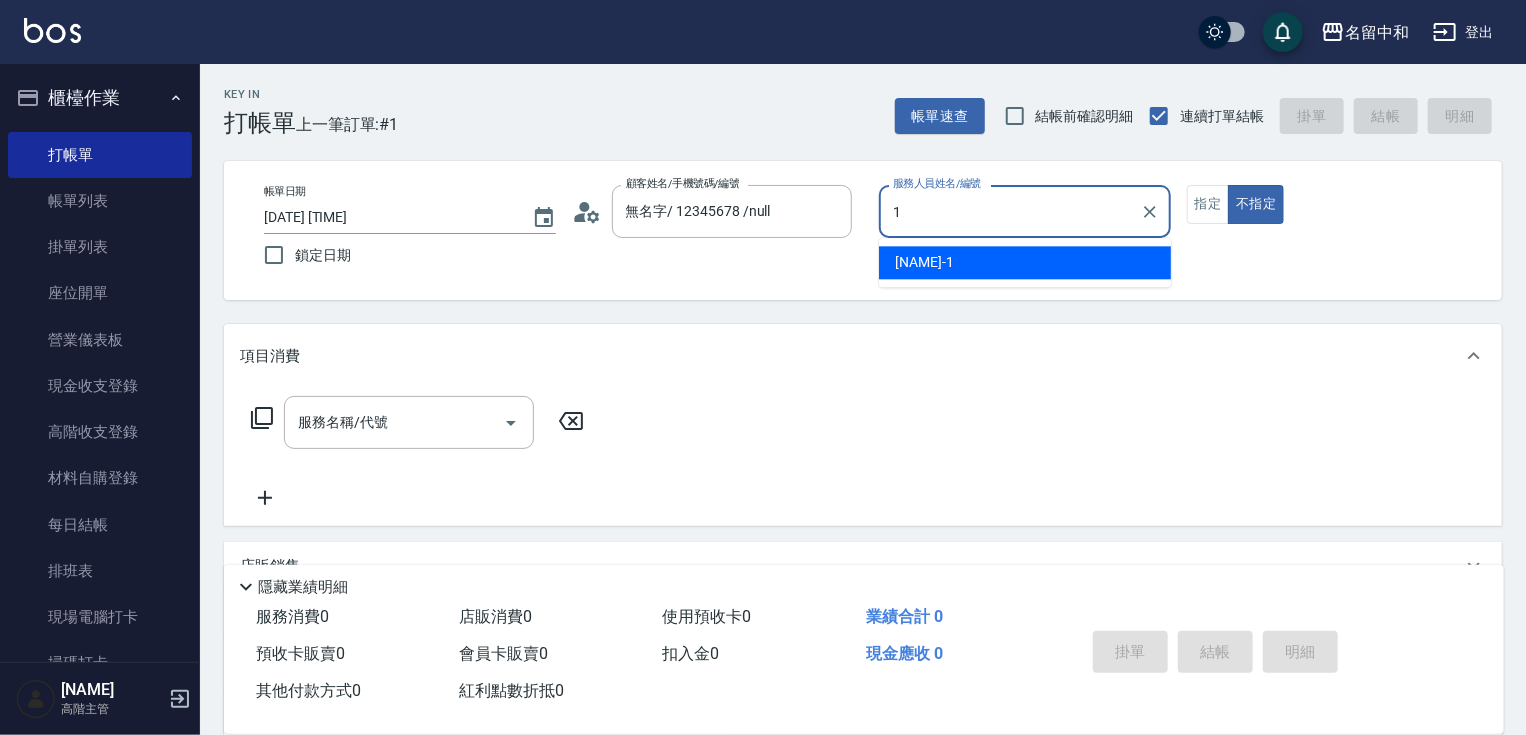 type on "Penny-1" 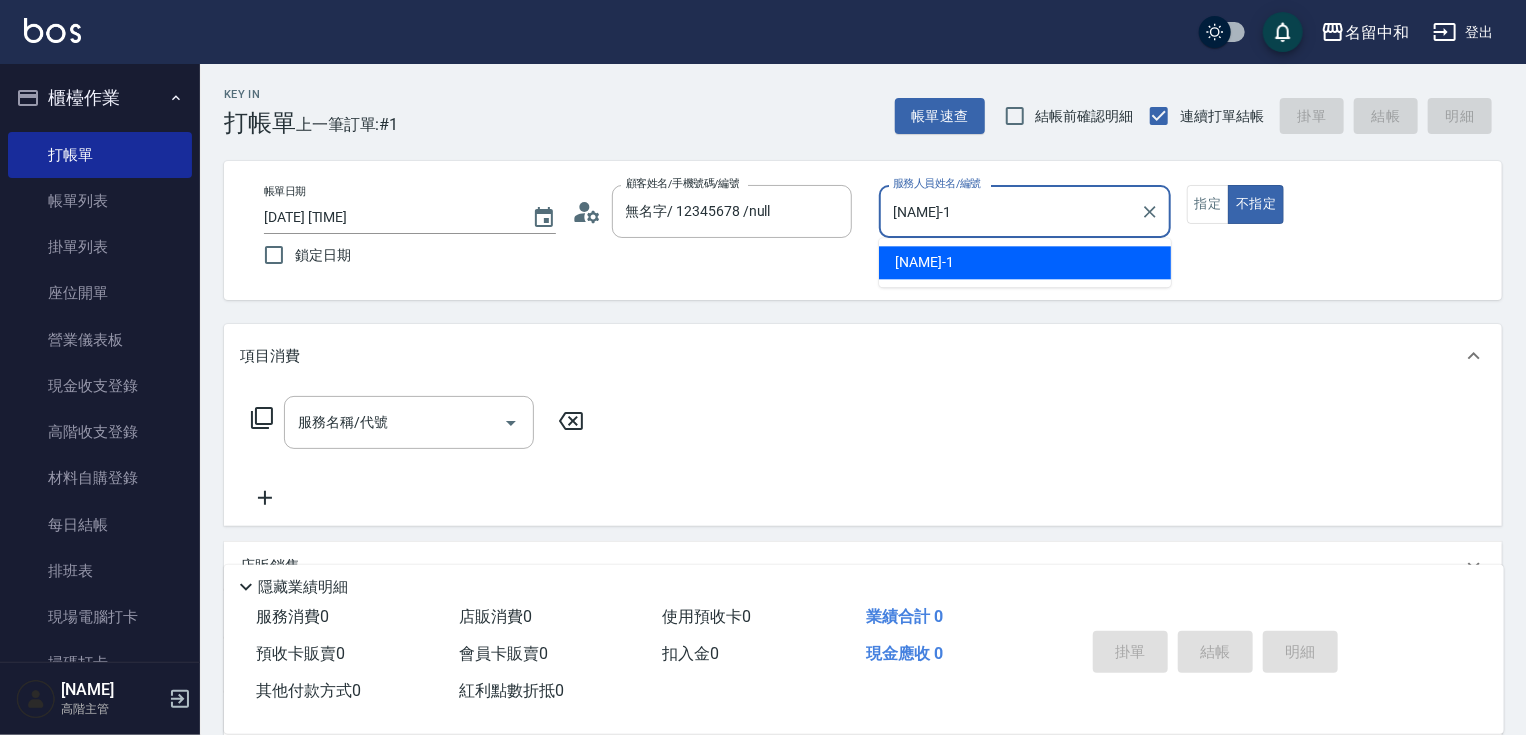 type on "false" 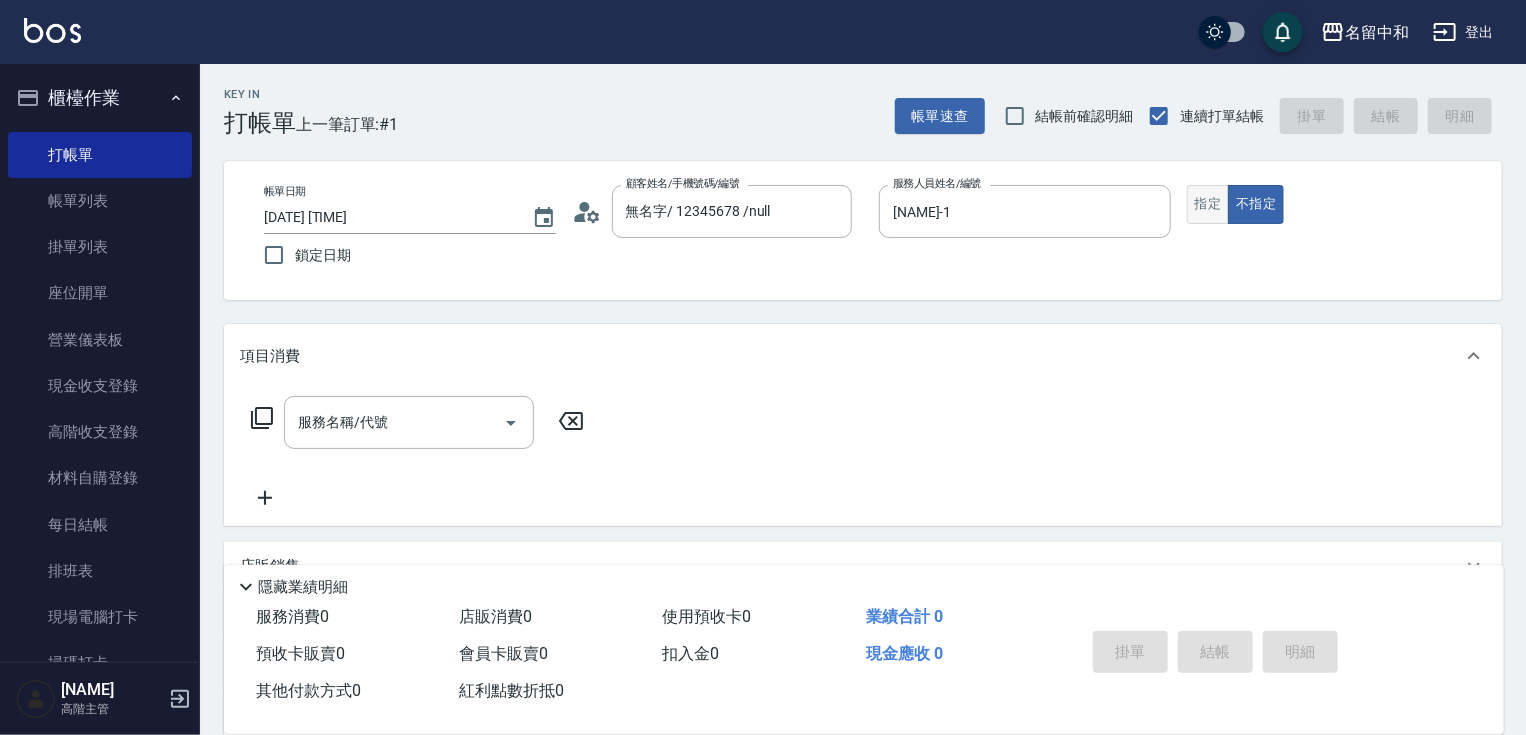 click on "指定" at bounding box center [1208, 204] 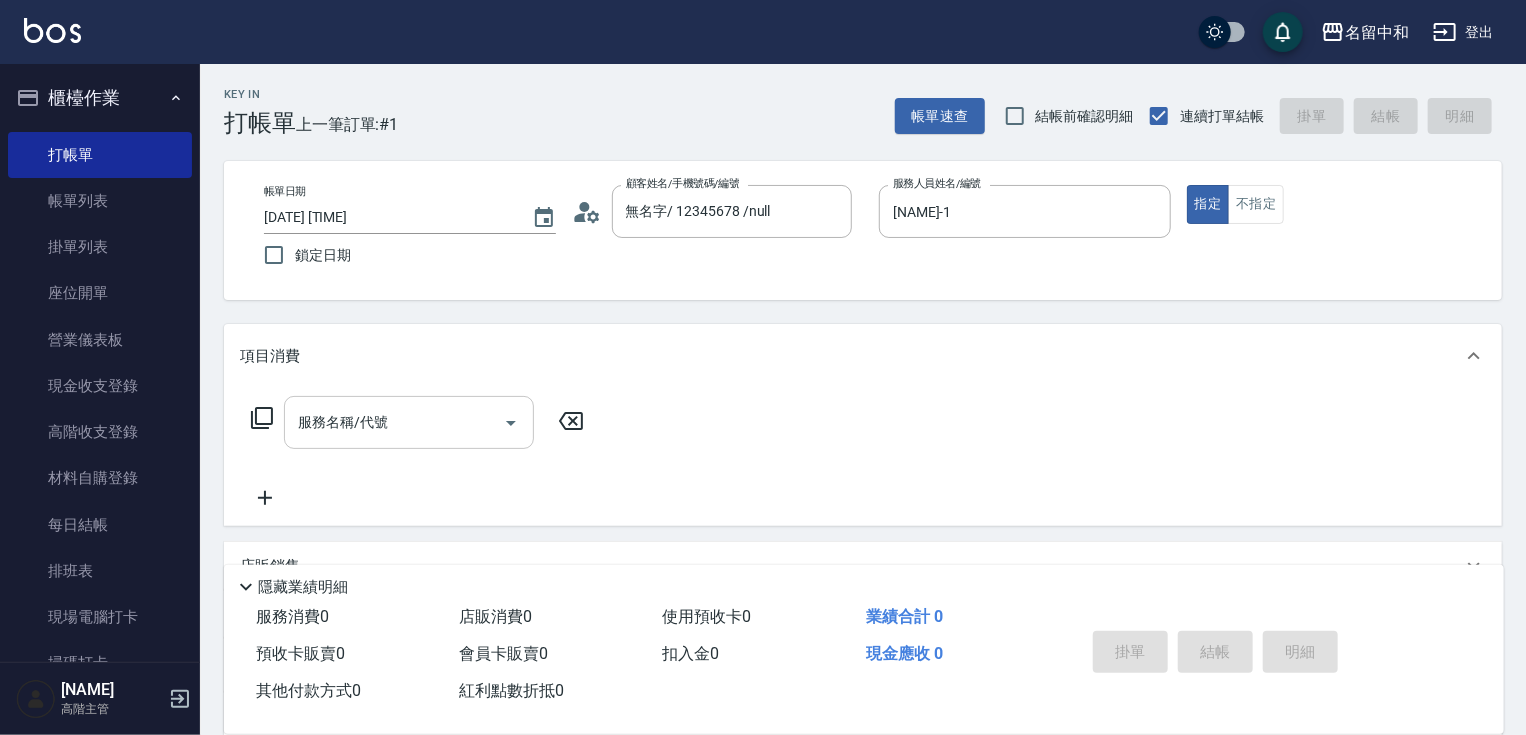 click on "服務名稱/代號" at bounding box center (394, 422) 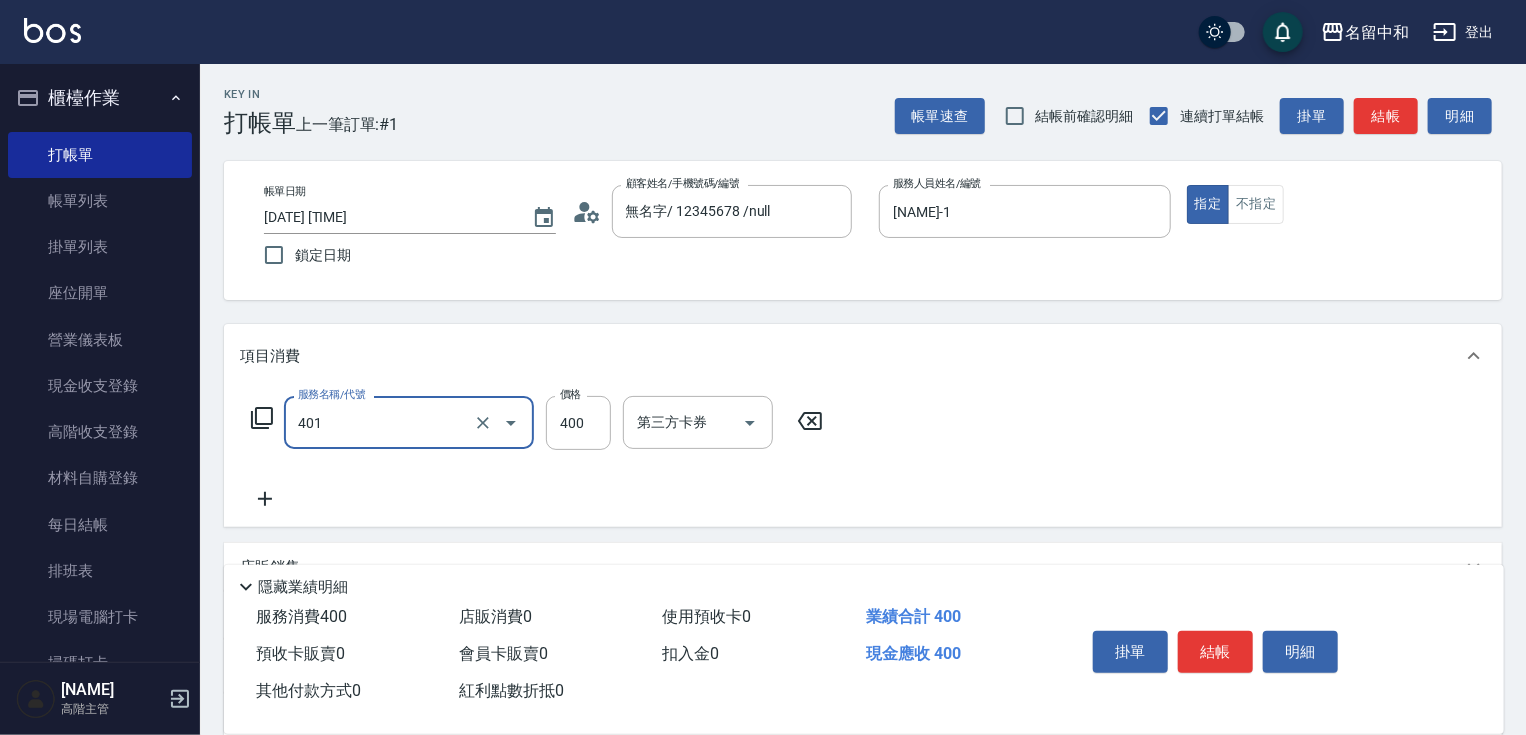 type on "[SERVICE]([PRICE])([SERVICE_CODE])" 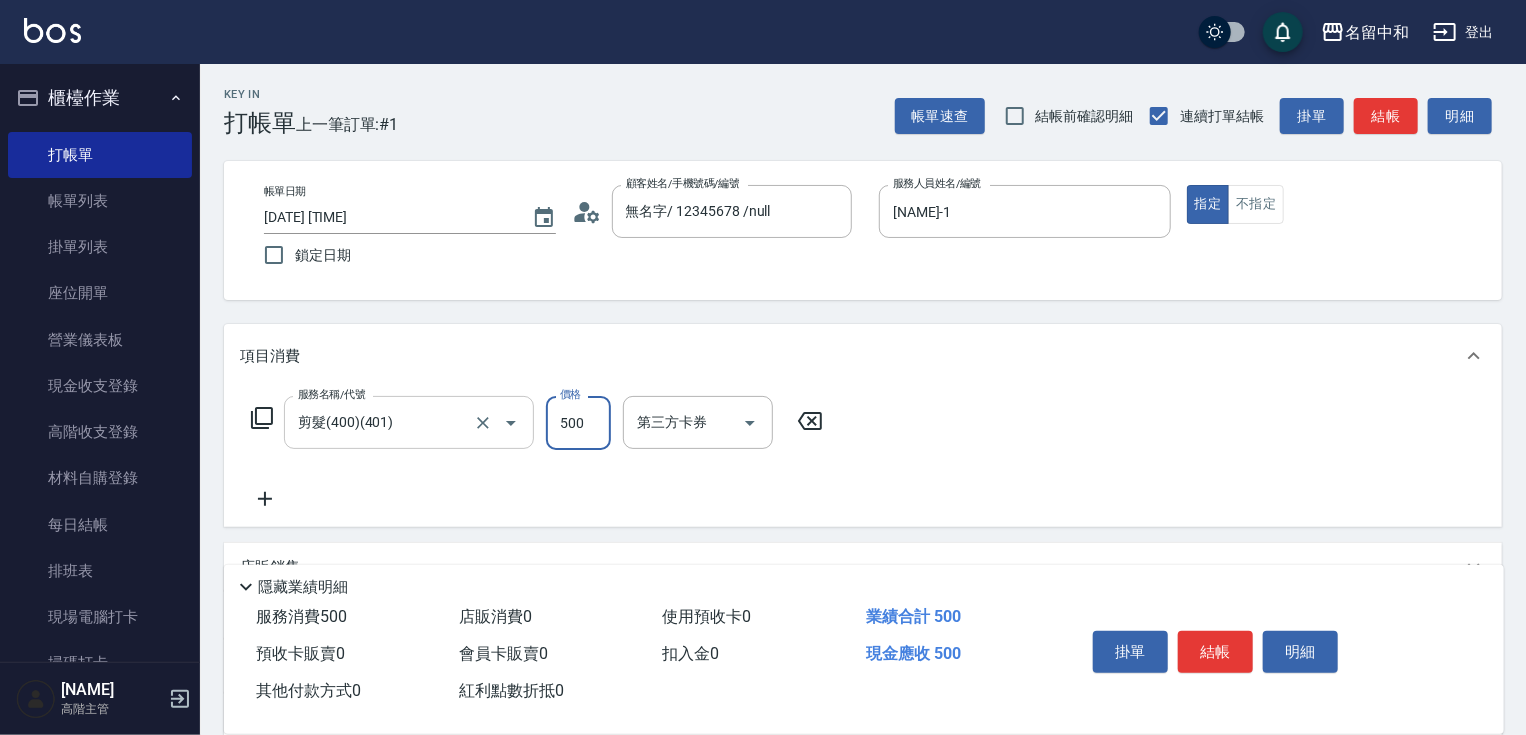 type on "500" 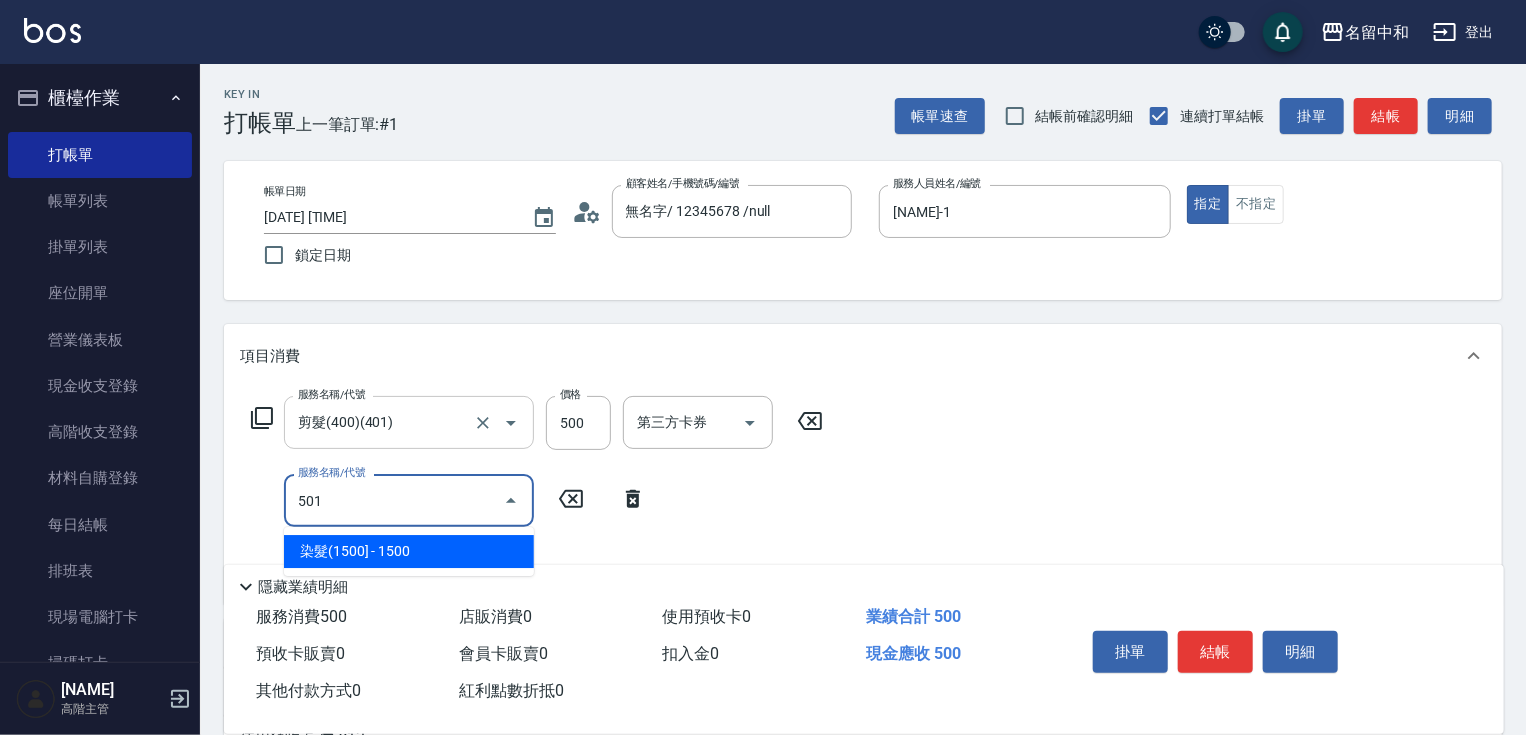 type on "染髮(1500](501)" 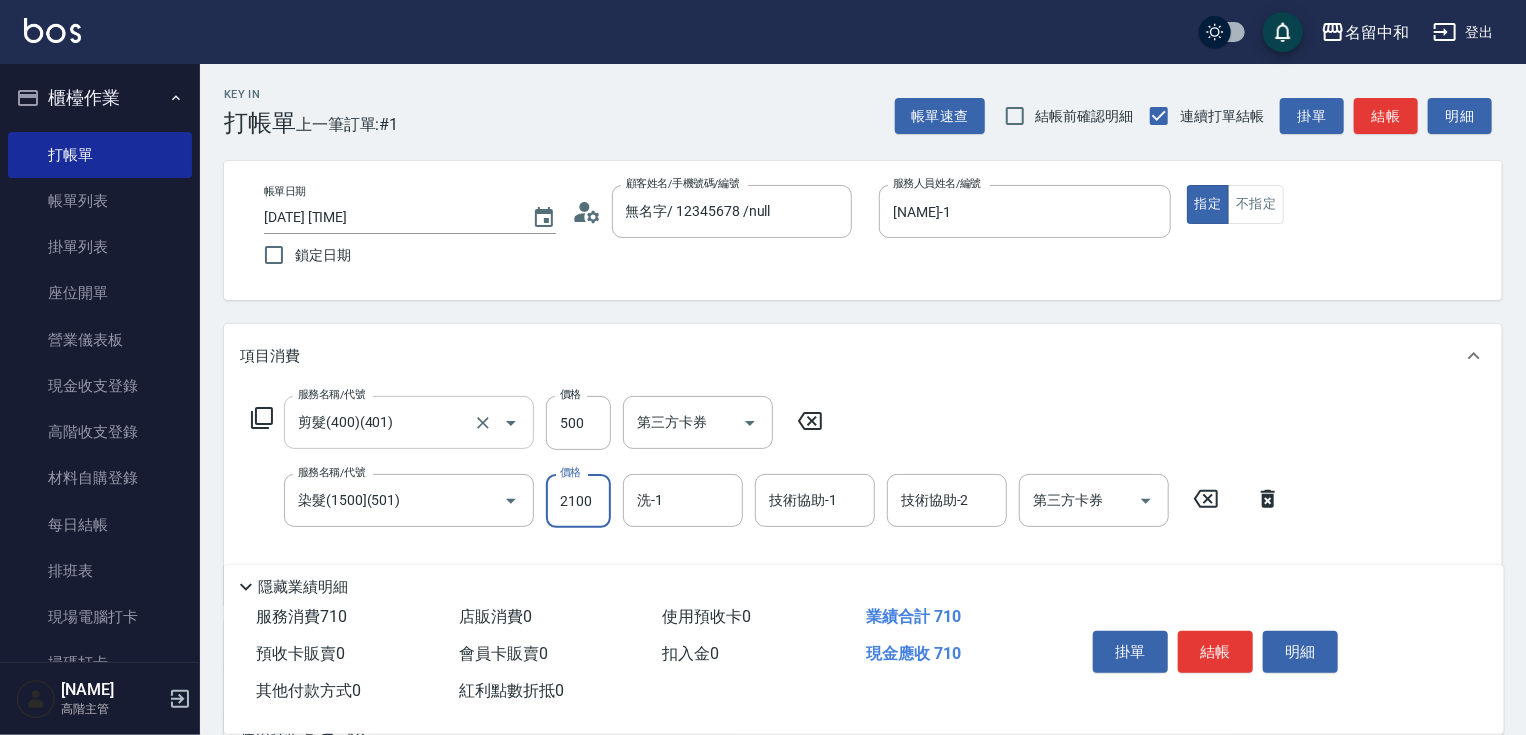type on "2100" 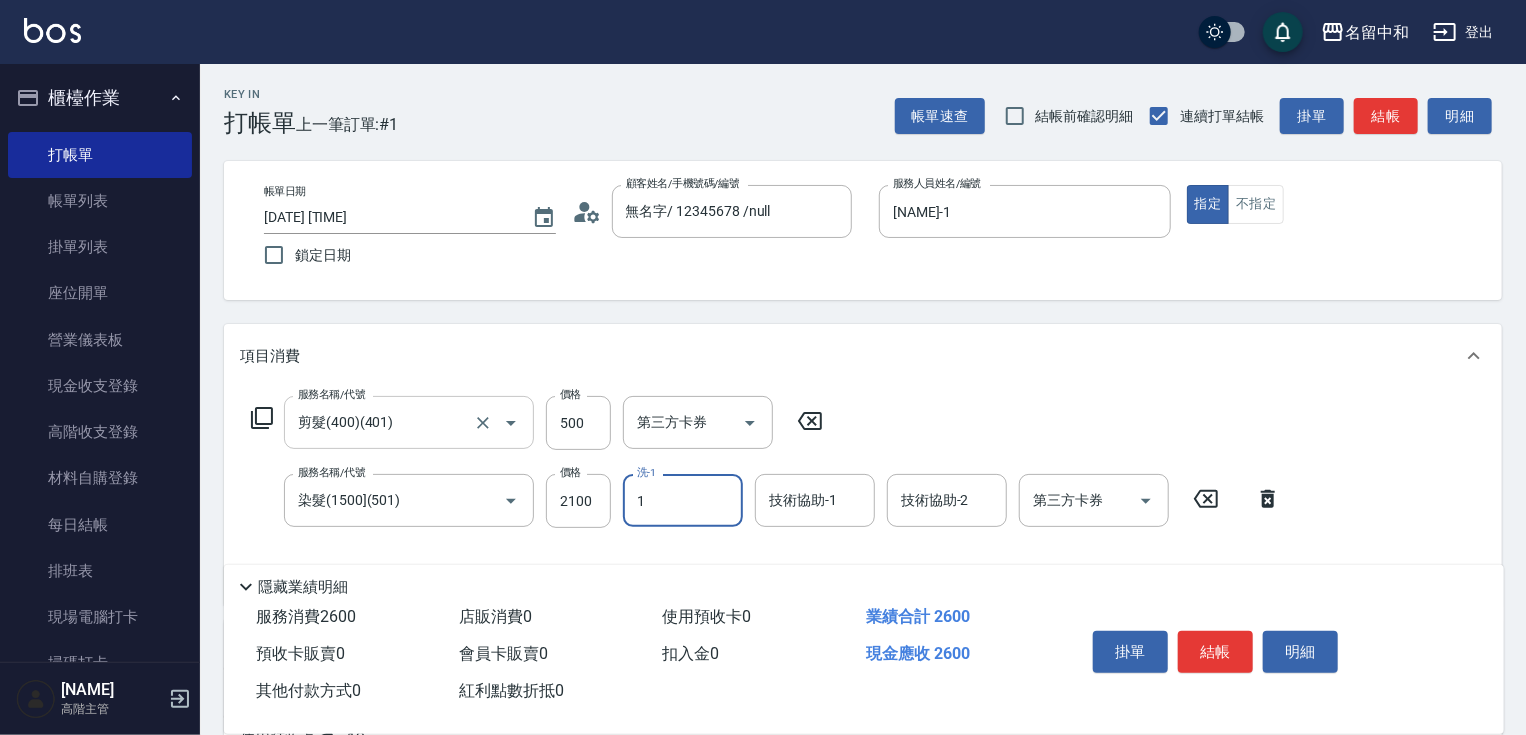 type on "Penny-1" 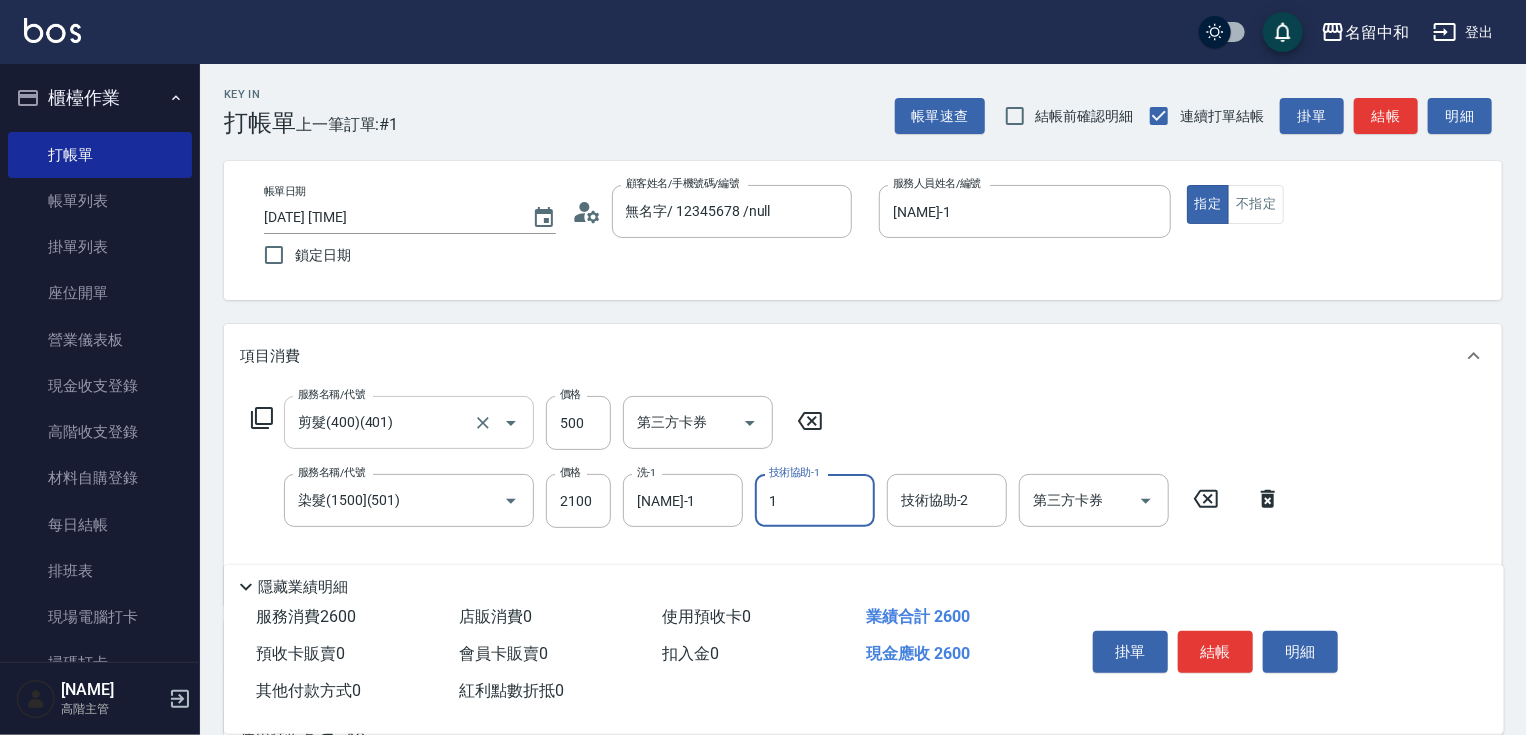 type on "Penny-1" 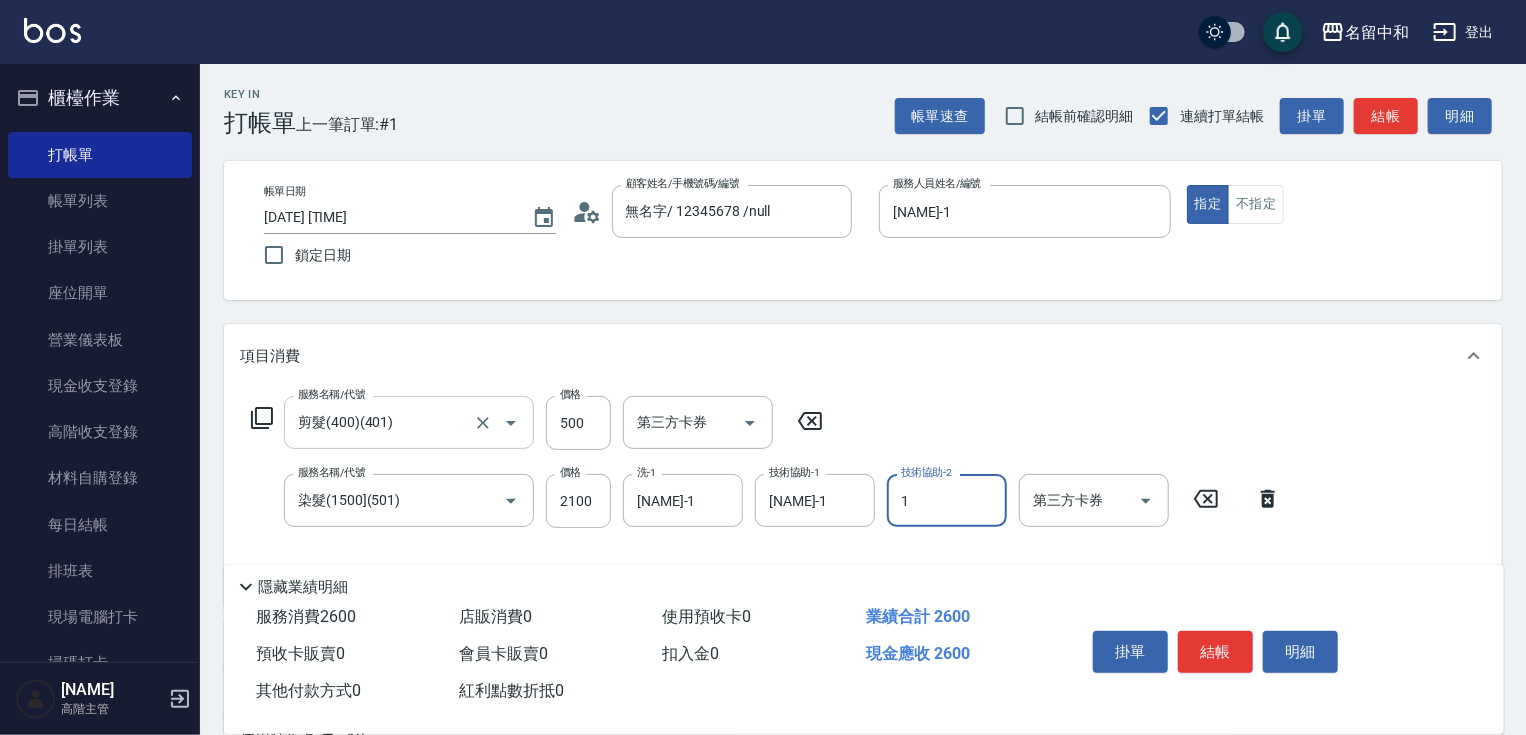 type on "Penny-1" 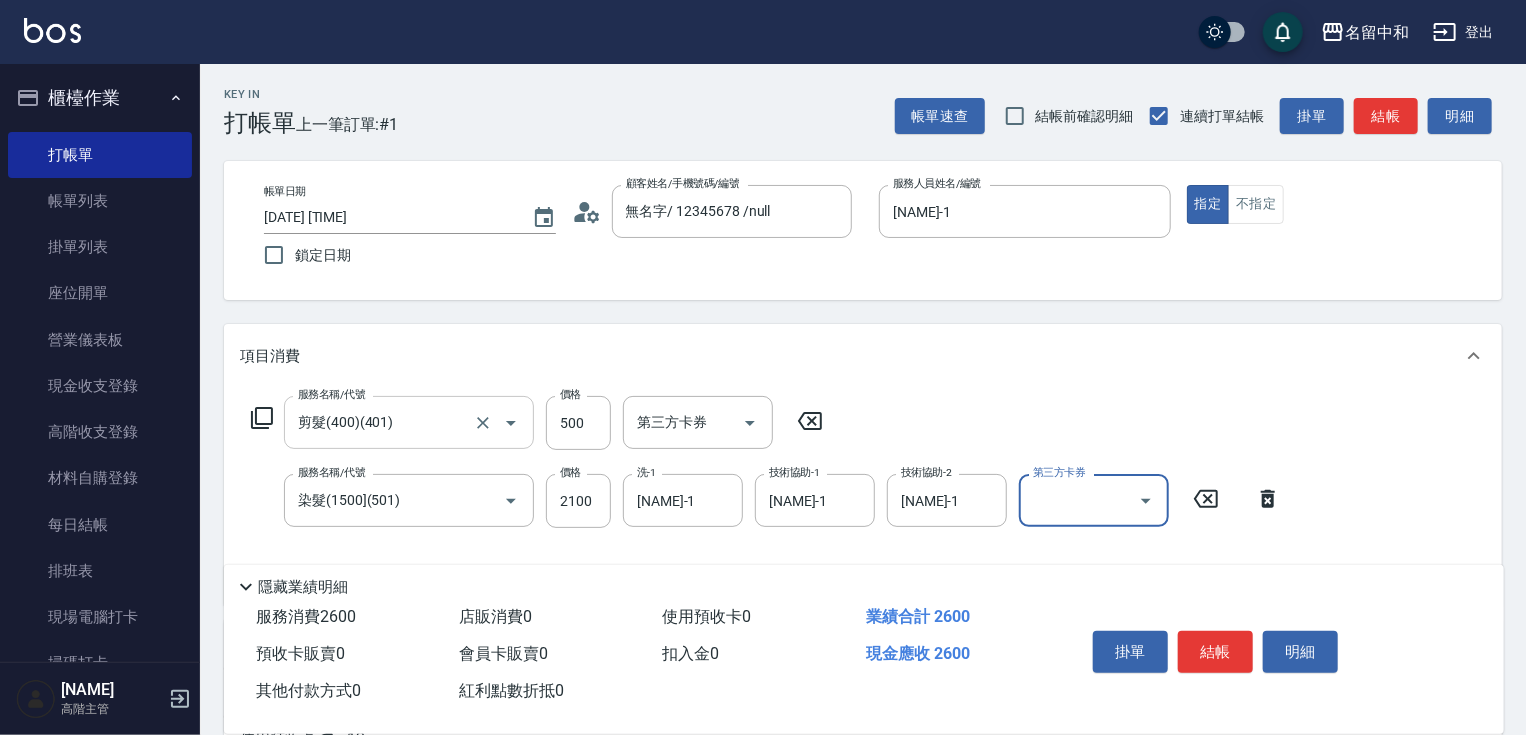 type on "舊有卡券" 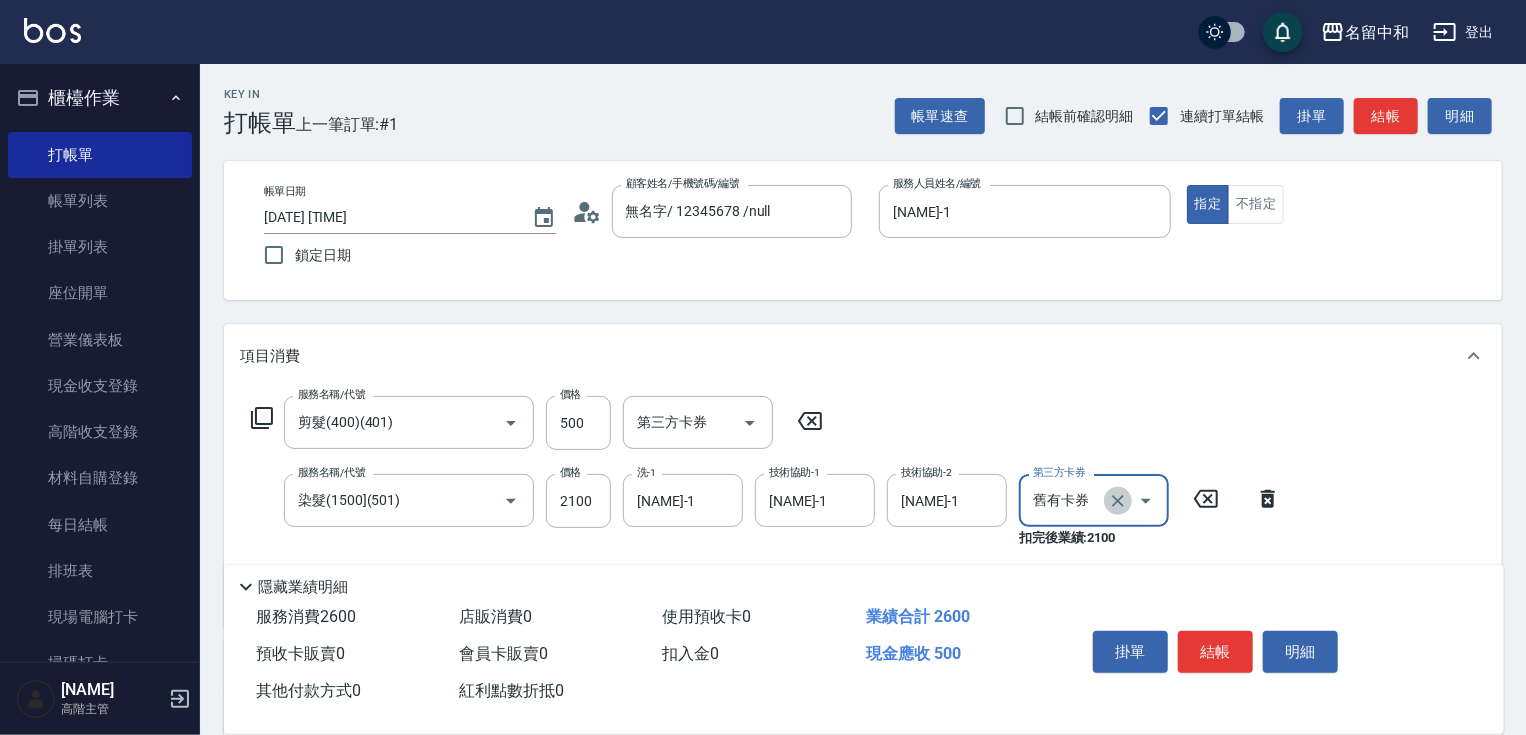click 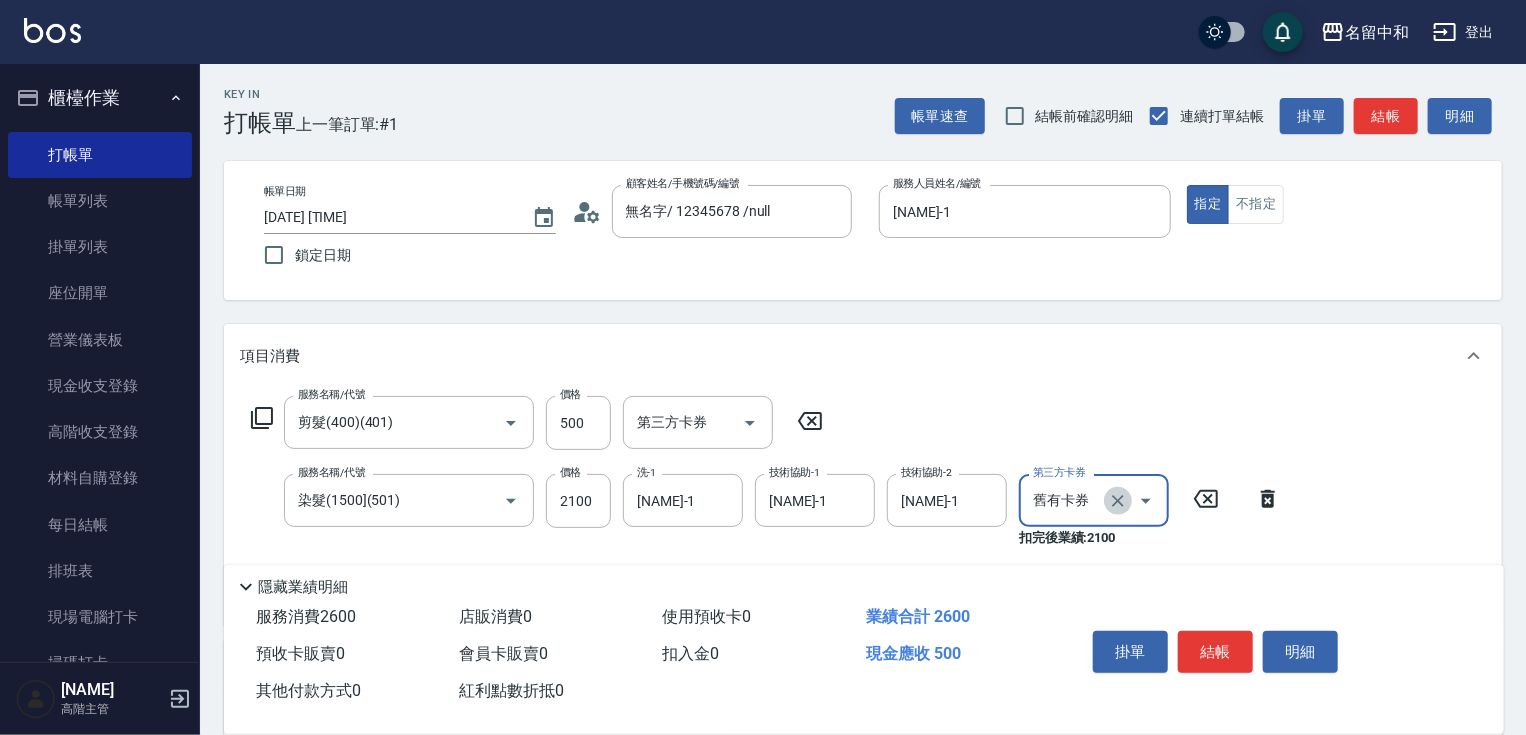 type 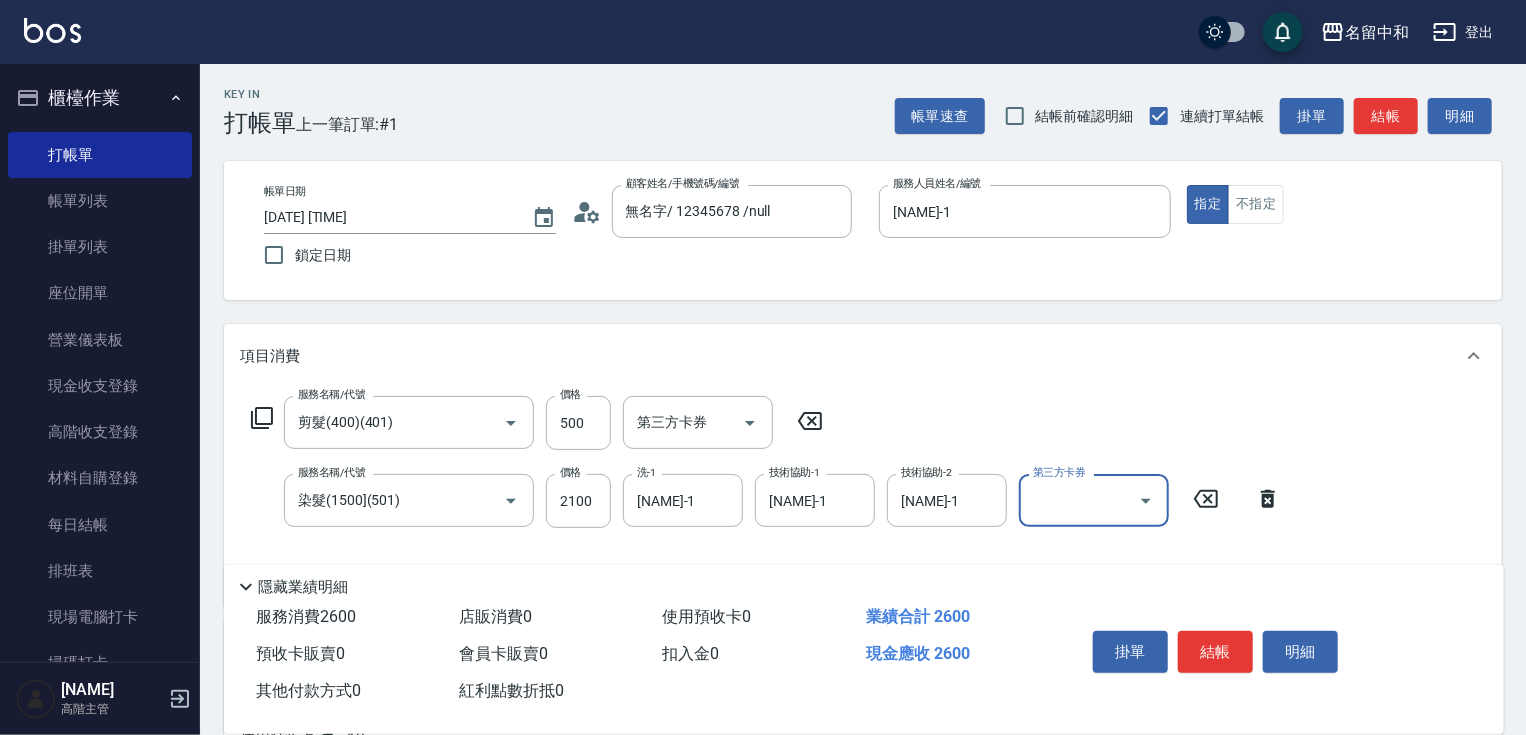 click on "掛單 結帳 明細" at bounding box center (1215, 654) 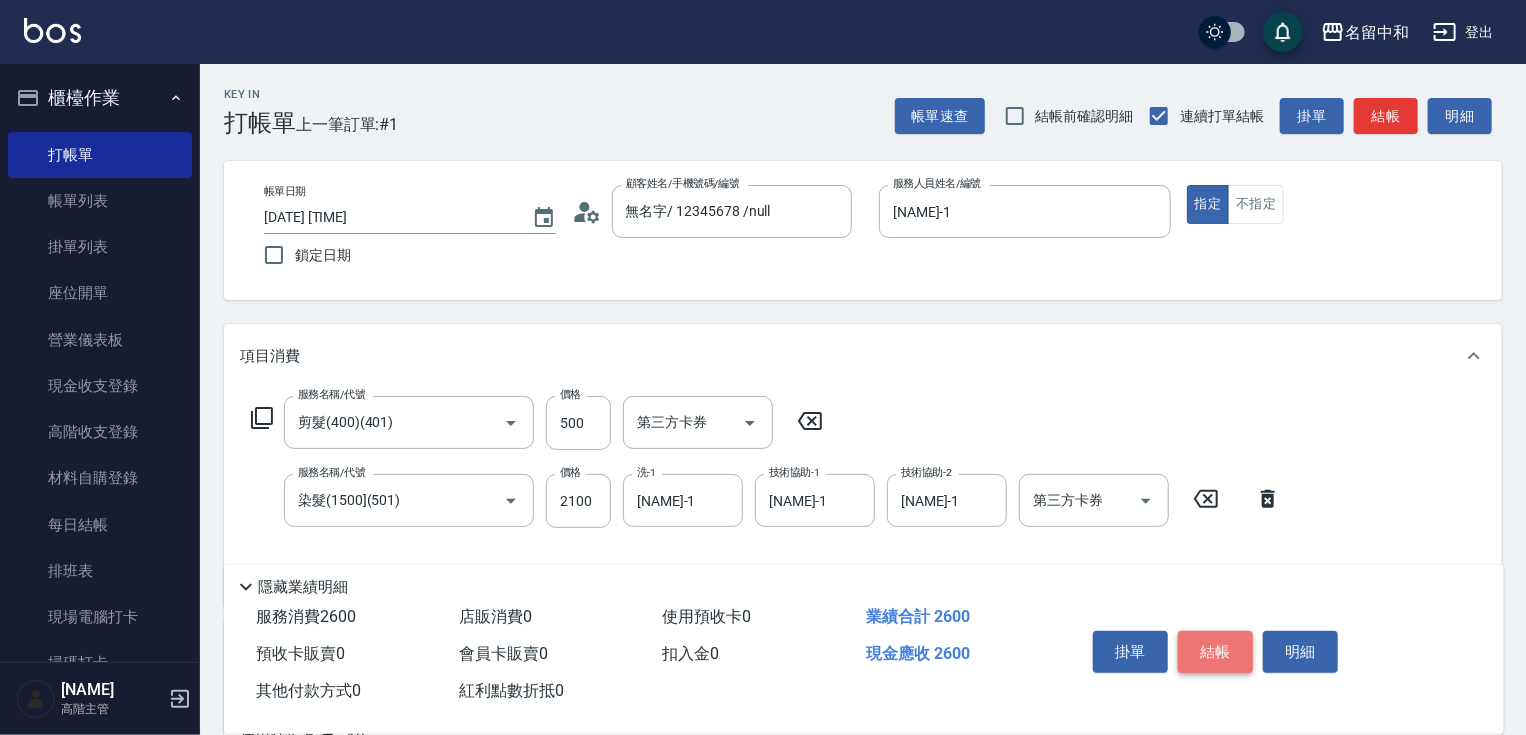 click on "結帳" at bounding box center [1215, 652] 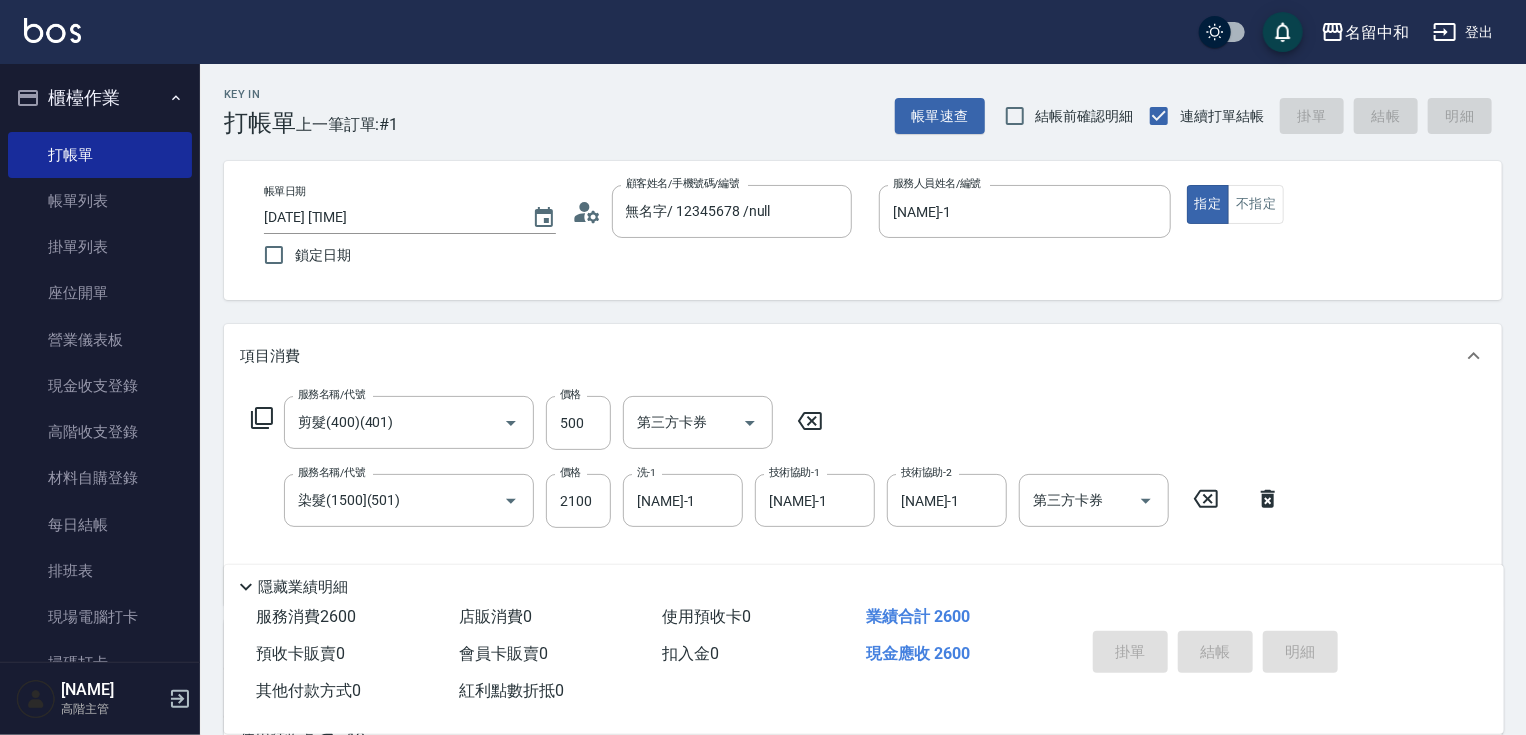 type on "2025/08/02 12:15" 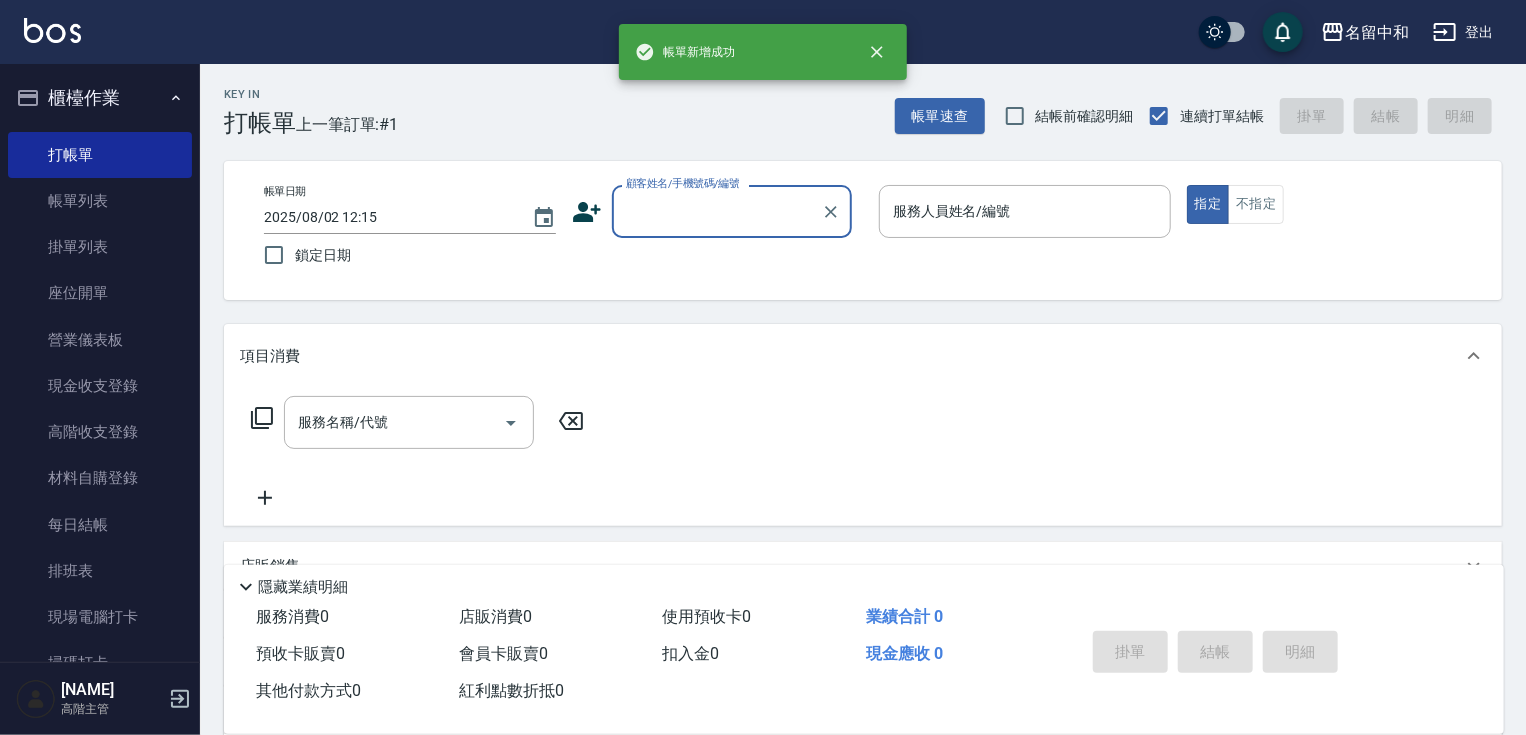 scroll, scrollTop: 0, scrollLeft: 0, axis: both 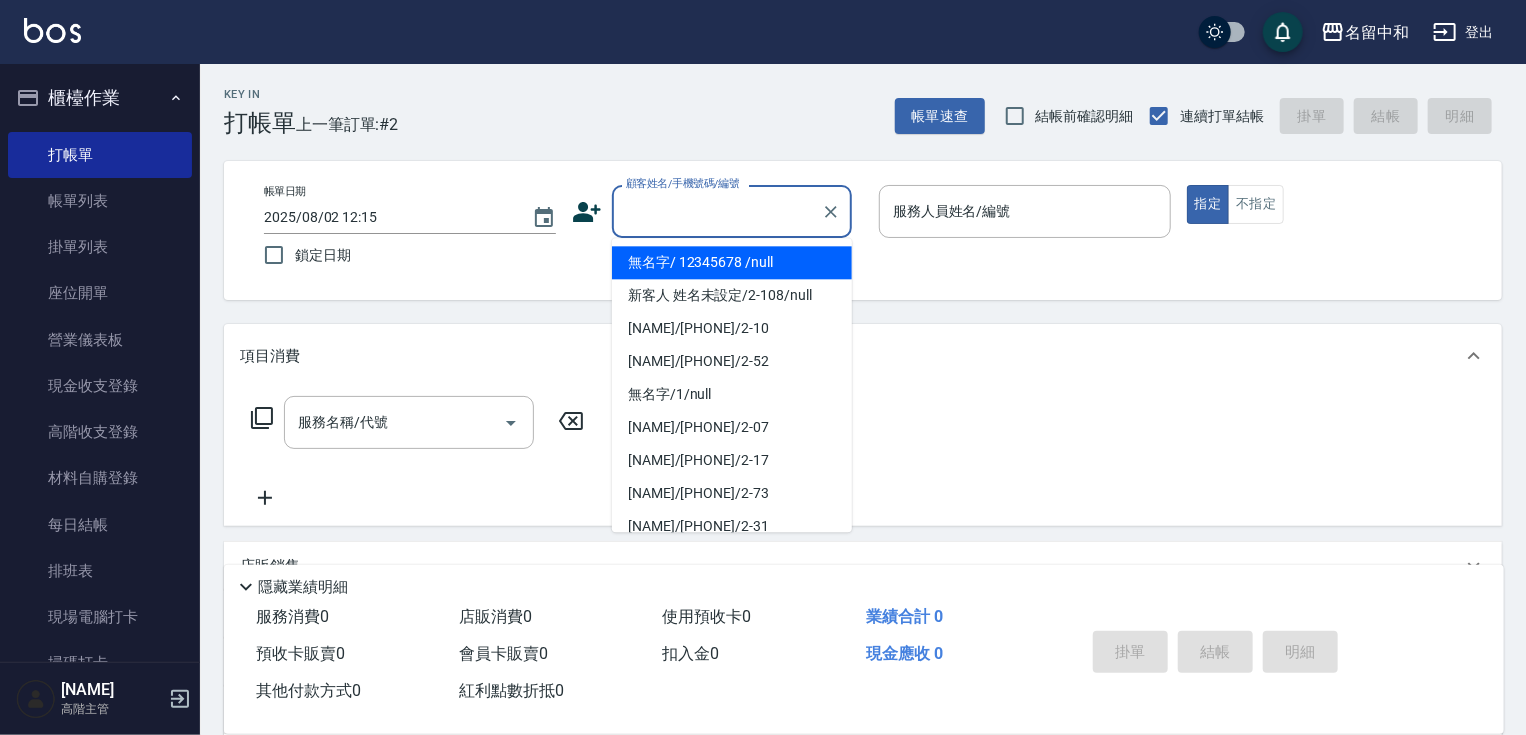 click on "顧客姓名/手機號碼/編號" at bounding box center (717, 211) 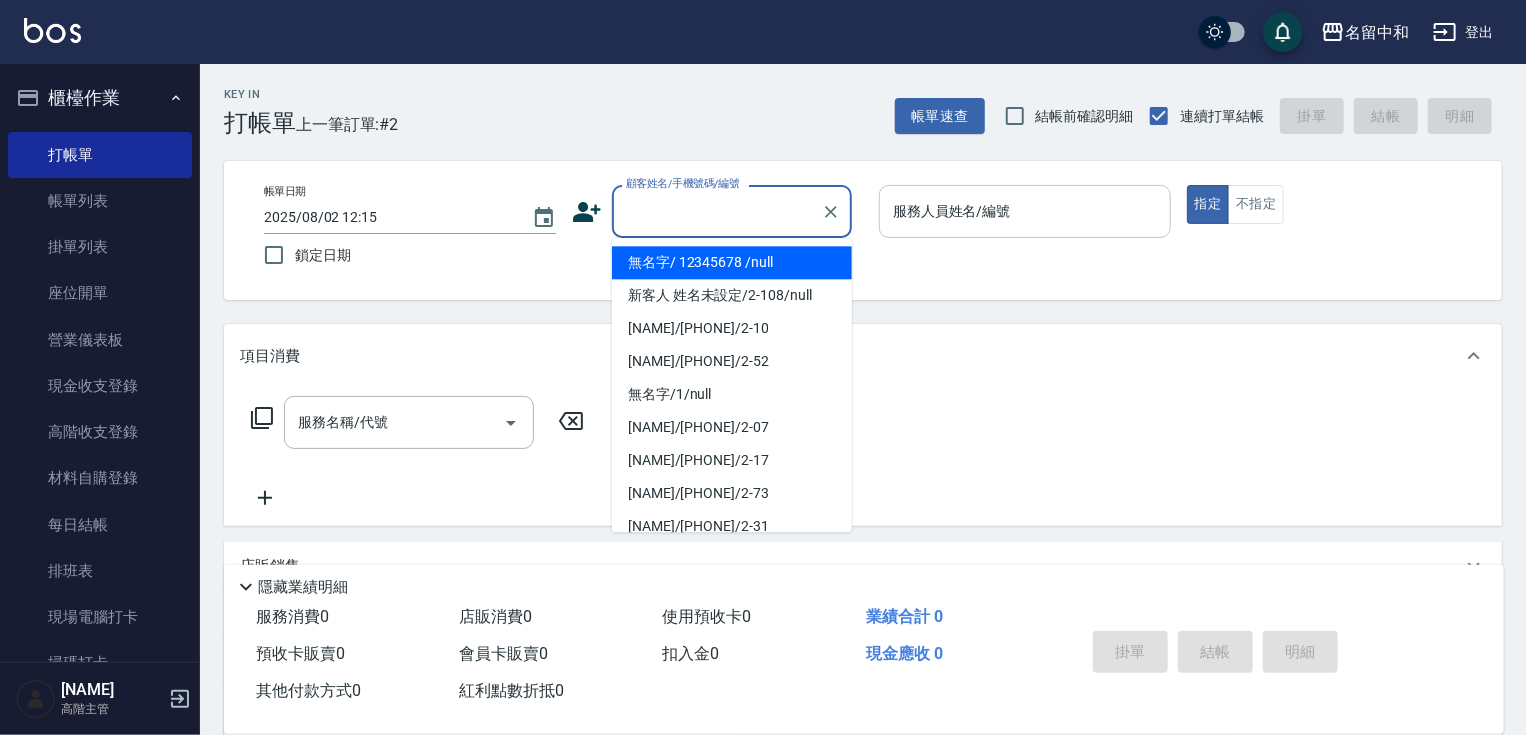click on "無名字/                                                 12345678                              /null" at bounding box center [732, 262] 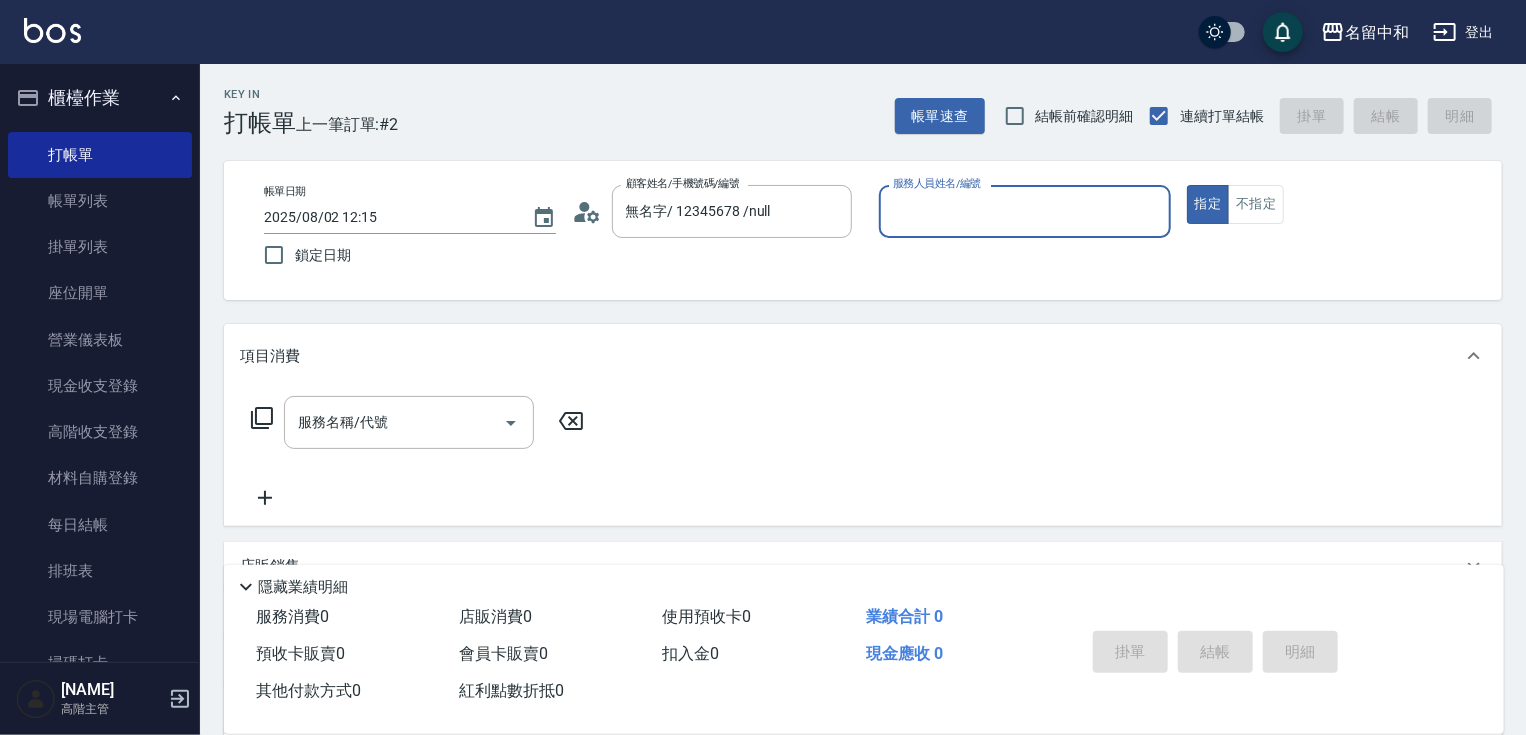 click on "服務人員姓名/編號" at bounding box center (1025, 211) 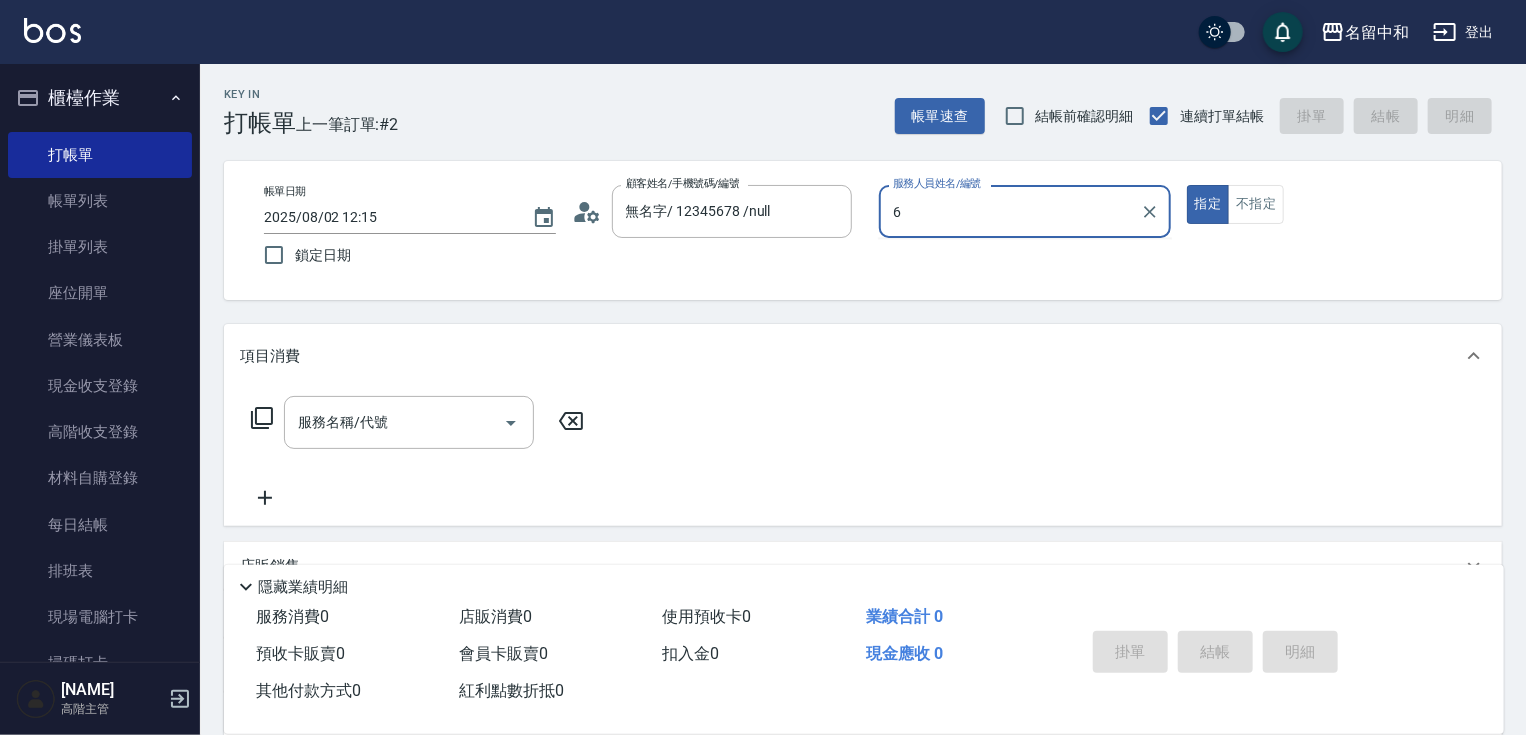 type on "6" 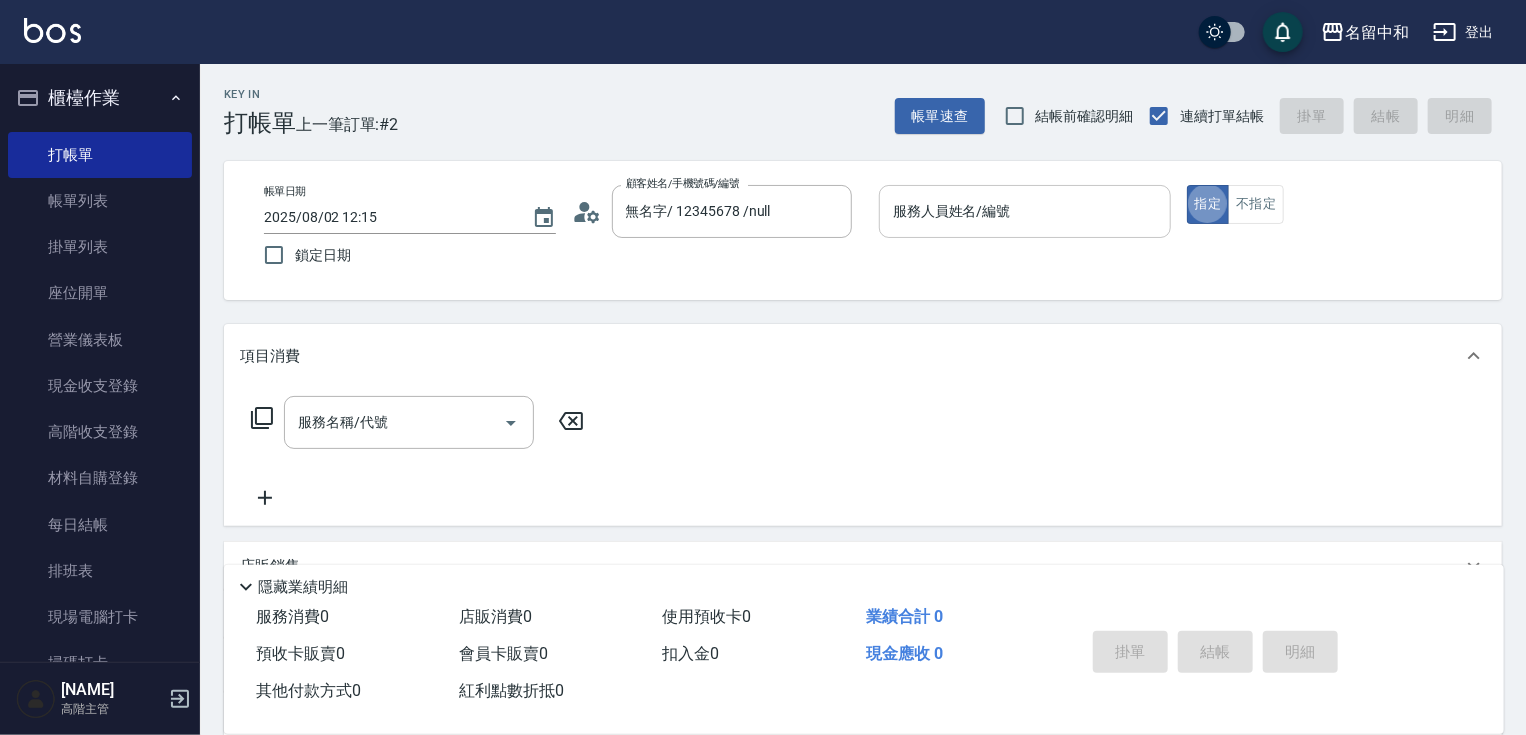 type on "true" 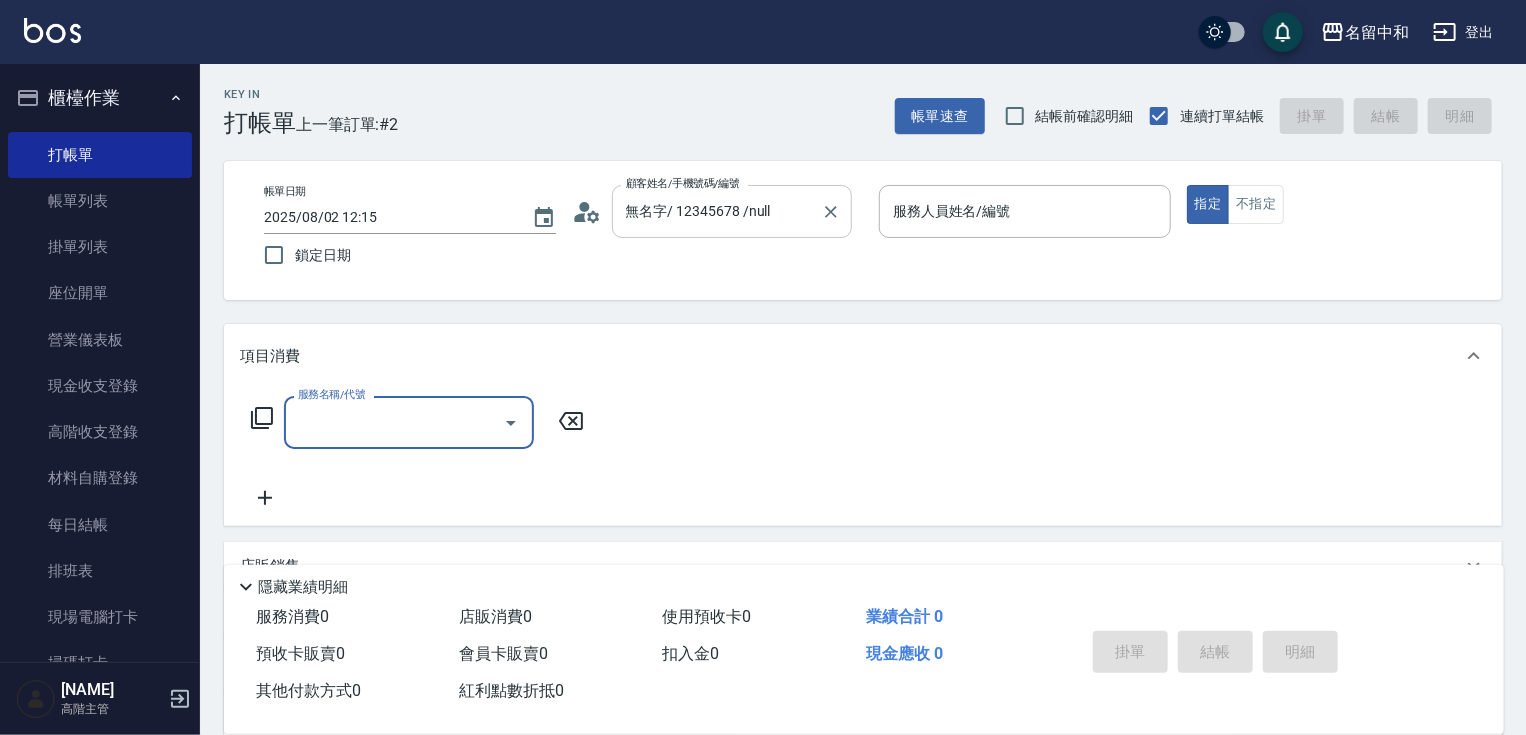 click on "無名字/                                                 12345678                              /null" at bounding box center [717, 211] 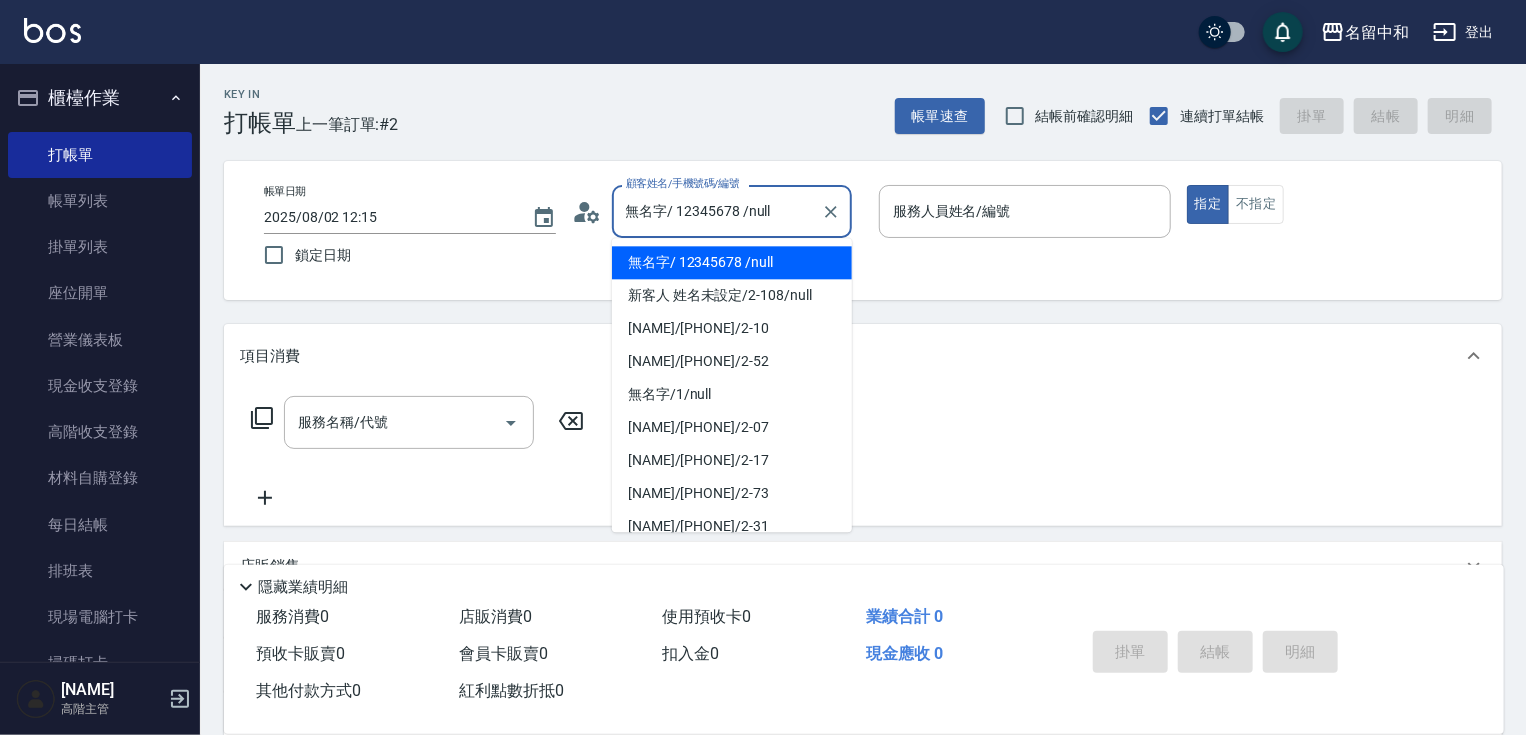 click on "無名字/                                                 12345678                              /null" at bounding box center (732, 262) 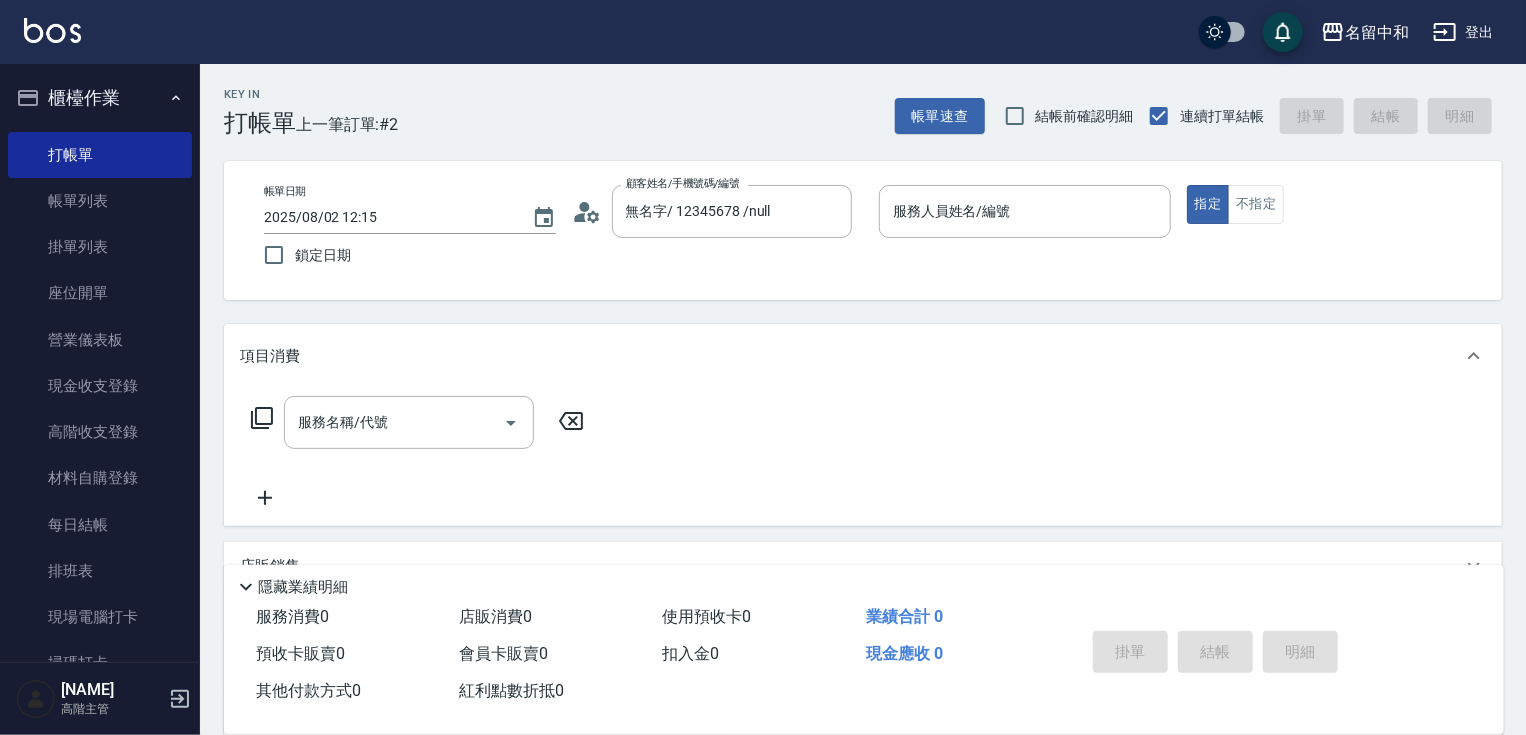 click on "帳單日期 2025/08/02 12:15 鎖定日期 顧客姓名/手機號碼/編號 無名字/                                                 12345678                              /null 顧客姓名/手機號碼/編號 服務人員姓名/編號 服務人員姓名/編號 指定 不指定" at bounding box center (863, 230) 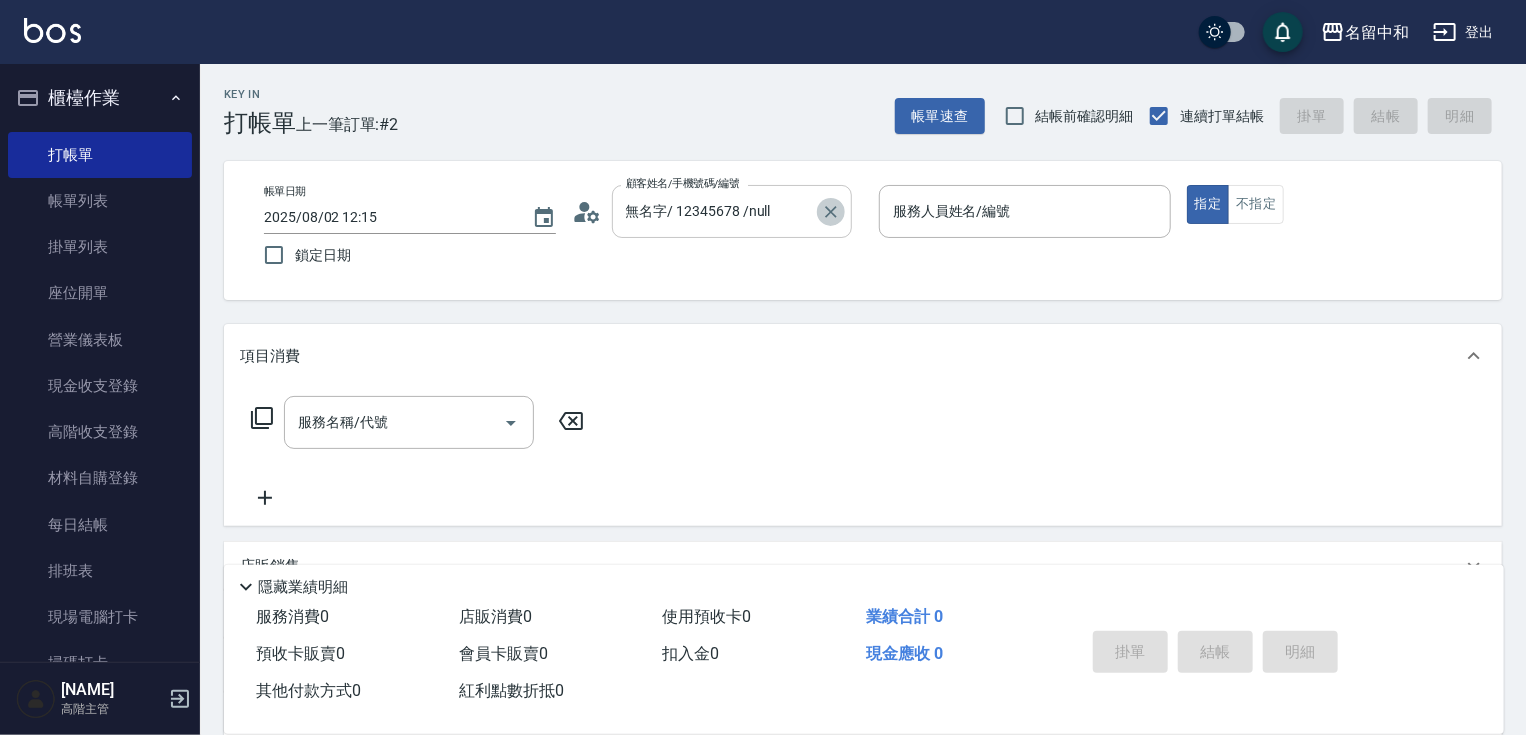 click 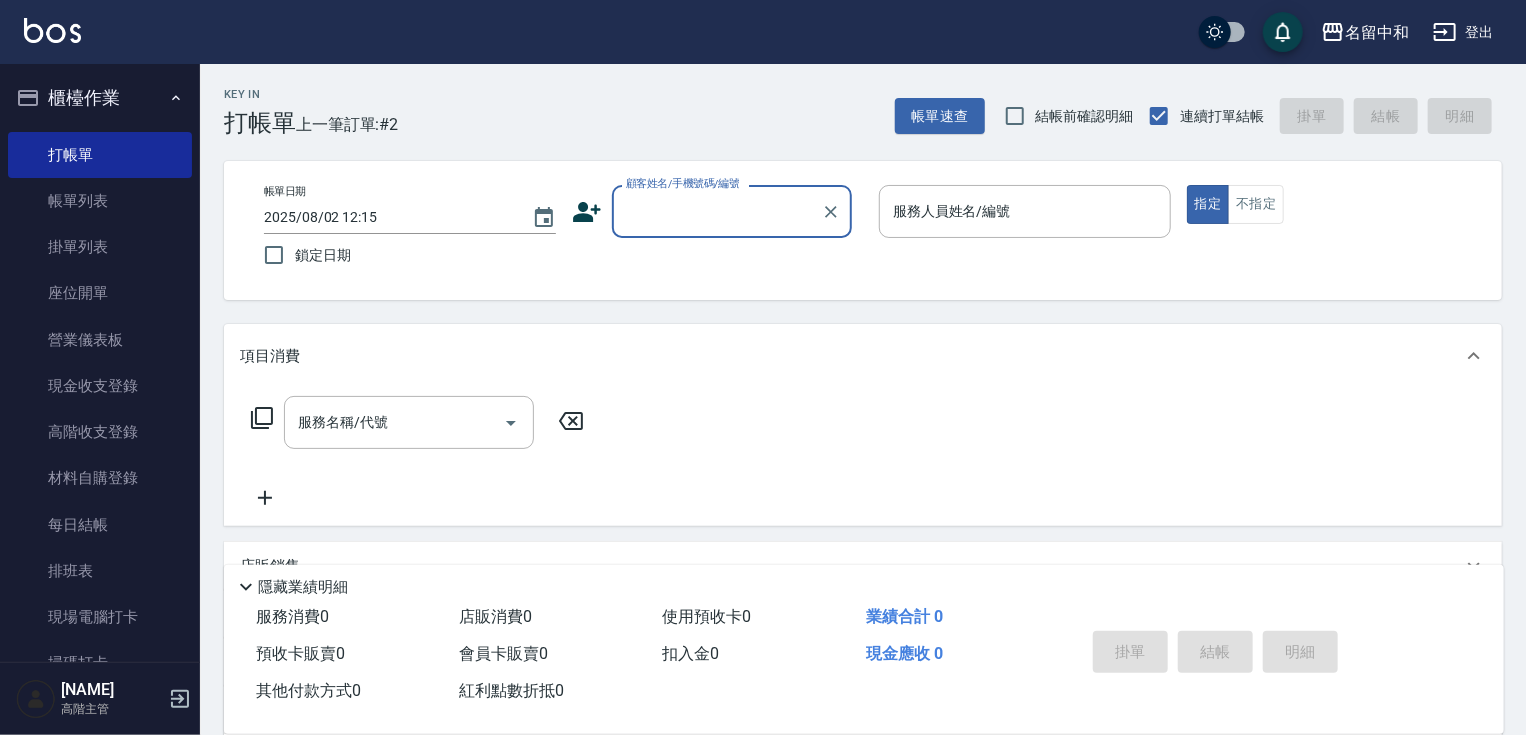 click on "顧客姓名/手機號碼/編號" at bounding box center (717, 211) 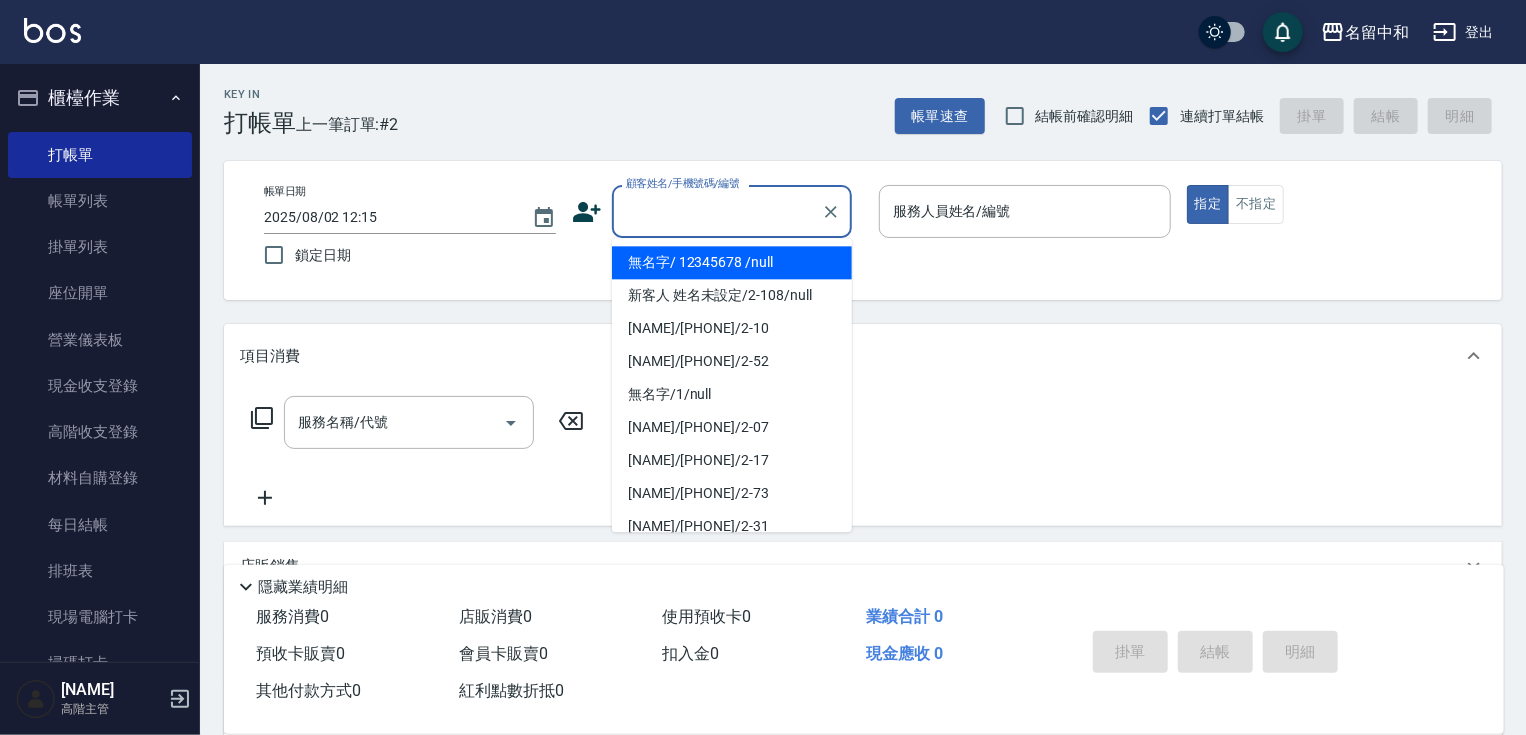 click on "無名字/                                                 12345678                              /null" at bounding box center [732, 262] 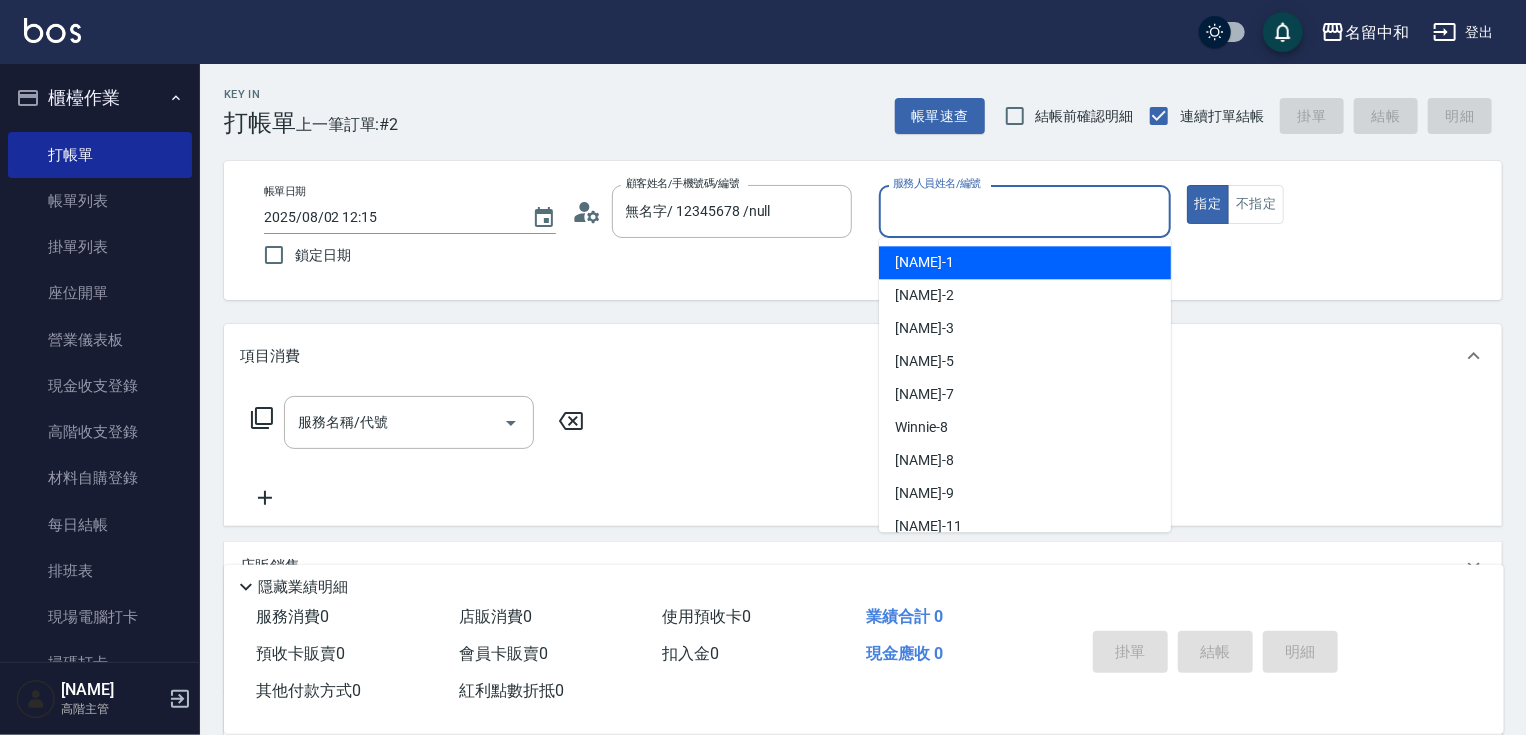 click on "服務人員姓名/編號" at bounding box center [1025, 211] 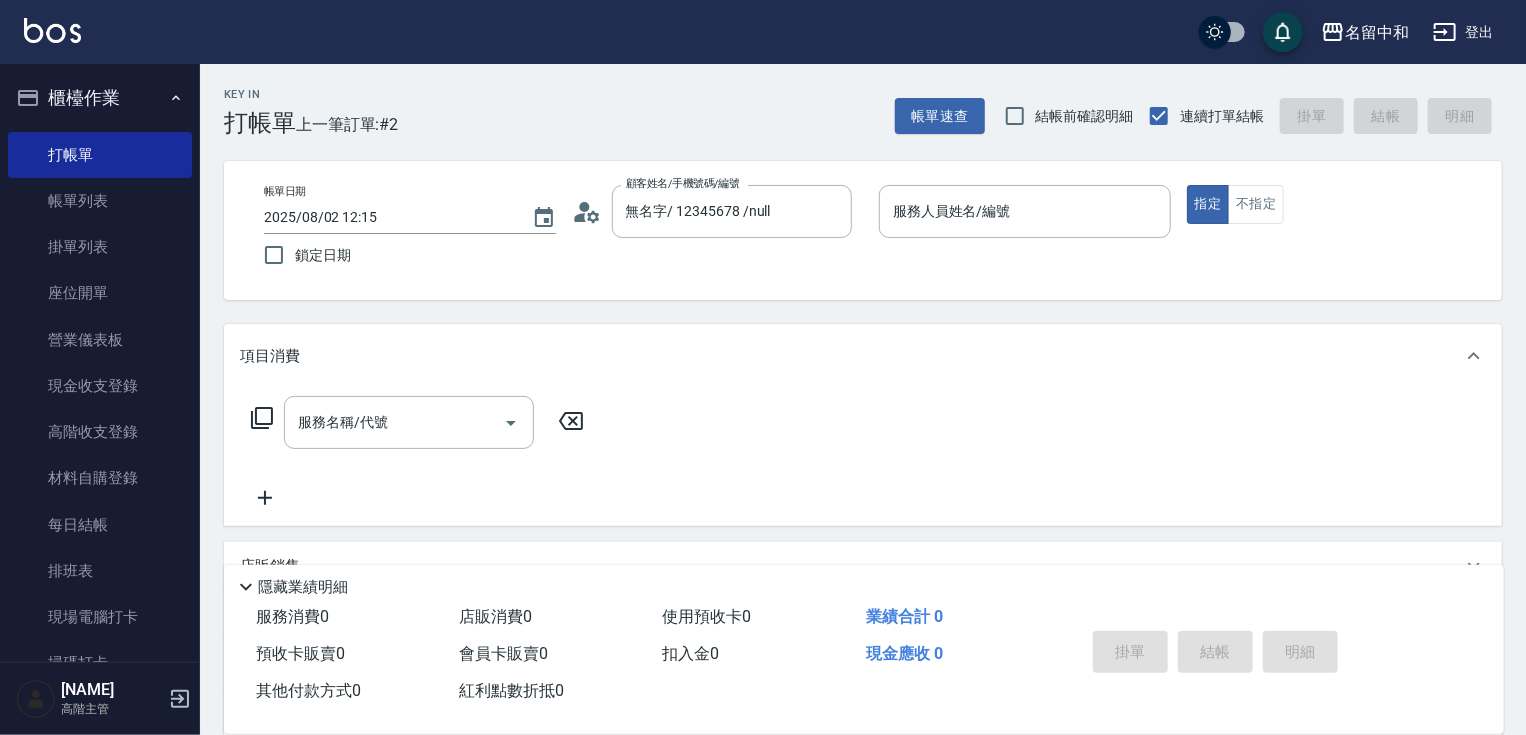 drag, startPoint x: 1384, startPoint y: 262, endPoint x: 1303, endPoint y: 266, distance: 81.09871 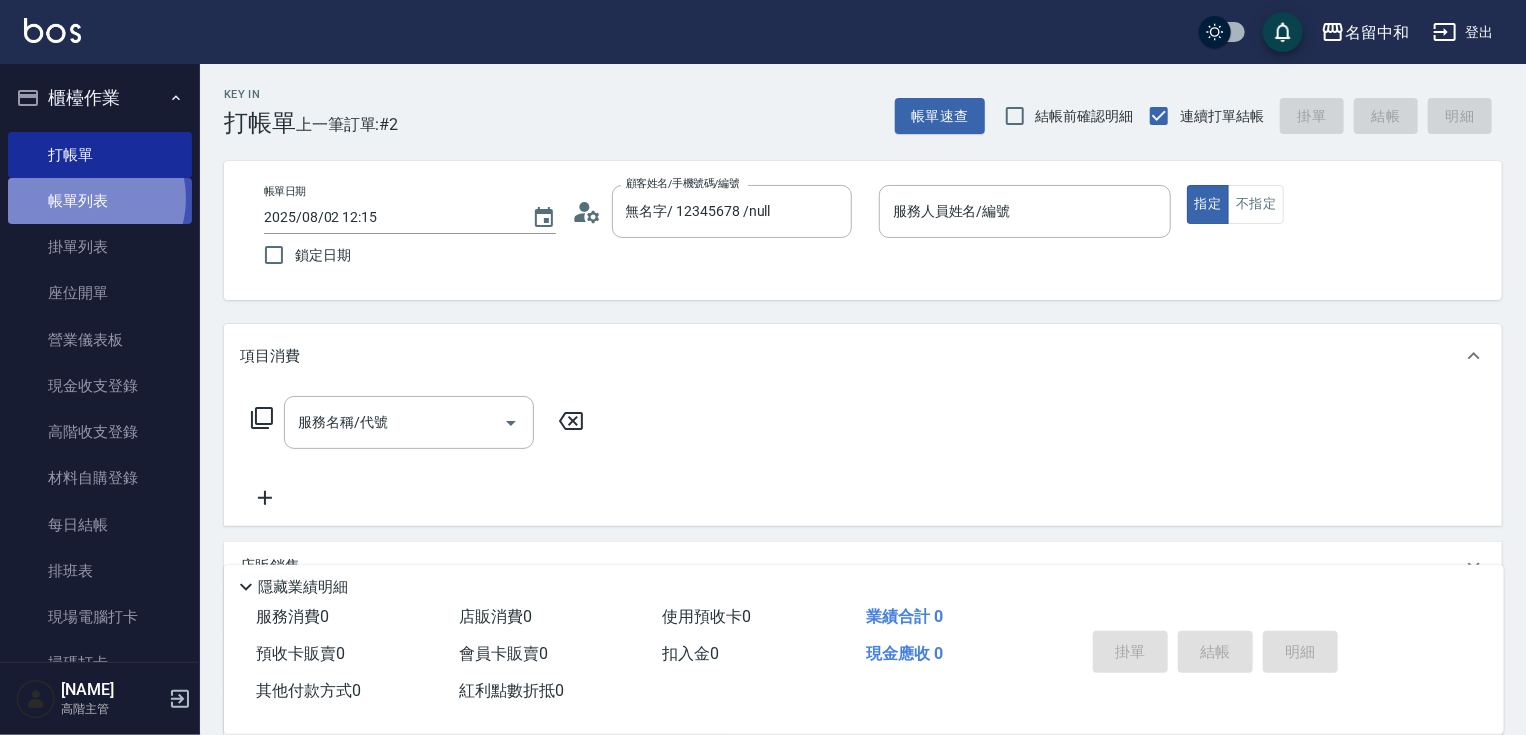click on "帳單列表" at bounding box center (100, 201) 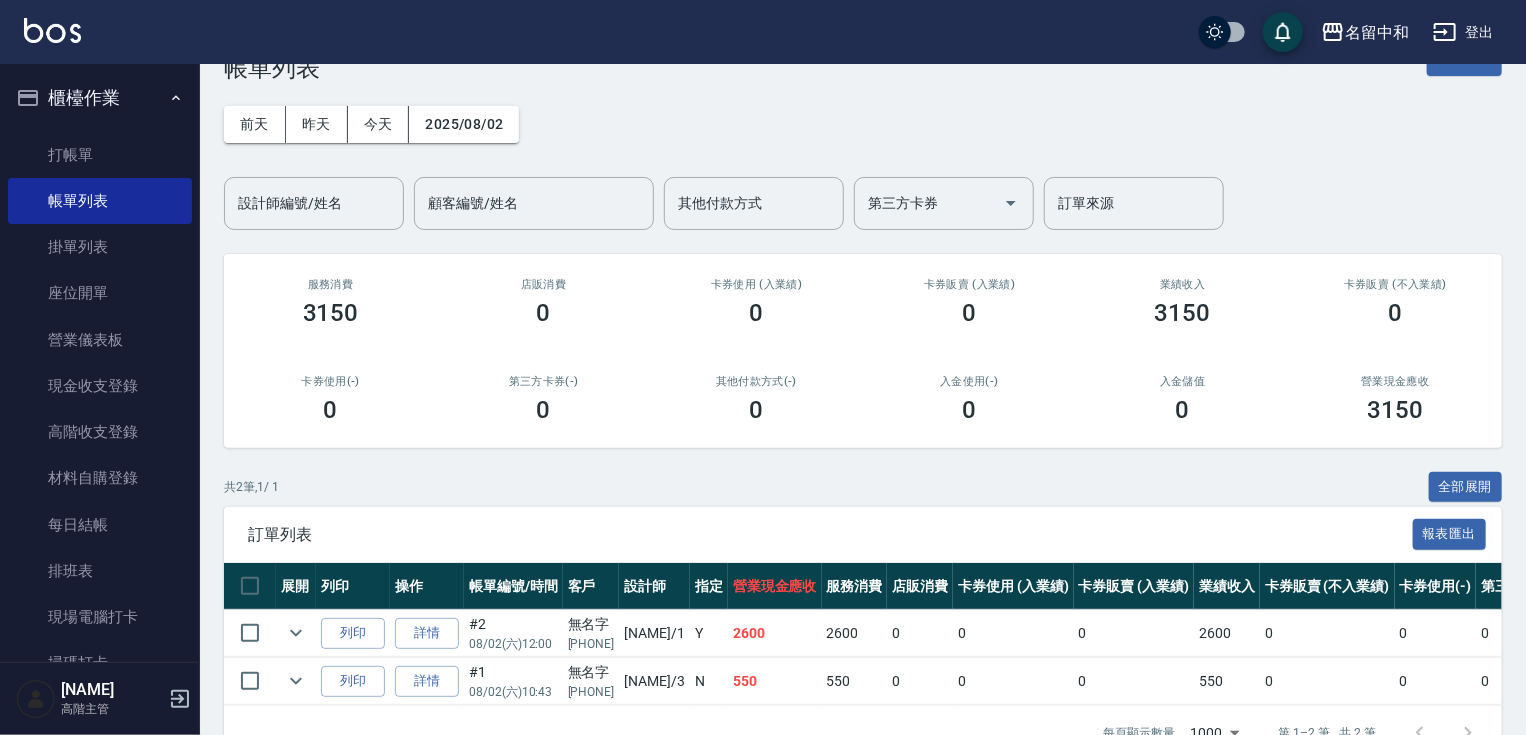 scroll, scrollTop: 115, scrollLeft: 0, axis: vertical 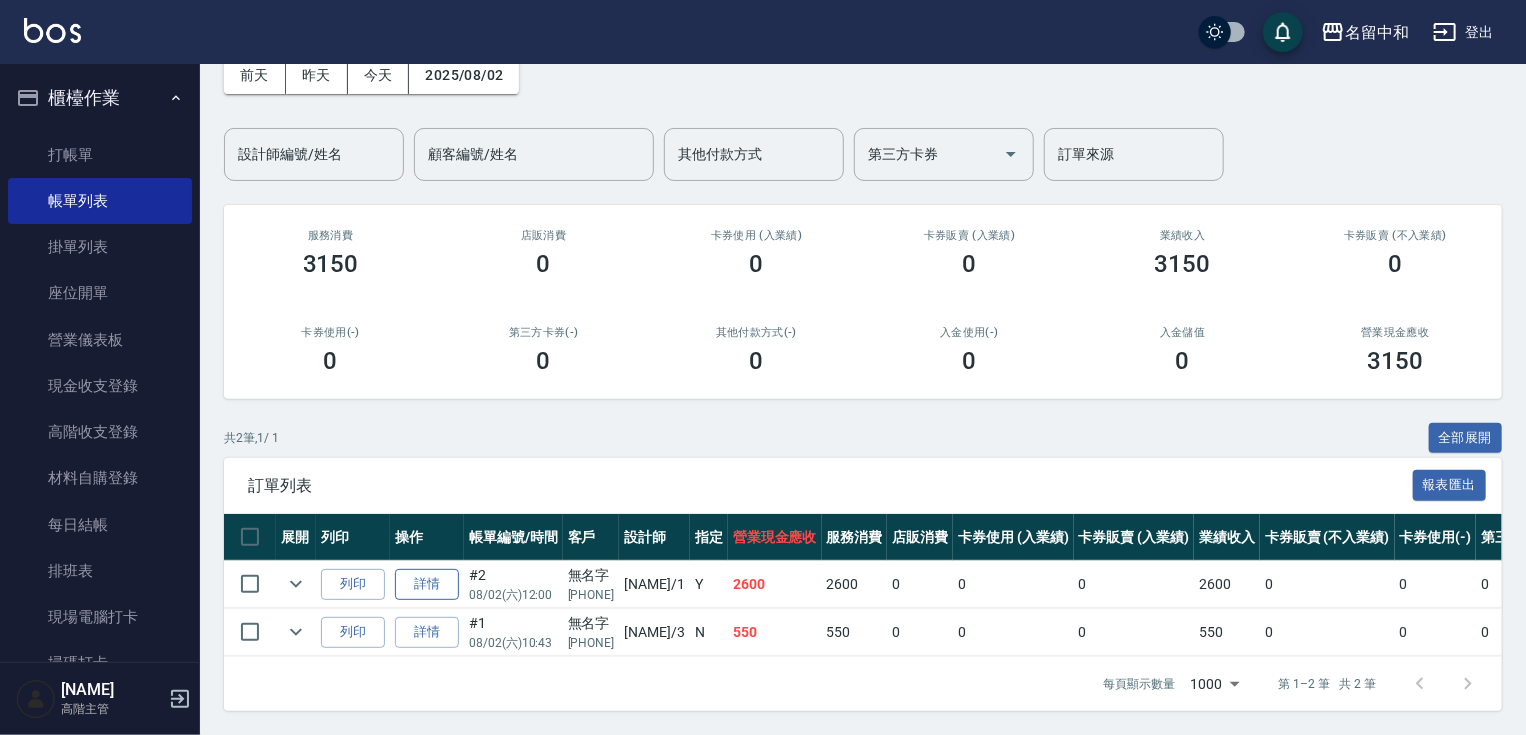 click on "詳情" at bounding box center [427, 584] 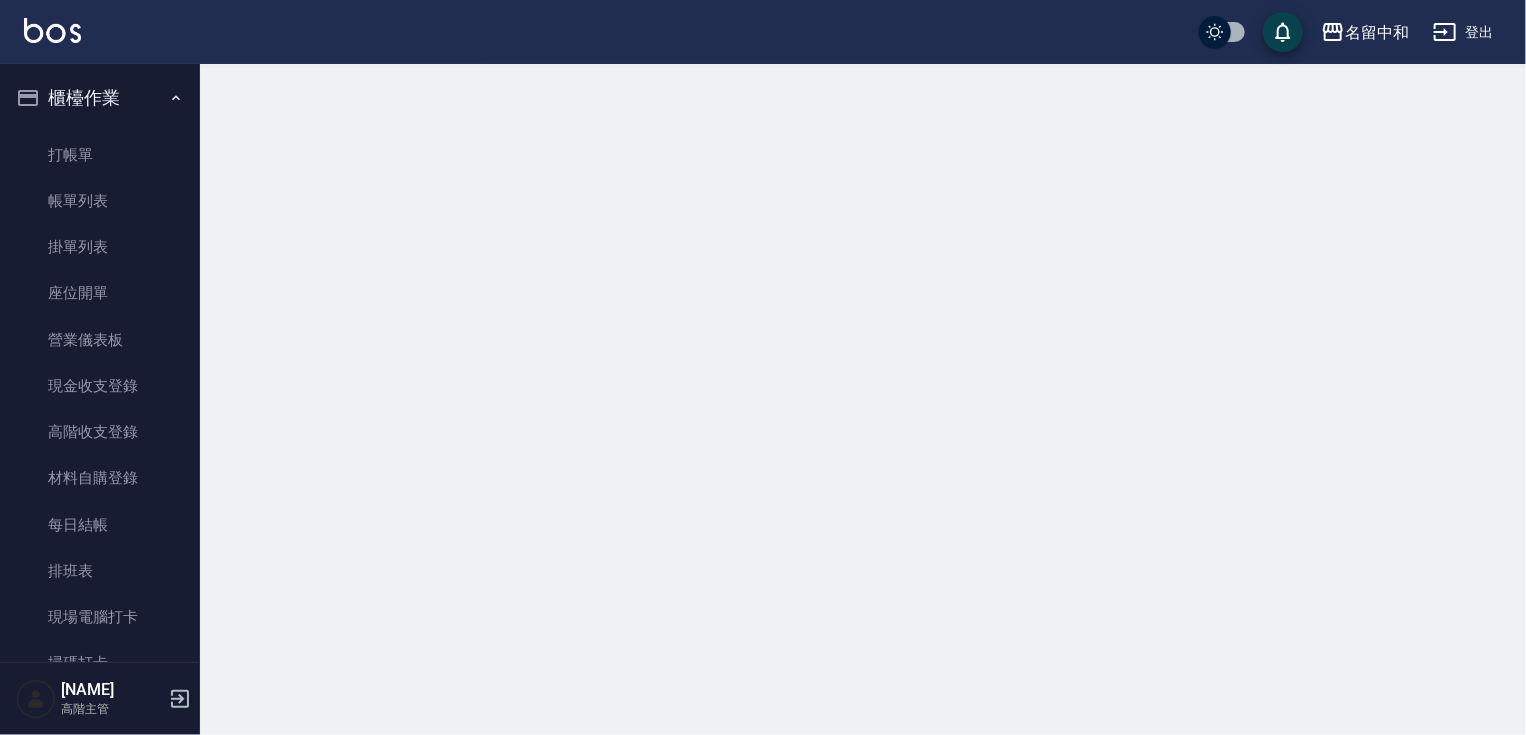 scroll, scrollTop: 0, scrollLeft: 0, axis: both 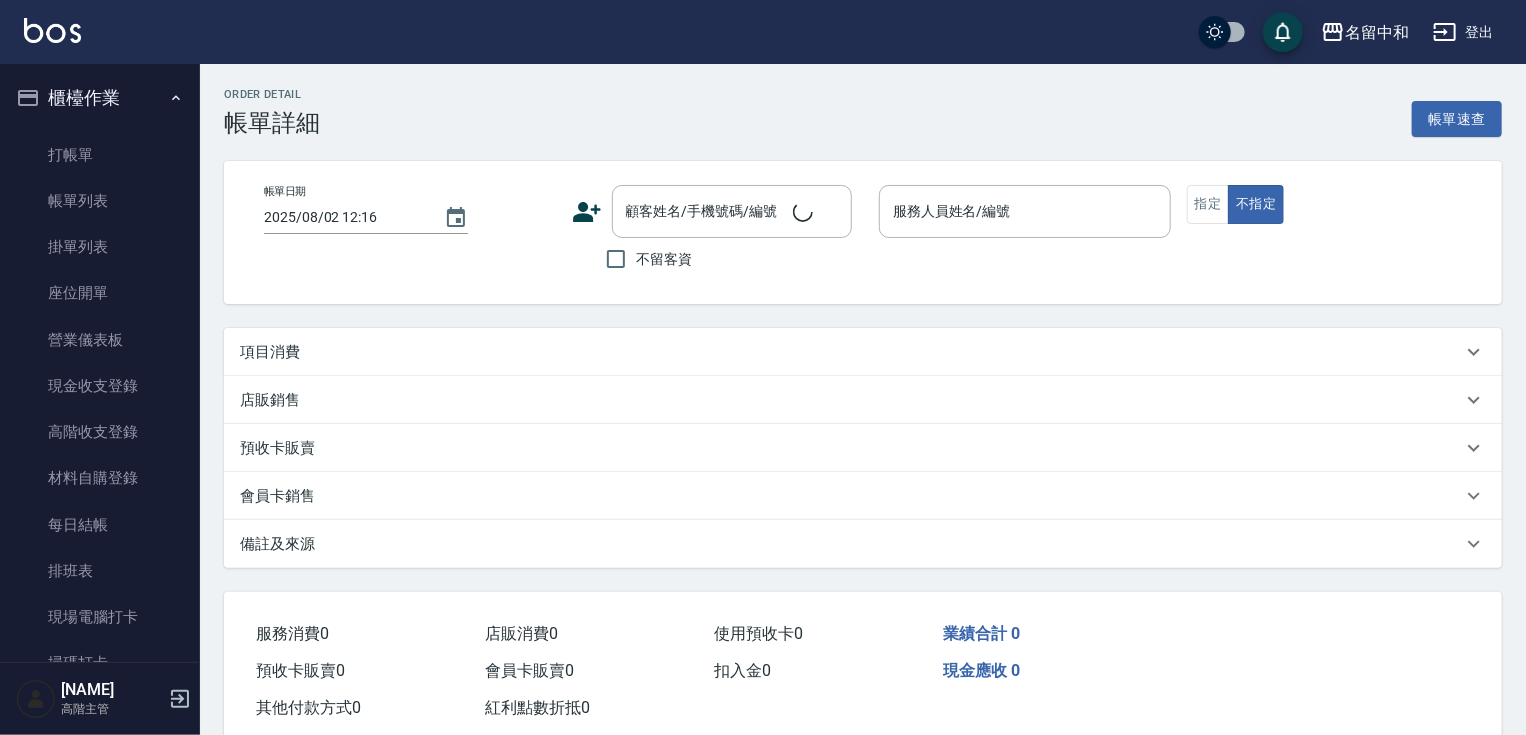 type on "2025/08/02 12:00" 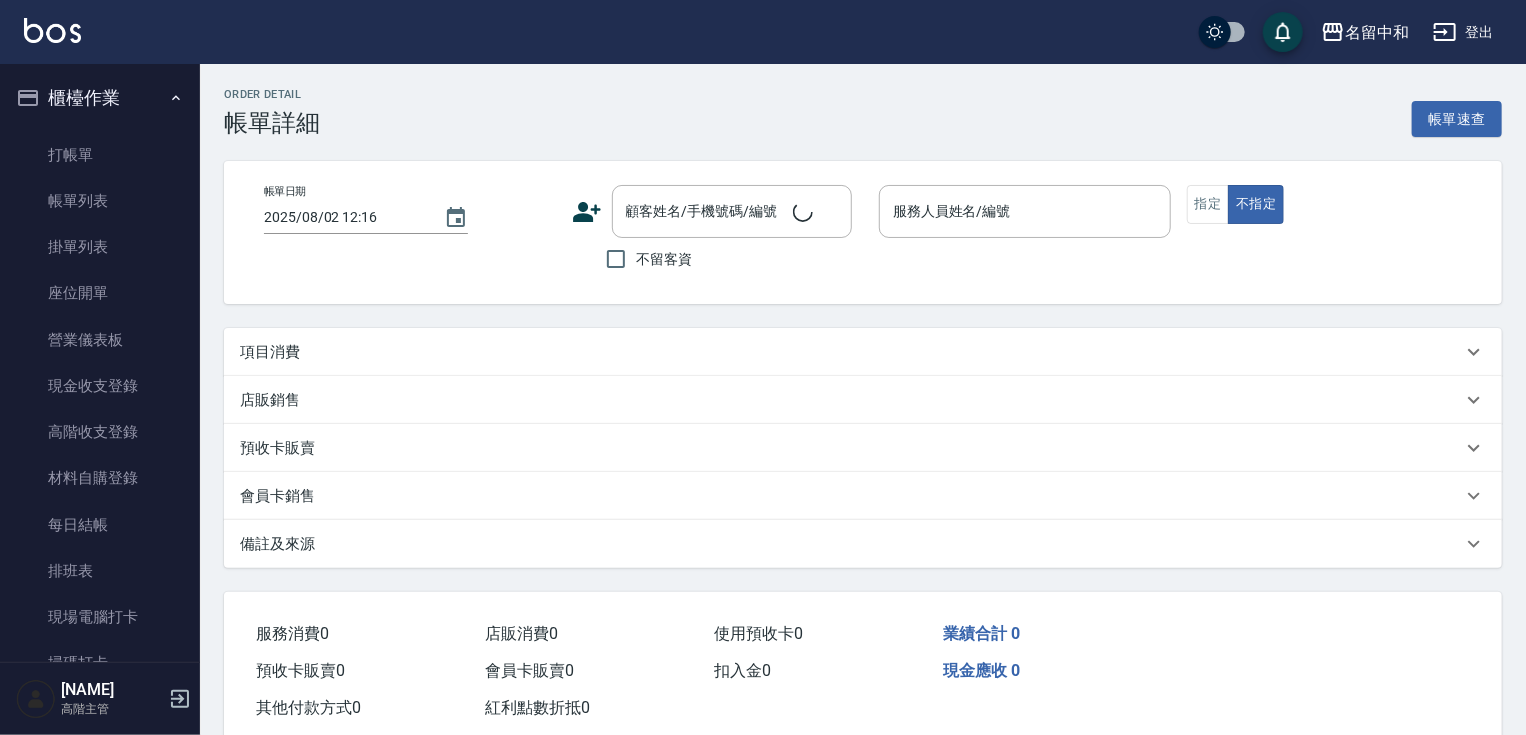 type on "Penny-1" 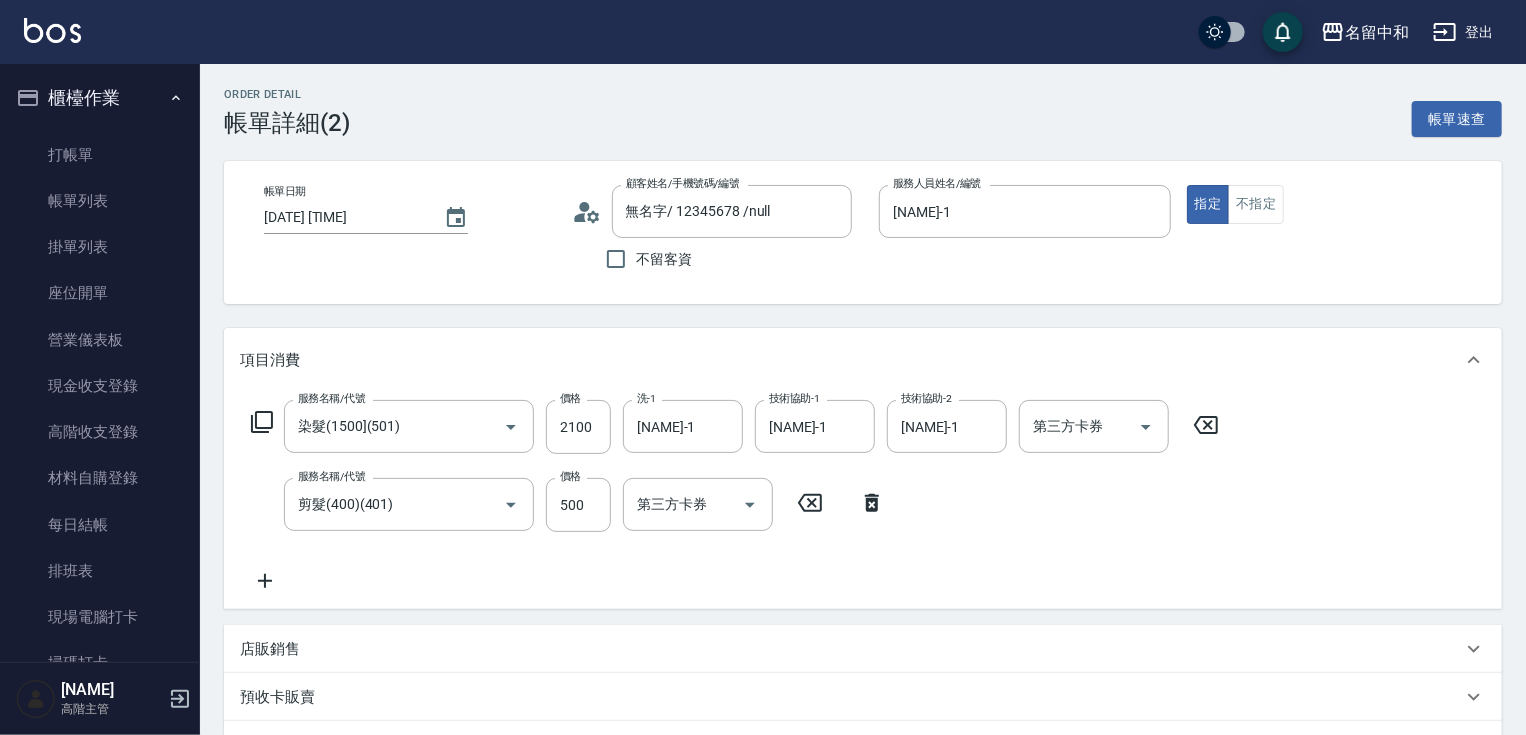 type on "無名字/                                                 12345678                              /null" 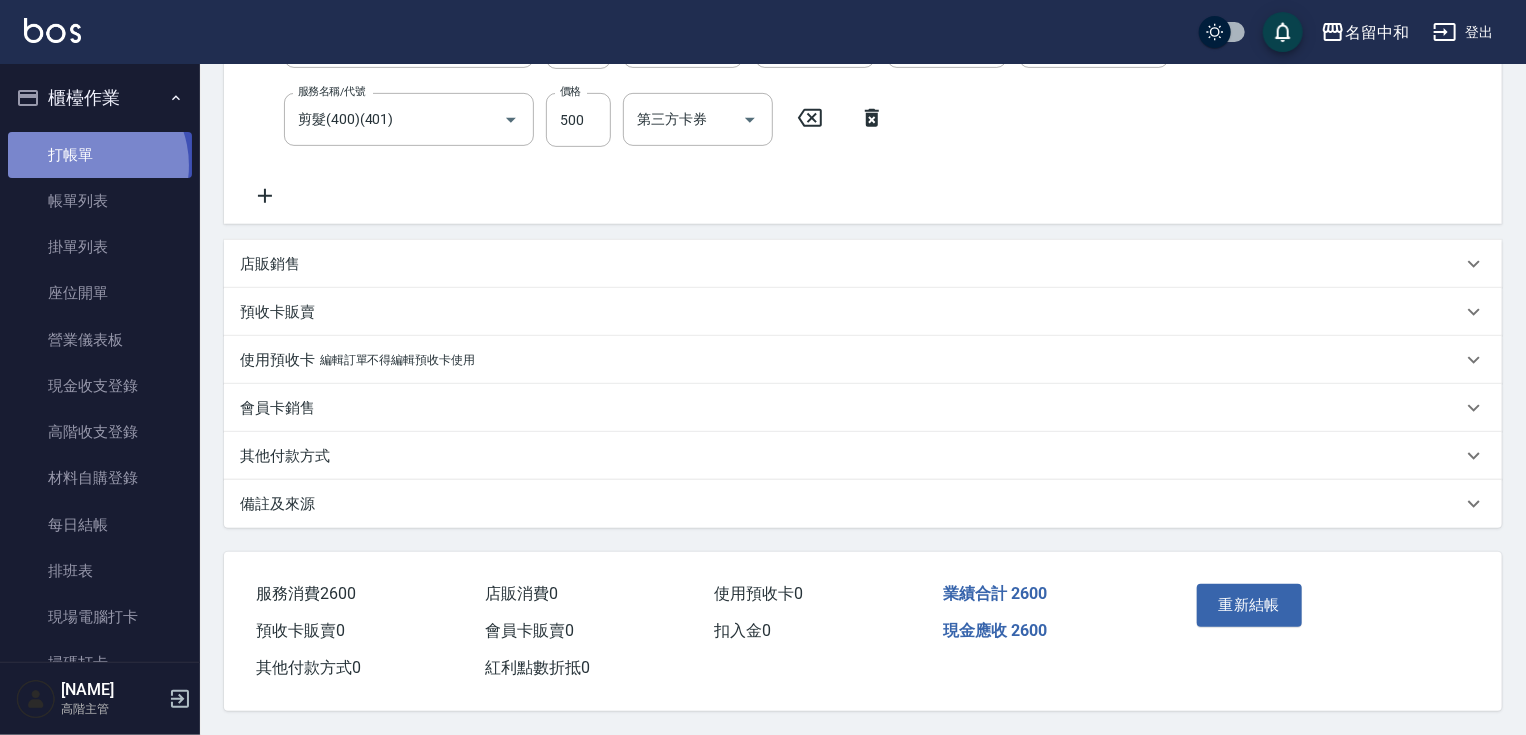 click on "打帳單" at bounding box center (100, 155) 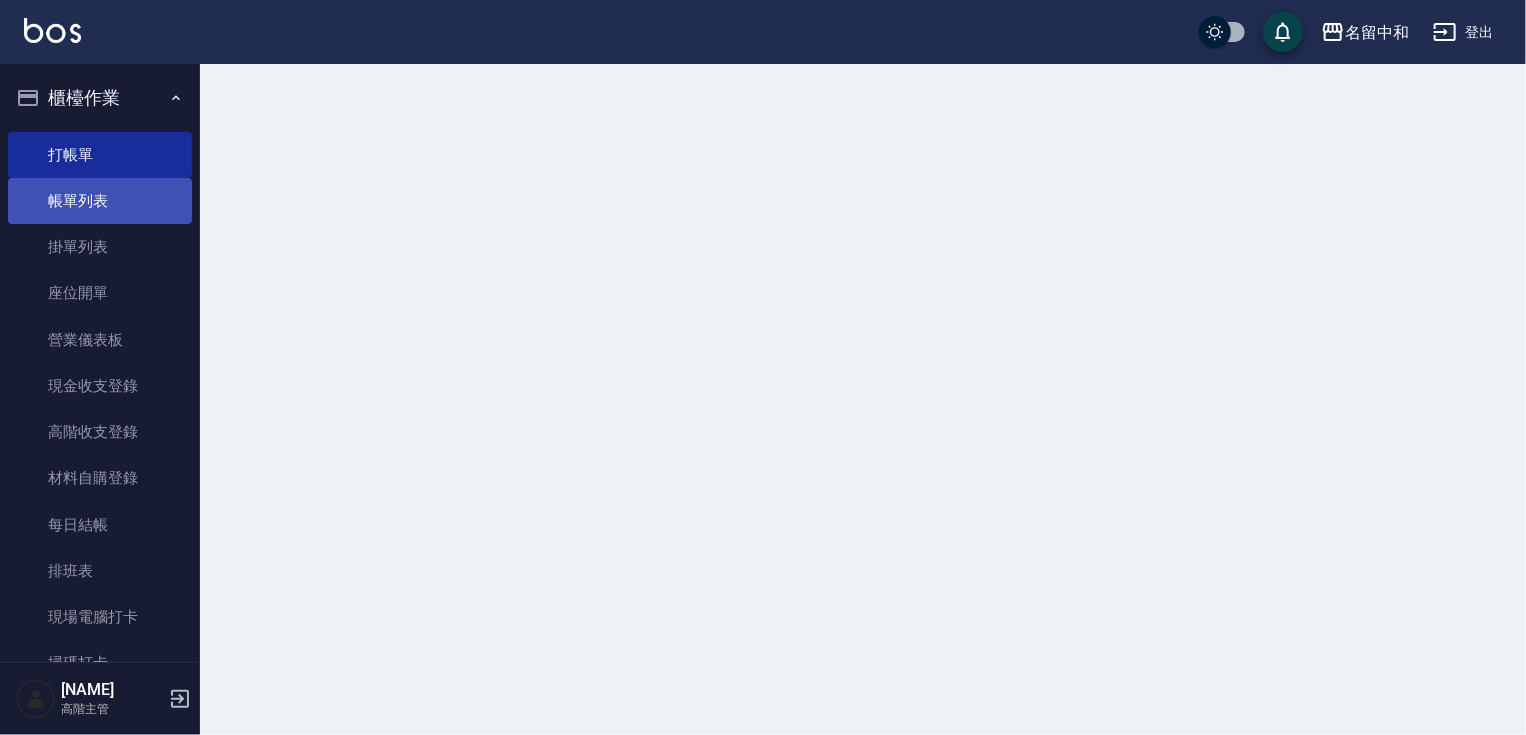 scroll, scrollTop: 0, scrollLeft: 0, axis: both 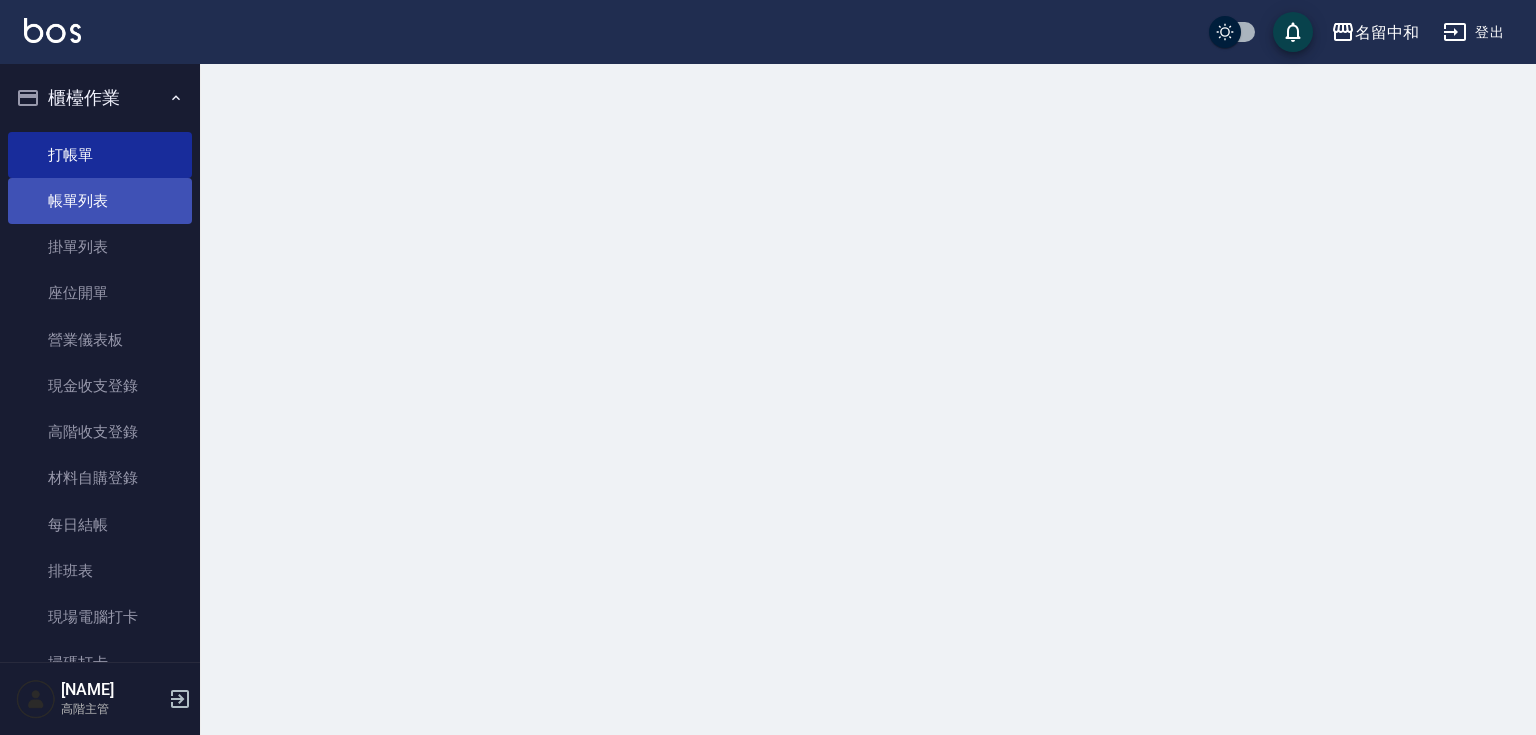 click on "帳單列表" at bounding box center [100, 201] 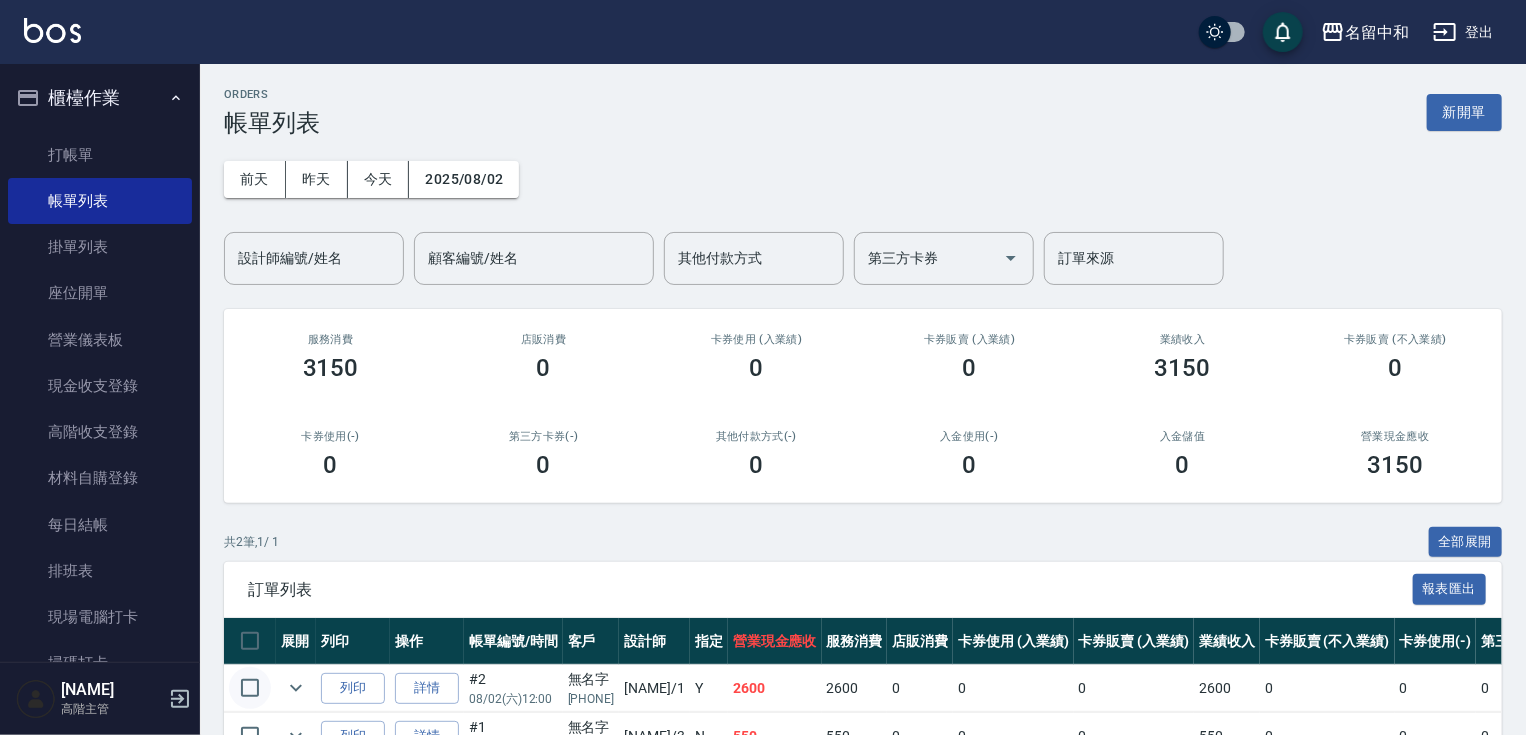 click at bounding box center [250, 688] 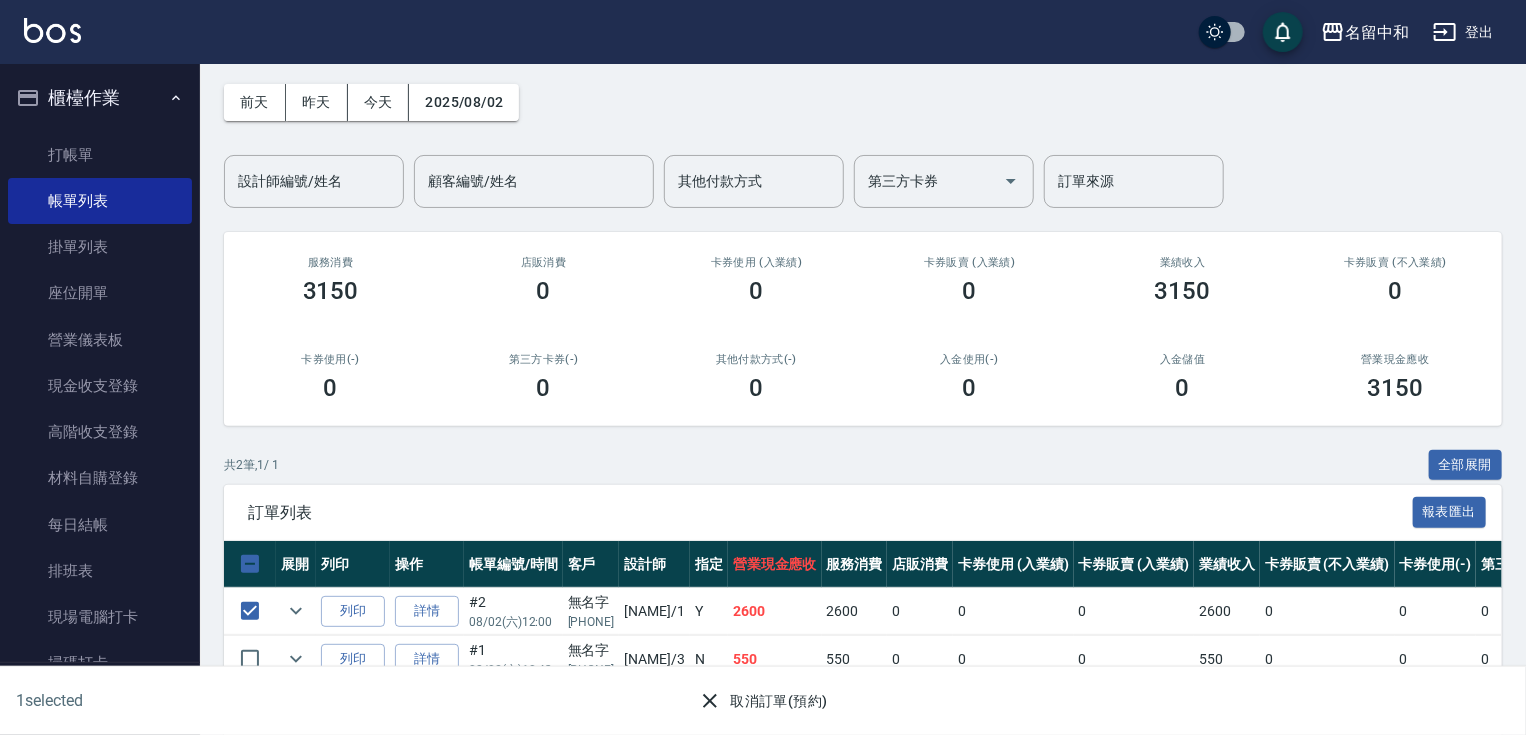 scroll, scrollTop: 115, scrollLeft: 0, axis: vertical 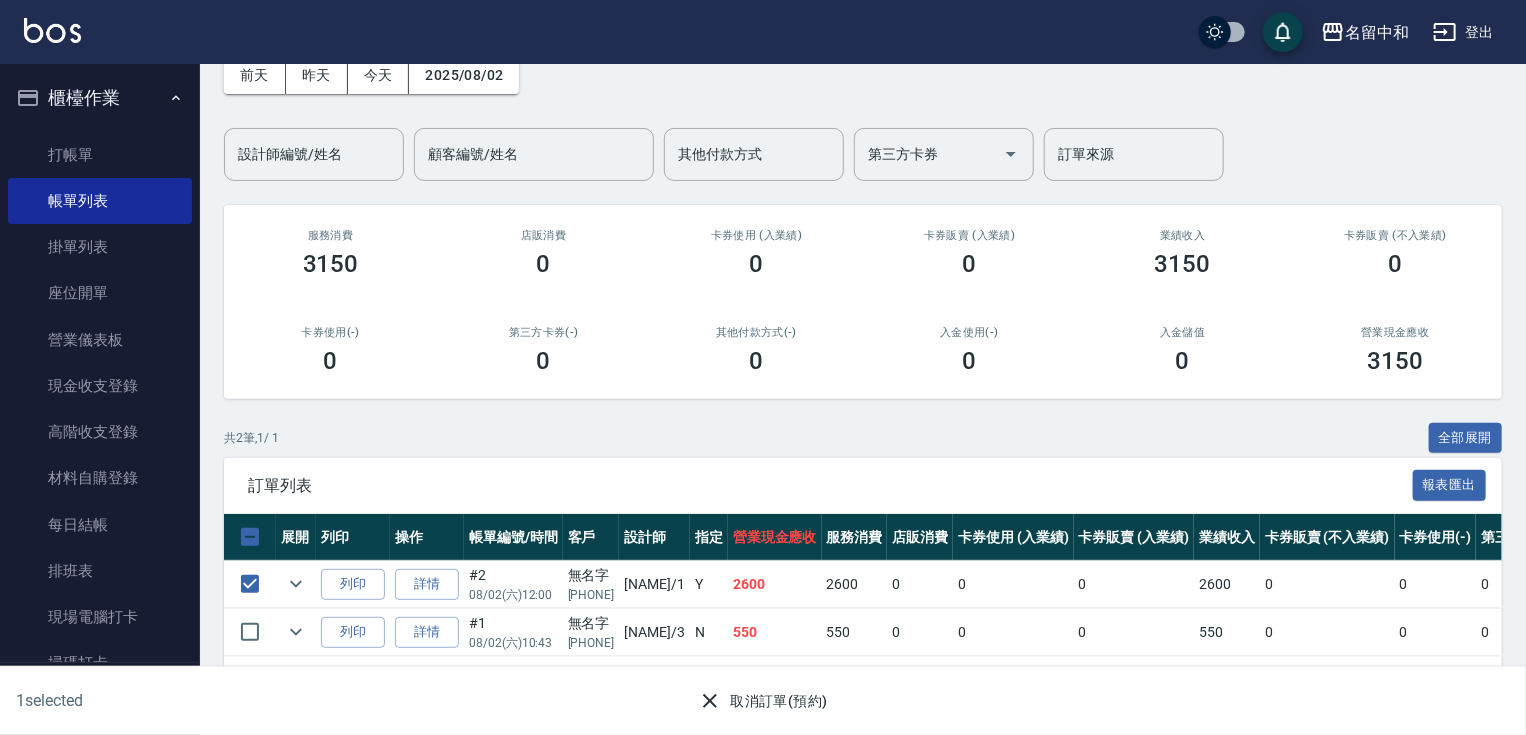 click 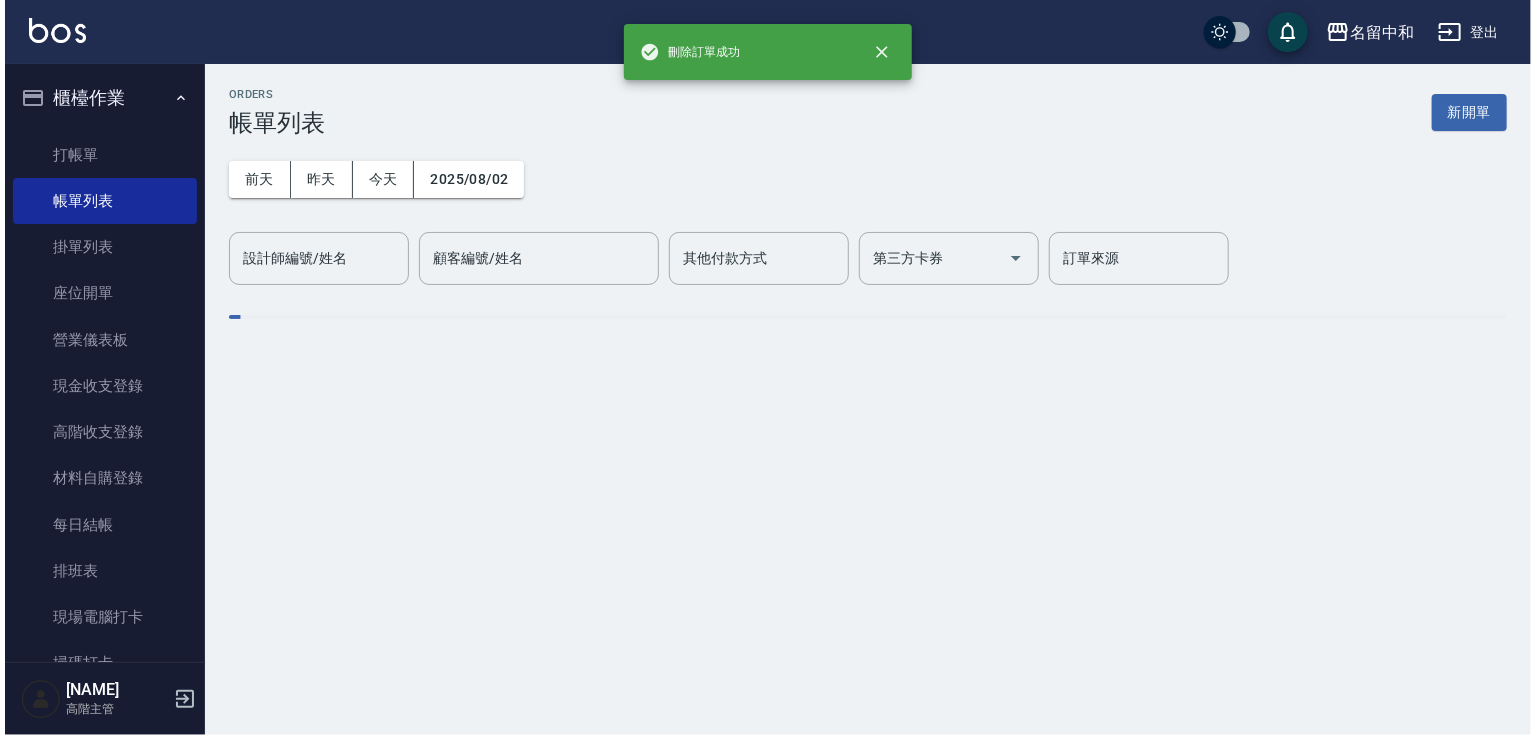 scroll, scrollTop: 0, scrollLeft: 0, axis: both 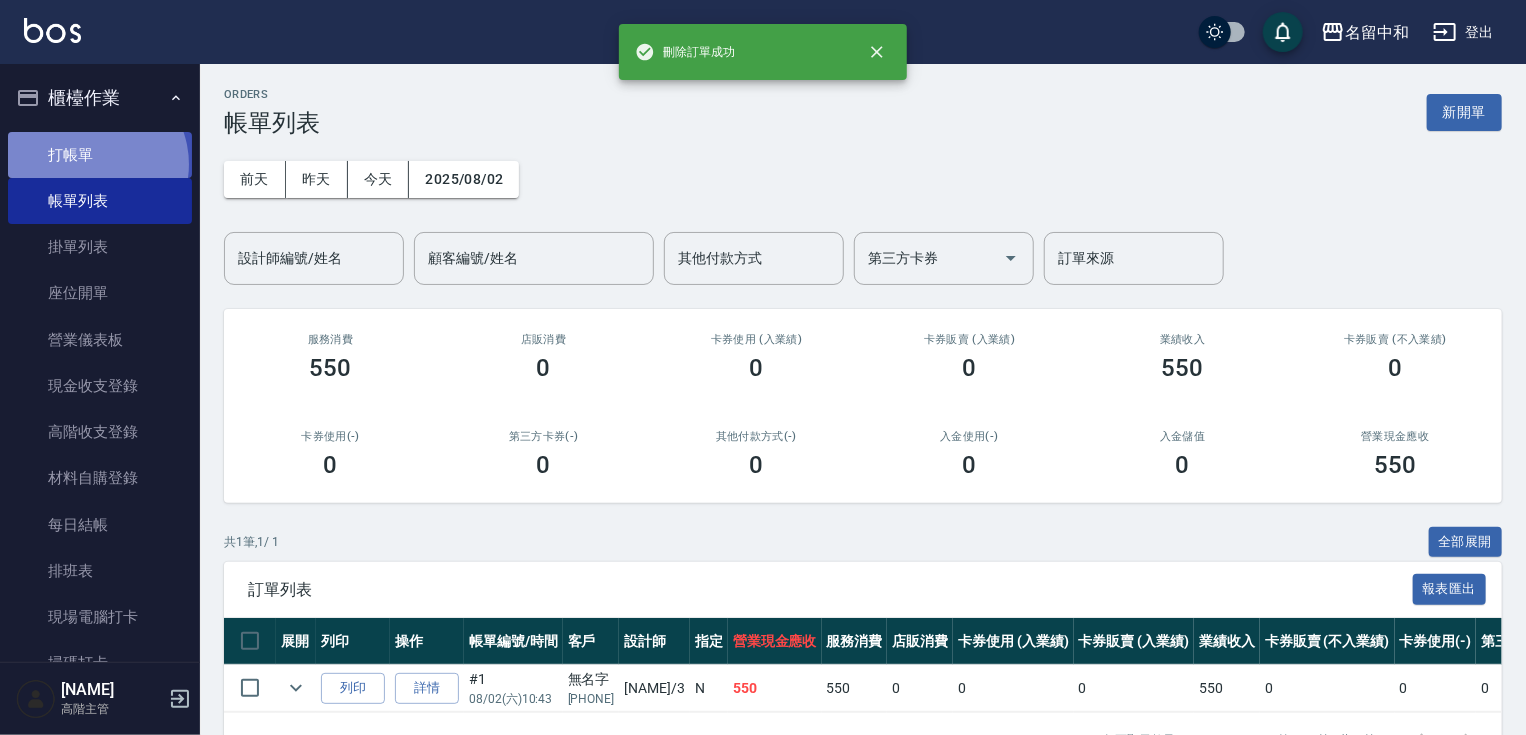 click on "打帳單" at bounding box center (100, 155) 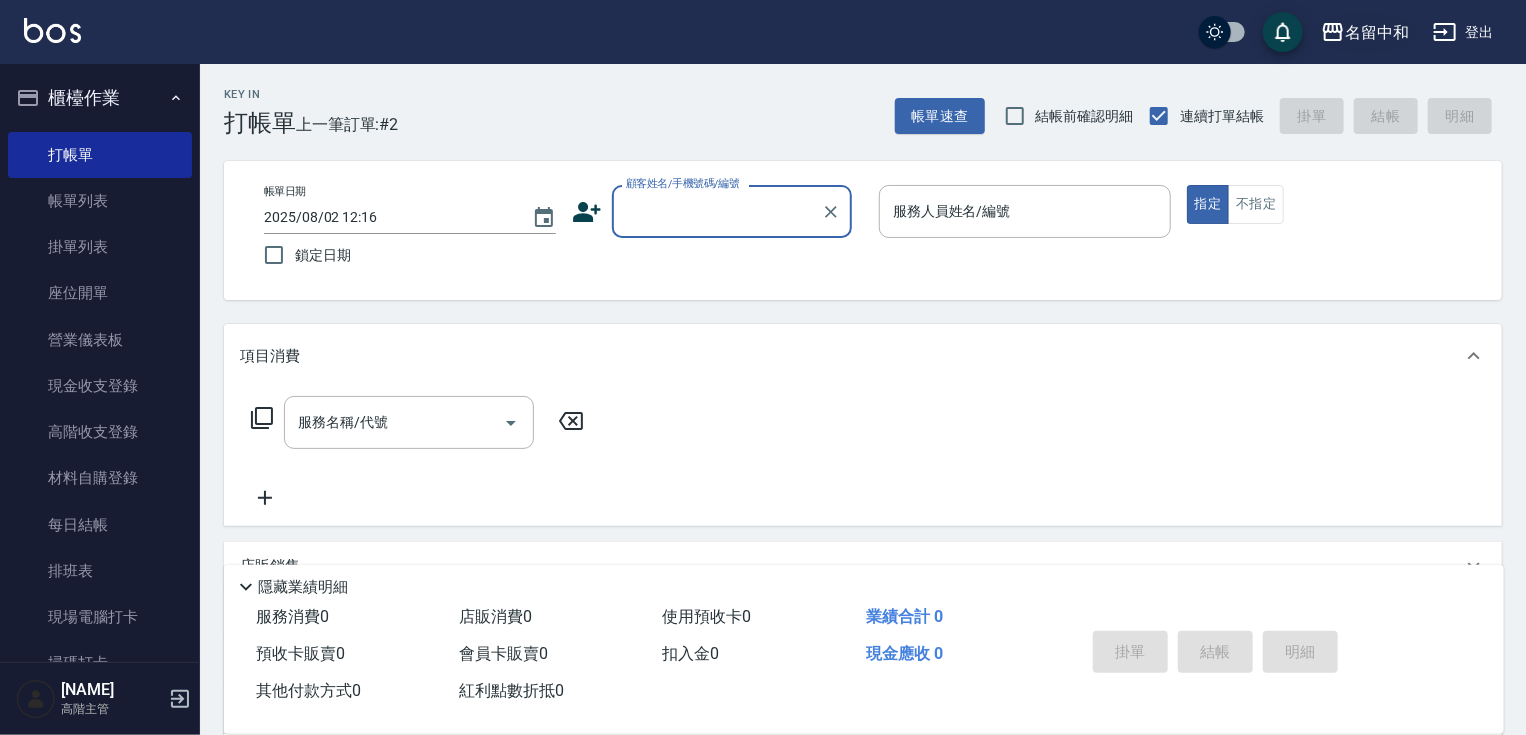 click on "名留中和" at bounding box center (1377, 32) 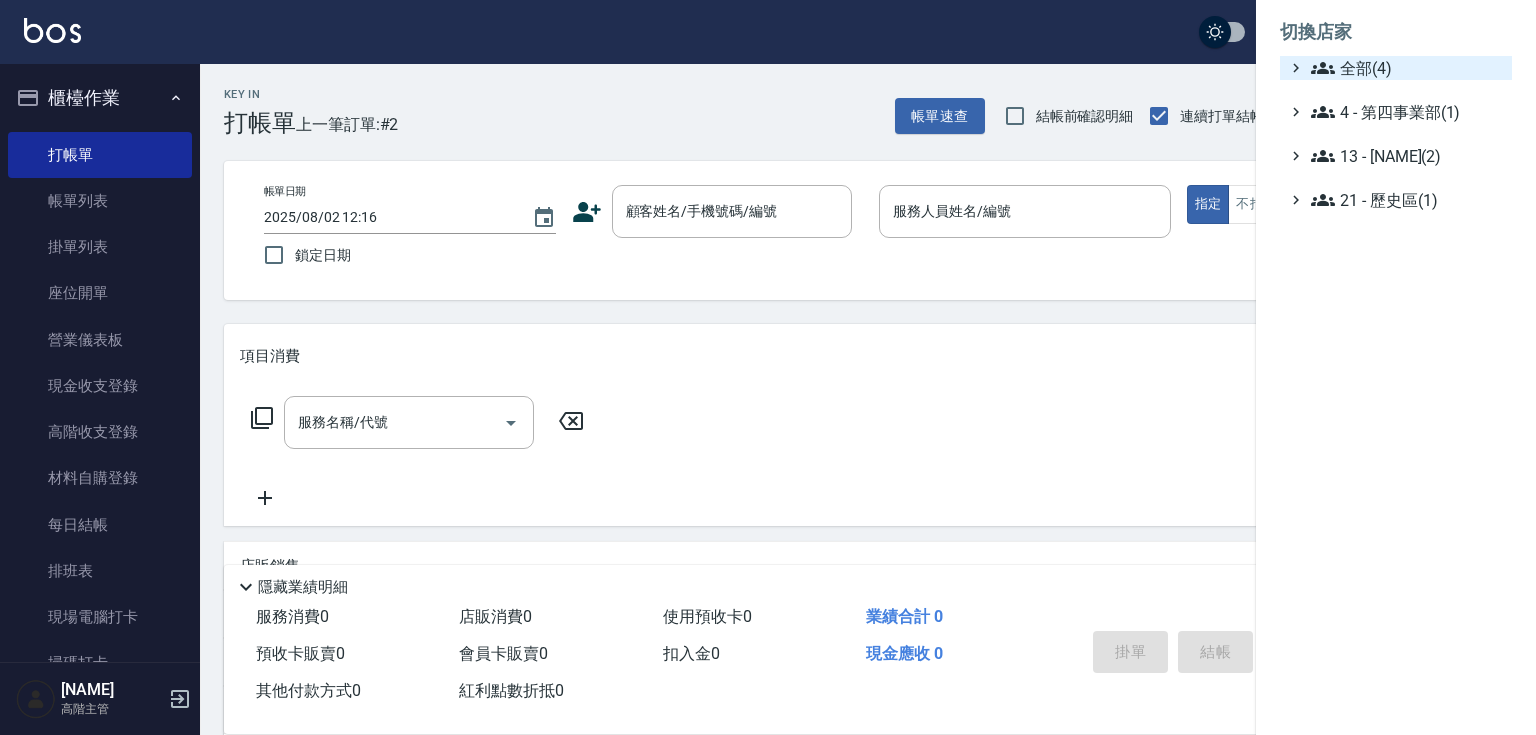 click on "全部(4)" at bounding box center (1407, 68) 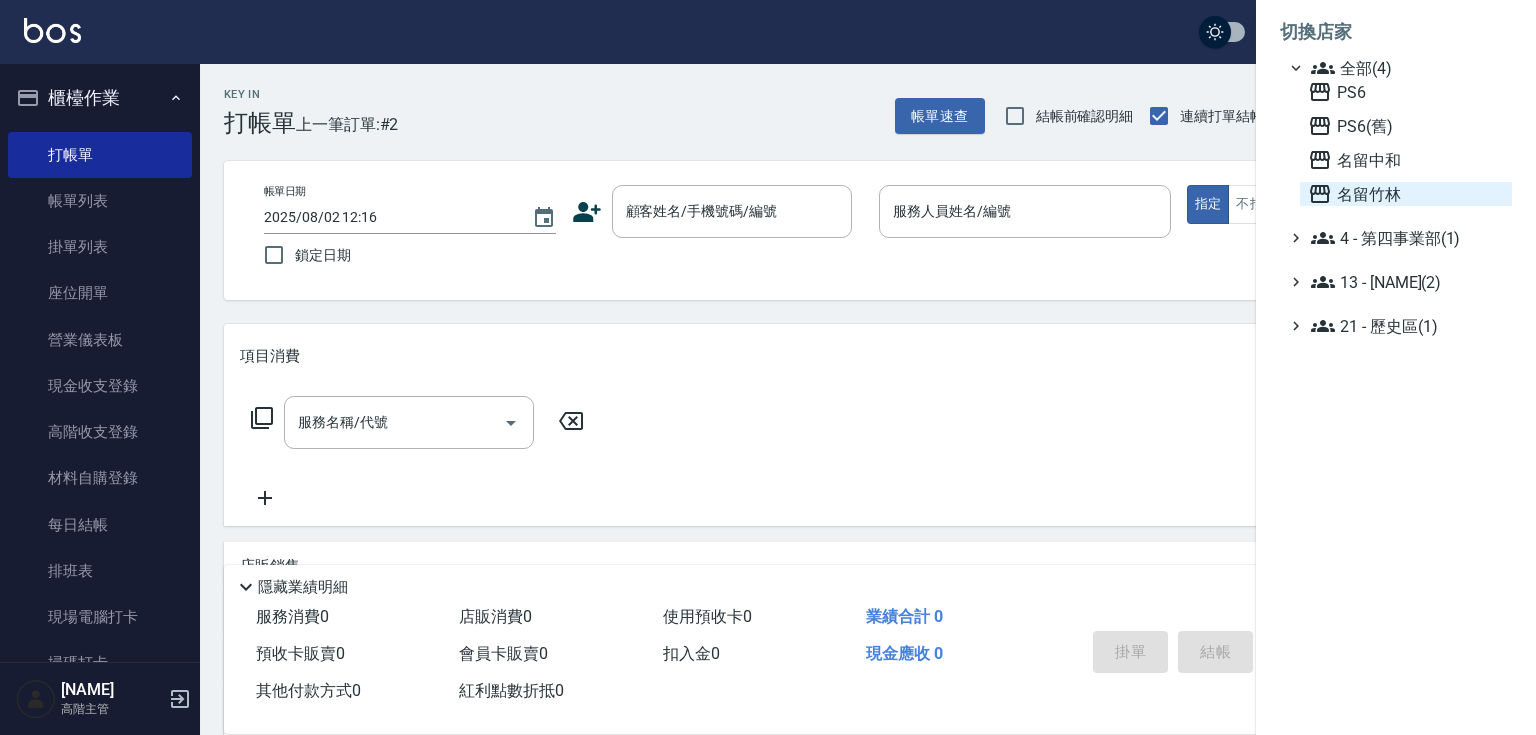 click on "[BRAND]" at bounding box center [1406, 194] 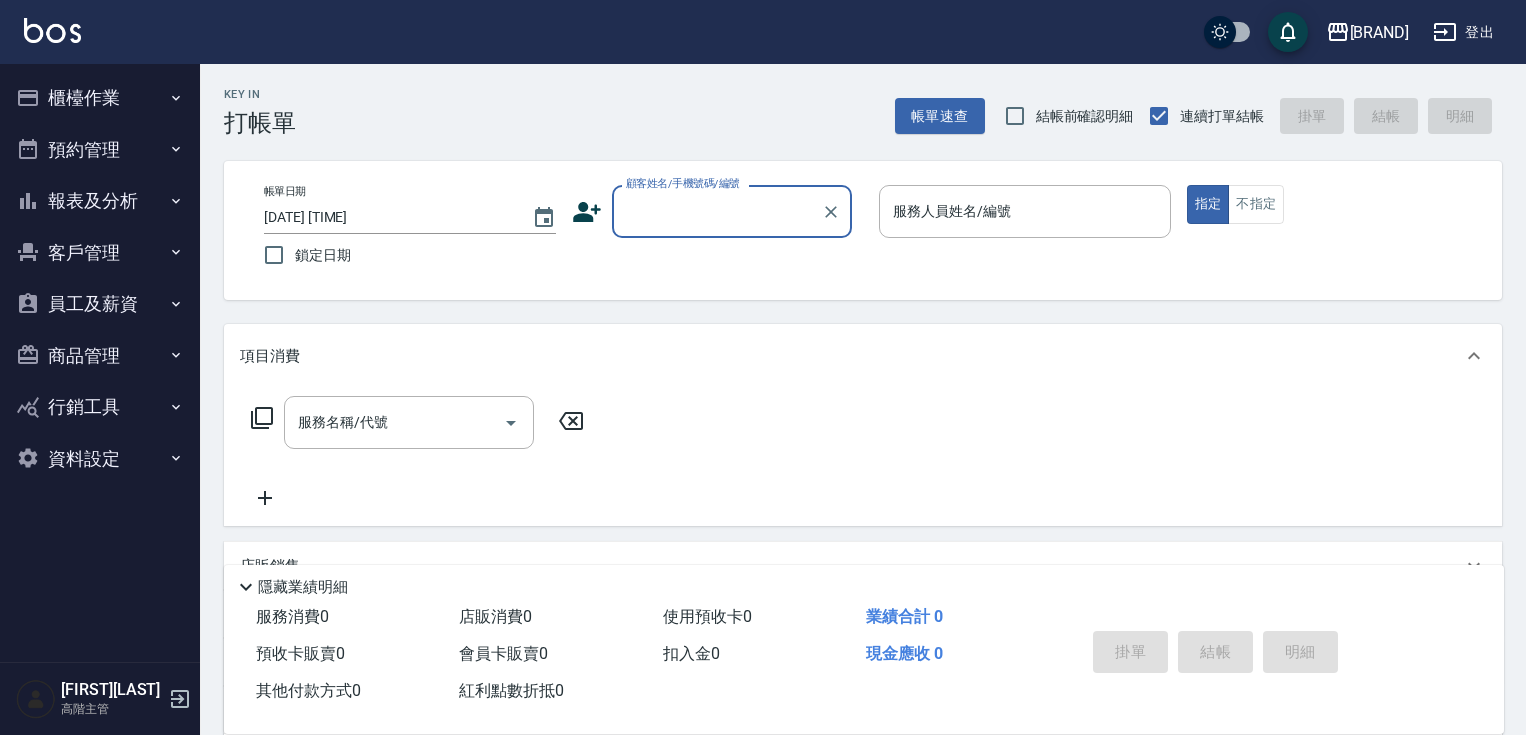 scroll, scrollTop: 0, scrollLeft: 0, axis: both 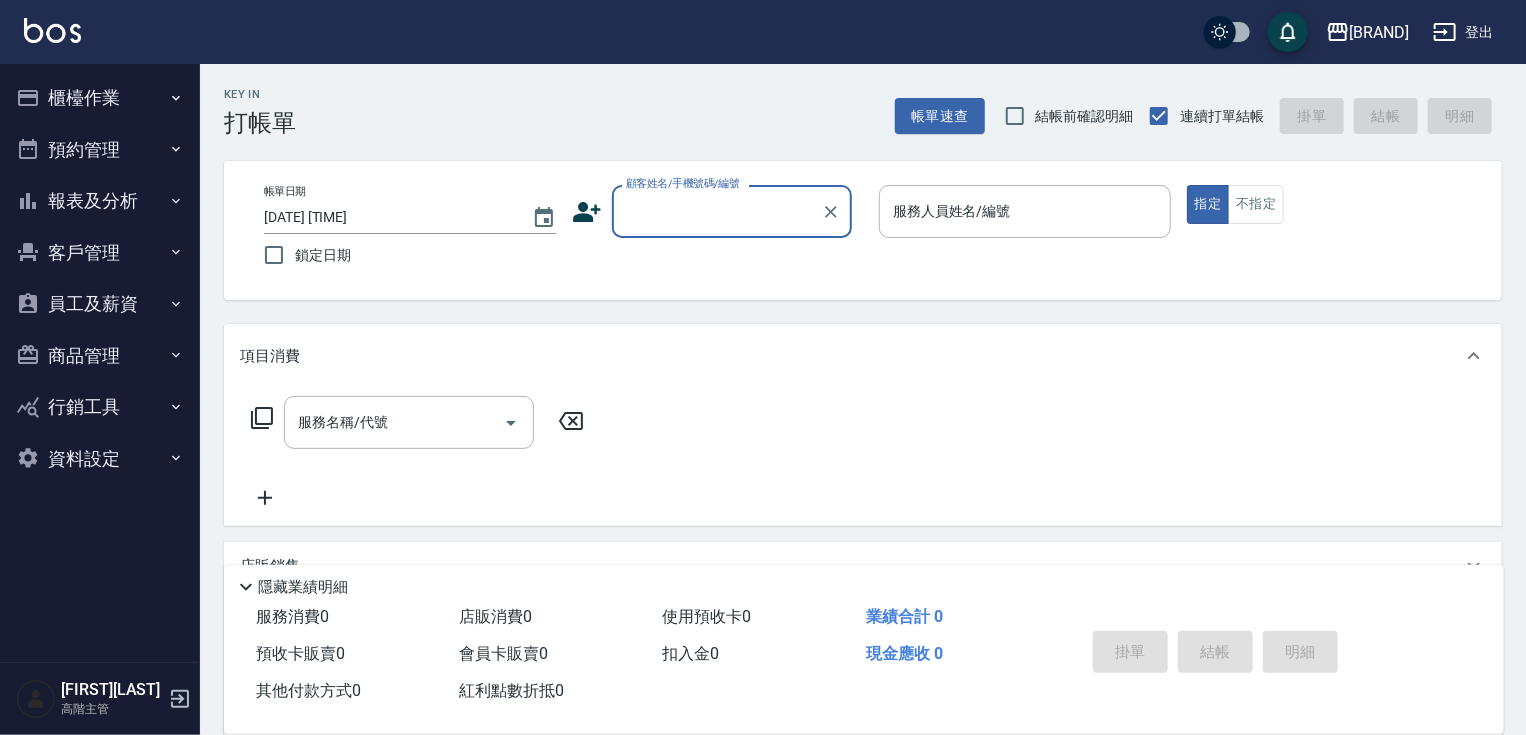 click on "櫃檯作業" at bounding box center (100, 98) 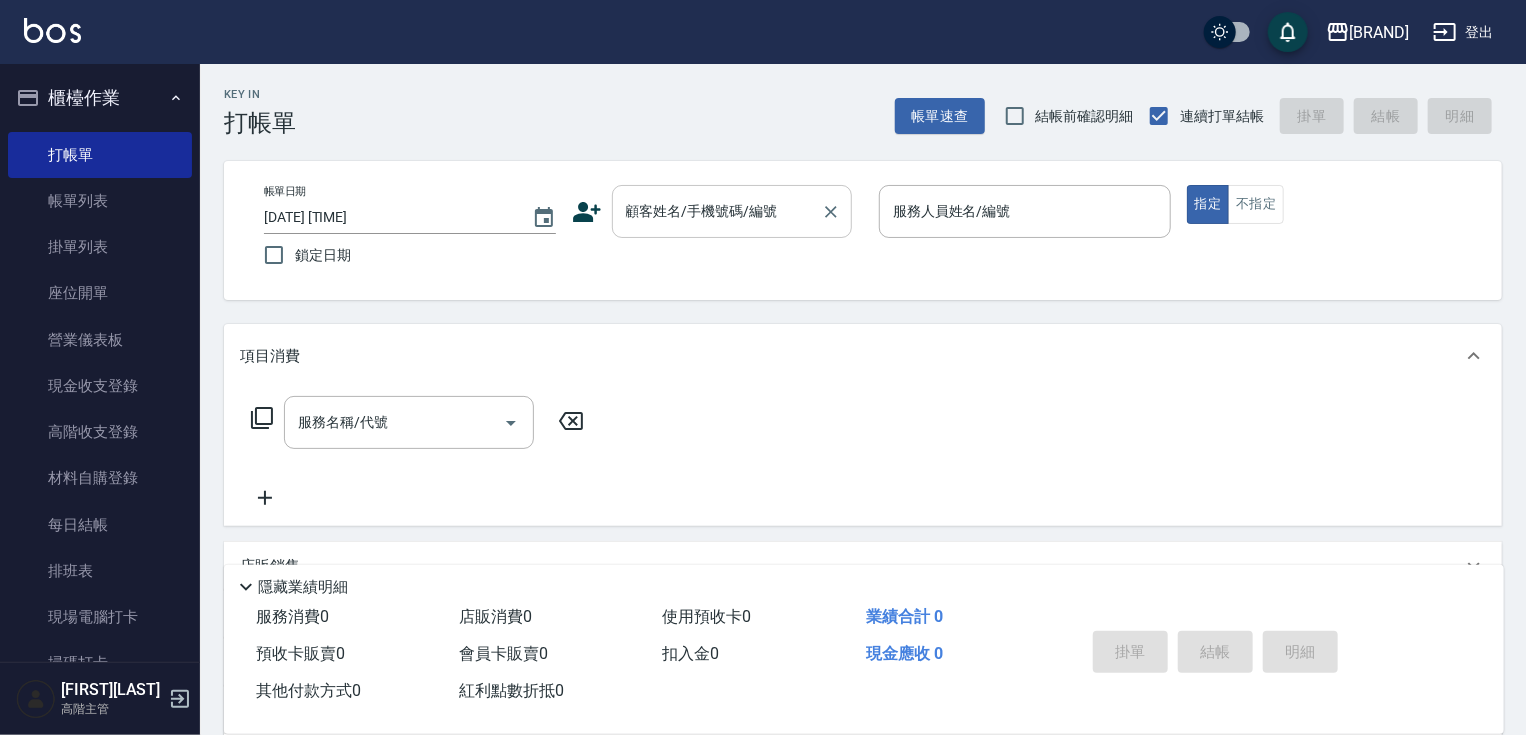 click on "顧客姓名/手機號碼/編號" at bounding box center (717, 211) 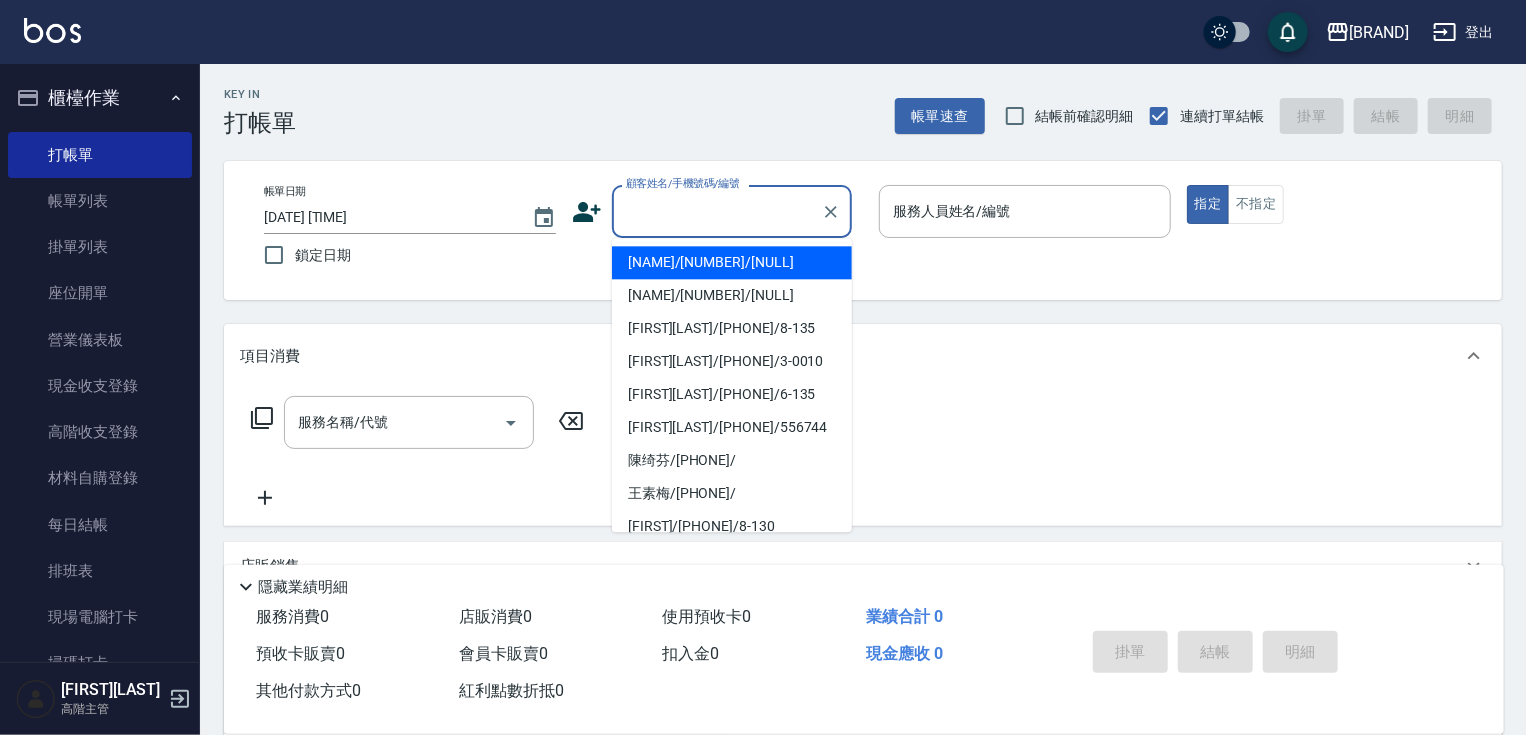 click on "[NAME]/[NUMBER]/[NULL]" at bounding box center (732, 262) 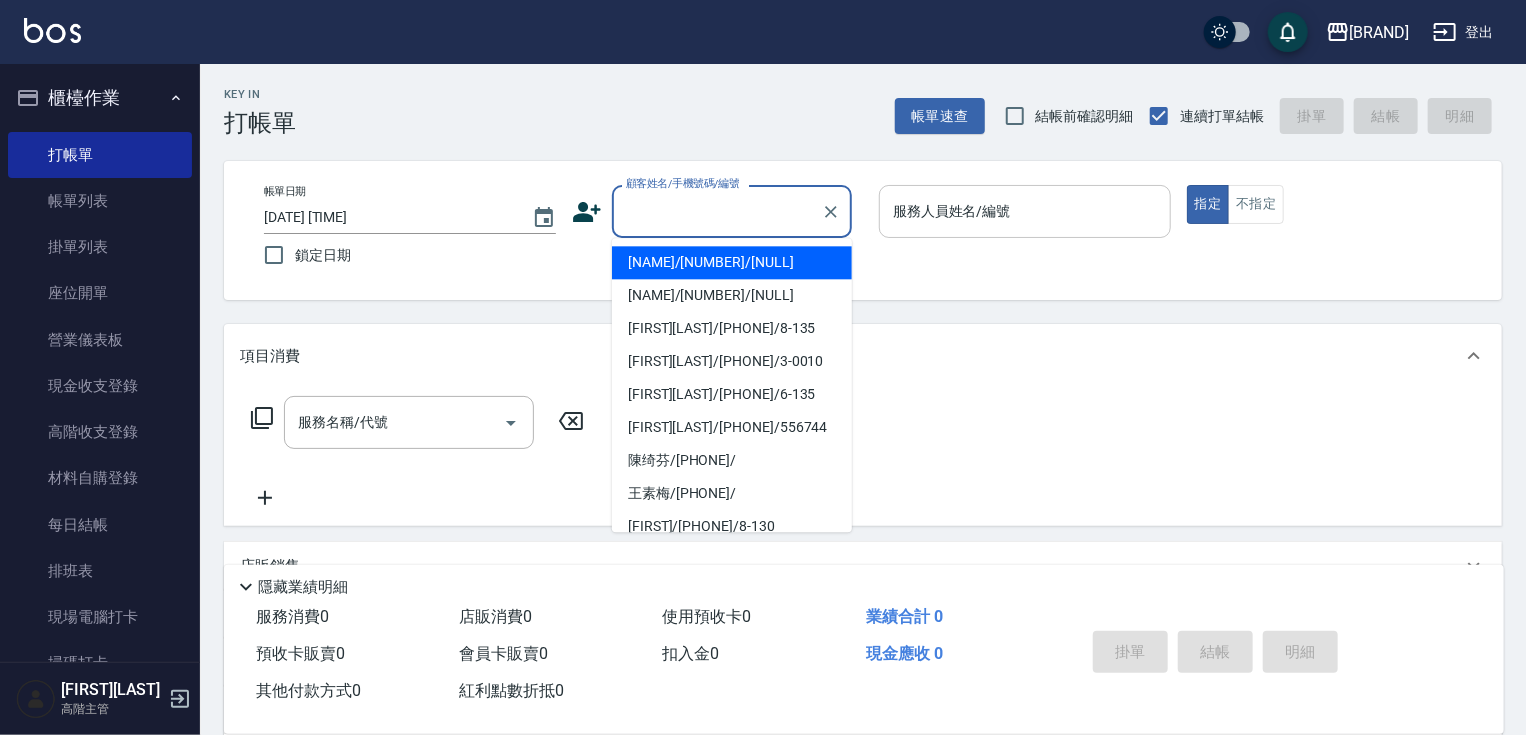 type on "[NAME]/[NUMBER]/[NULL]" 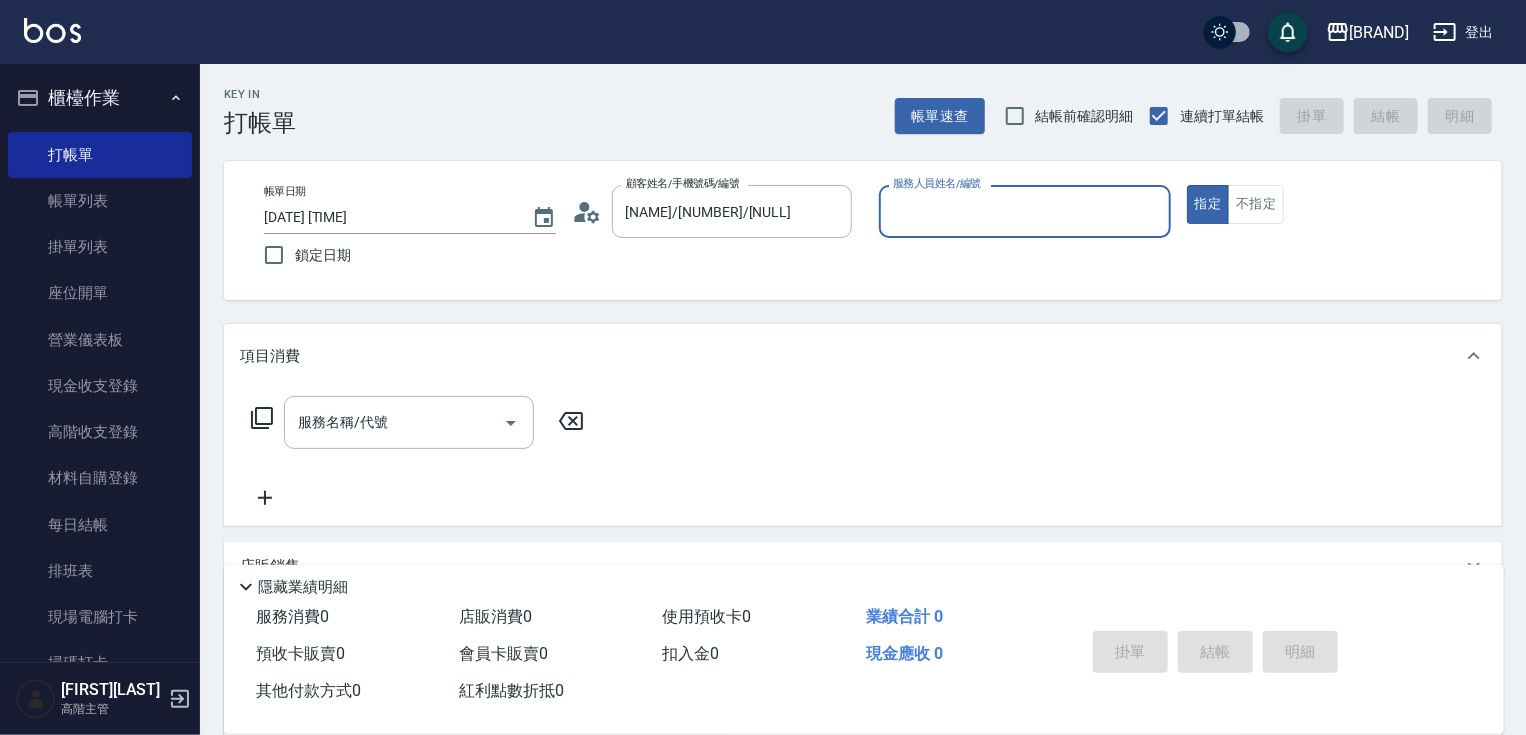 click on "服務人員姓名/編號" at bounding box center (1025, 211) 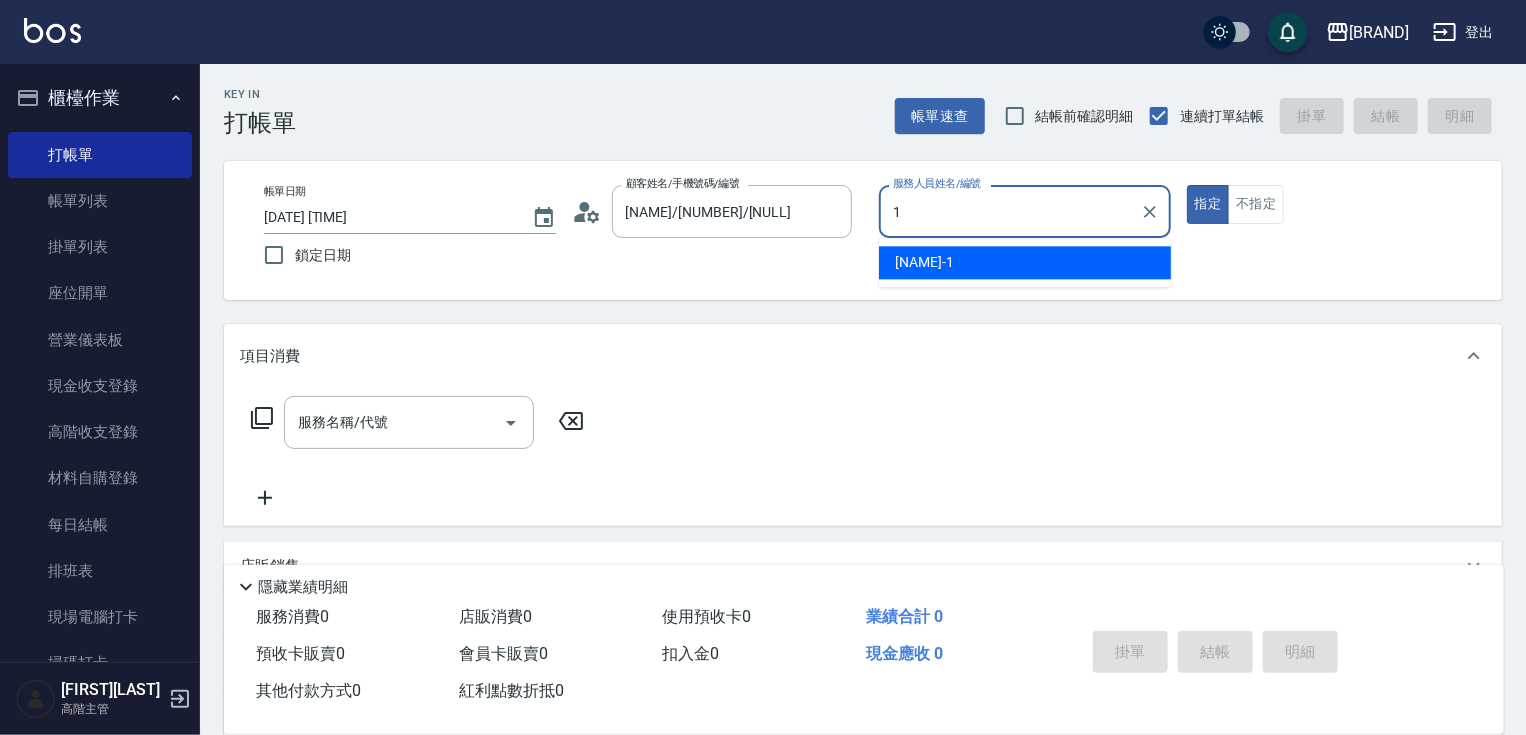 type on "[FIRST]-[NUMBER]" 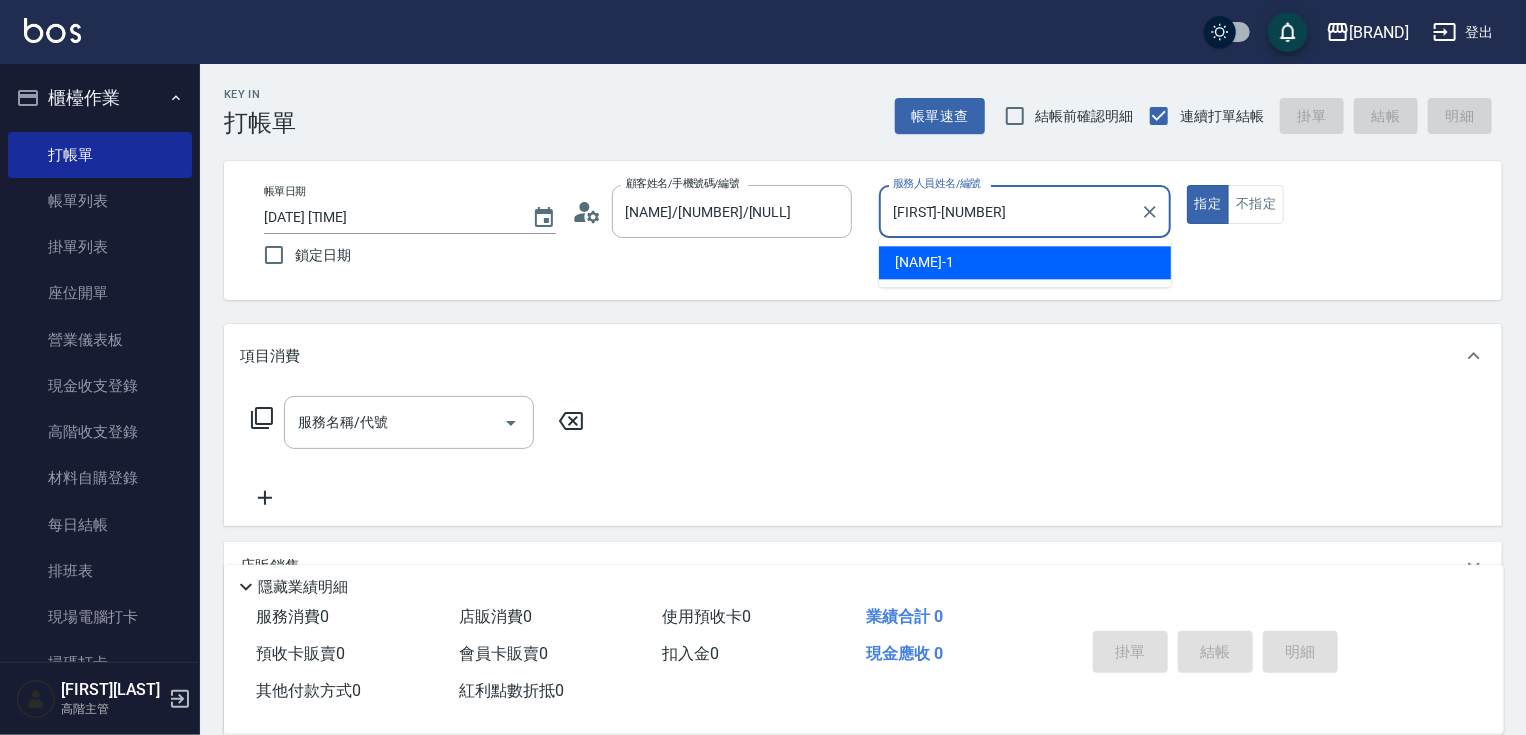 type on "true" 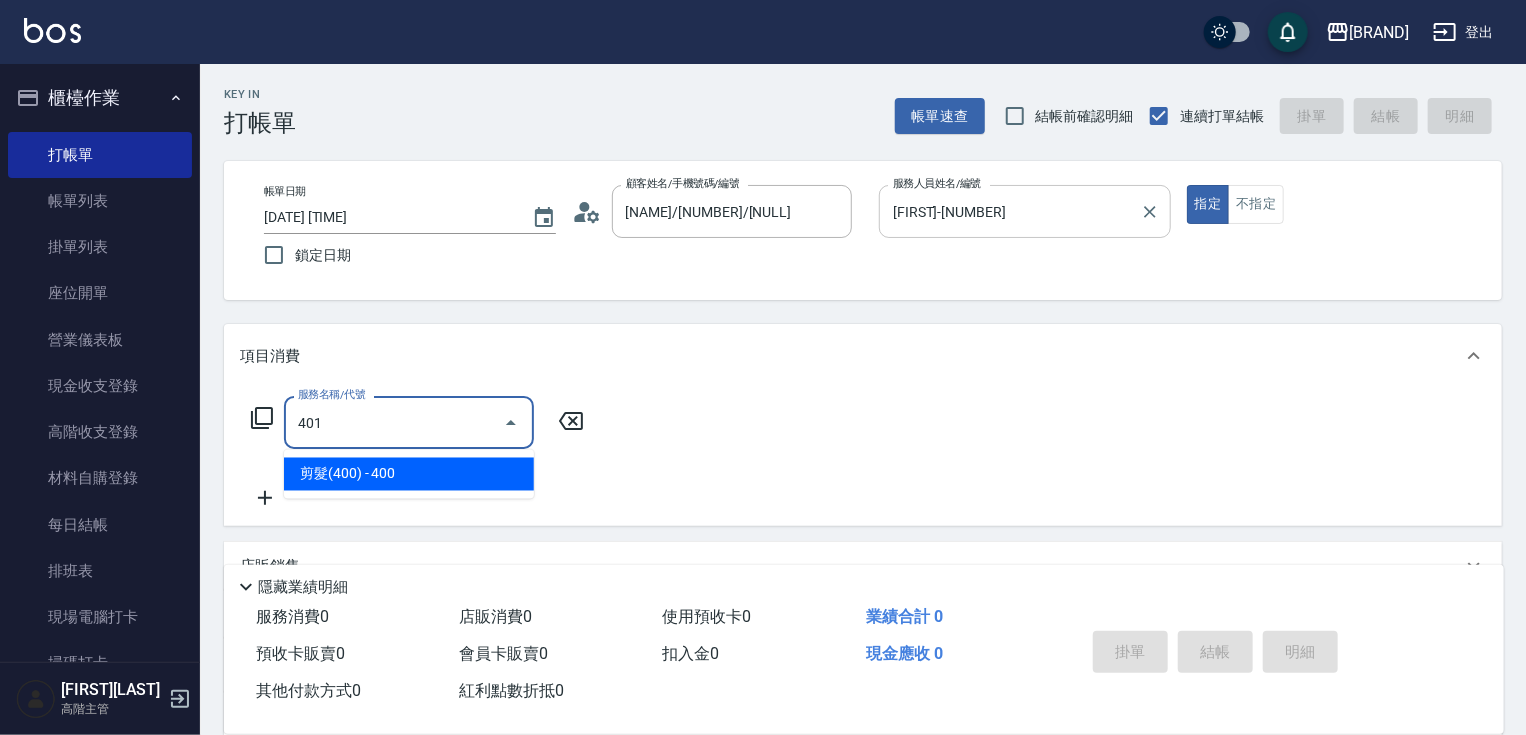 type on "[SERVICE]([PRICE])([SERVICE_CODE])" 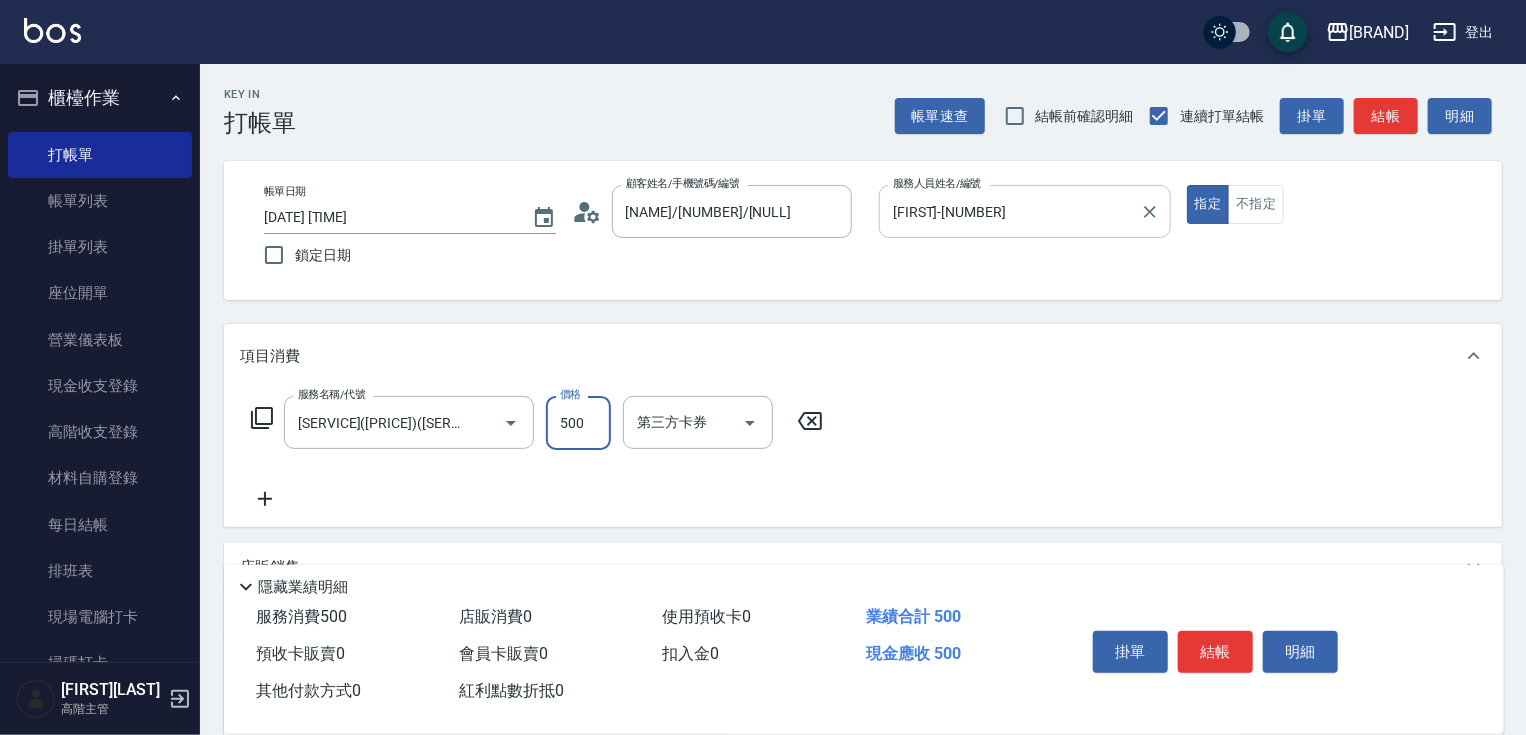 type on "500" 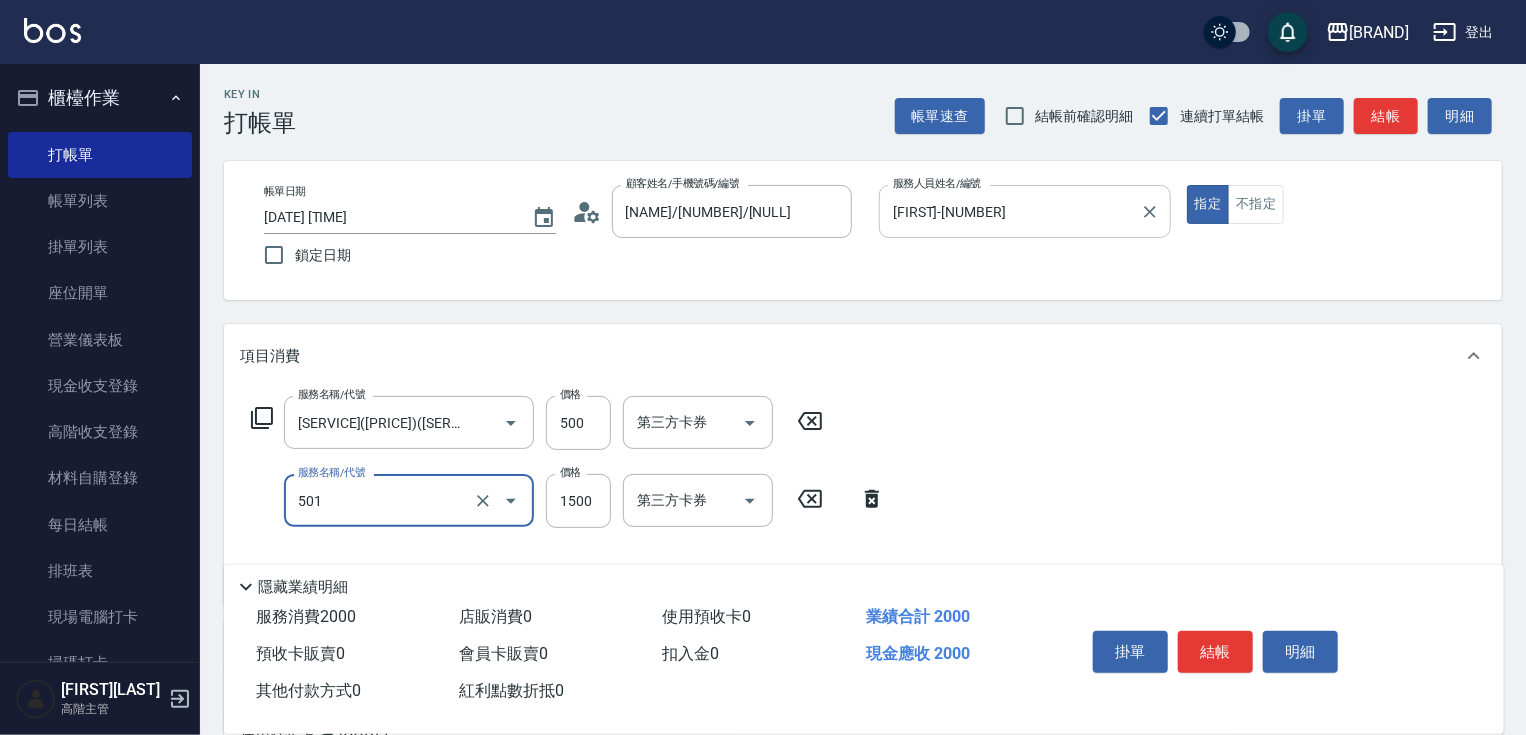 type on "染髮(1500)(501)" 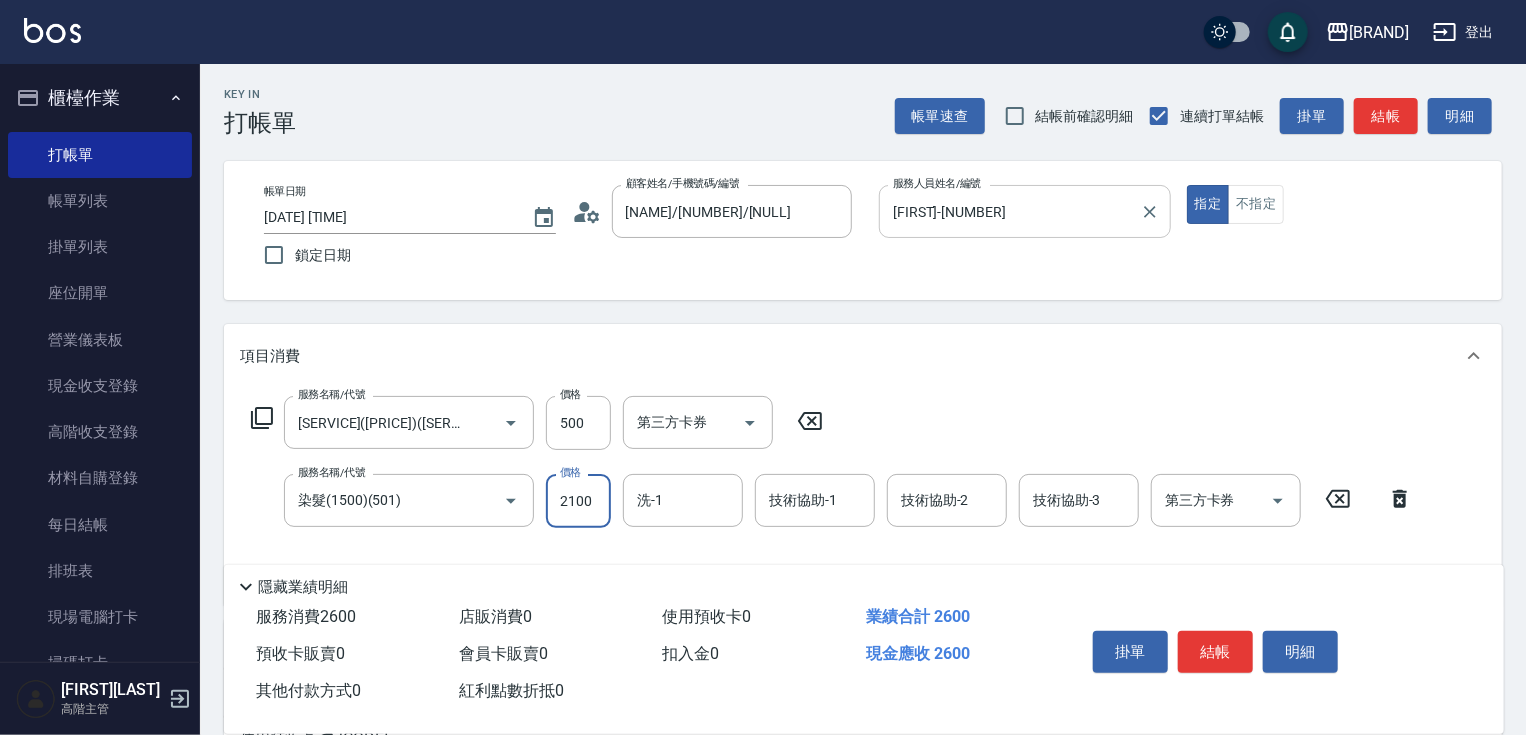 type on "2100" 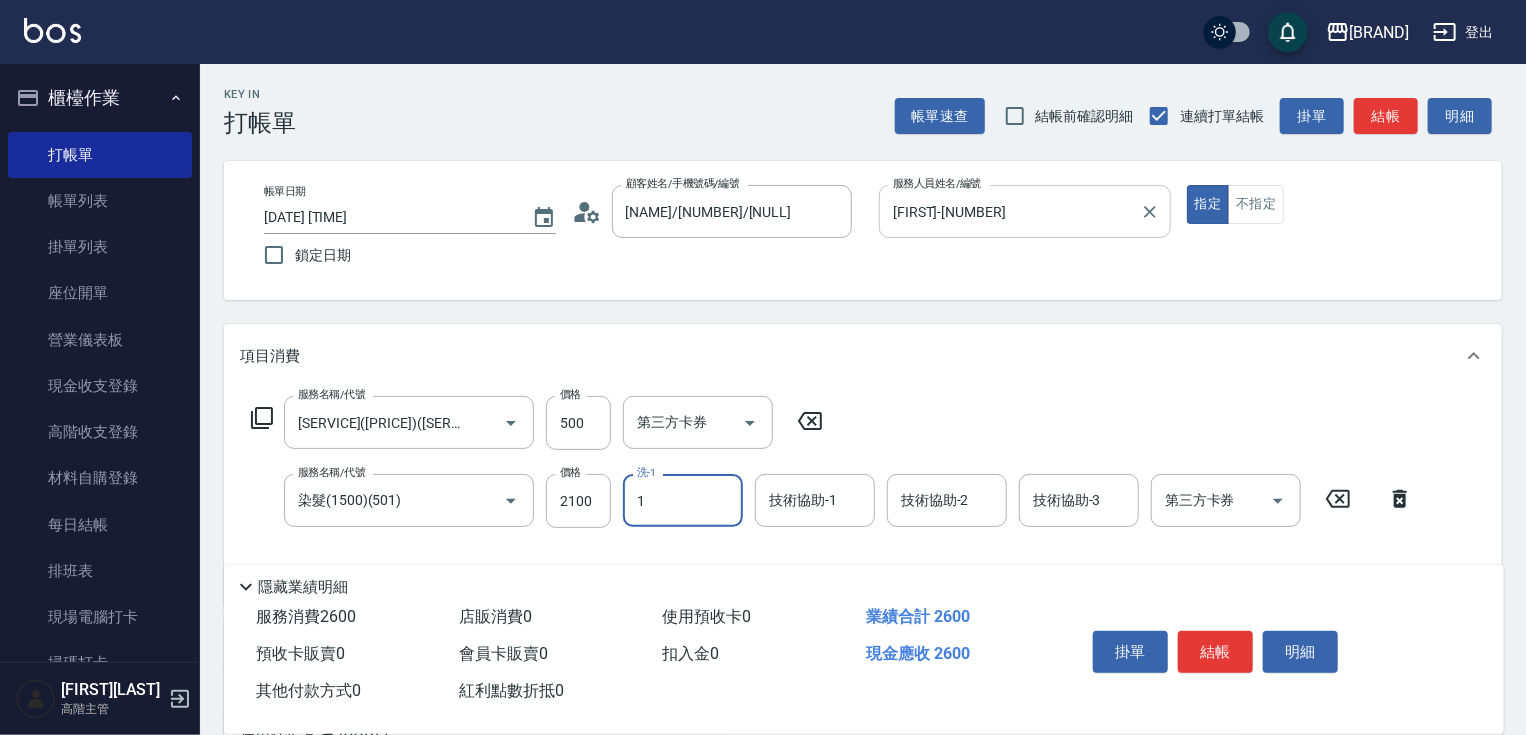 type on "[FIRST]-[NUMBER]" 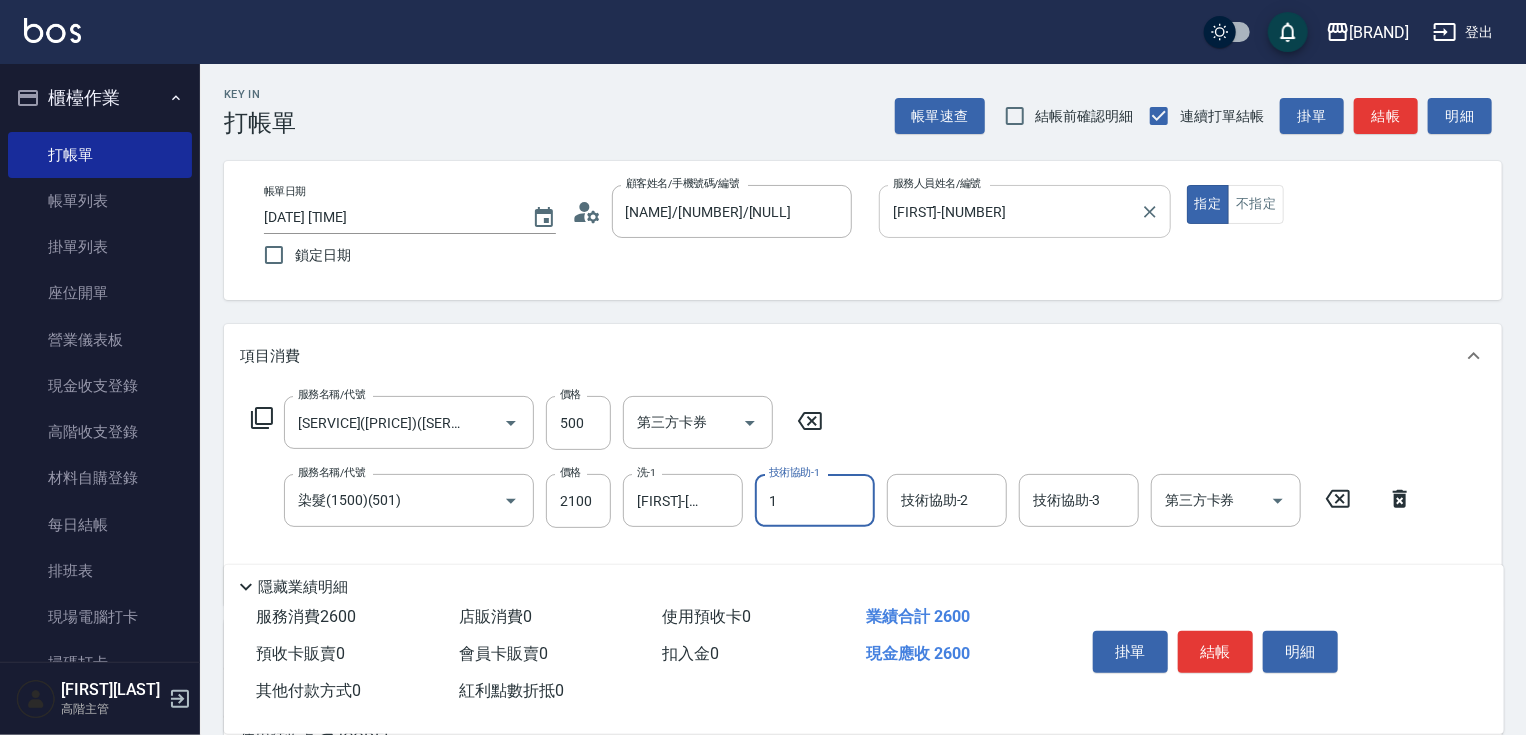 type on "[FIRST]-[NUMBER]" 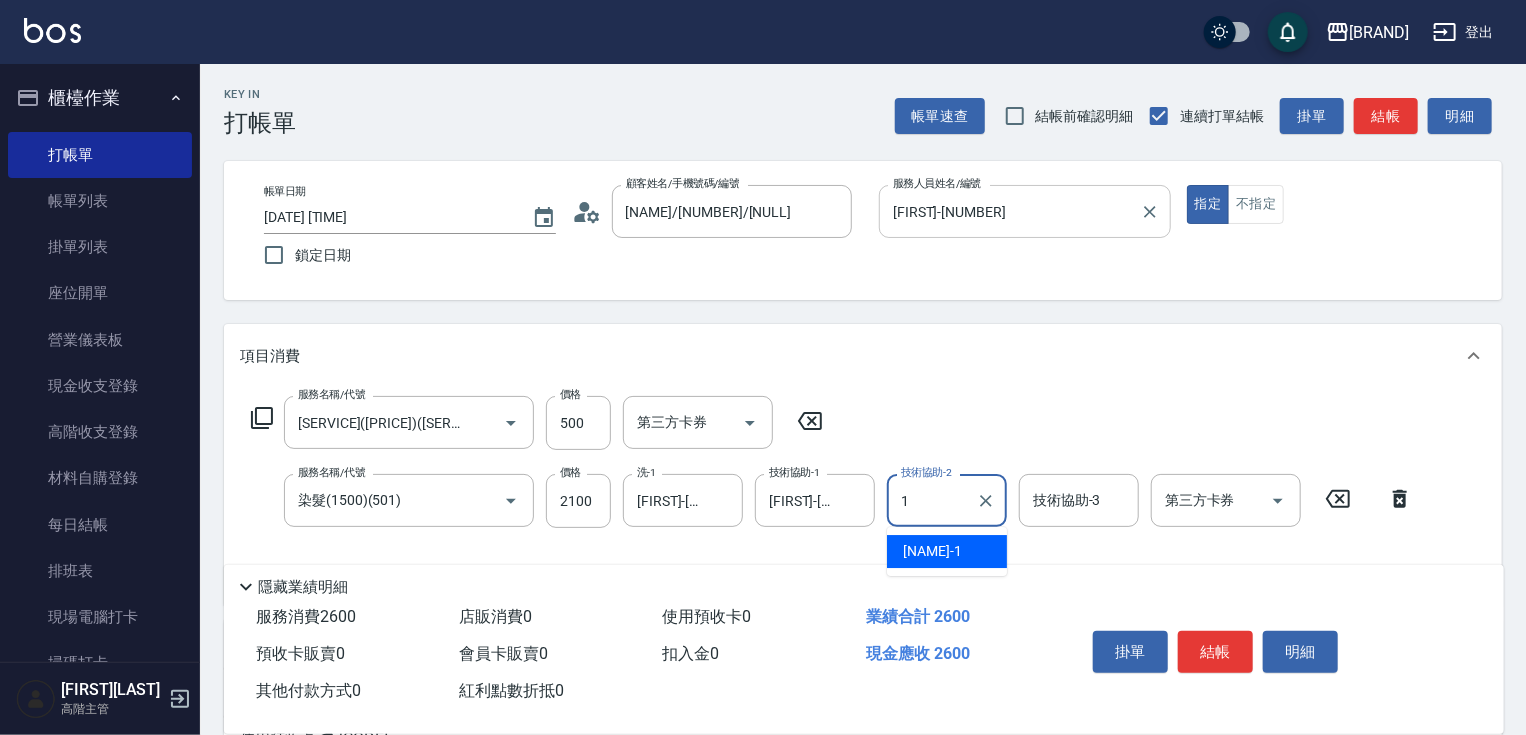 type on "[FIRST]-[NUMBER]" 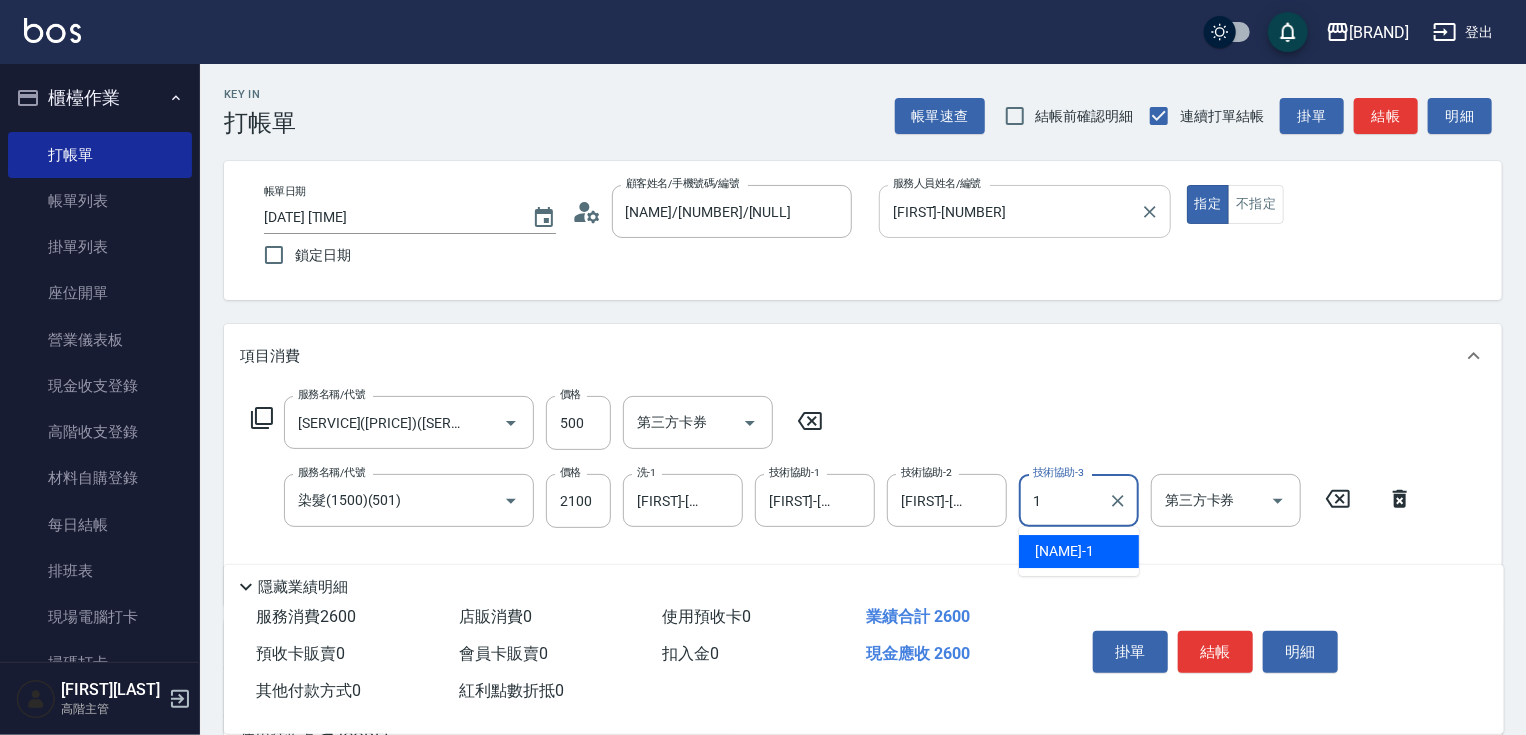 type on "[FIRST]-[NUMBER]" 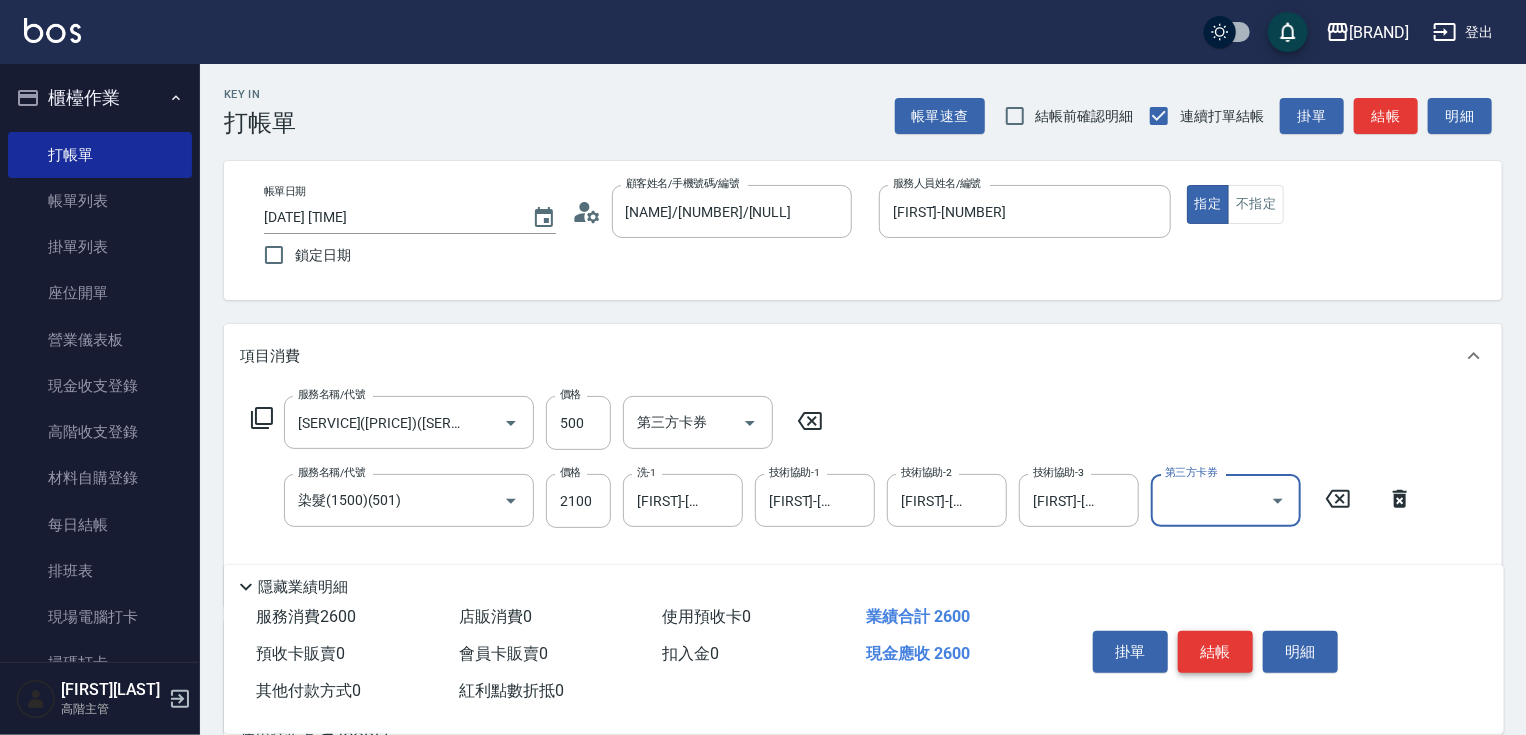 click on "結帳" at bounding box center [1215, 652] 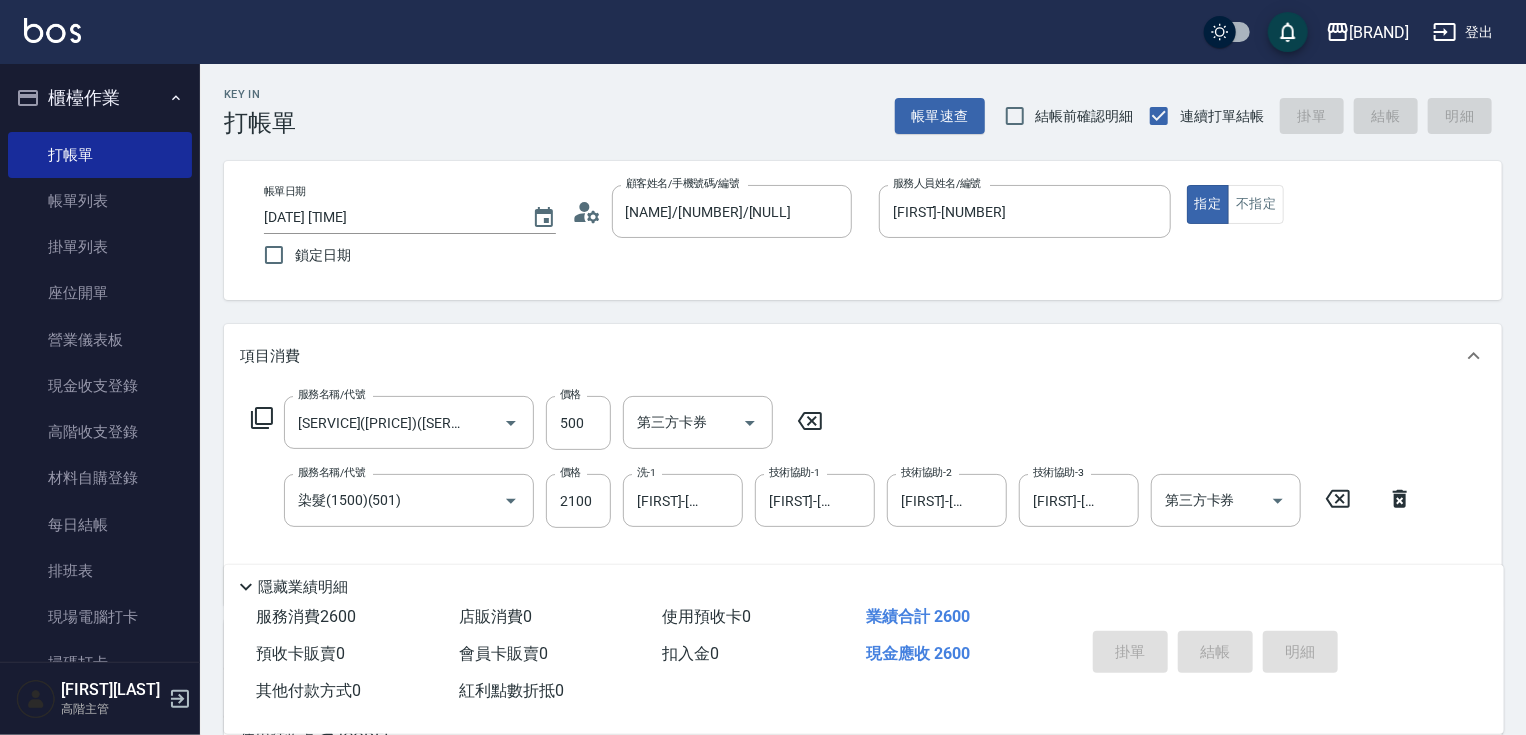 type on "[YEAR]/[MONTH]/[DAY] [HOUR]:[MINUTE]" 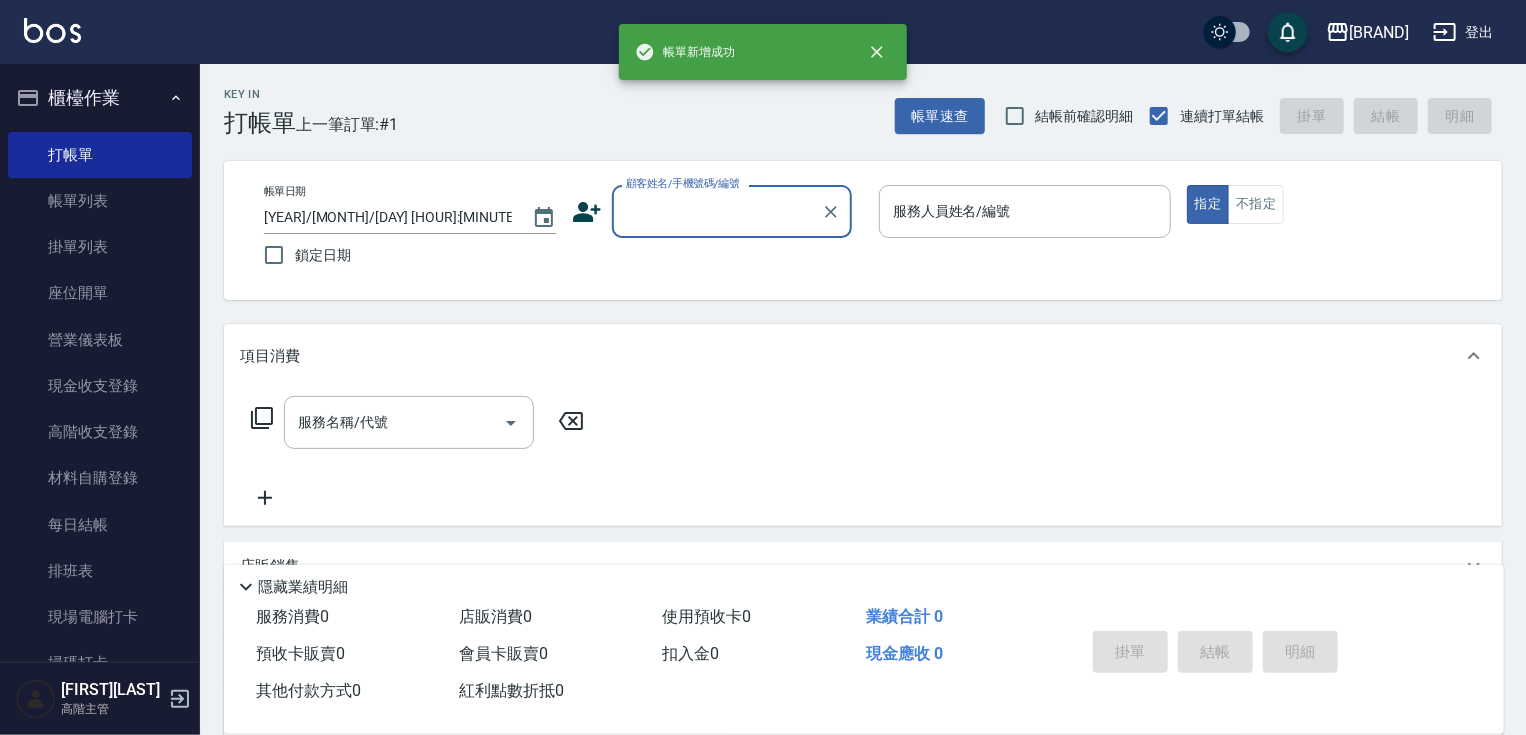 click on "顧客姓名/手機號碼/編號" at bounding box center [717, 211] 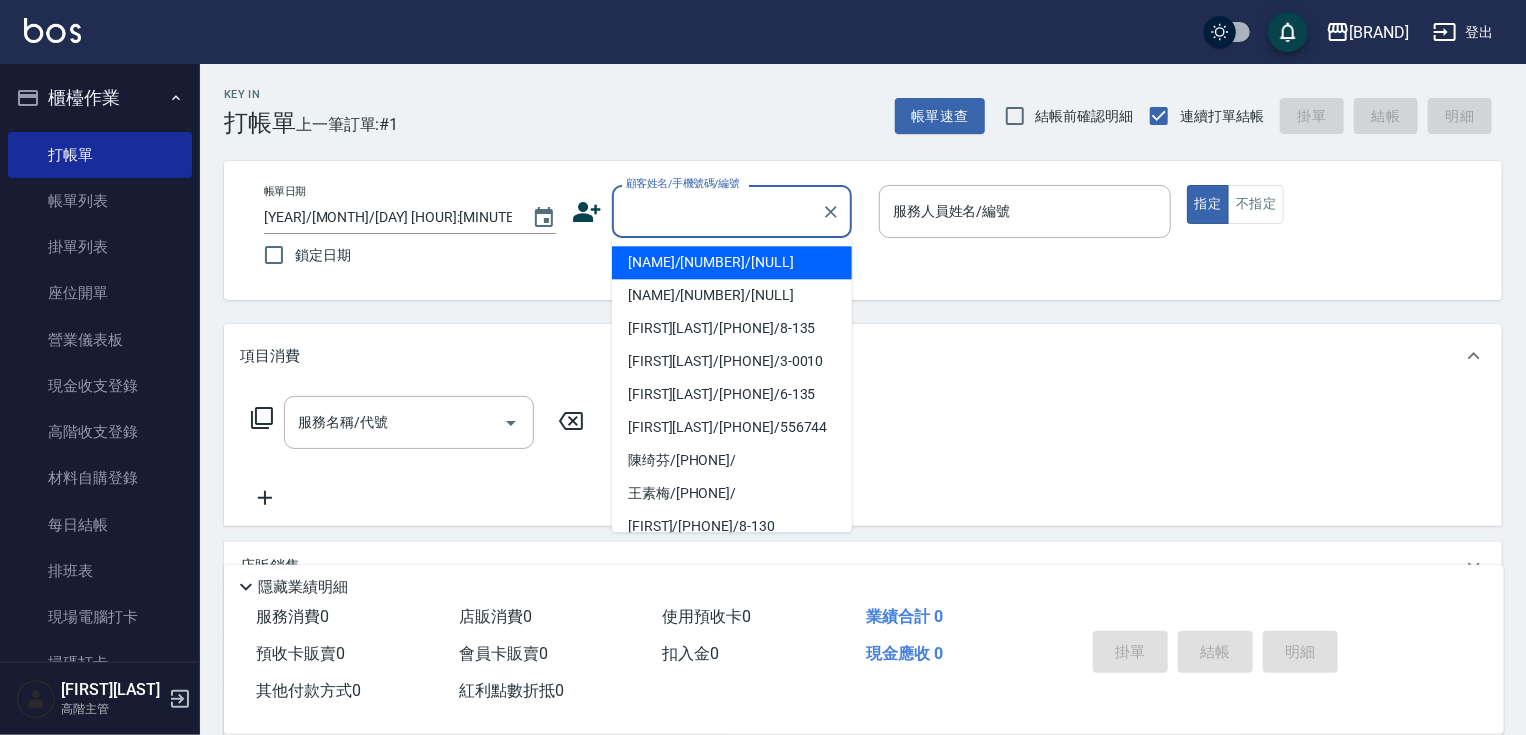 click on "[NAME]/[NUMBER]/[NULL]" at bounding box center [732, 262] 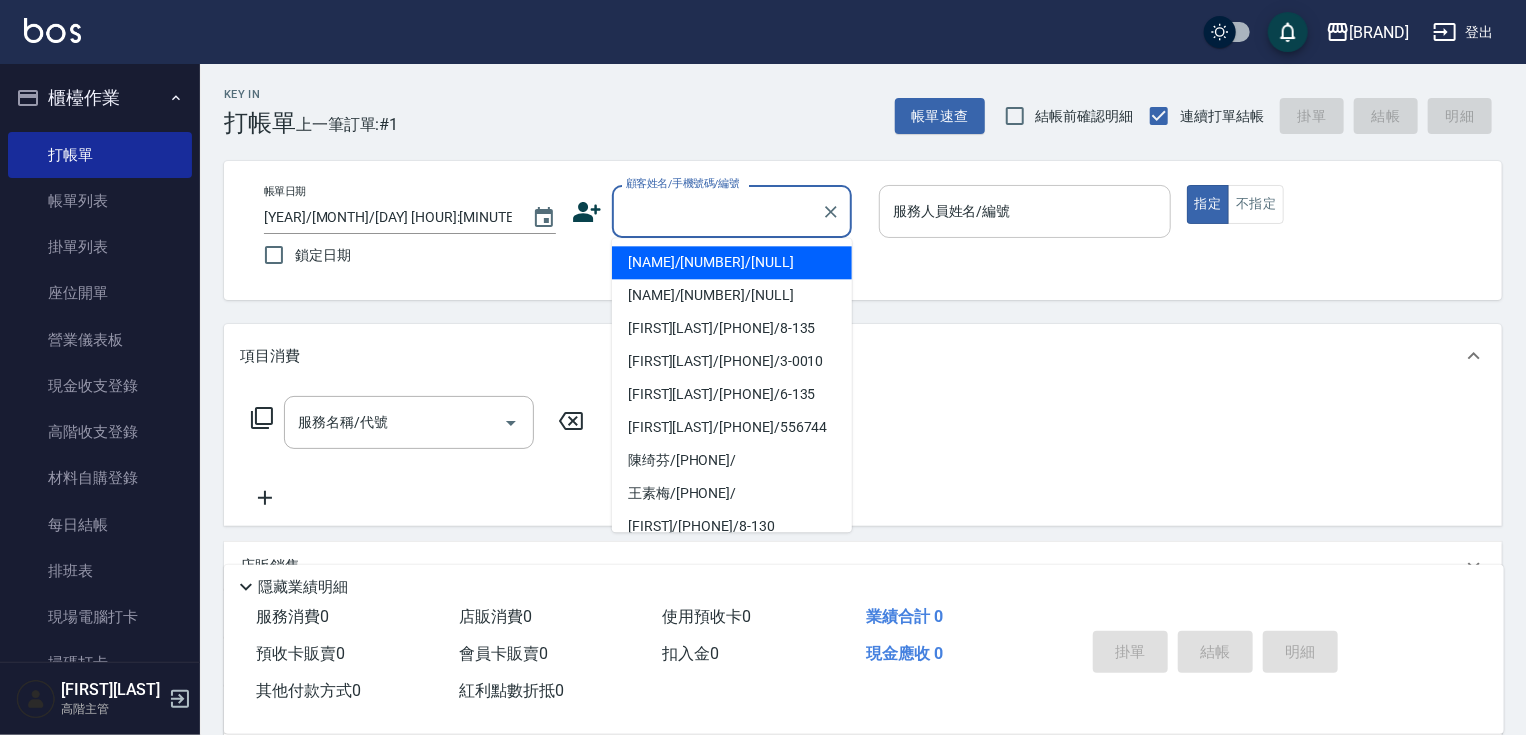 type on "[NAME]/[NUMBER]/[NULL]" 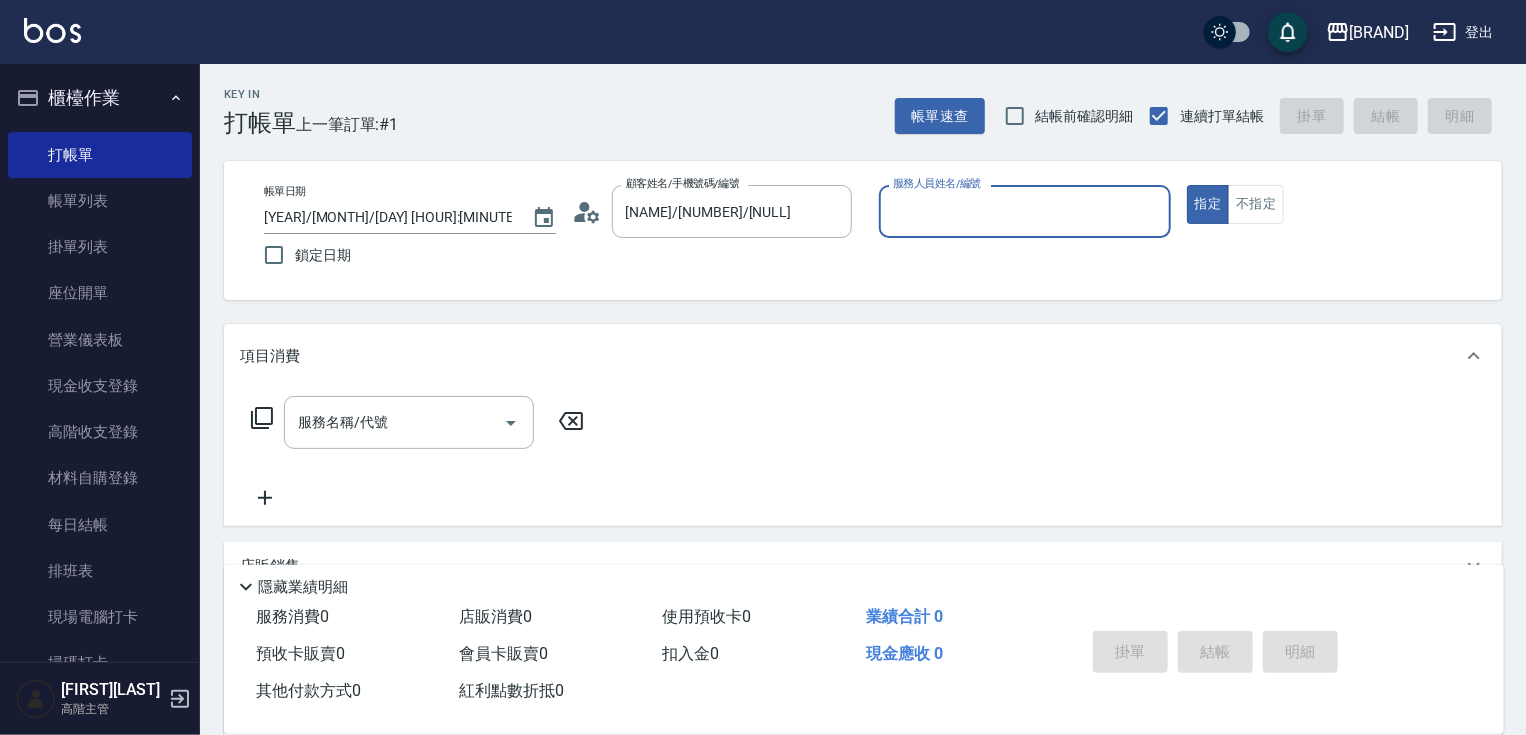 click on "服務人員姓名/編號" at bounding box center [1025, 211] 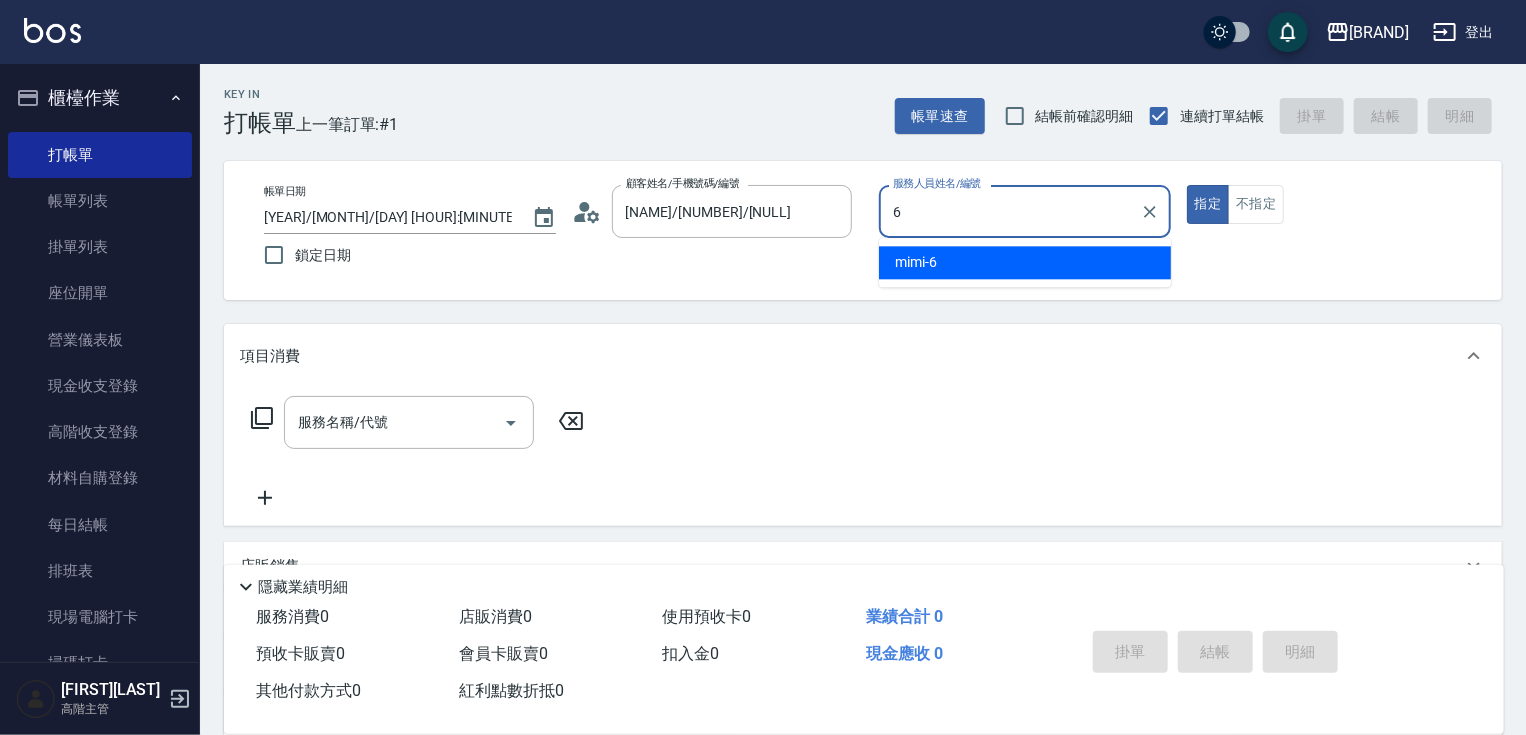 type on "[FIRST]-[NUMBER]" 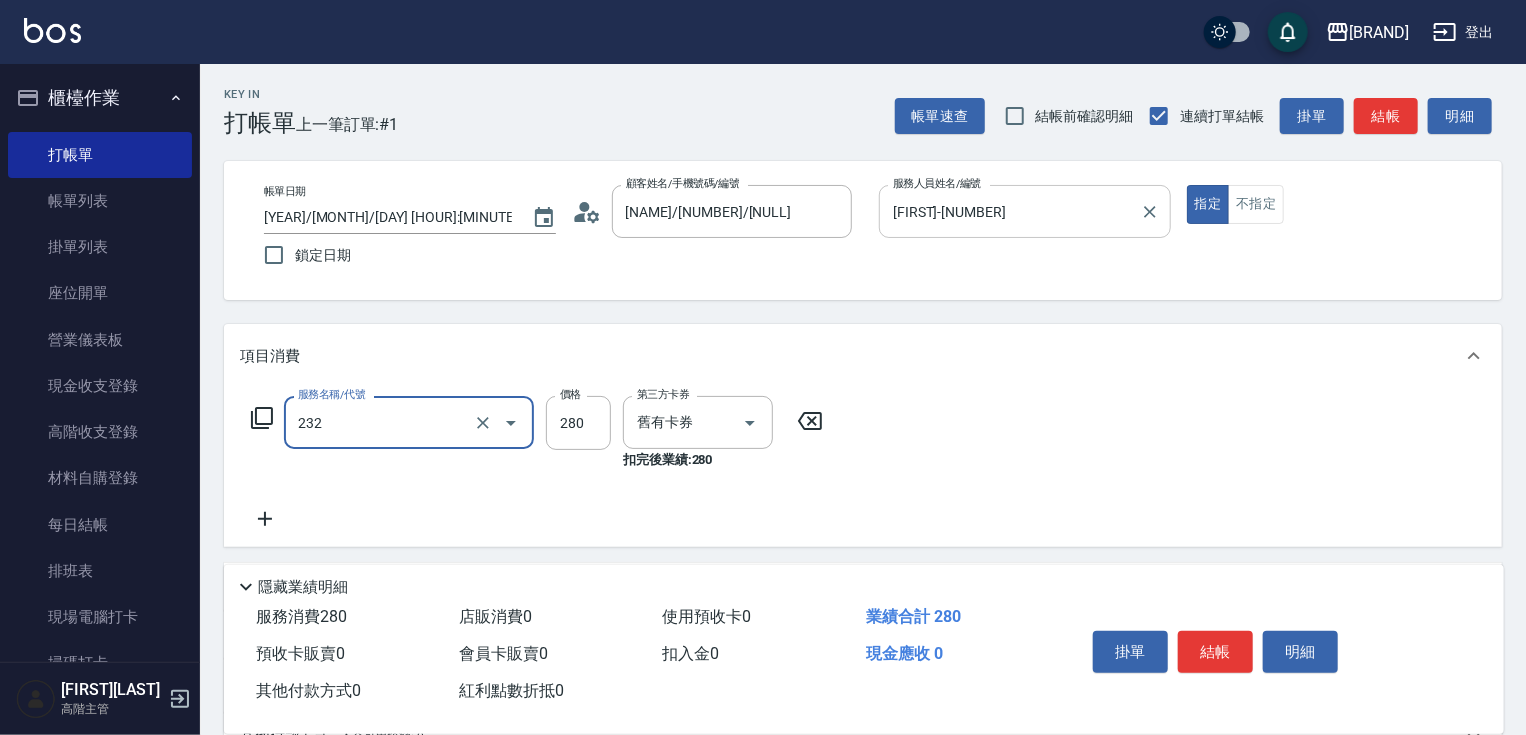 type on "[SERVICE][QUANTITY]([NUMBER])" 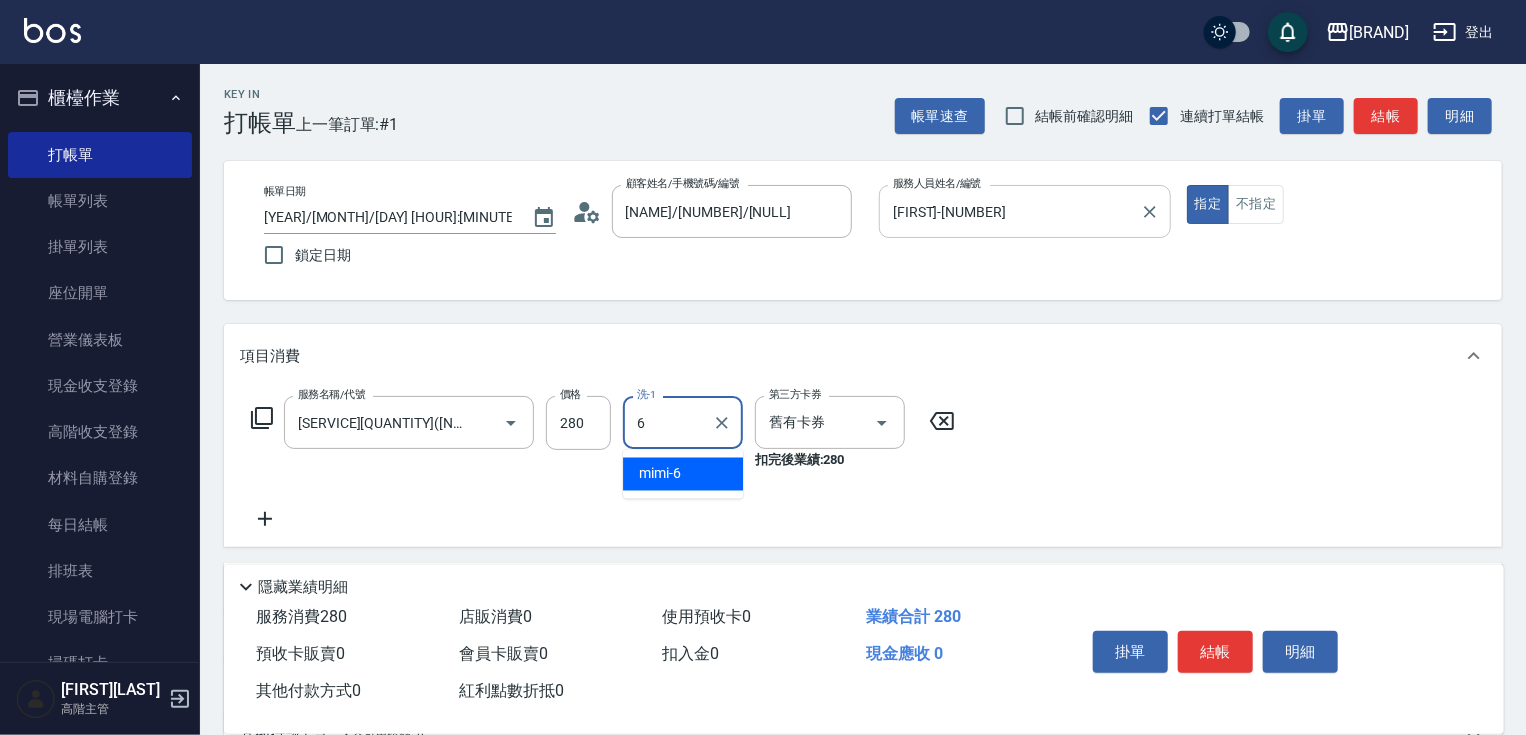 type on "[FIRST]-[NUMBER]" 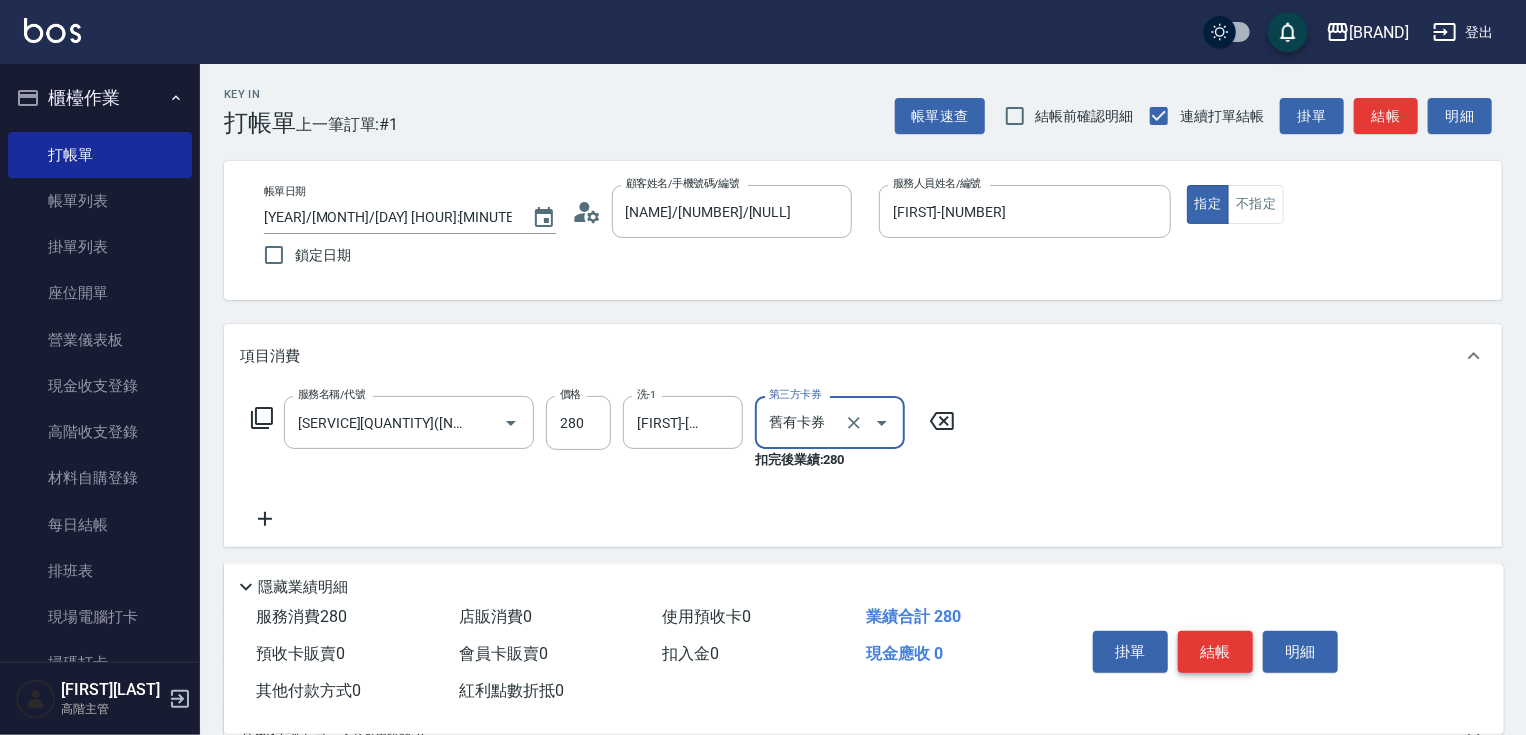 click on "結帳" at bounding box center [1215, 652] 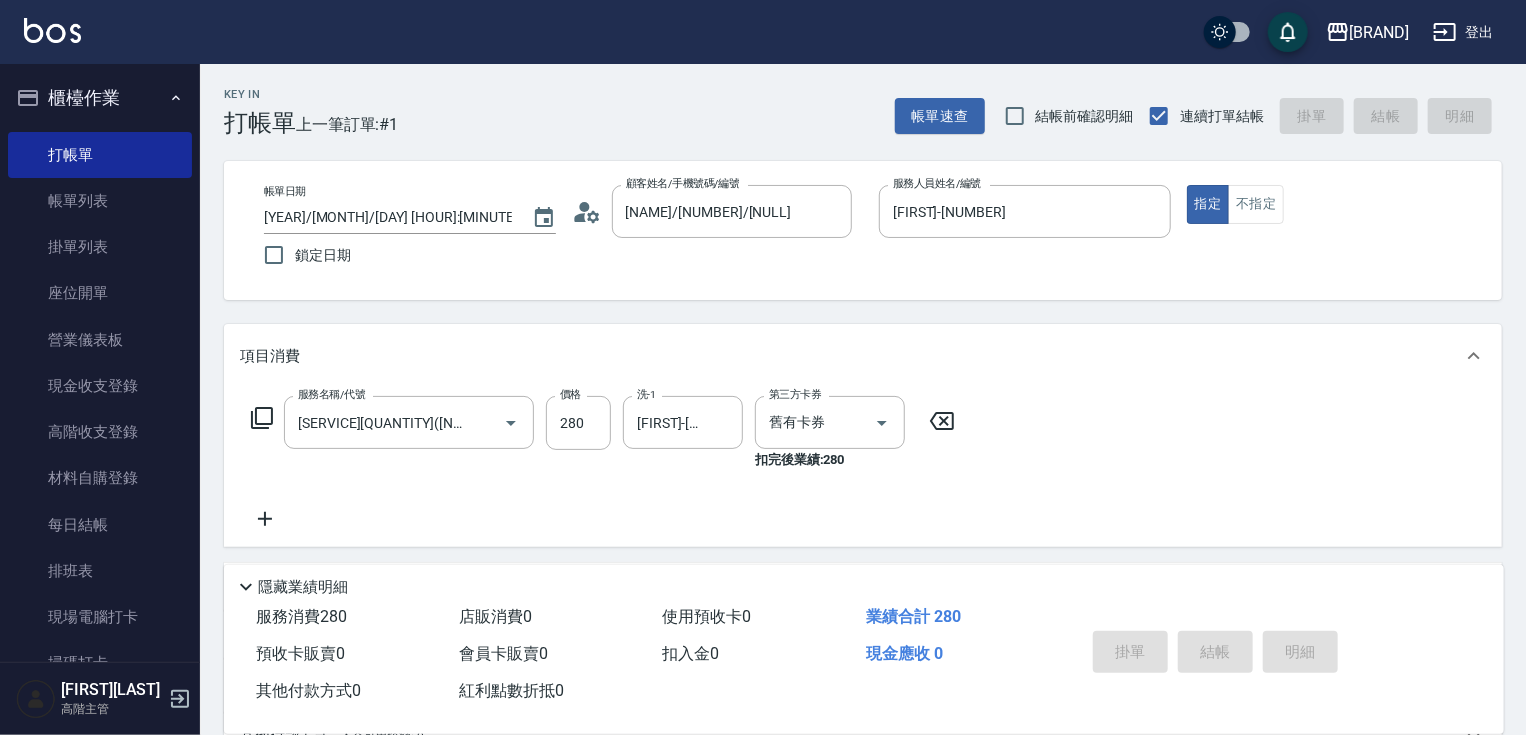 type 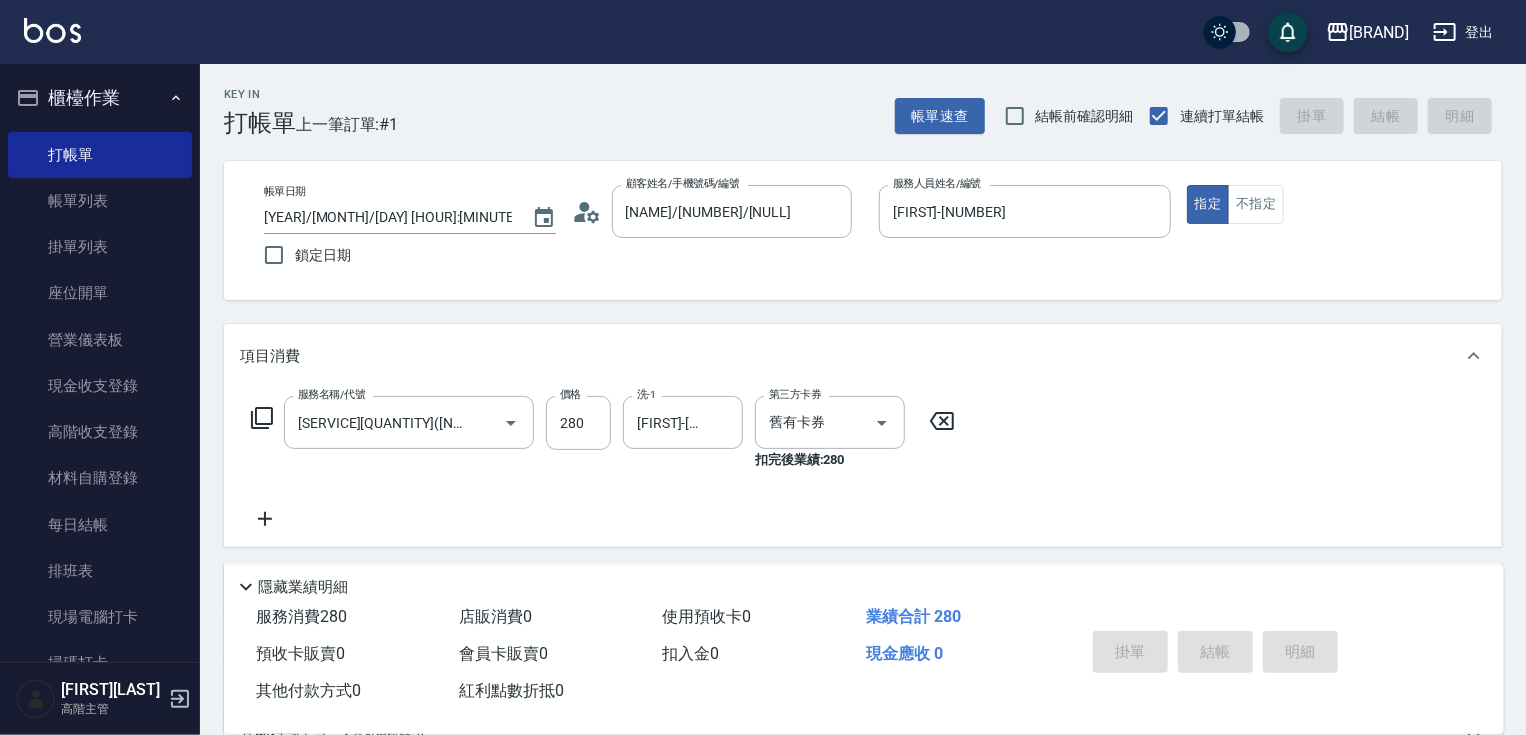 type 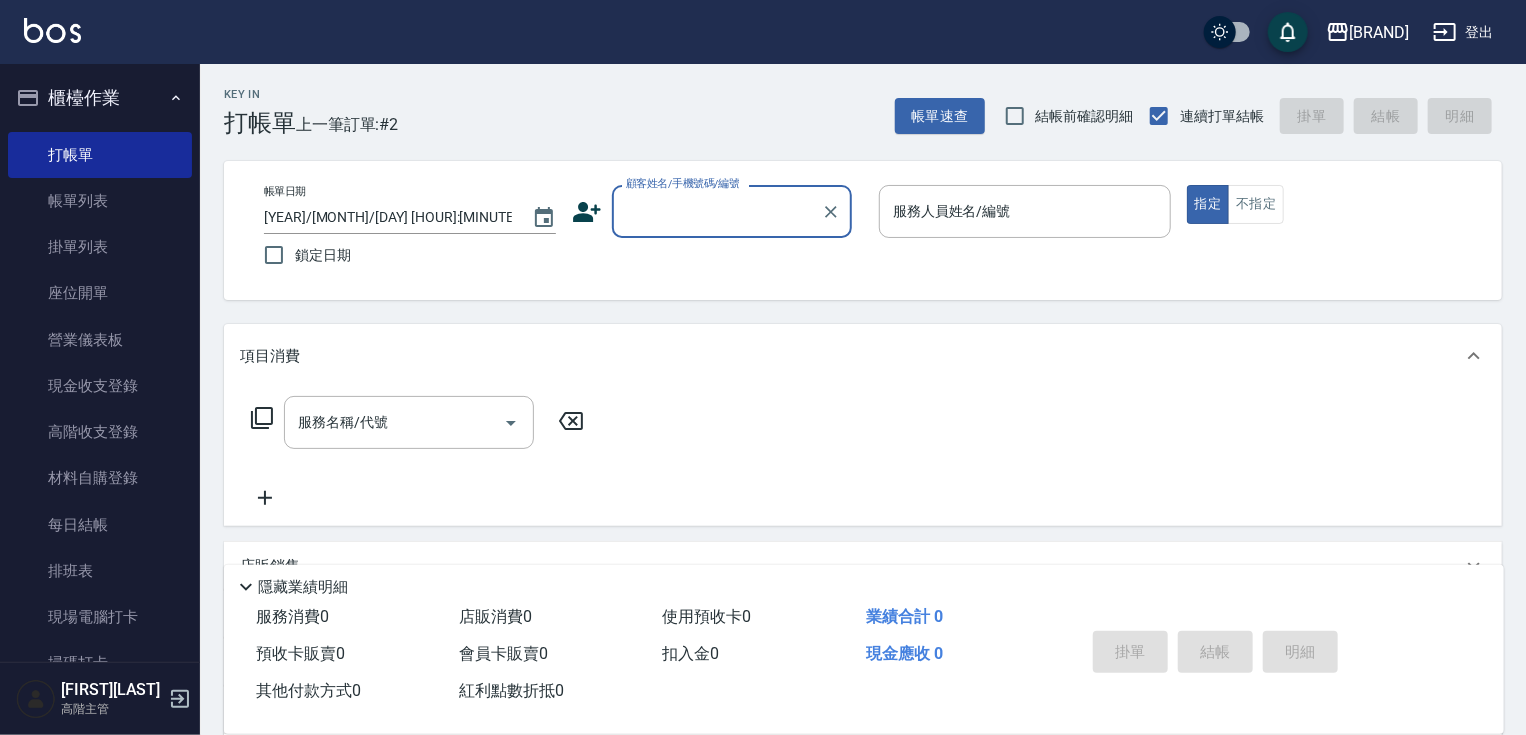 click on "顧客姓名/手機號碼/編號" at bounding box center (732, 211) 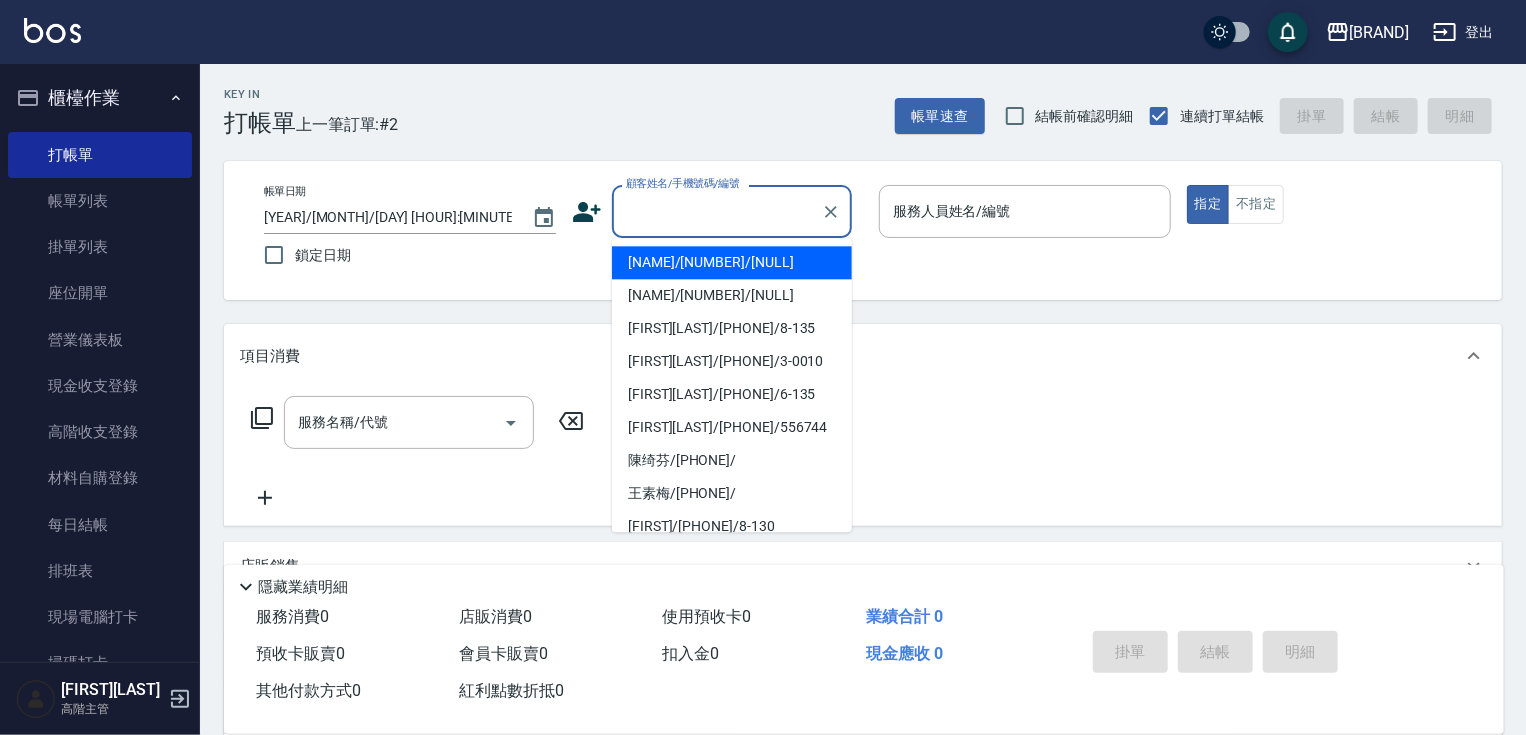 click on "[NAME]/[NUMBER]/[NULL]" at bounding box center [732, 262] 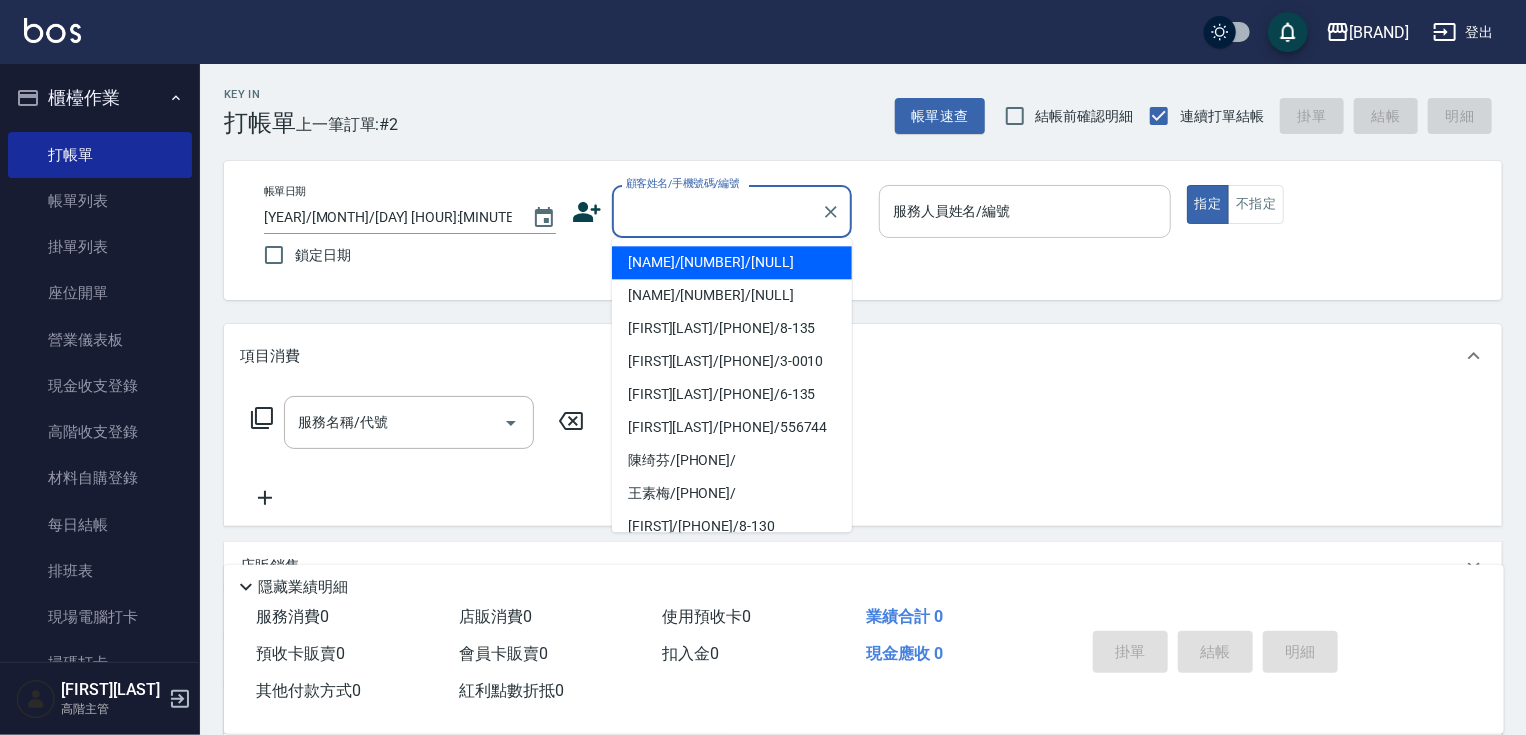 click on "服務人員姓名/編號" at bounding box center (1025, 211) 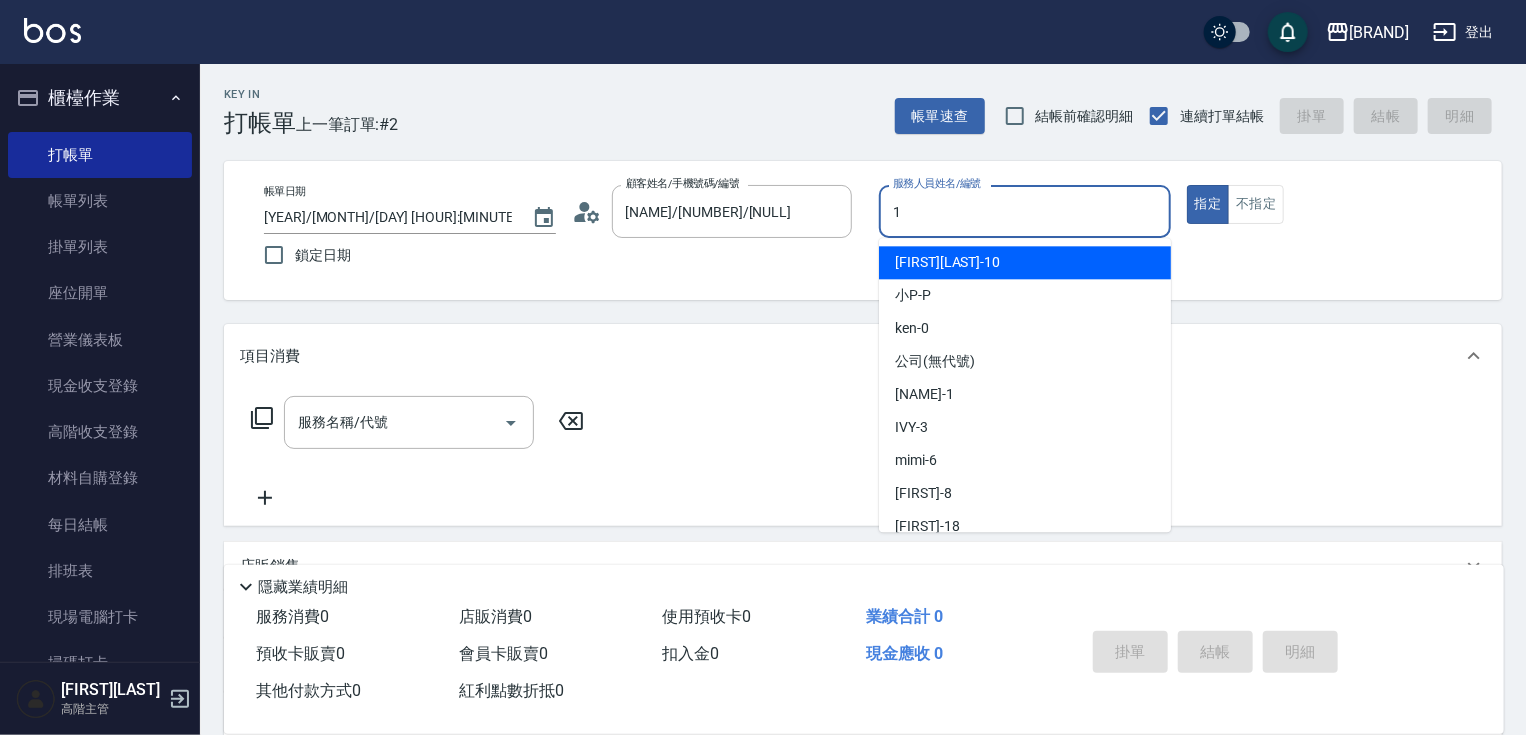 type on "[FIRST]-[NUMBER]" 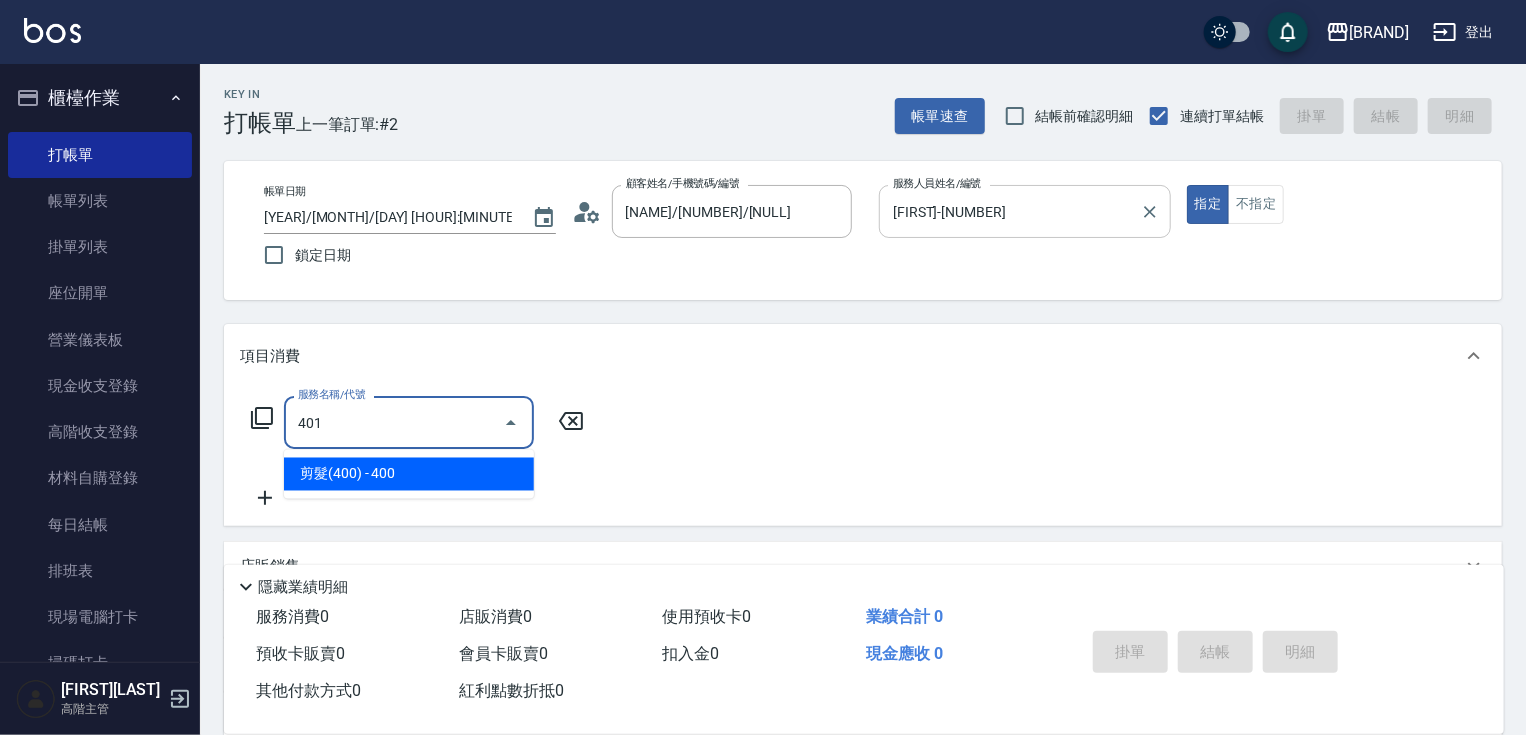 type on "[SERVICE]([PRICE])([SERVICE_CODE])" 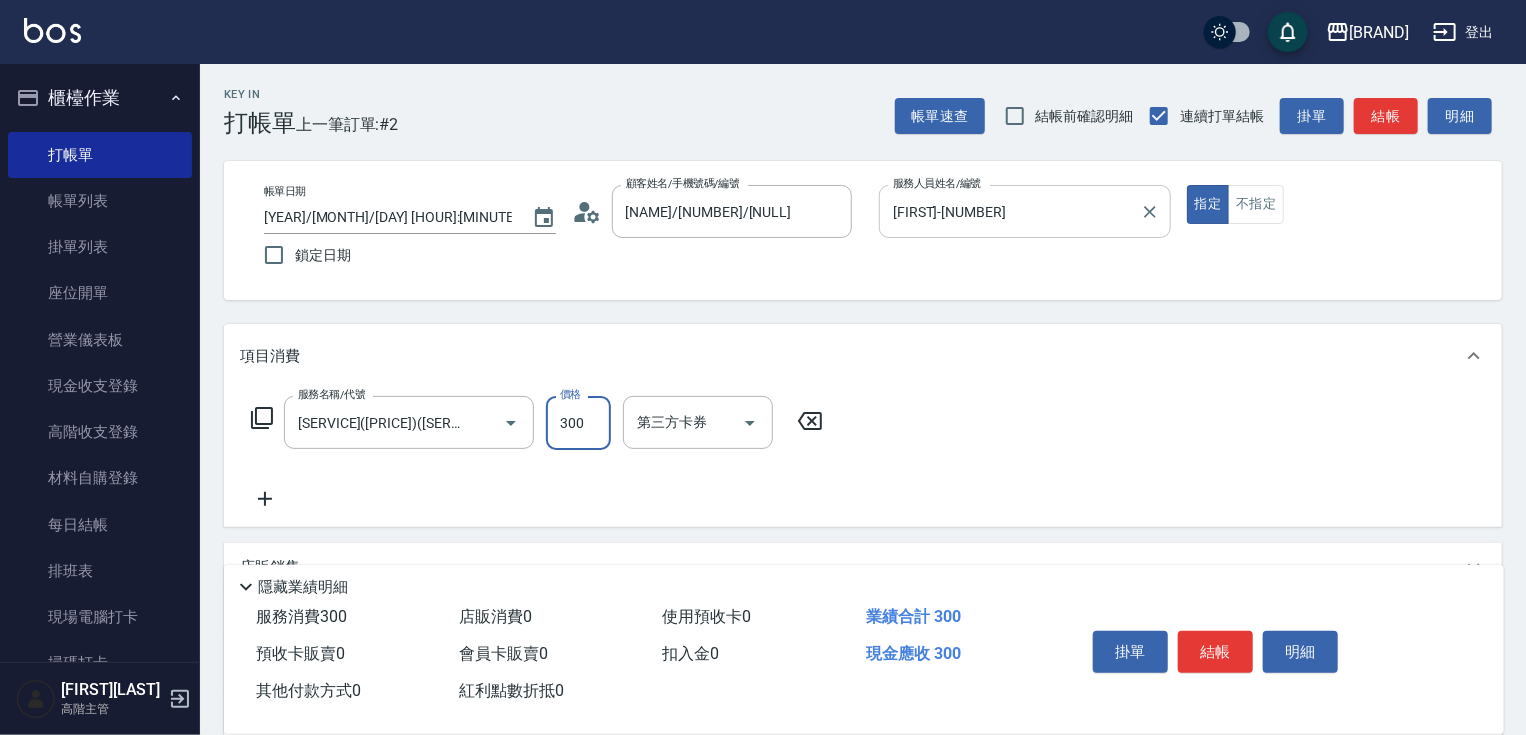 type on "300" 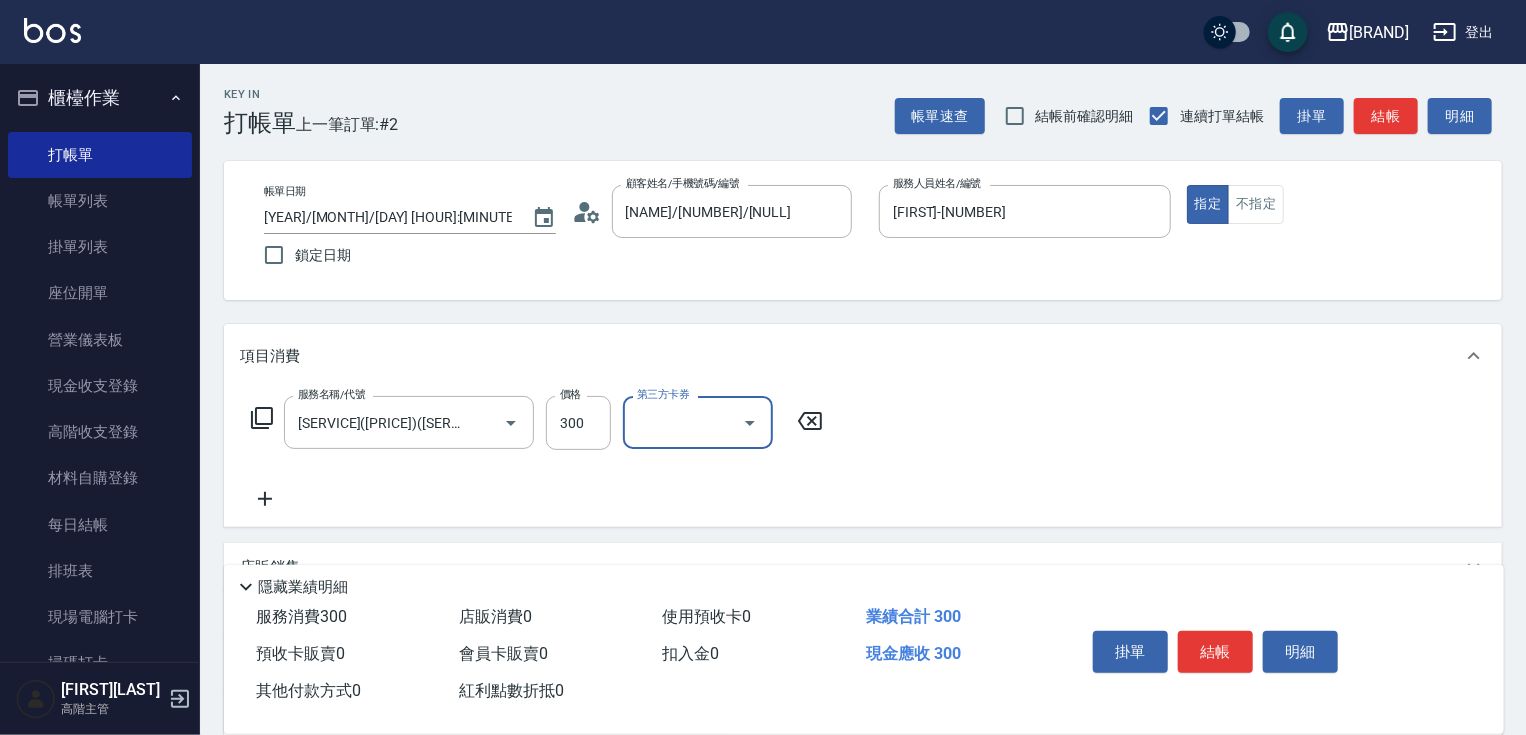 click on "掛單 結帳 明細" at bounding box center (1215, 654) 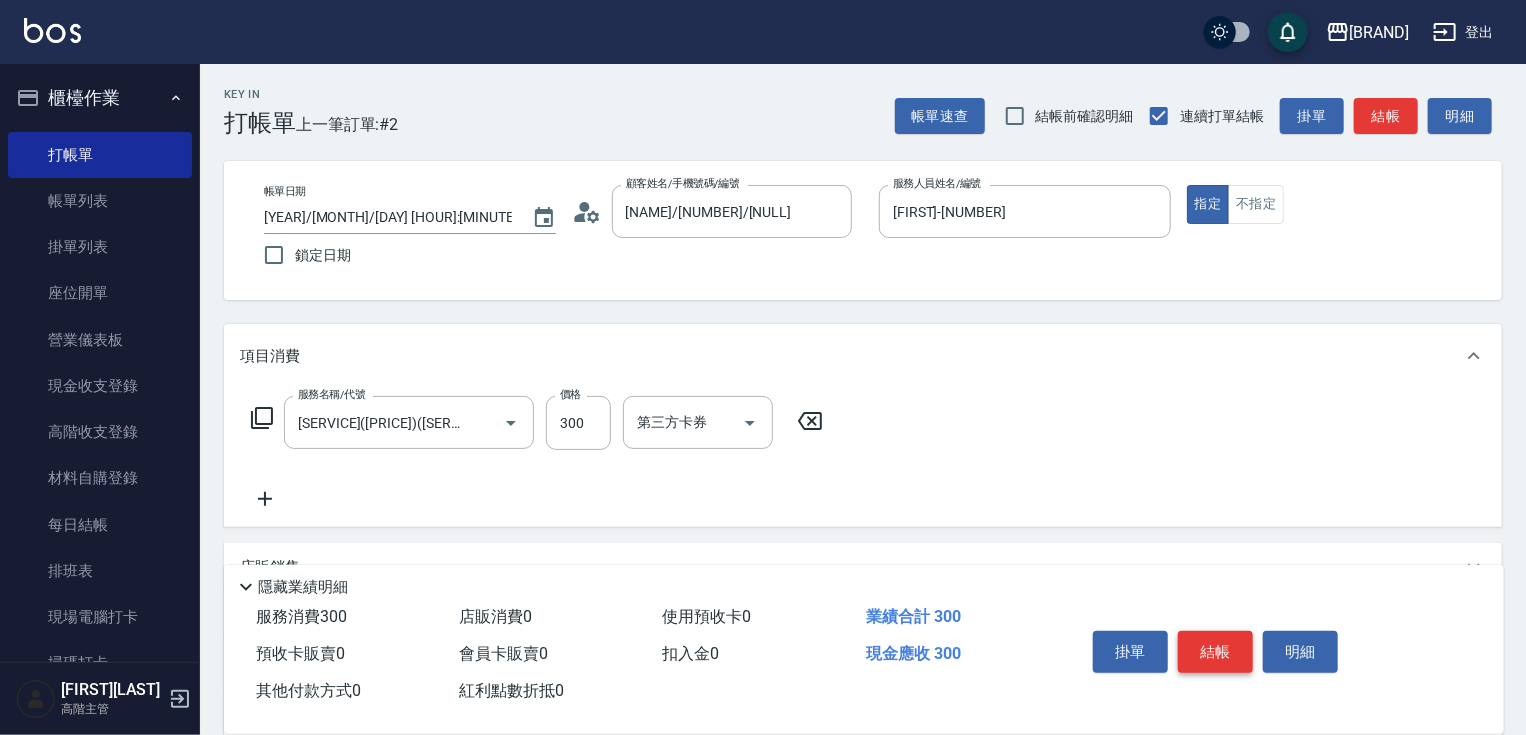 click on "結帳" at bounding box center [1215, 652] 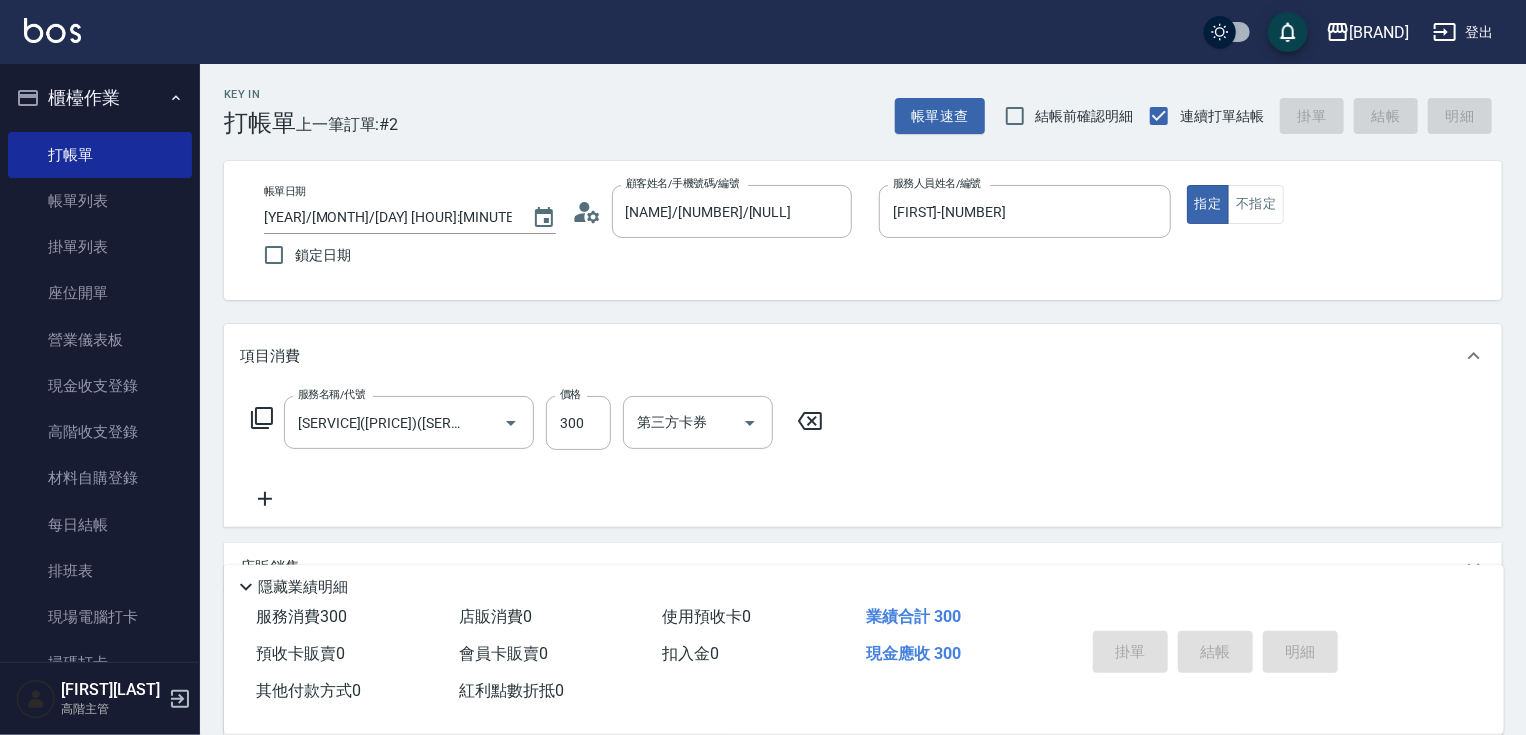 type 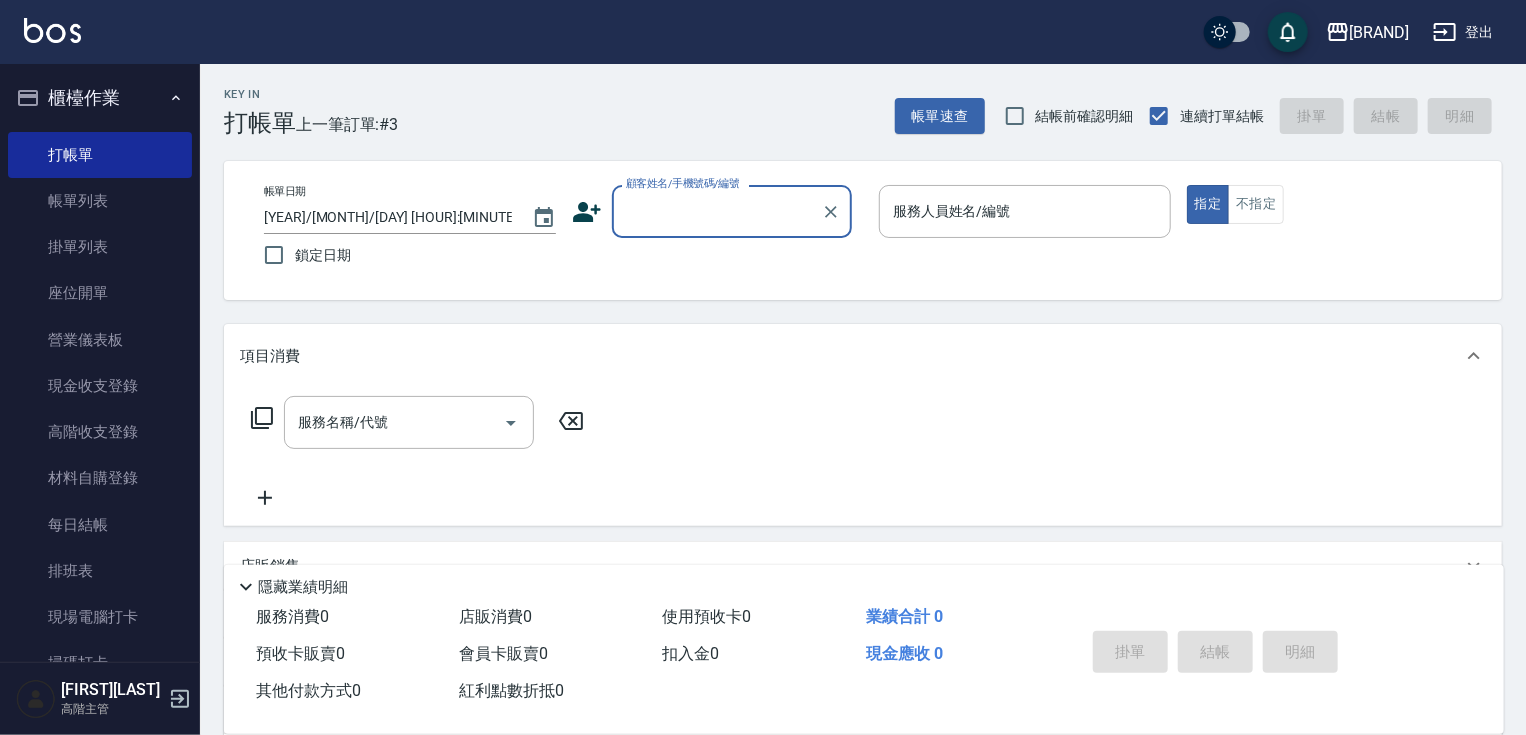 click on "顧客姓名/手機號碼/編號" at bounding box center (732, 211) 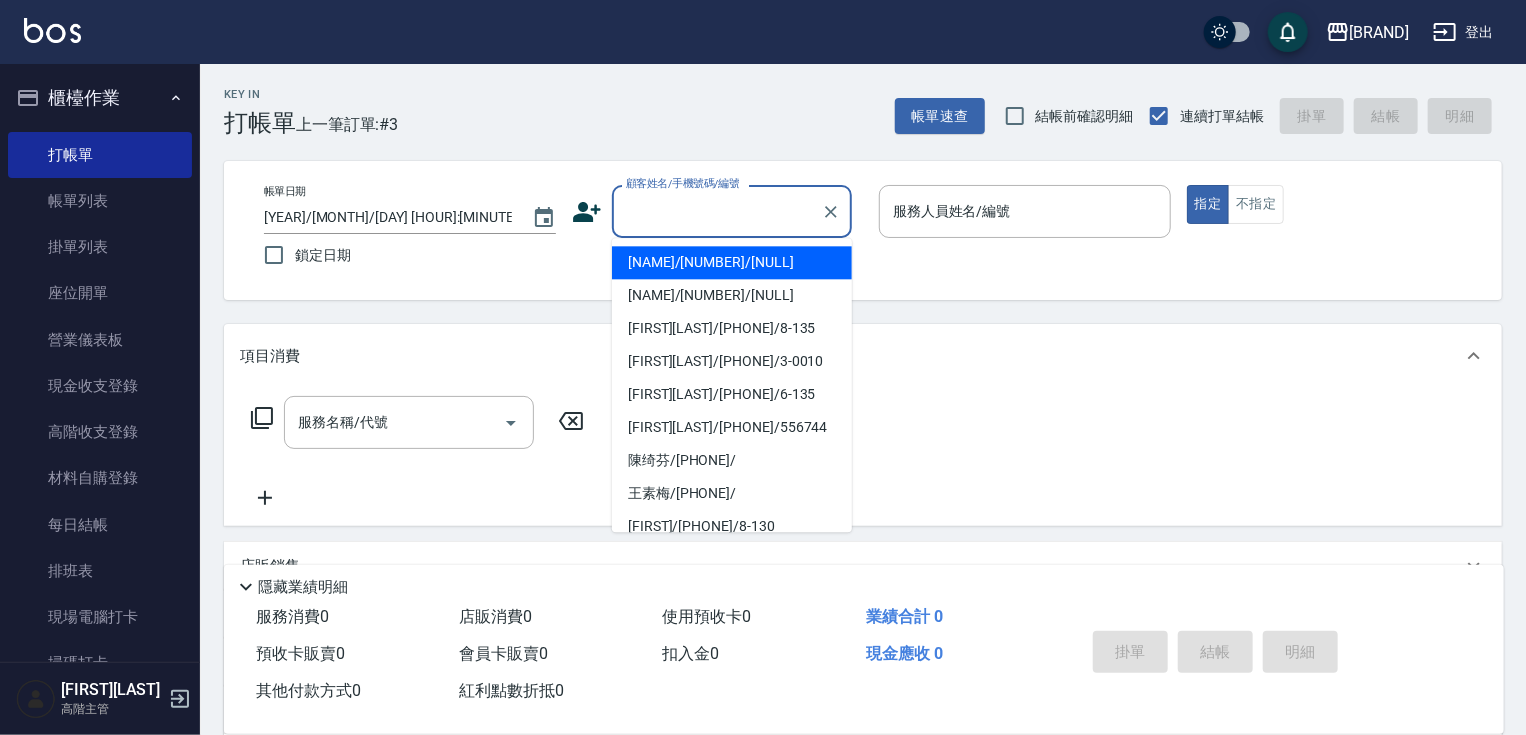 click on "[NAME]/[NUMBER]/[NULL]" at bounding box center (732, 262) 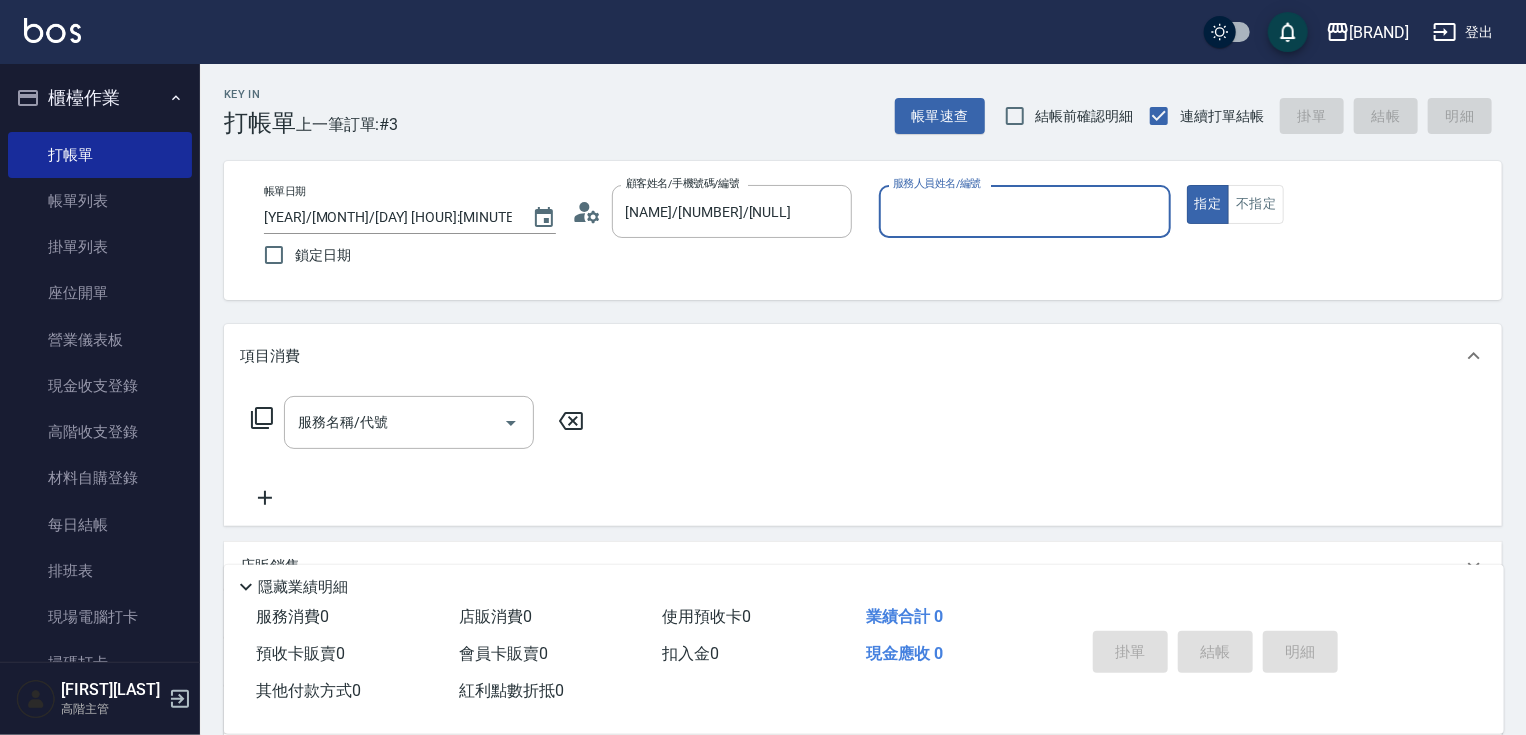 click on "服務人員姓名/編號 服務人員姓名/編號" at bounding box center [1025, 211] 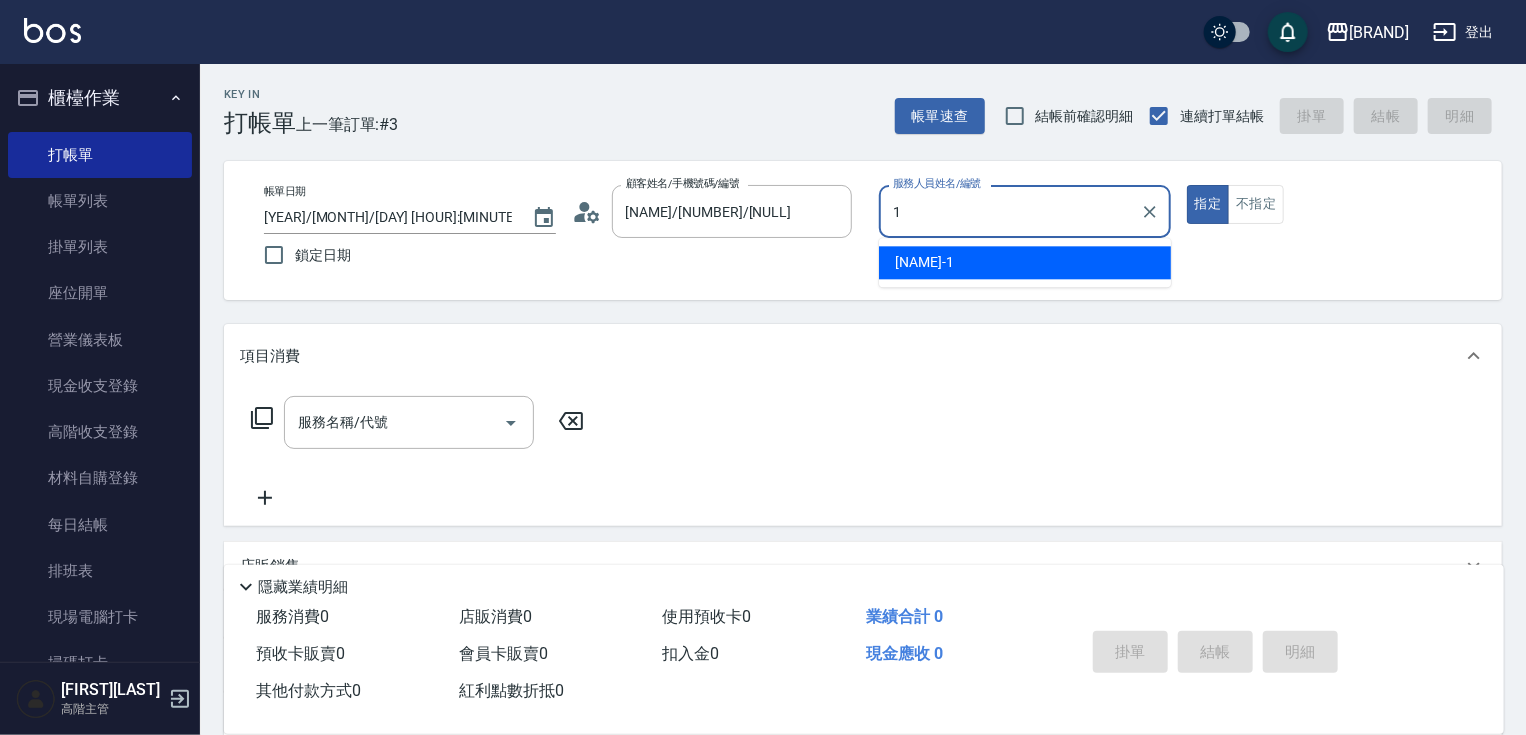 type on "[FIRST]-[NUMBER]" 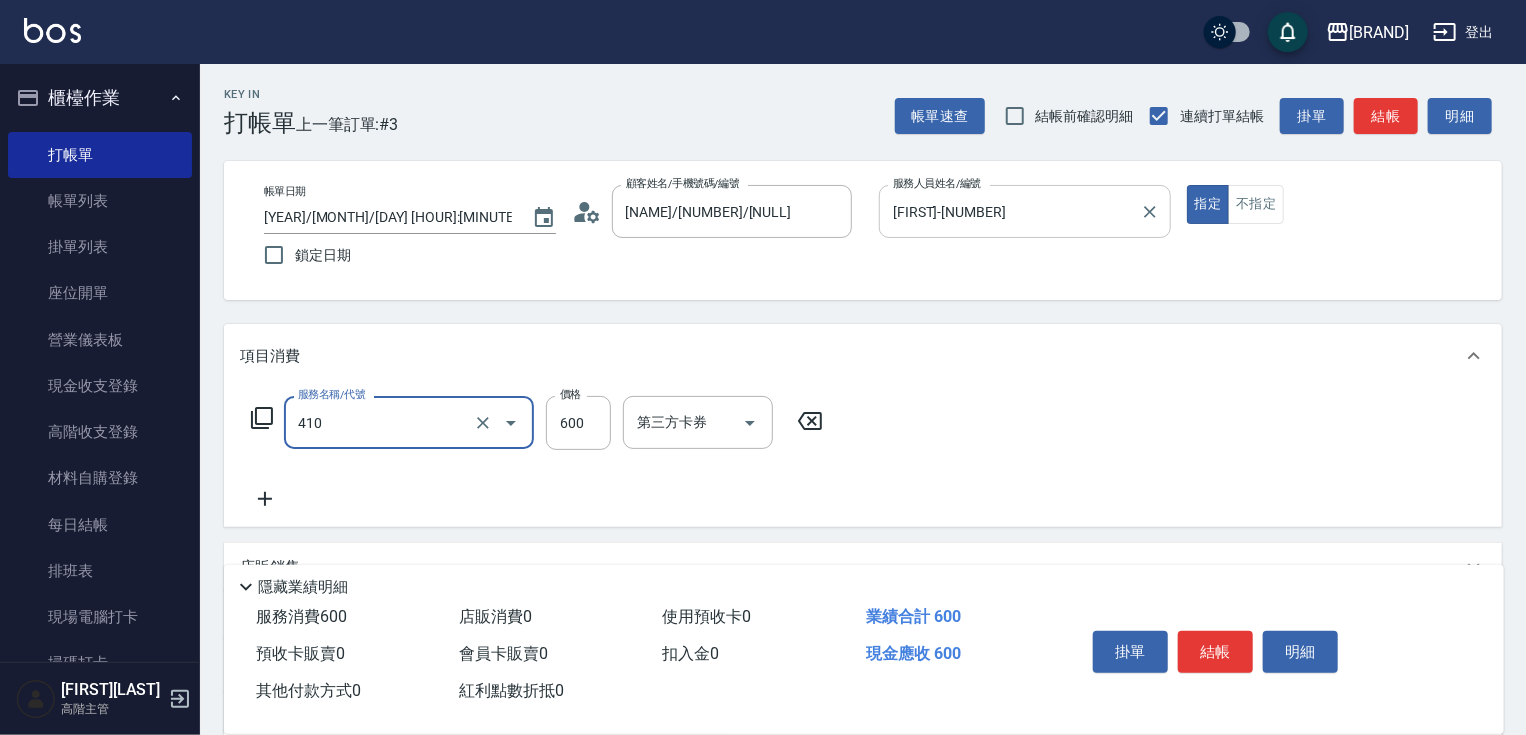 type on "鴻果頭皮SPA(410)" 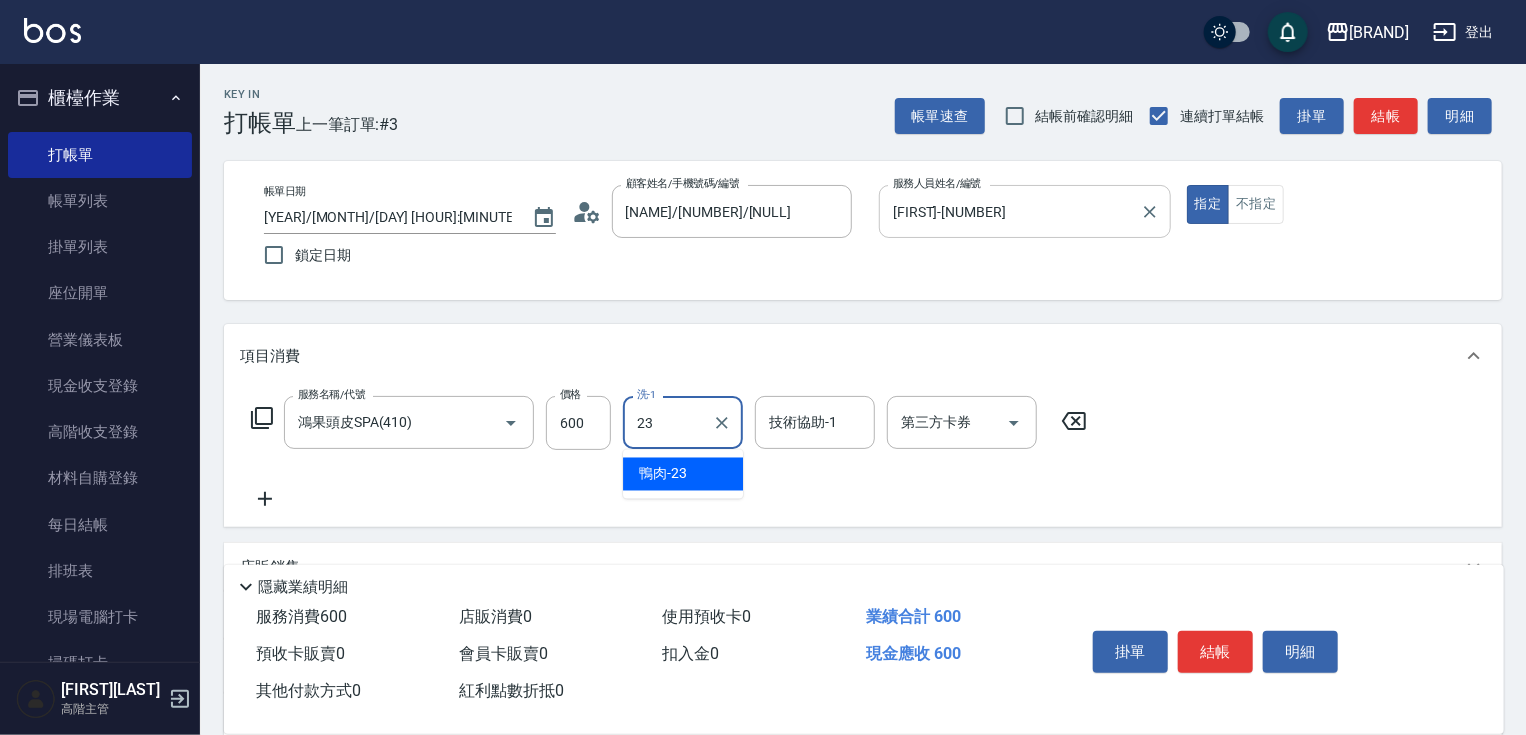 type on "鴨肉-23" 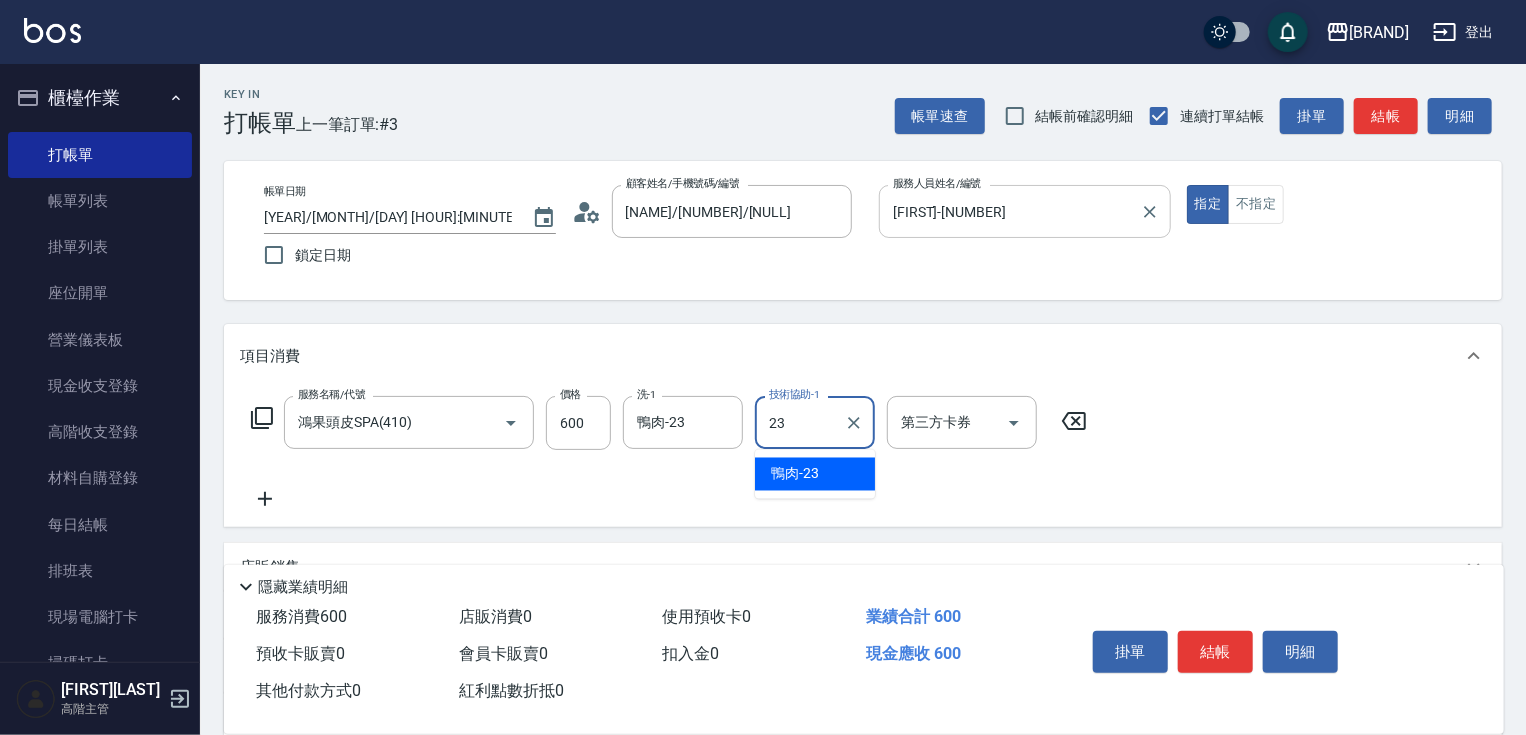 type on "鴨肉-23" 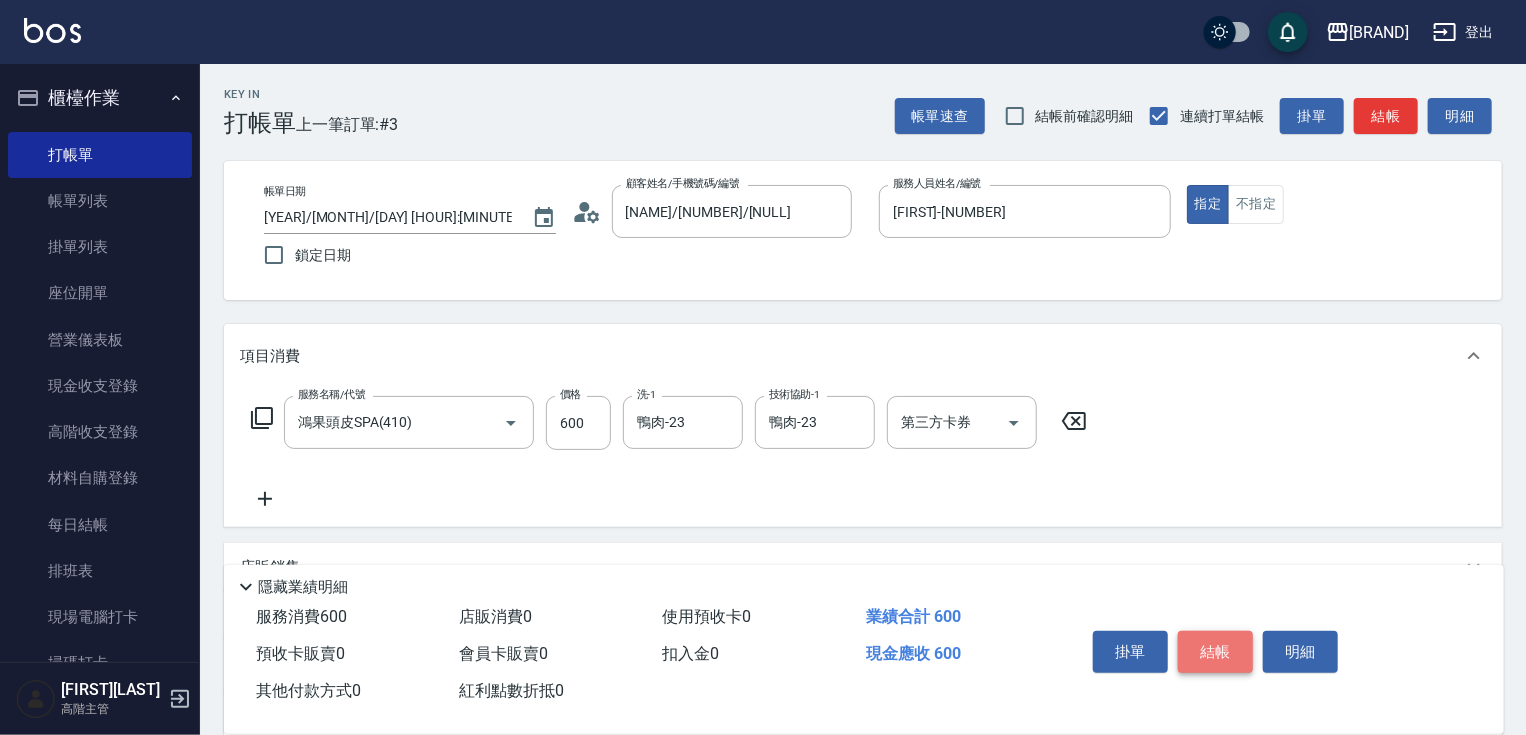 click on "結帳" at bounding box center [1215, 652] 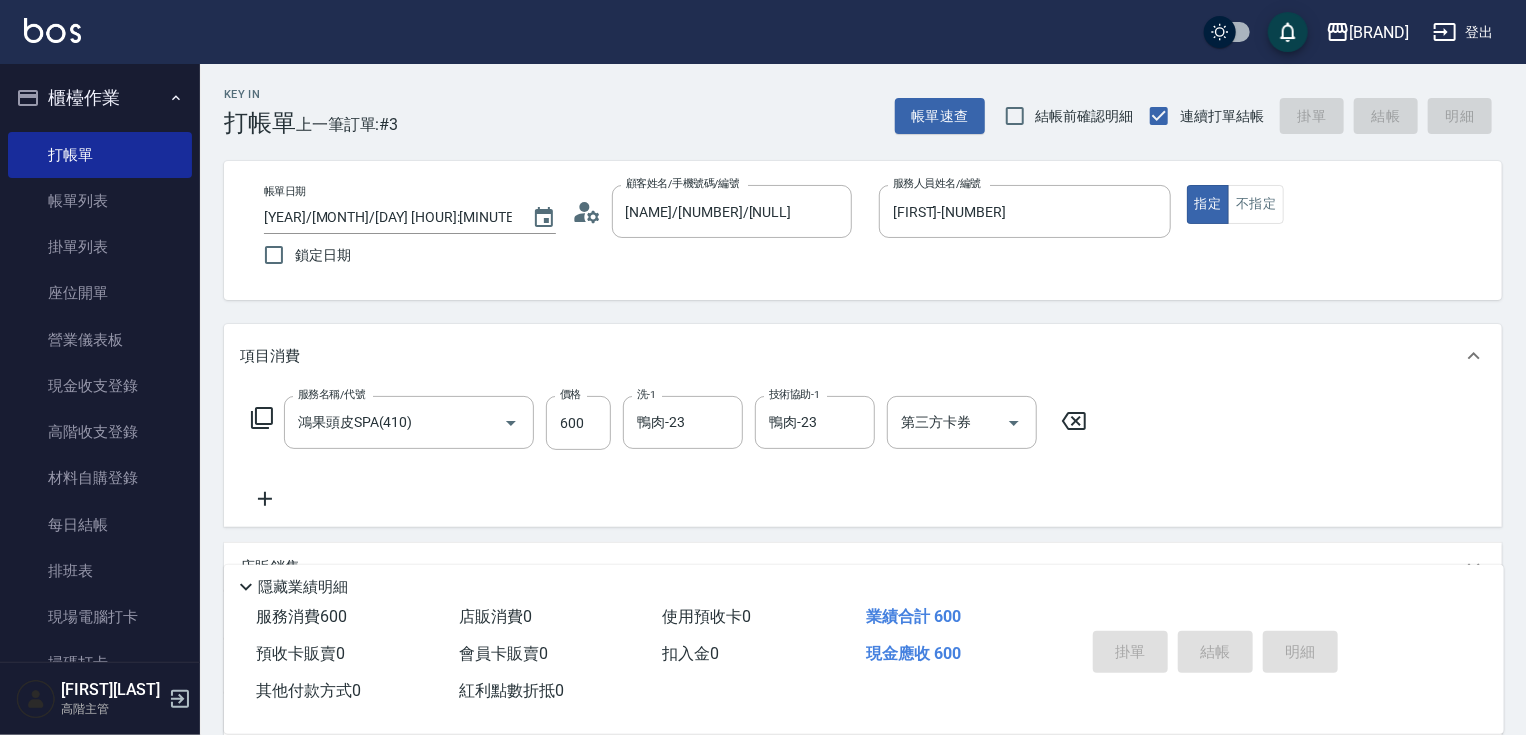 type 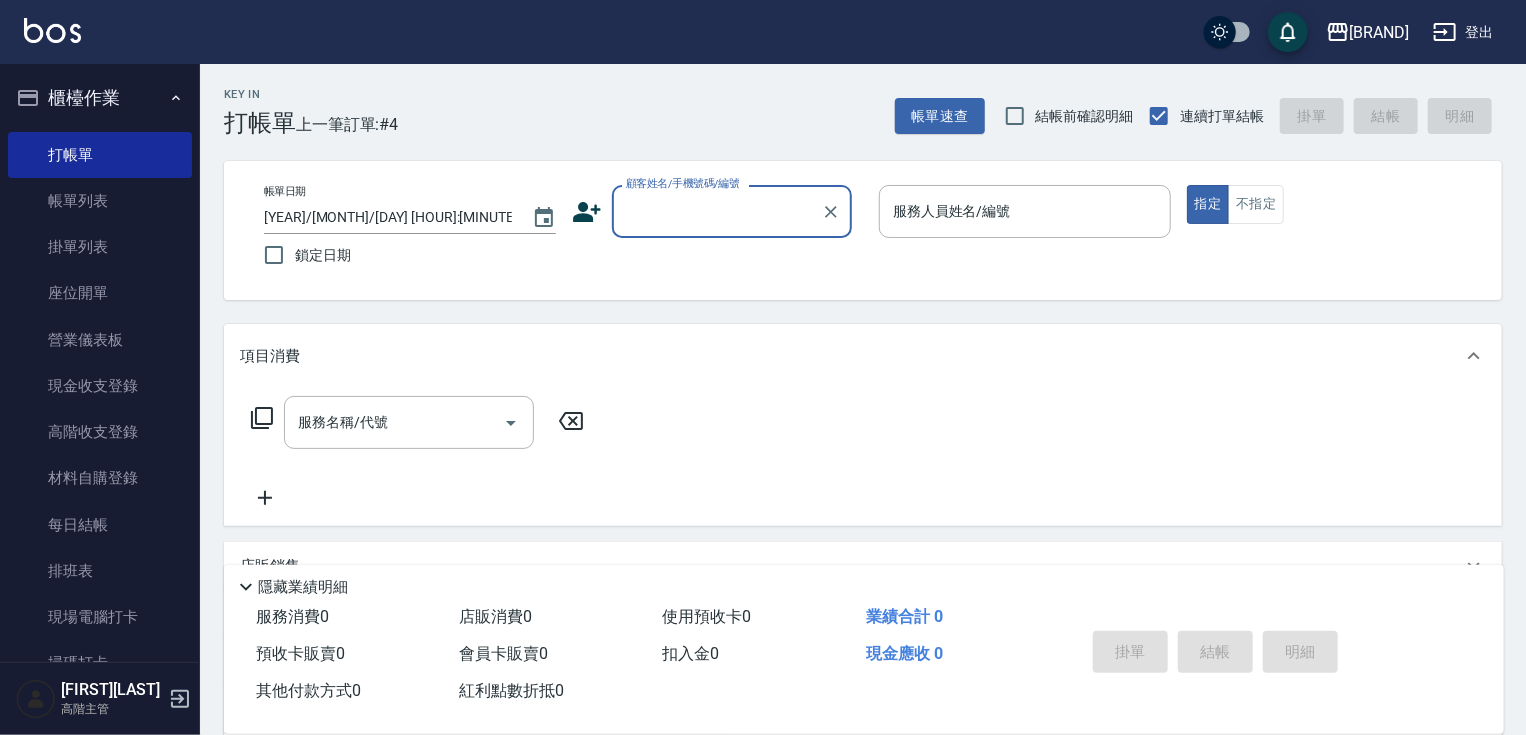 click on "顧客姓名/手機號碼/編號" at bounding box center [717, 211] 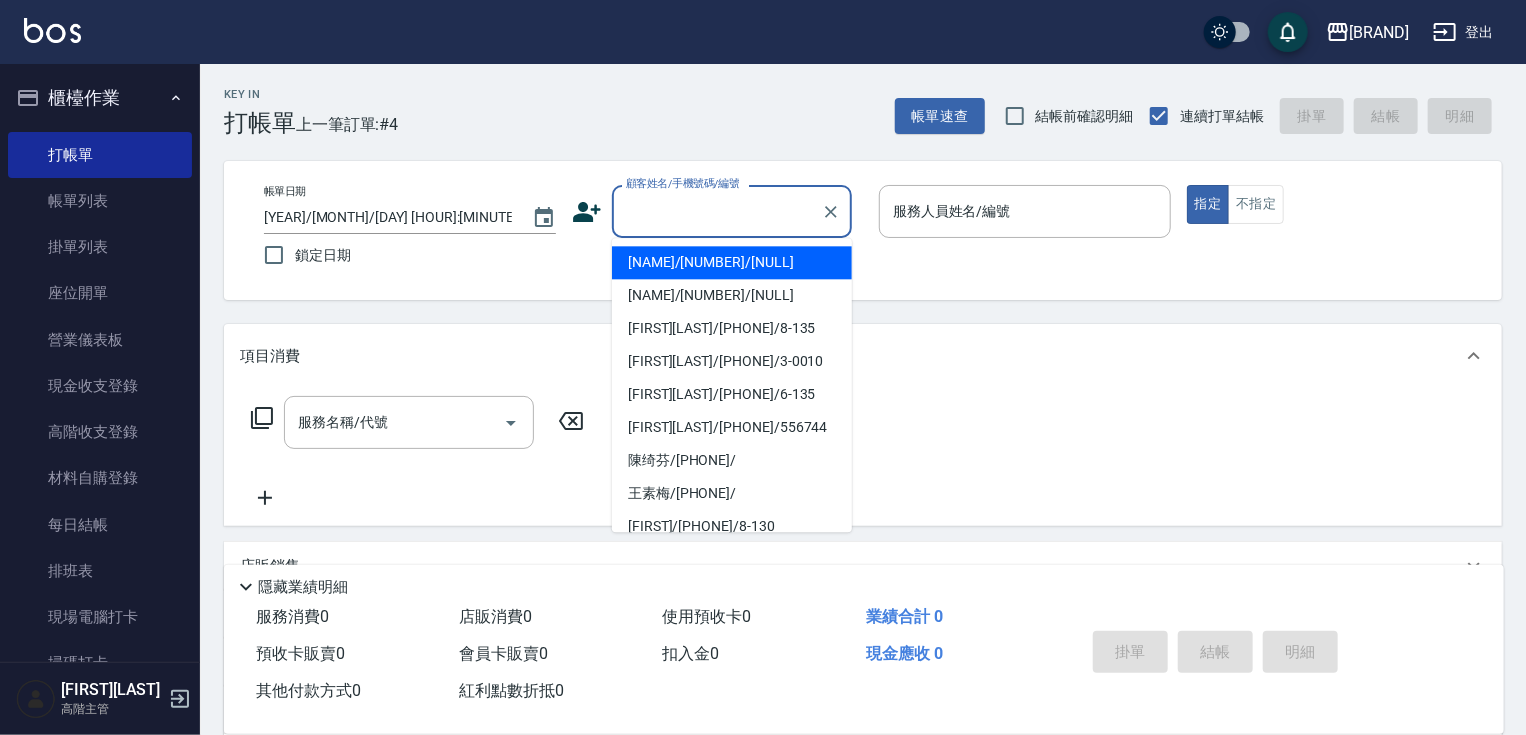 click on "[NAME]/[NUMBER]/[NULL]" at bounding box center [732, 262] 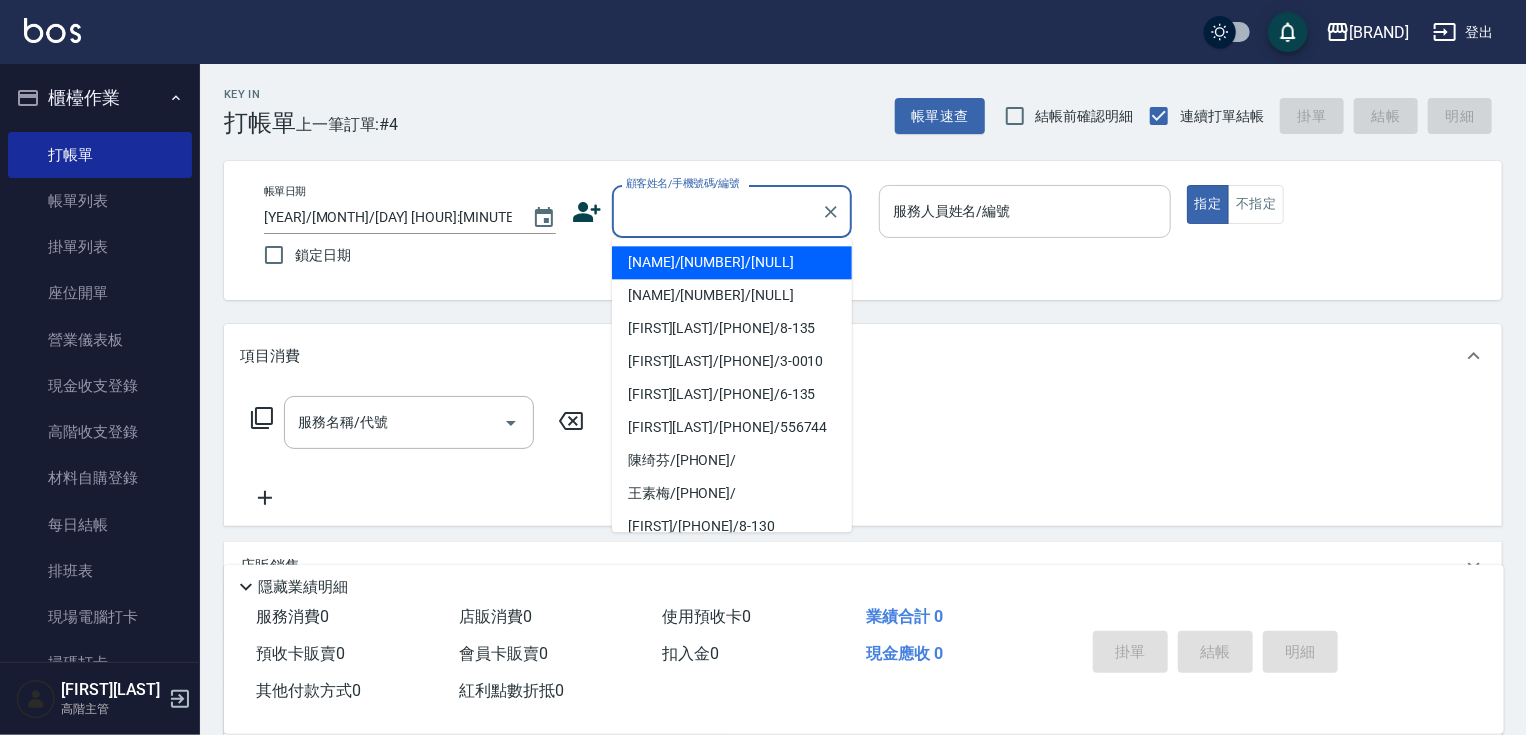 type on "[NAME]/[NUMBER]/[NULL]" 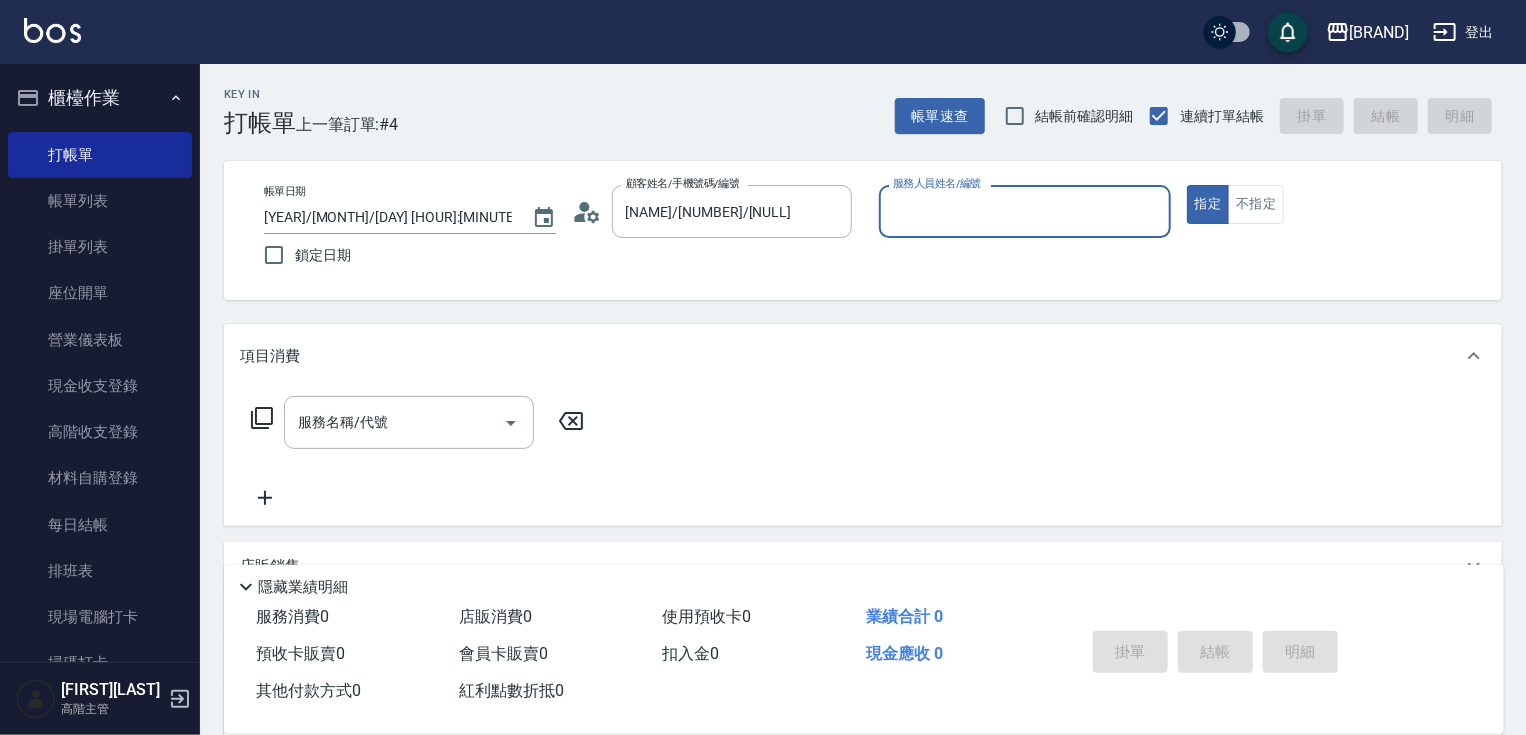 click on "服務人員姓名/編號" at bounding box center [1025, 211] 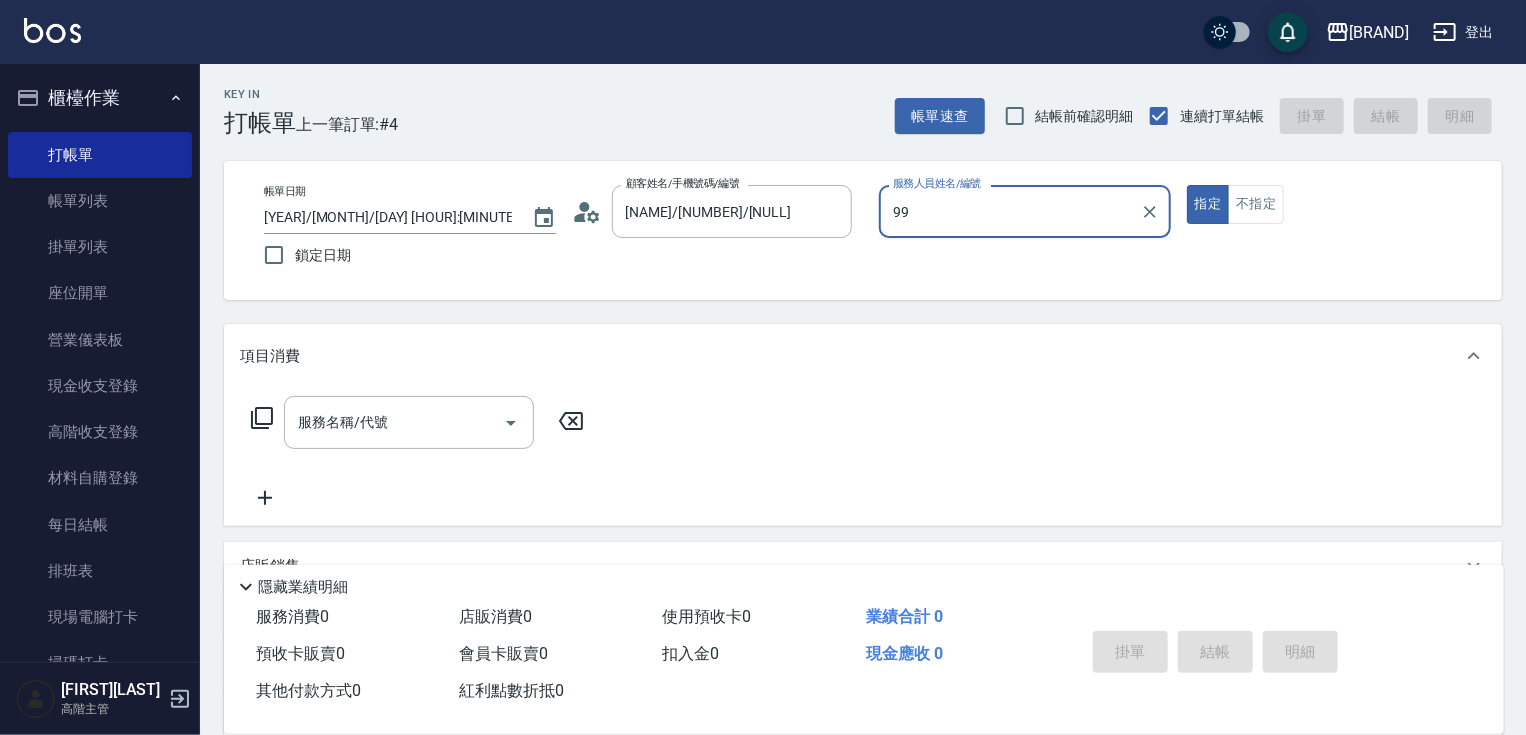 type on "99" 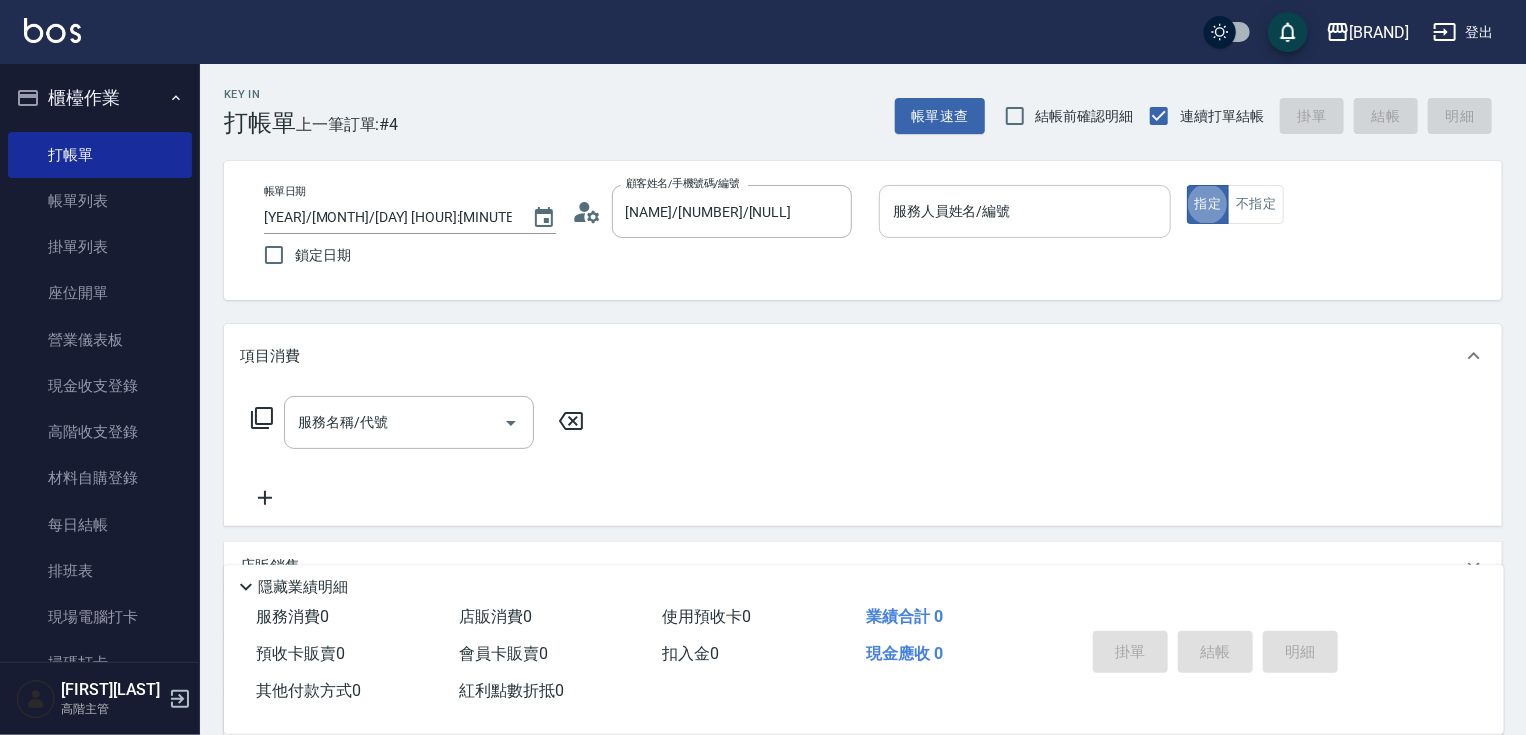 click on "服務人員姓名/編號" at bounding box center (1025, 211) 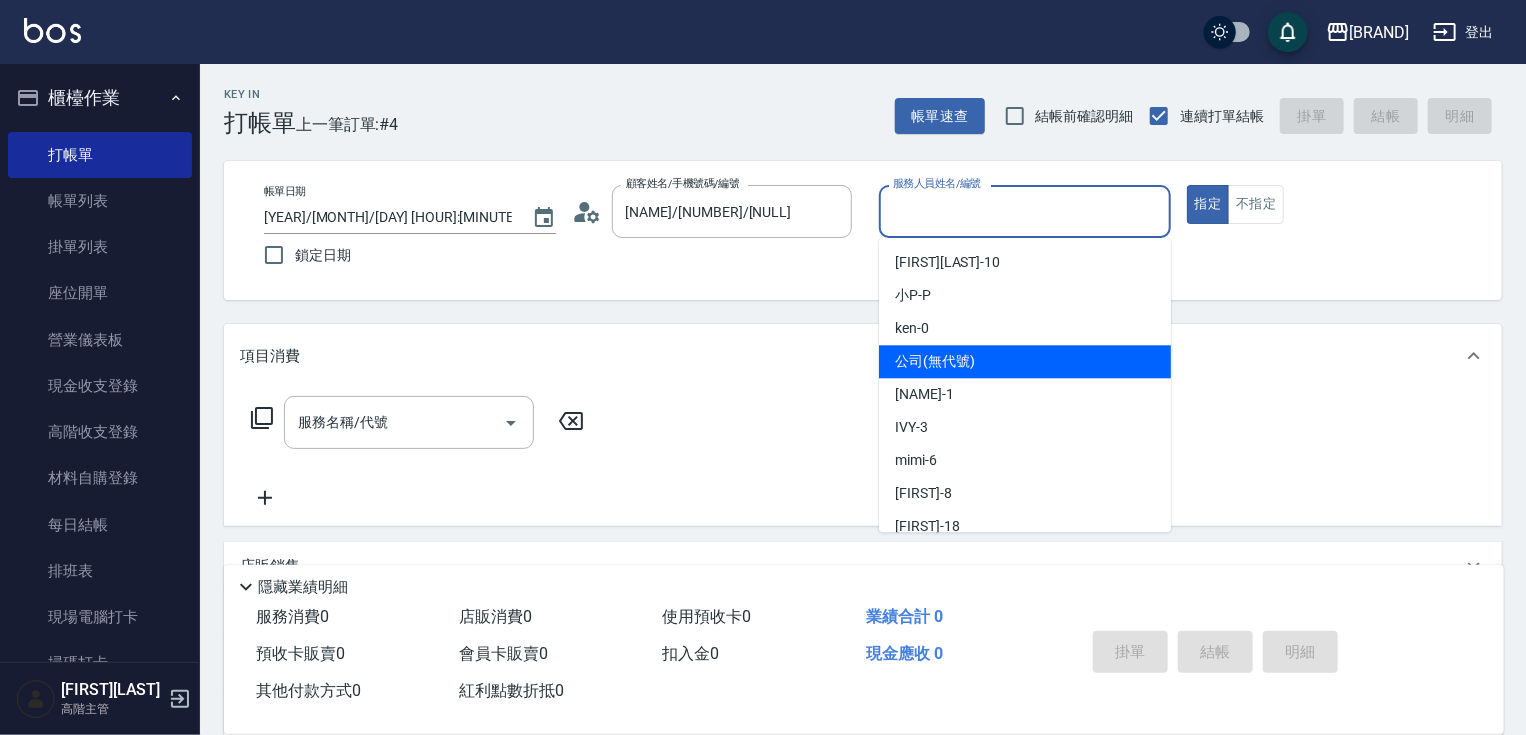 click on "公司 (無代號)" at bounding box center [1025, 361] 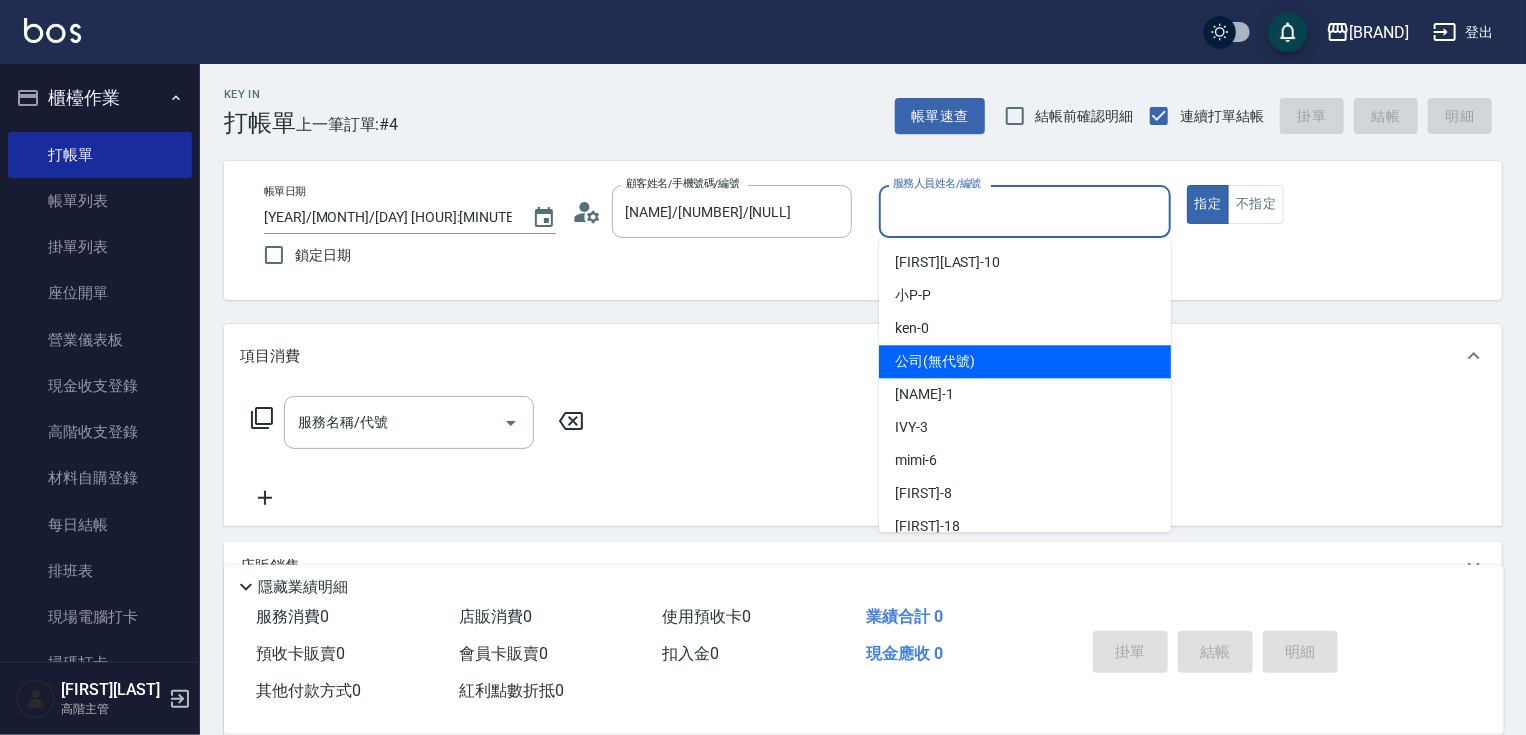 type on "公司(無代號)" 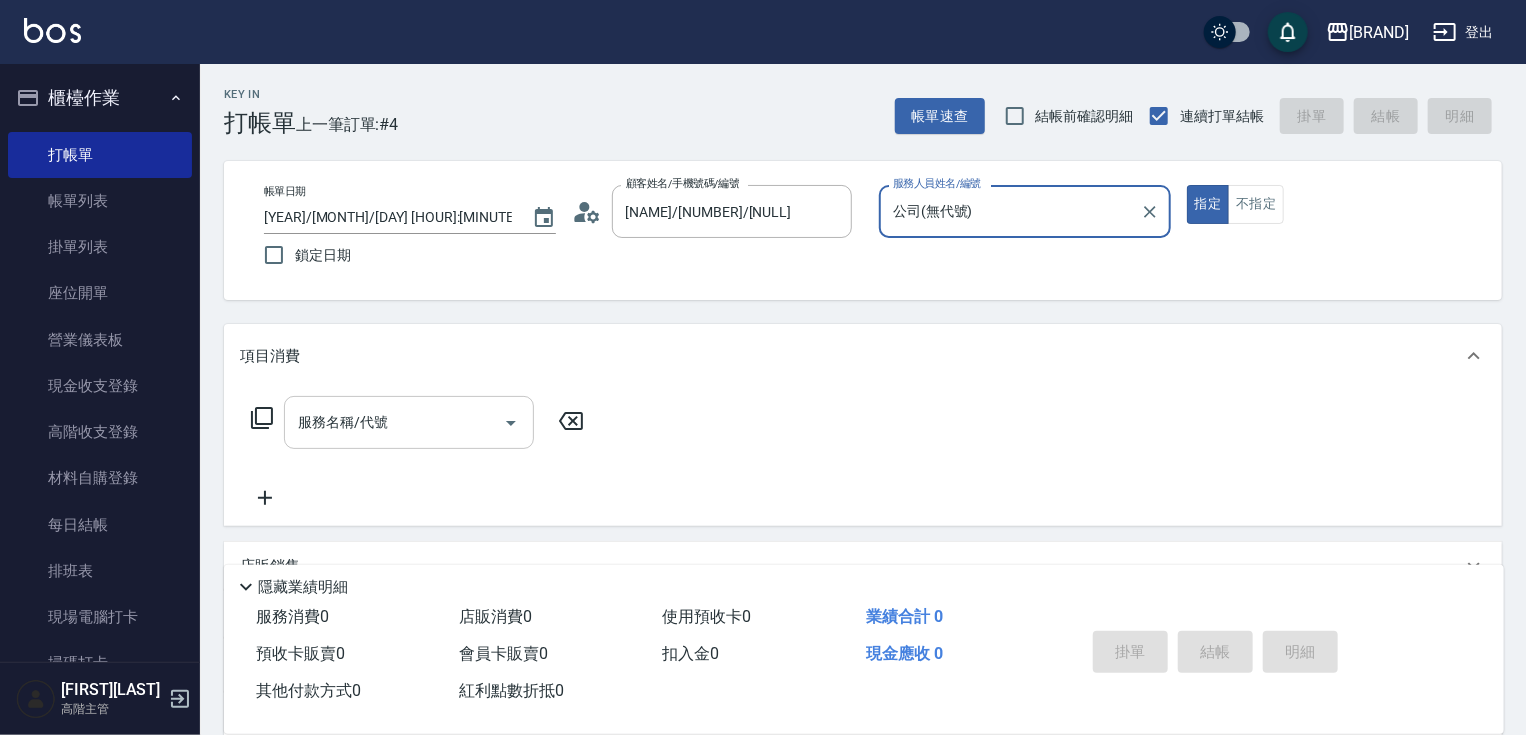 click on "服務名稱/代號" at bounding box center (409, 422) 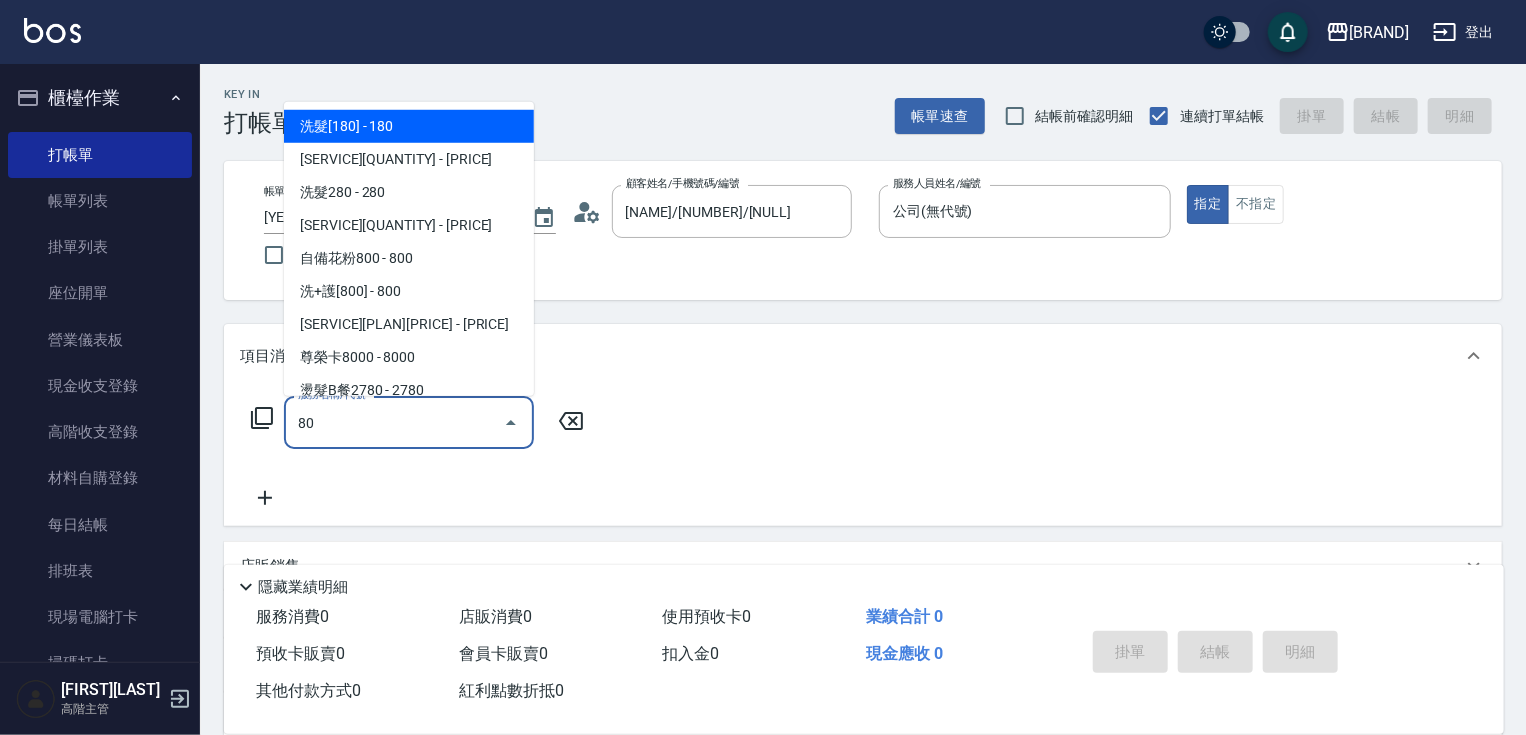 type on "8" 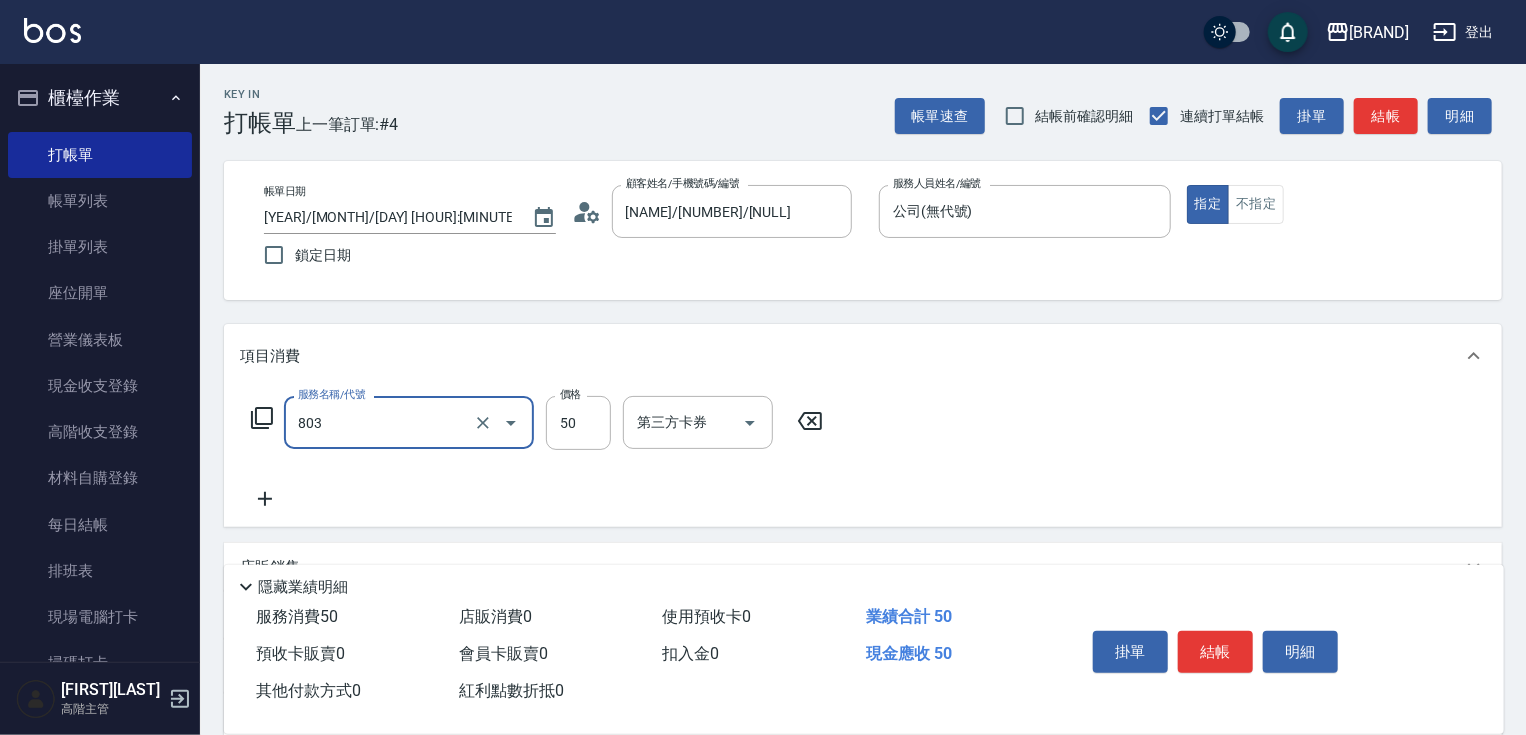 type on "吹捲短[50](803)" 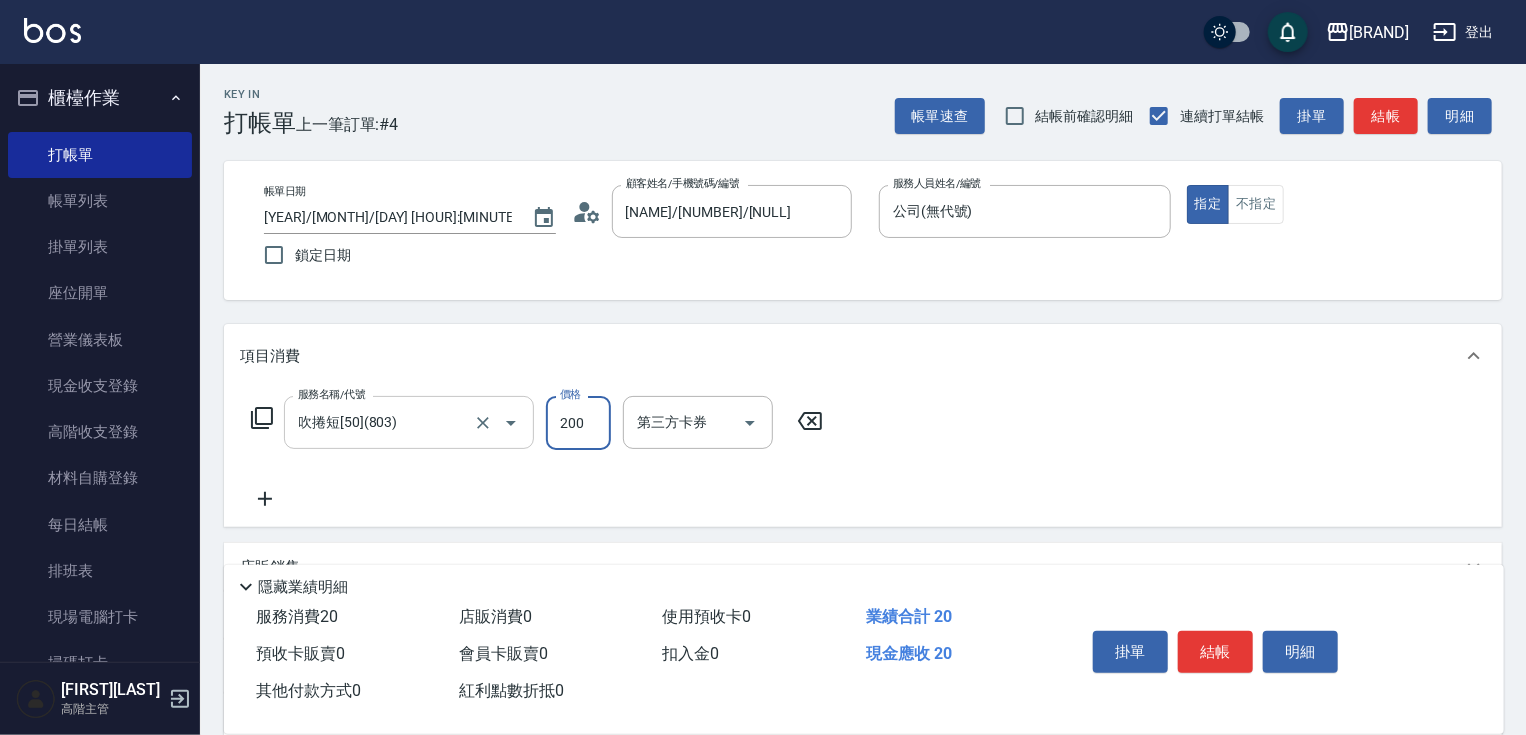 type on "200" 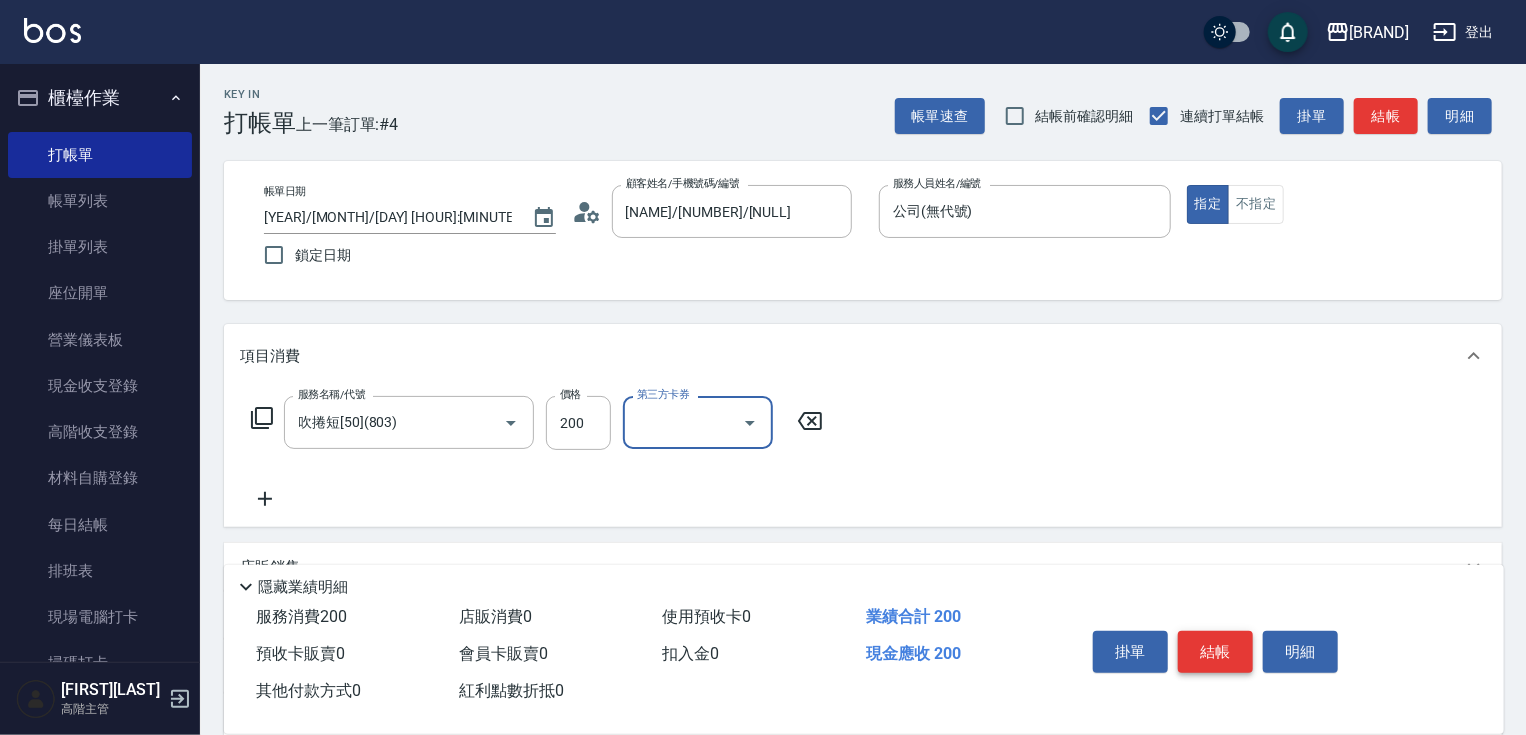 click on "結帳" at bounding box center [1215, 652] 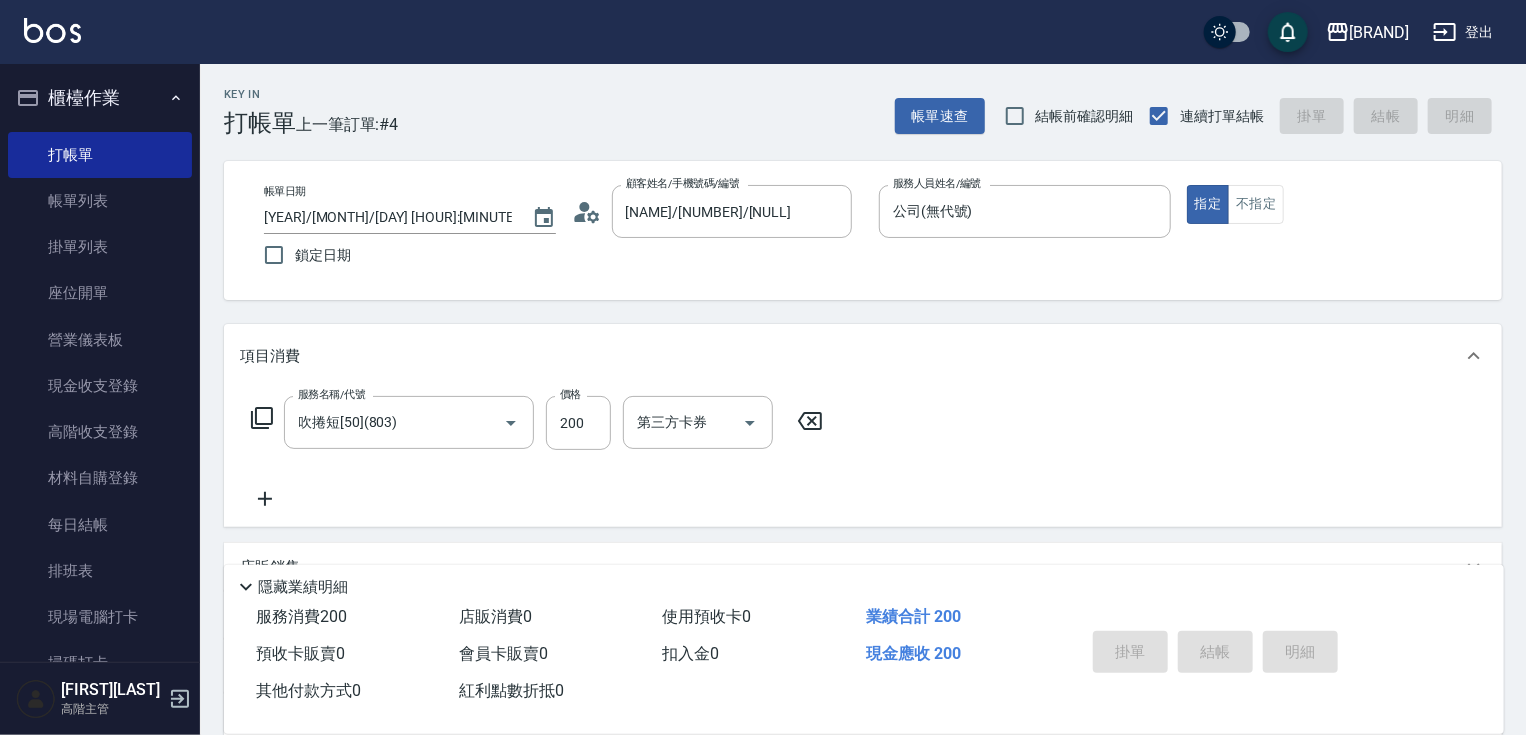 type 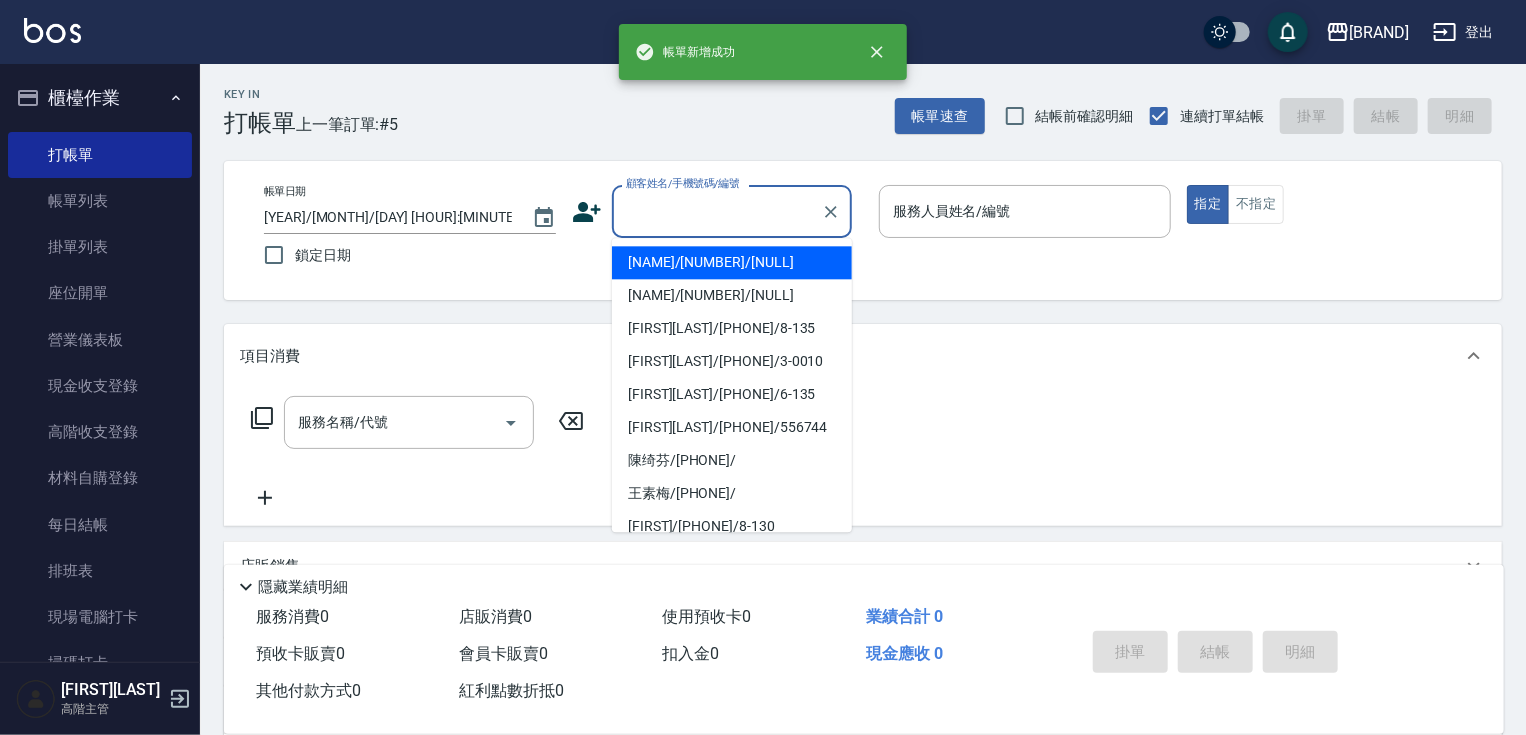 click on "顧客姓名/手機號碼/編號" at bounding box center [717, 211] 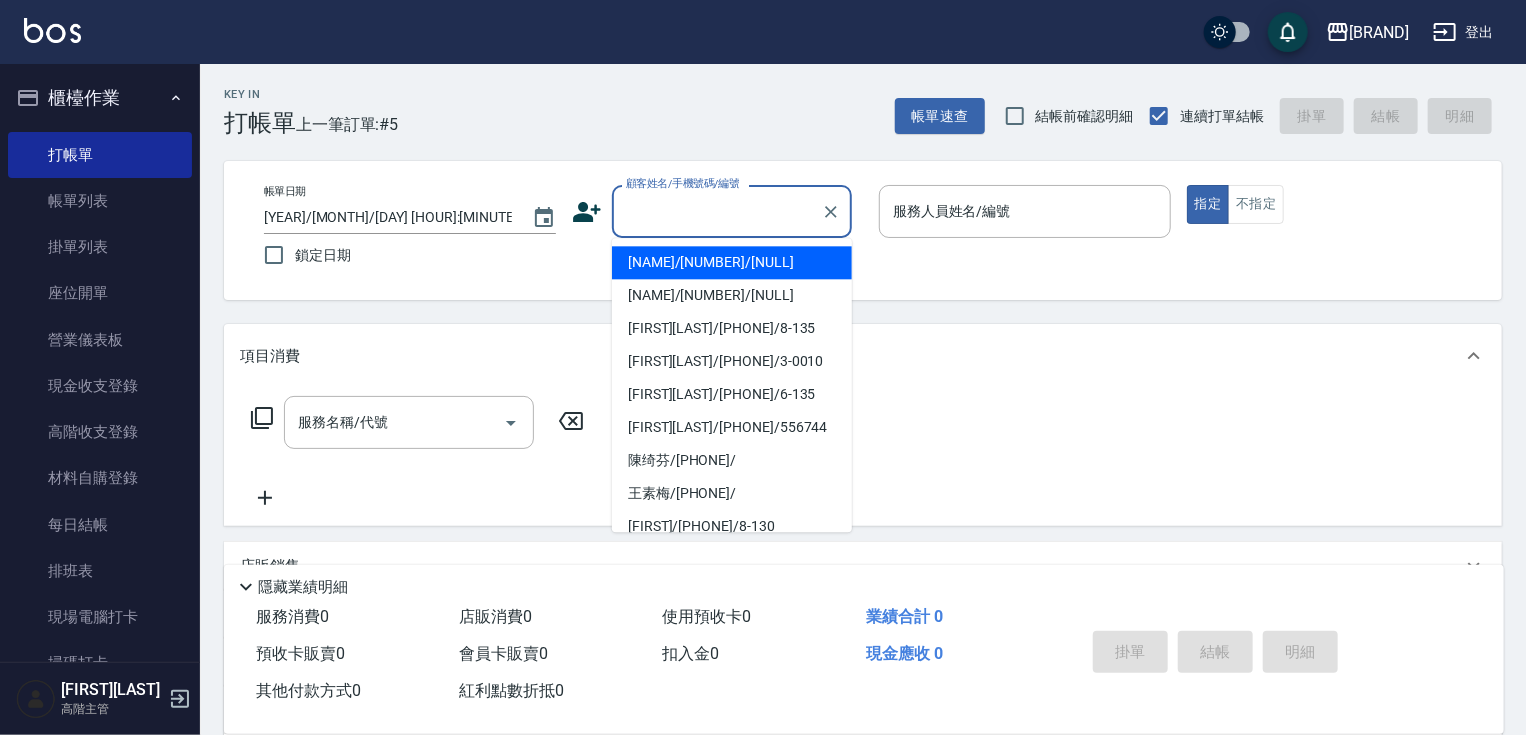 click on "[NAME]/[NUMBER]/[NULL]" at bounding box center [732, 262] 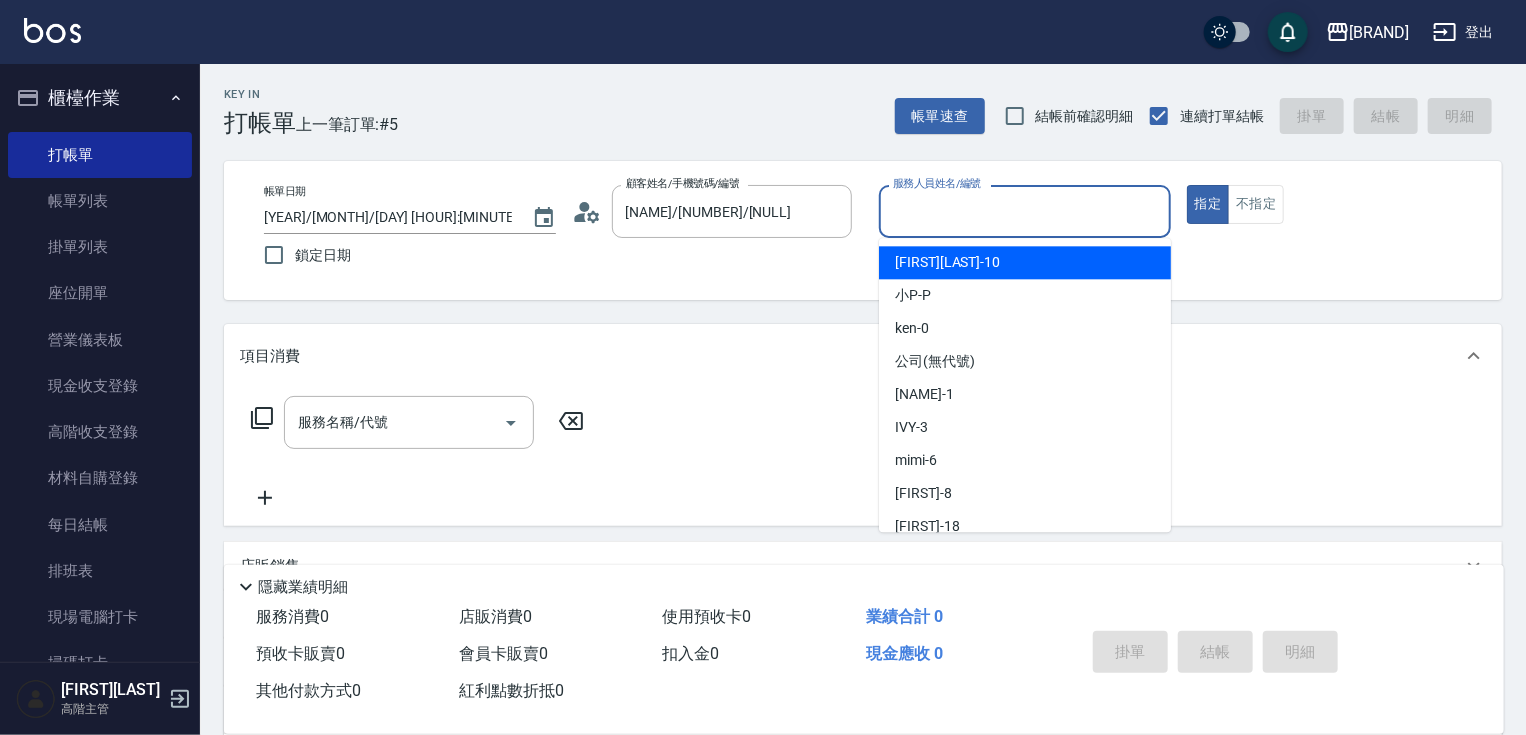 click on "服務人員姓名/編號" at bounding box center (1025, 211) 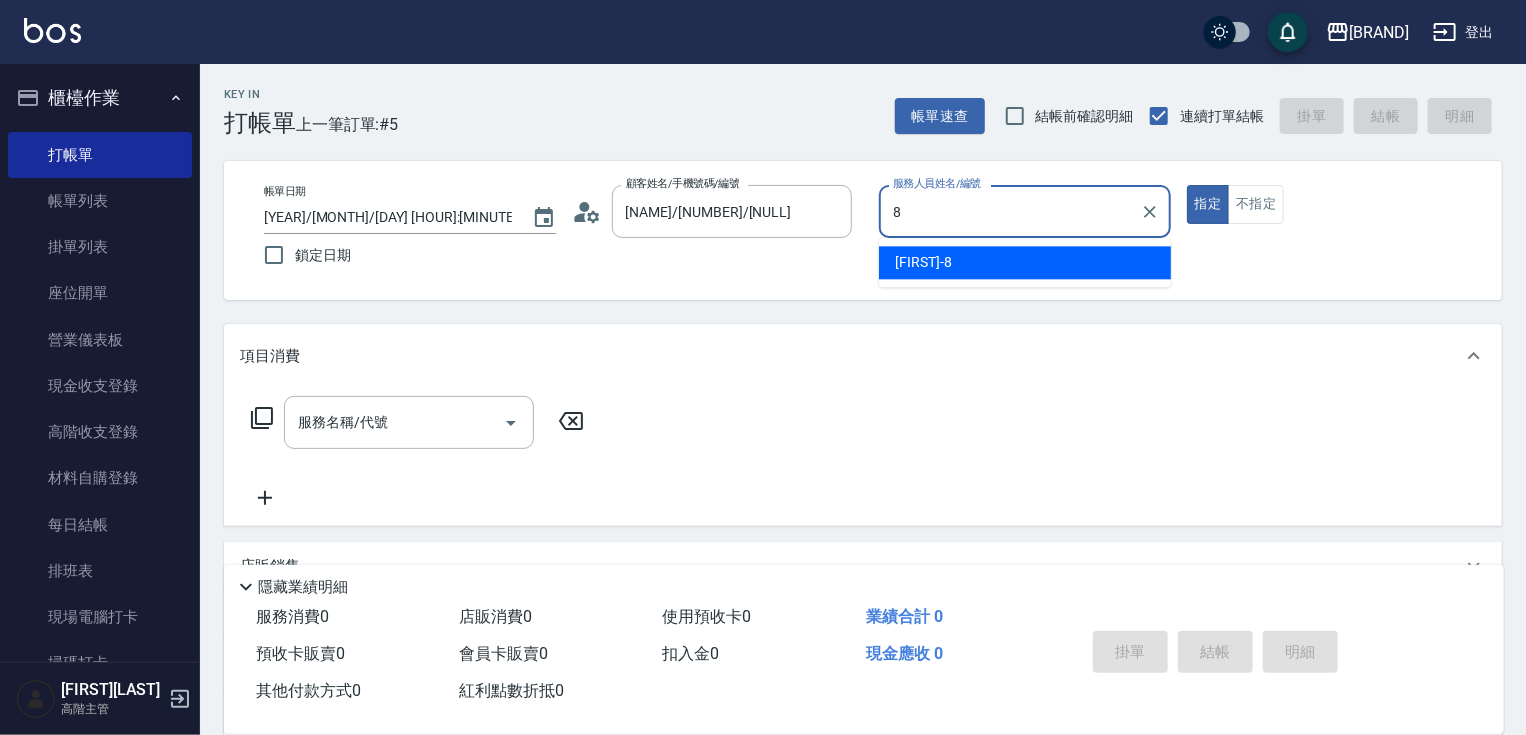 type on "[FIRST]-[NUMBER]" 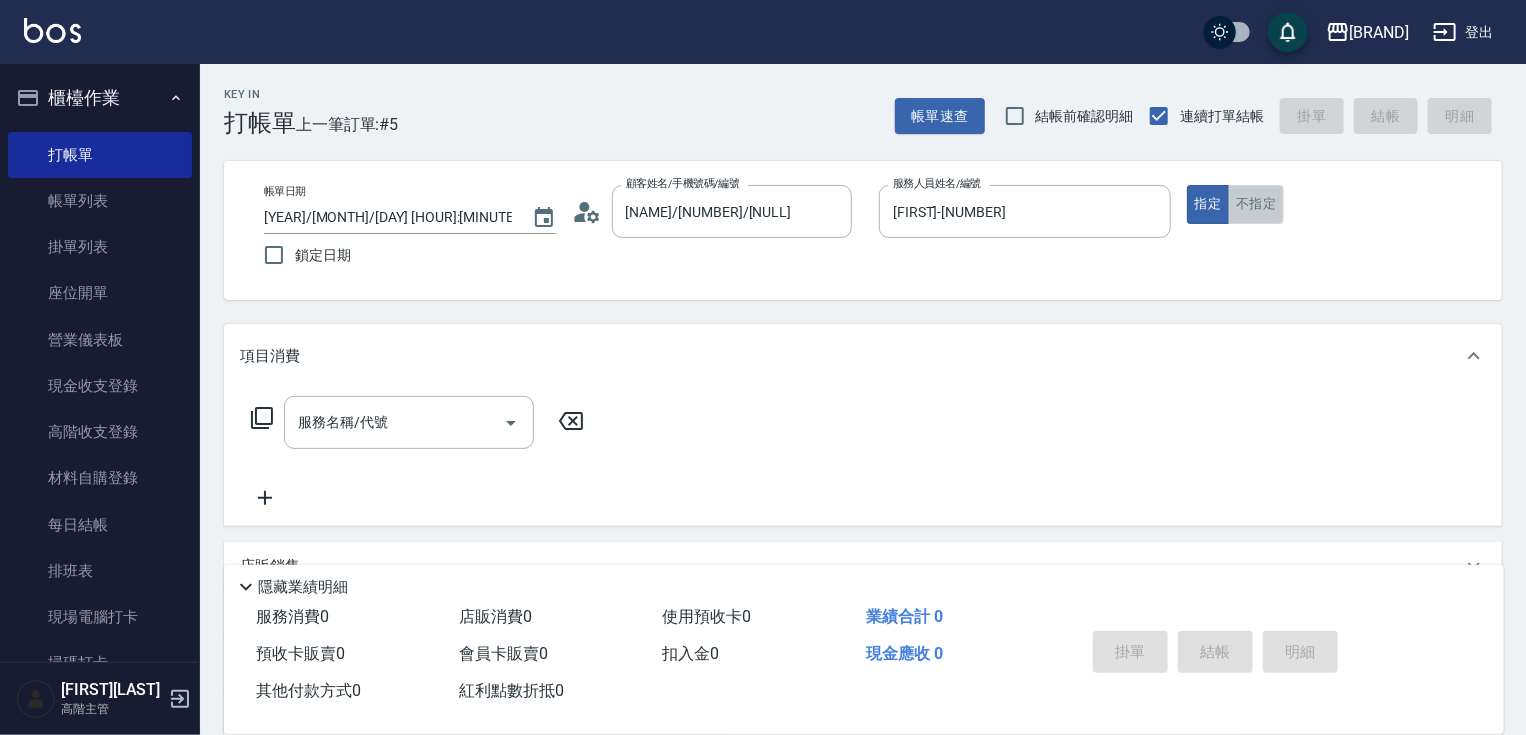 click on "不指定" at bounding box center [1256, 204] 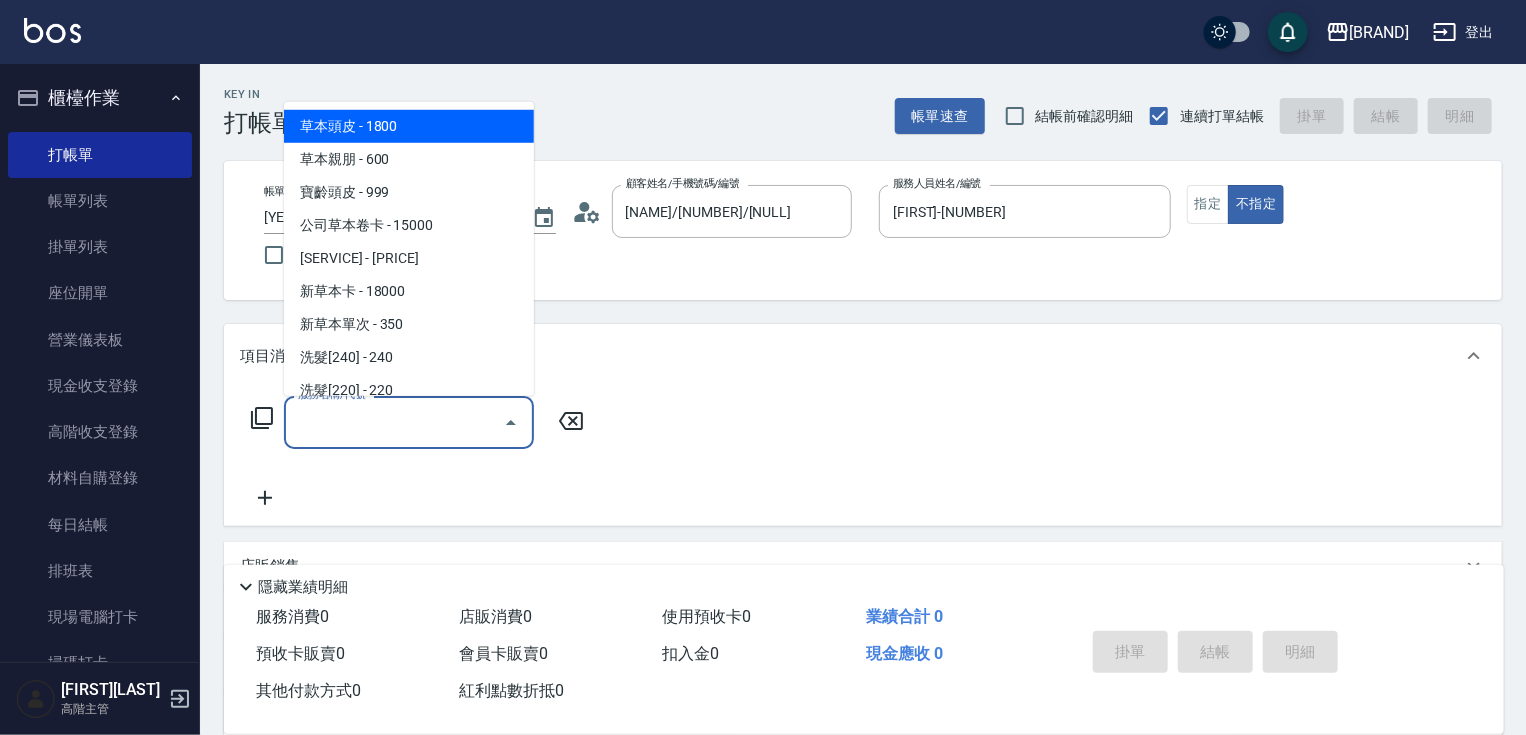 click on "服務名稱/代號" at bounding box center [394, 422] 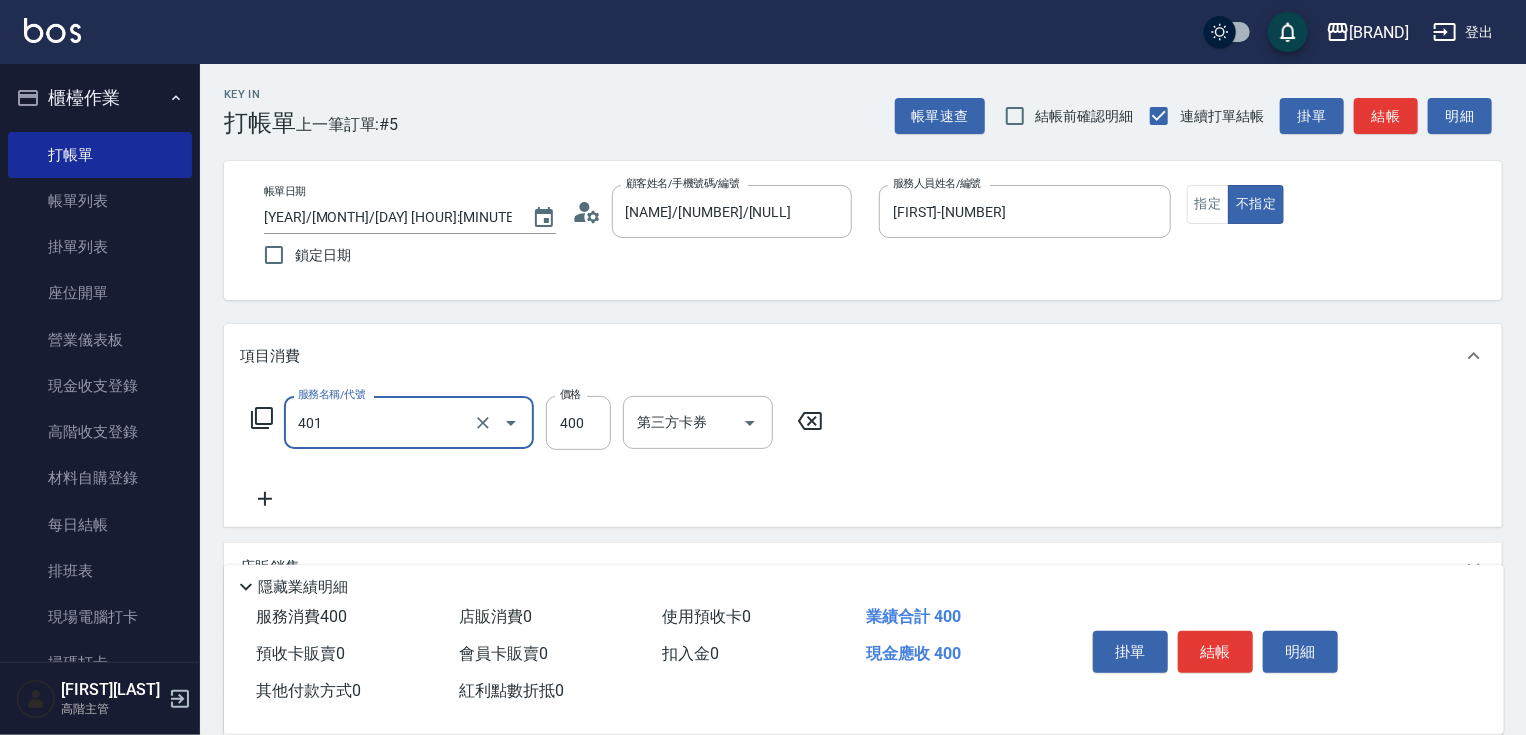 type on "[SERVICE]([PRICE])([SERVICE_CODE])" 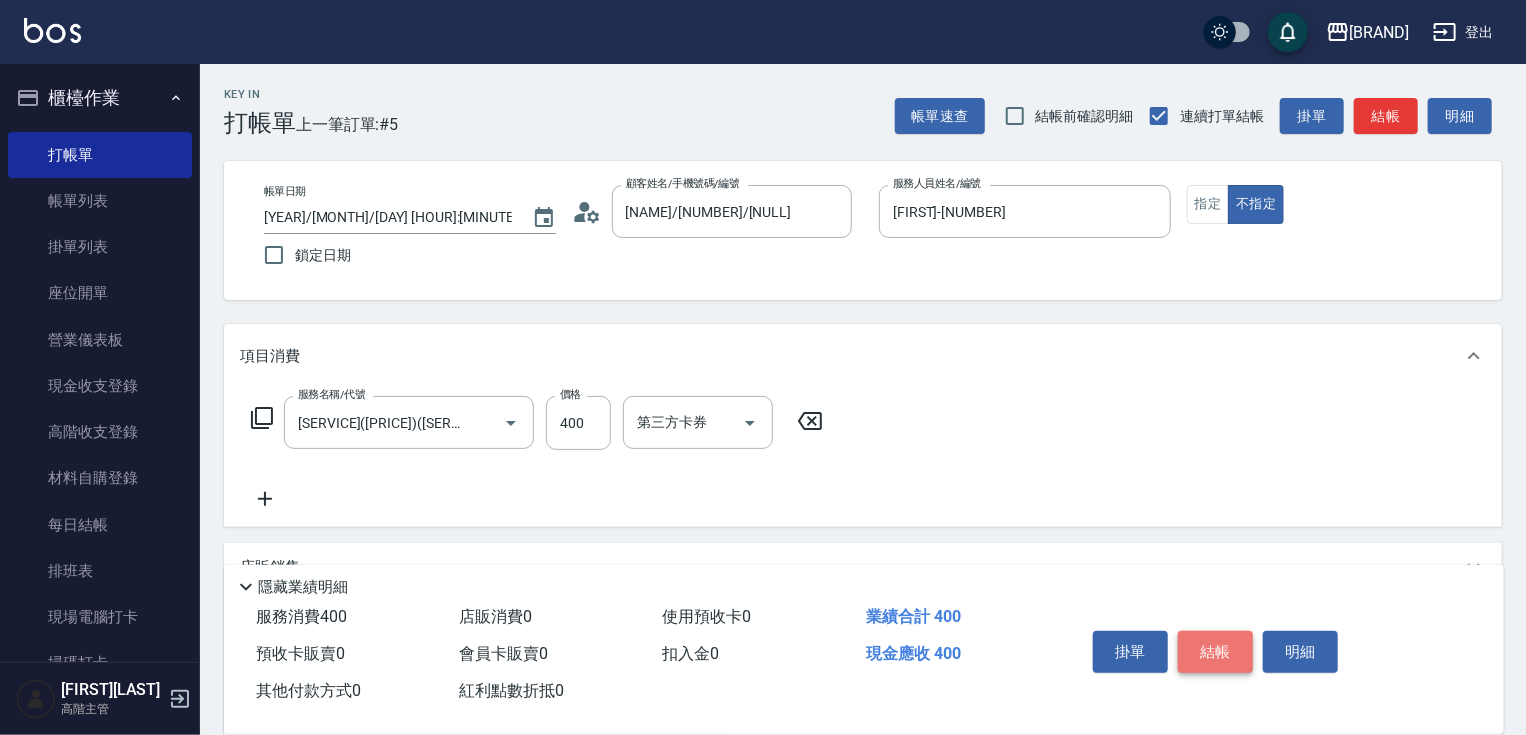 click on "結帳" at bounding box center [1215, 652] 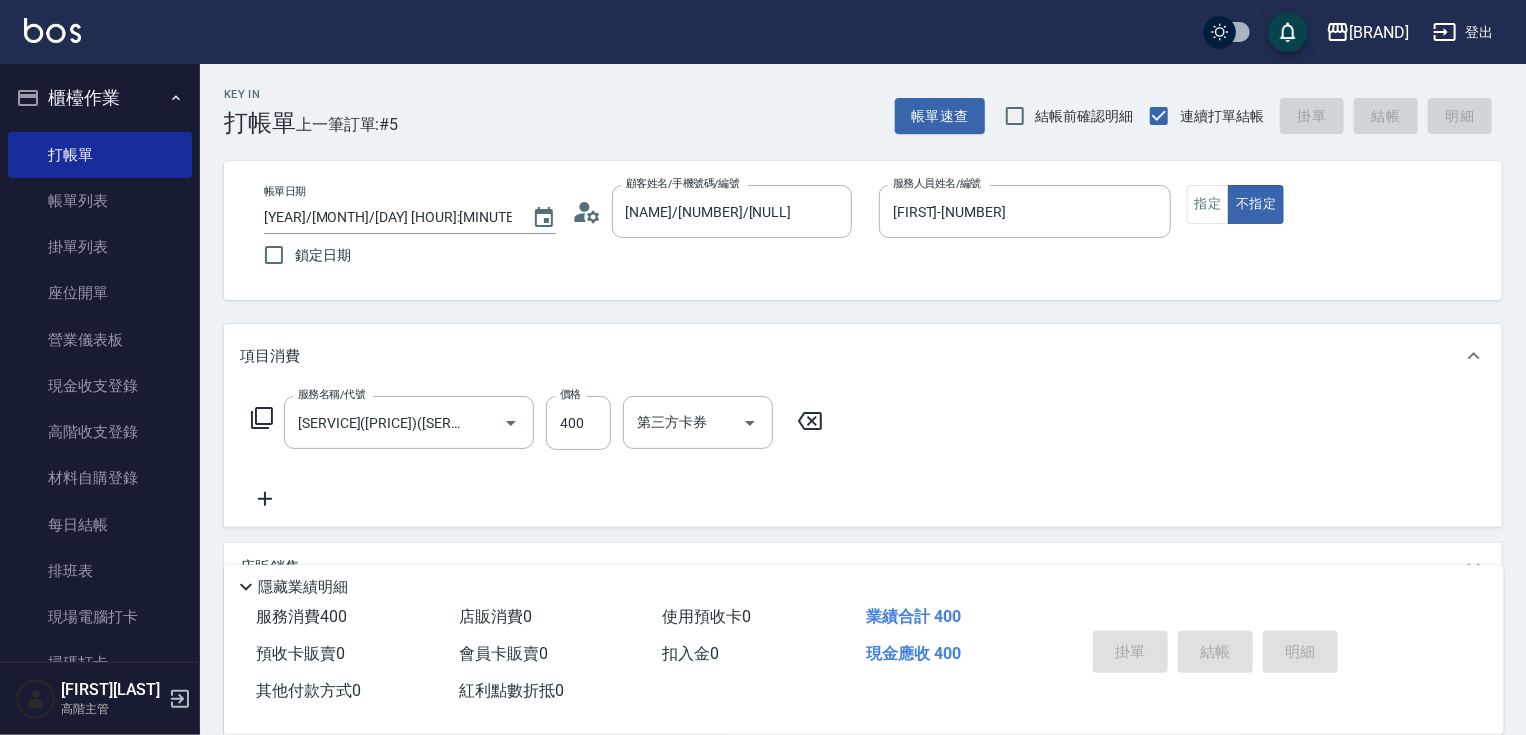 type on "2025/08/02 12:18" 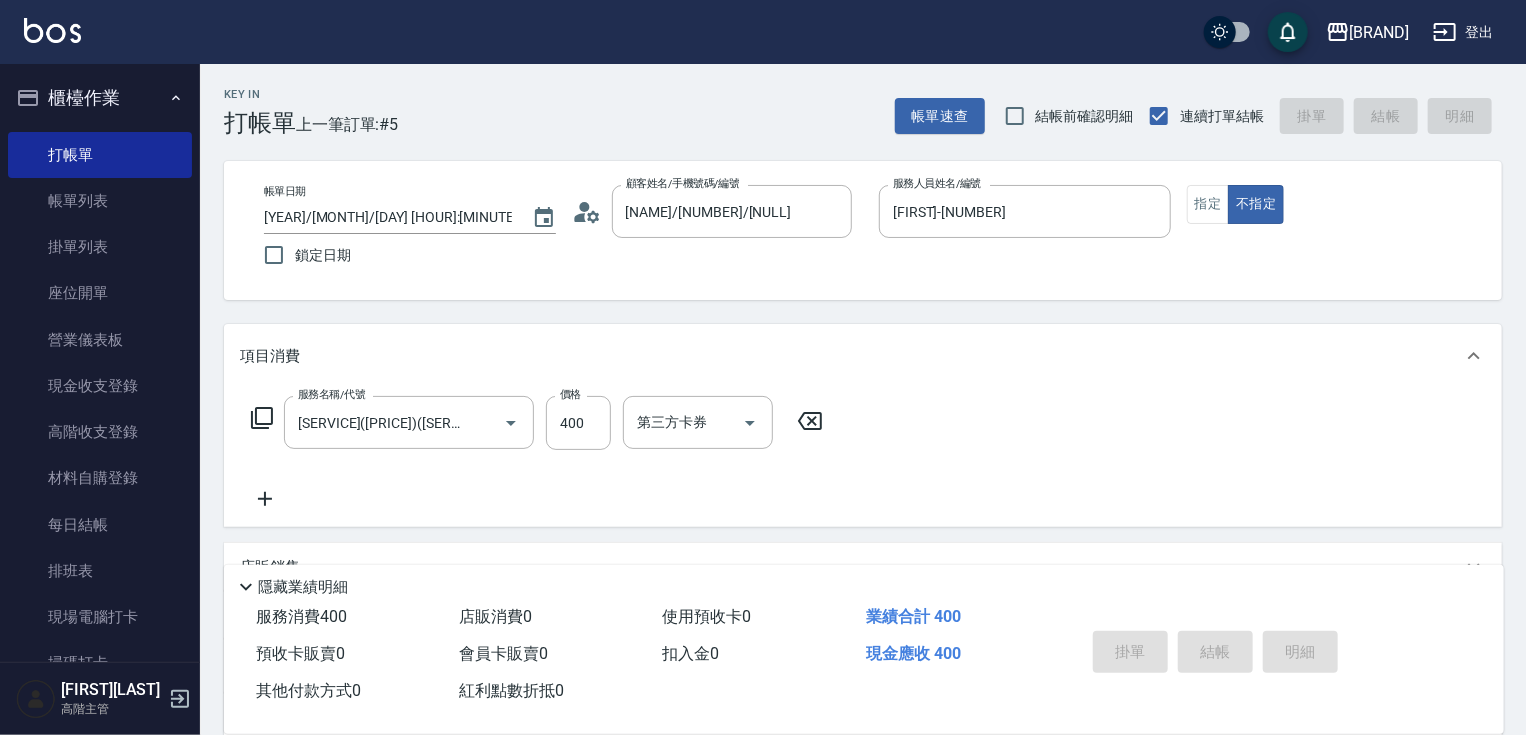 type 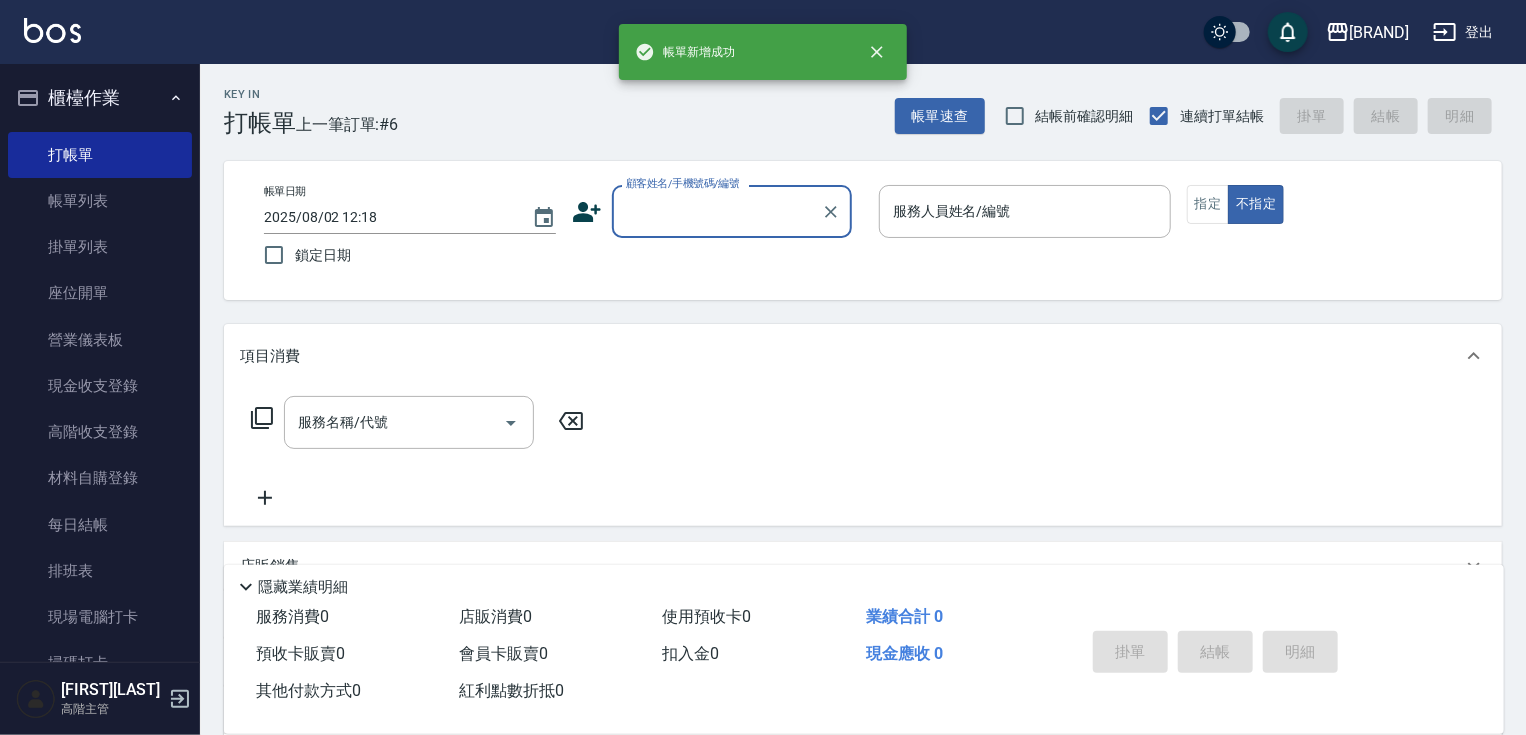 click on "顧客姓名/手機號碼/編號" at bounding box center (717, 211) 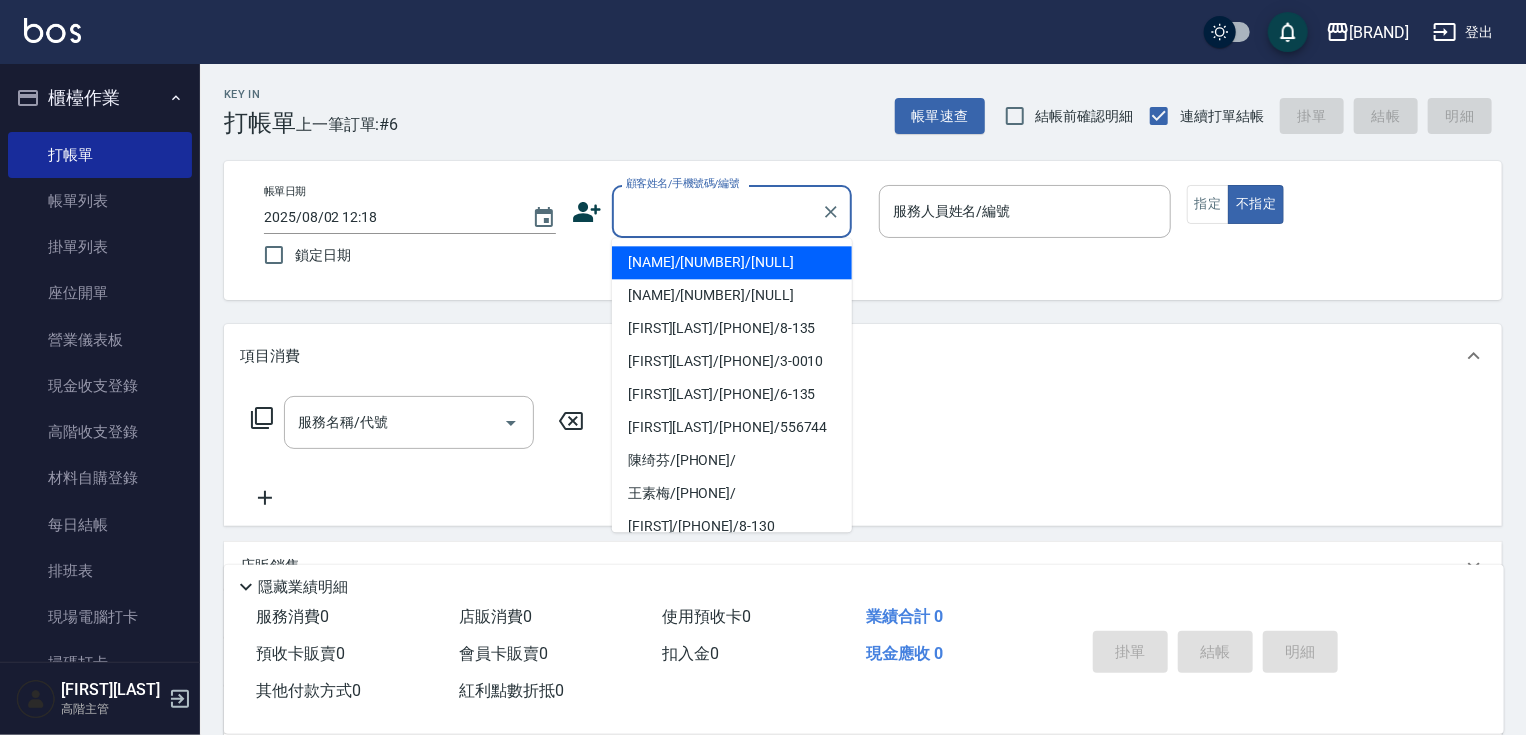 click on "[NAME]/[NUMBER]/[NULL]" at bounding box center (732, 262) 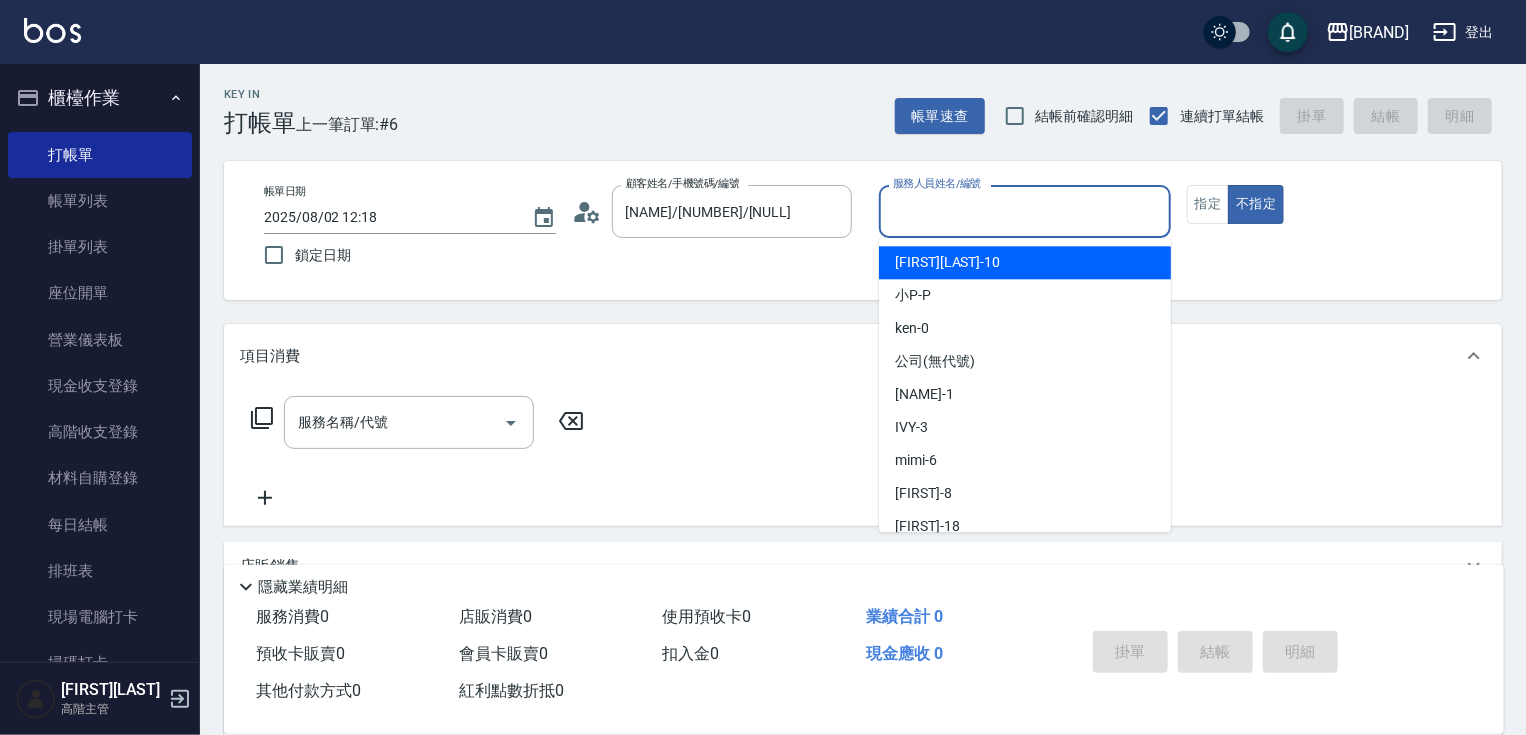 click on "服務人員姓名/編號" at bounding box center [1025, 211] 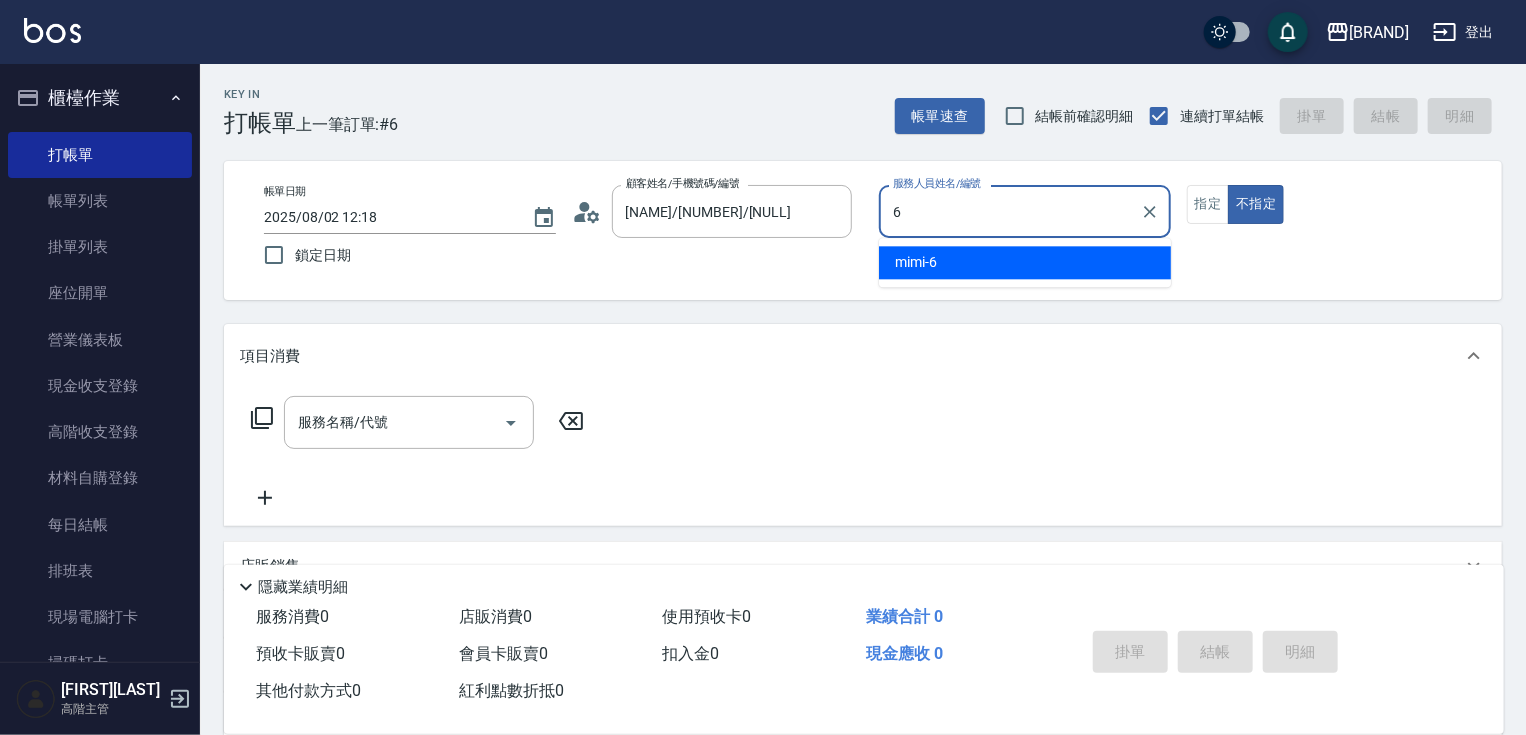 type on "[FIRST]-[NUMBER]" 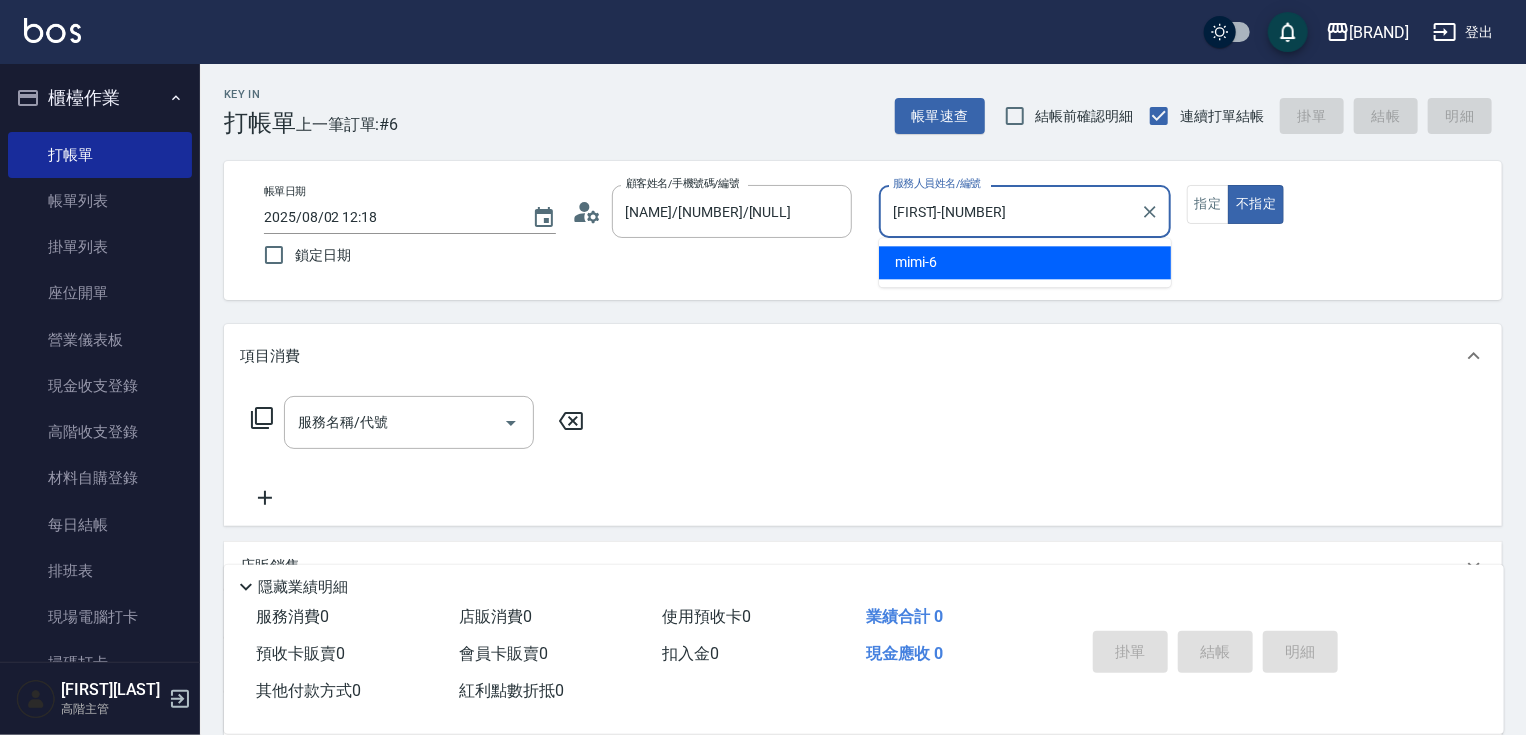type on "false" 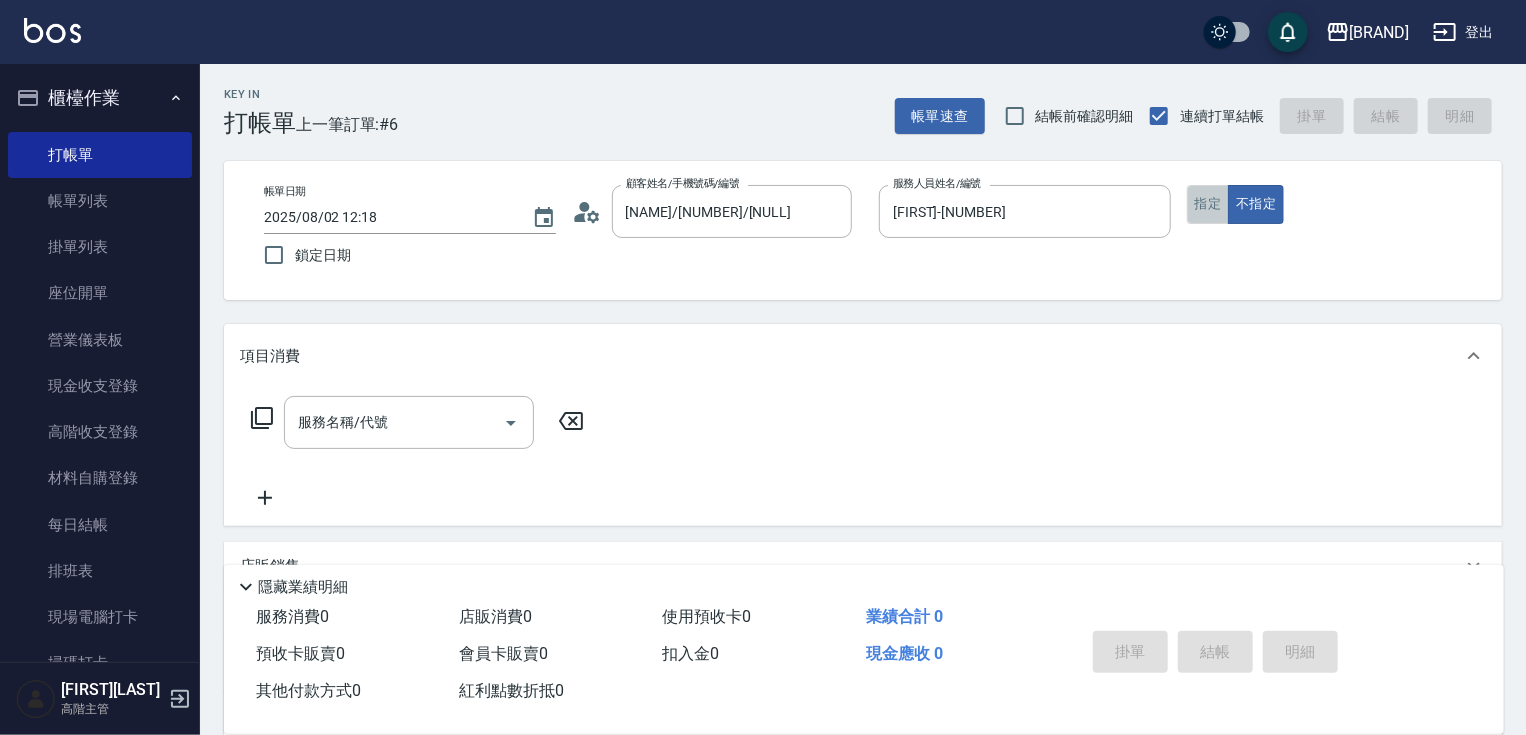 click on "指定" at bounding box center [1208, 204] 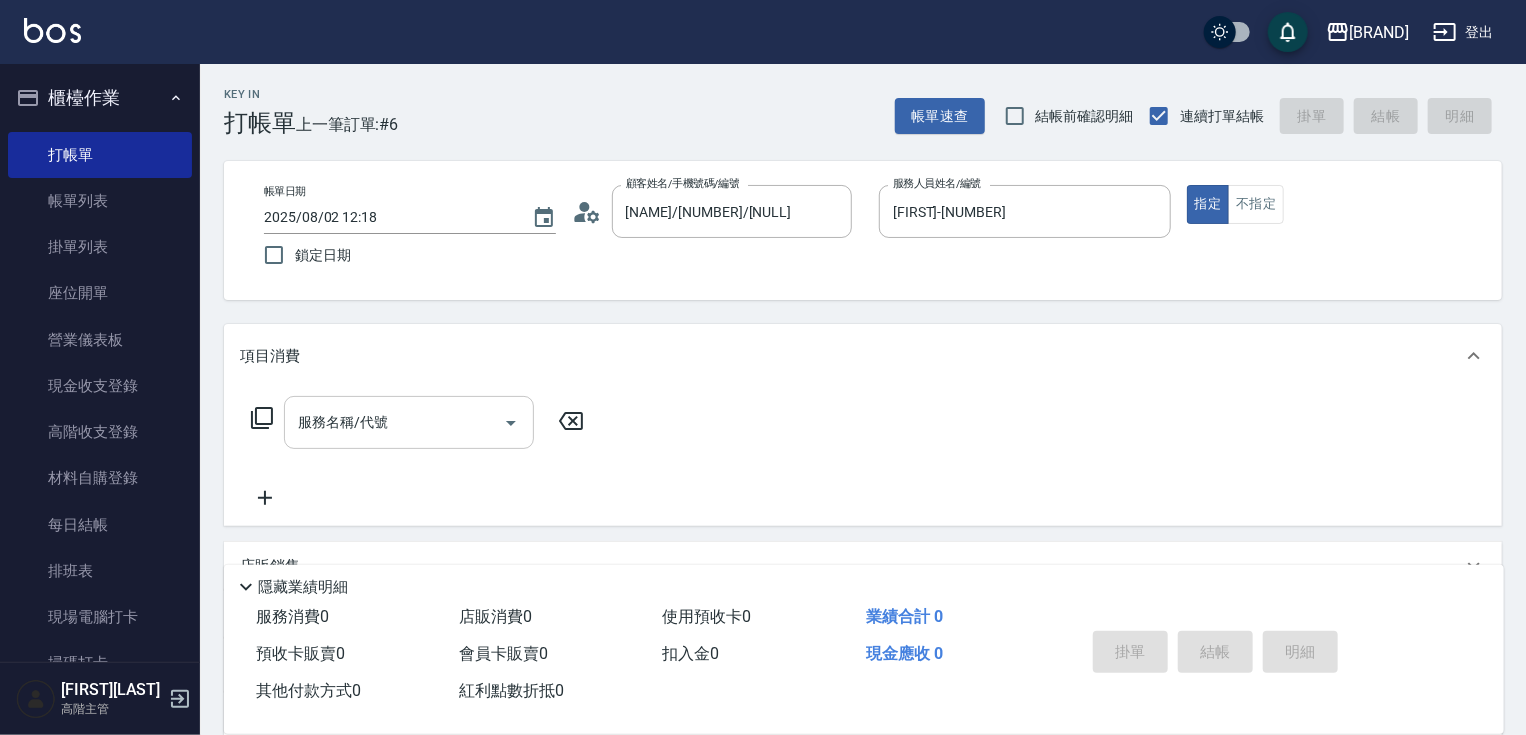 click on "服務名稱/代號" at bounding box center (394, 422) 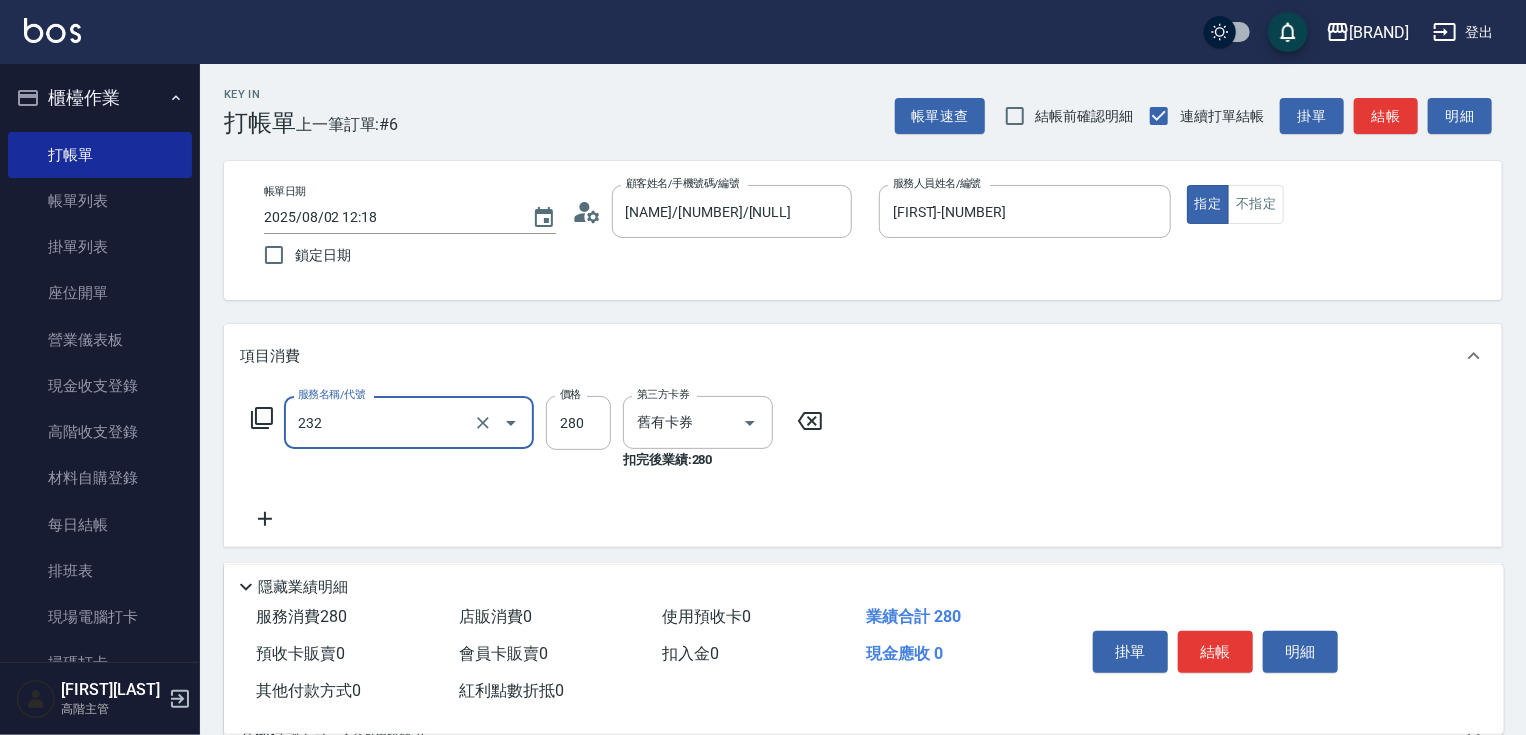 type on "[SERVICE][QUANTITY]([NUMBER])" 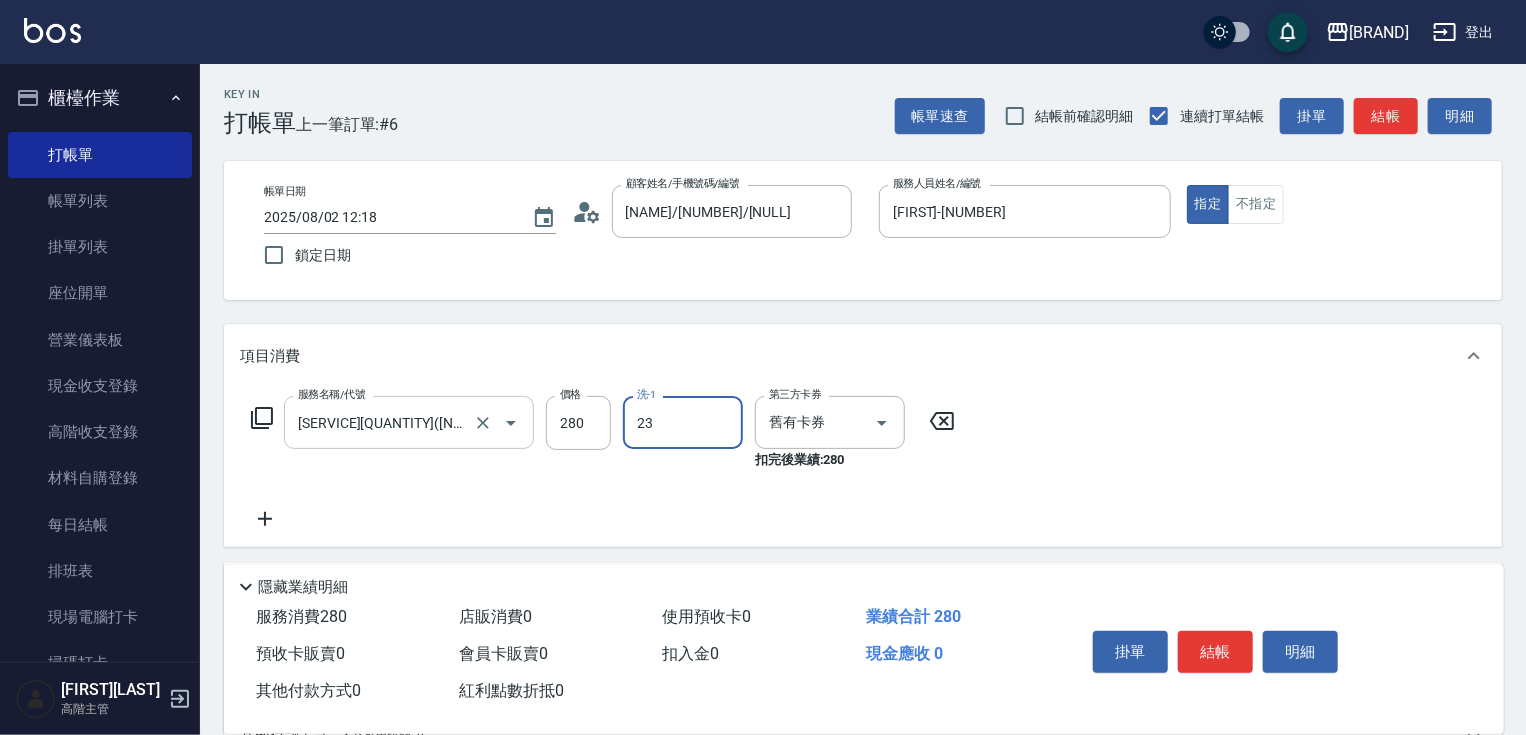 type on "鴨肉-23" 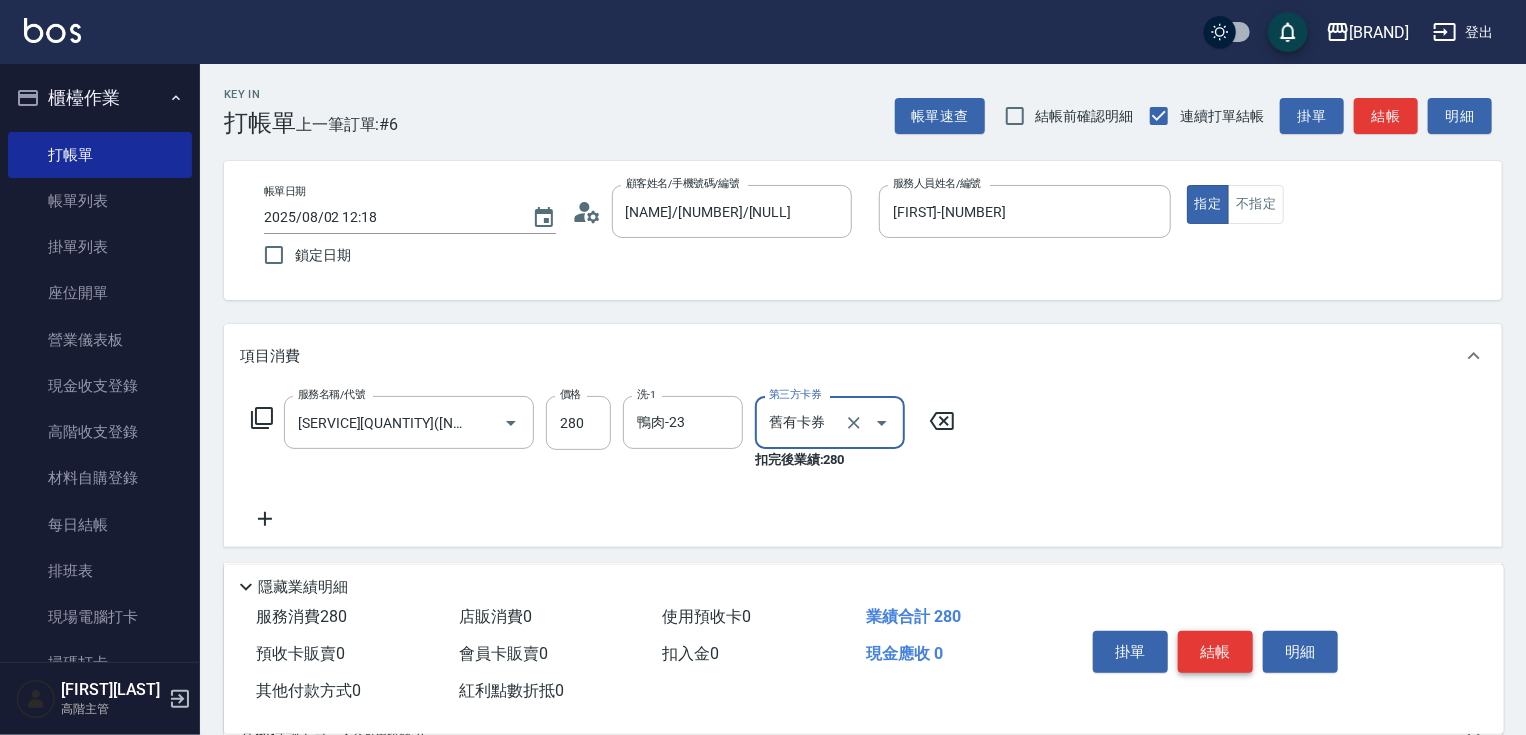 click on "結帳" at bounding box center (1215, 652) 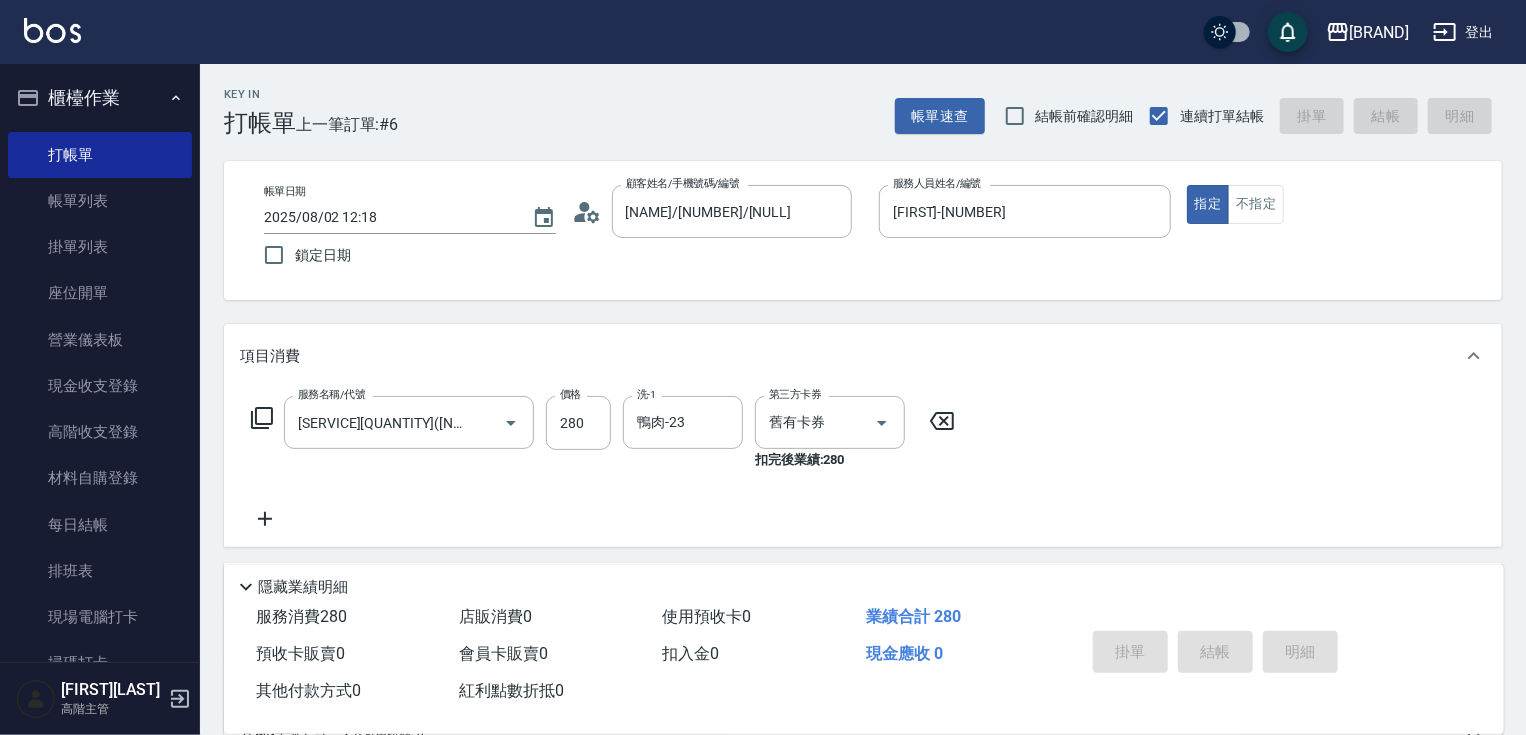 type 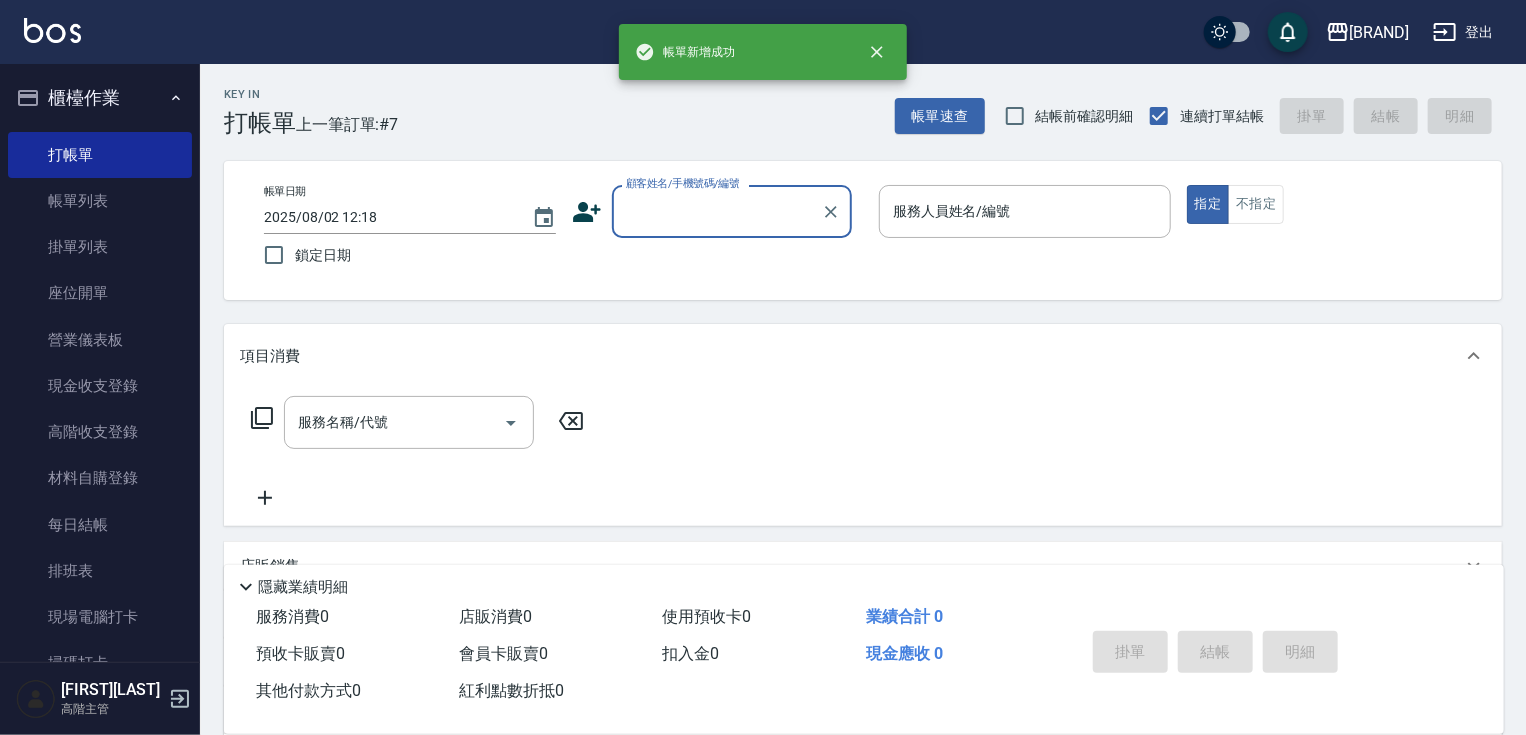 click on "顧客姓名/手機號碼/編號" at bounding box center [717, 211] 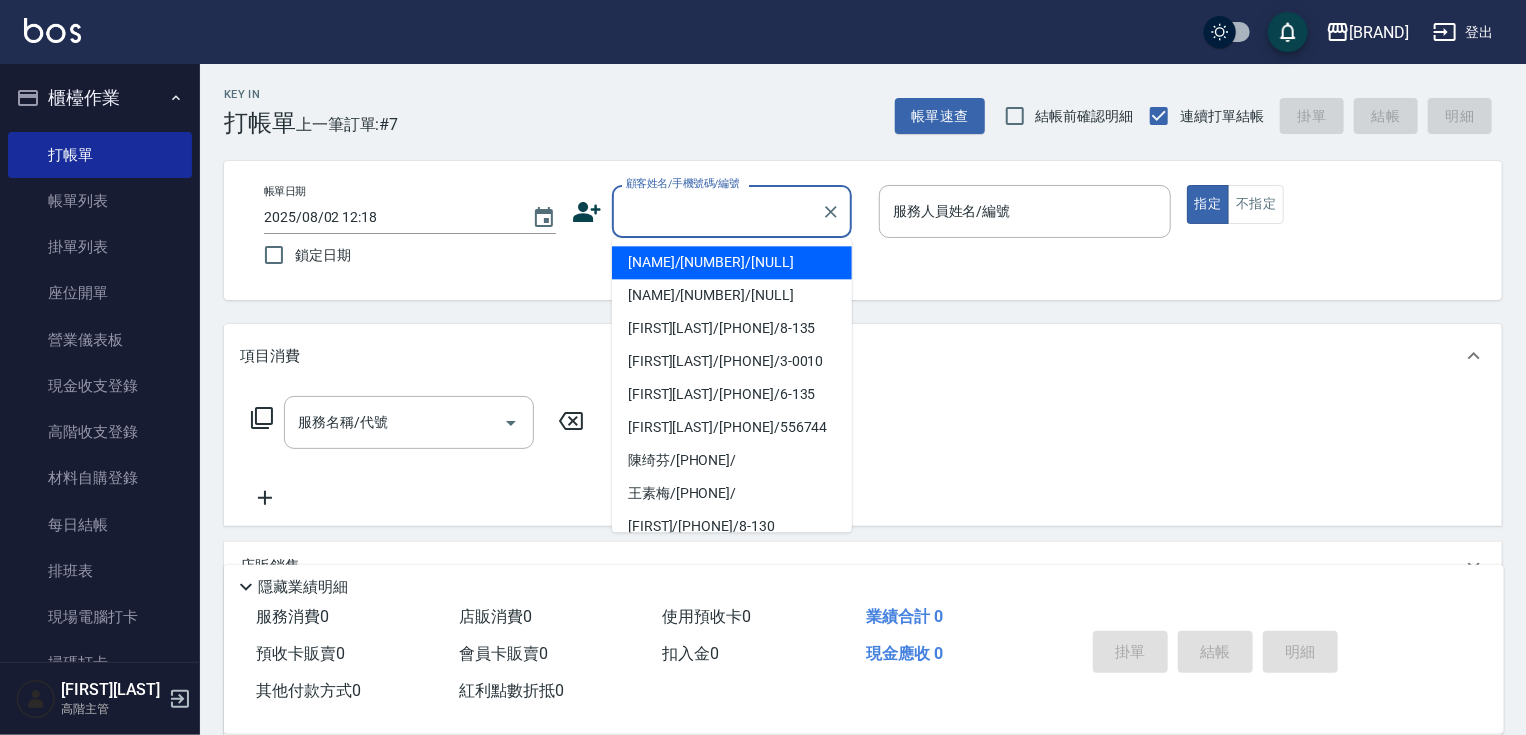 click on "[NAME]/[NUMBER]/[NULL]" at bounding box center [732, 262] 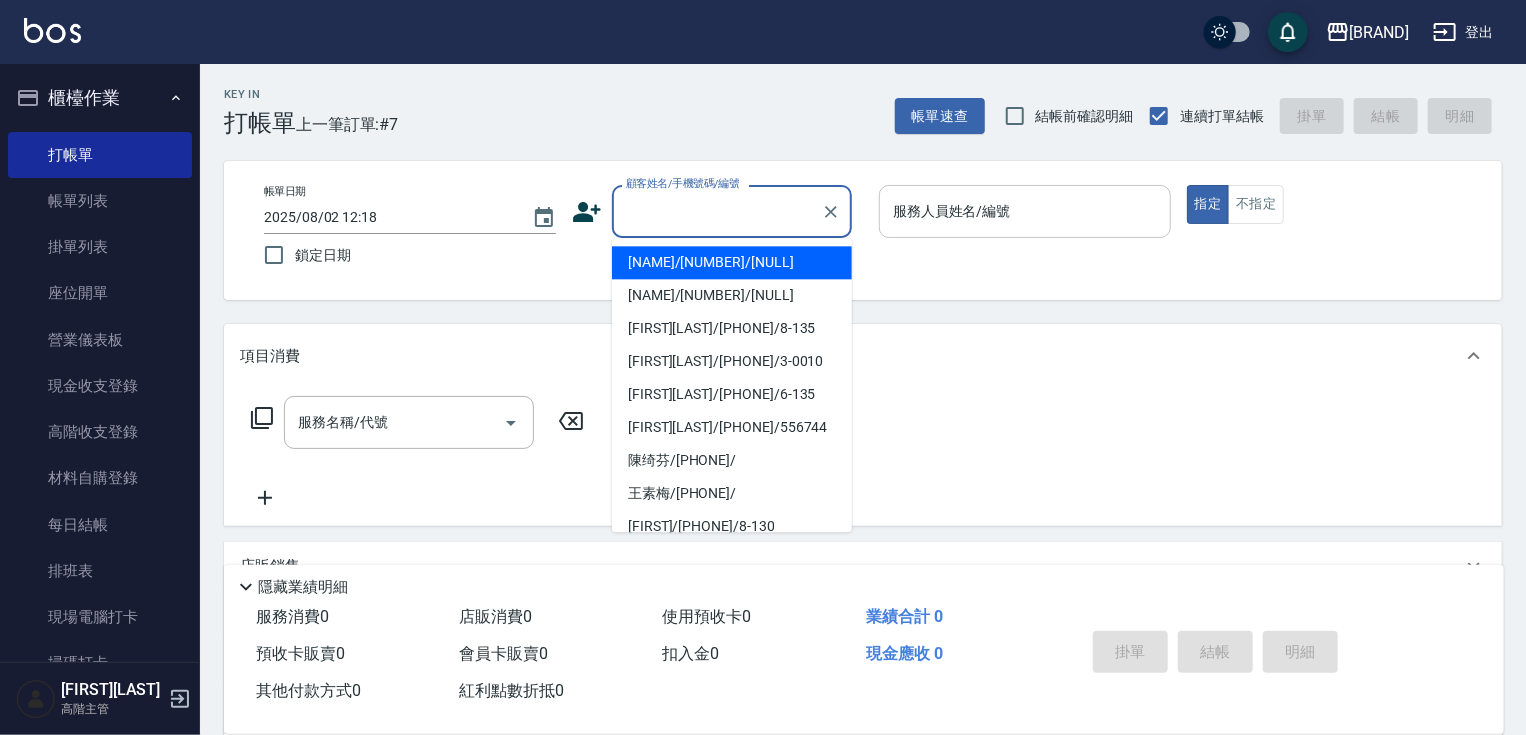 type on "[NAME]/[NUMBER]/[NULL]" 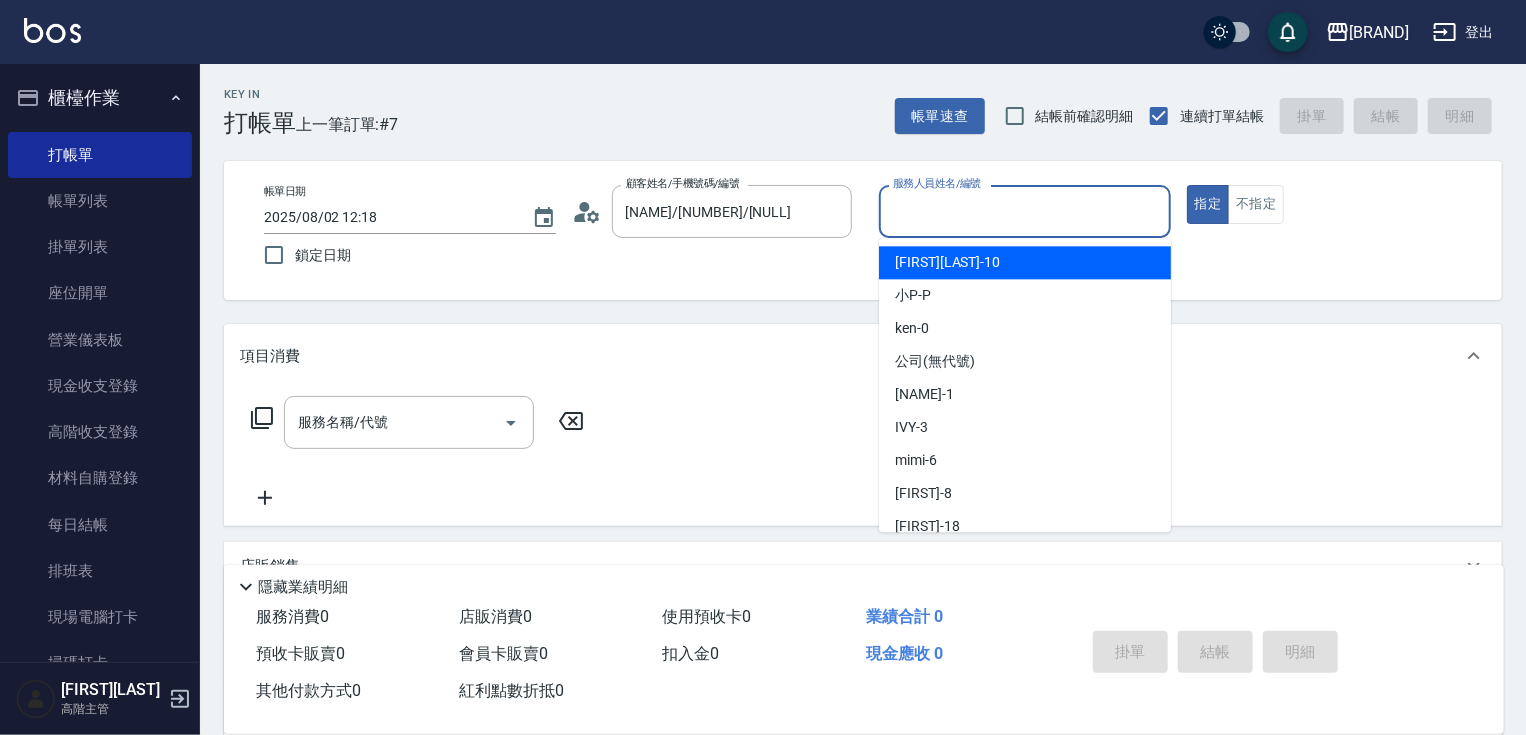 click on "服務人員姓名/編號" at bounding box center [1025, 211] 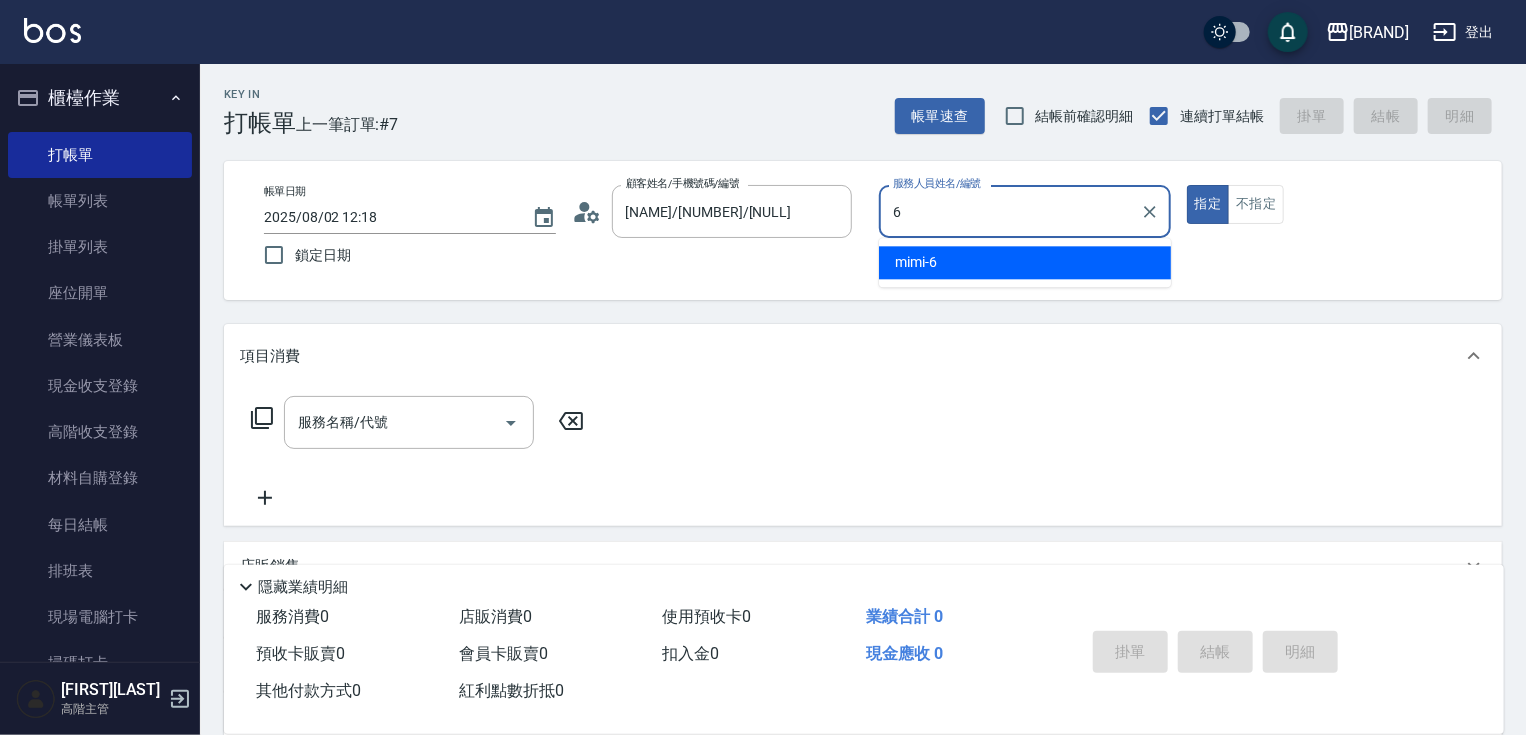 type on "[FIRST]-[NUMBER]" 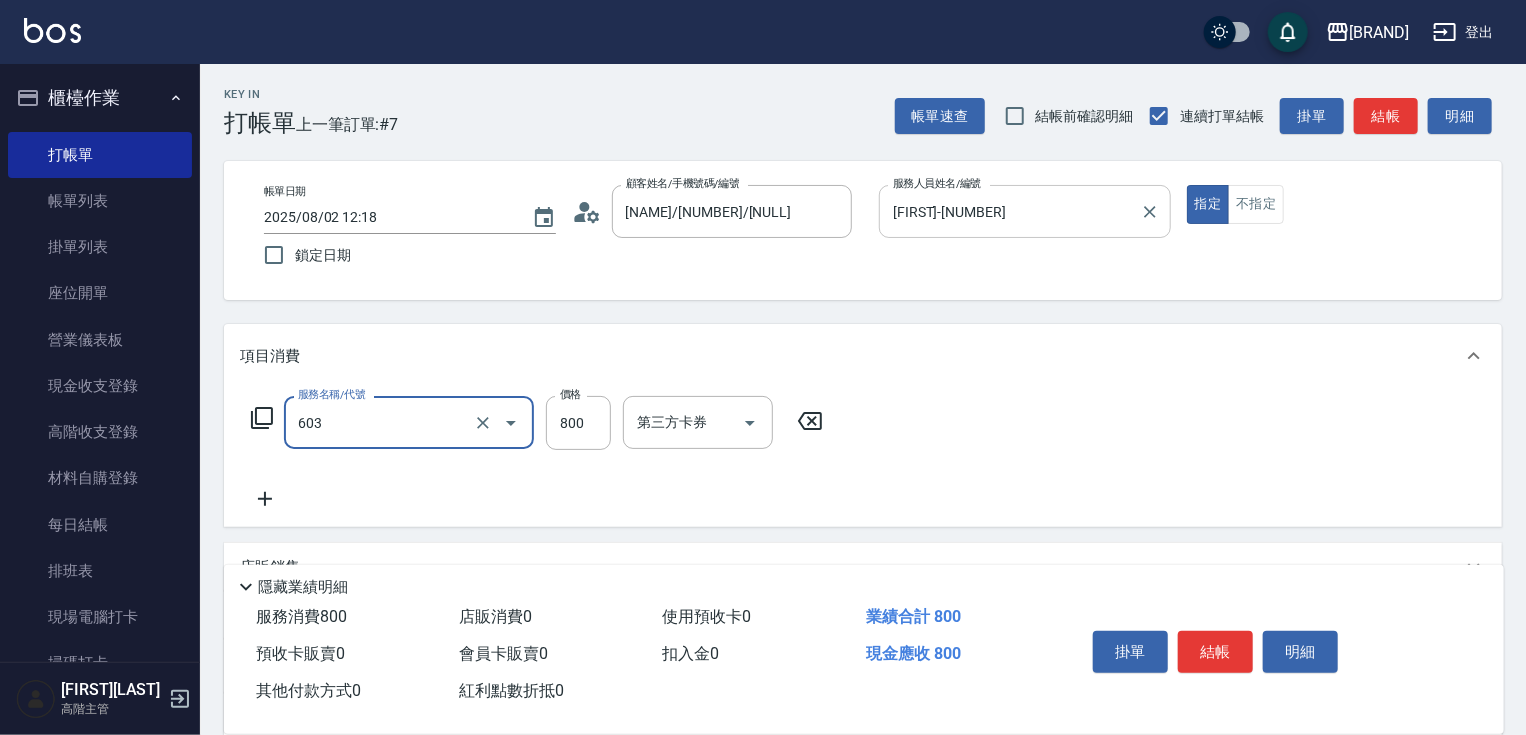 type on "洗+護[800](603)" 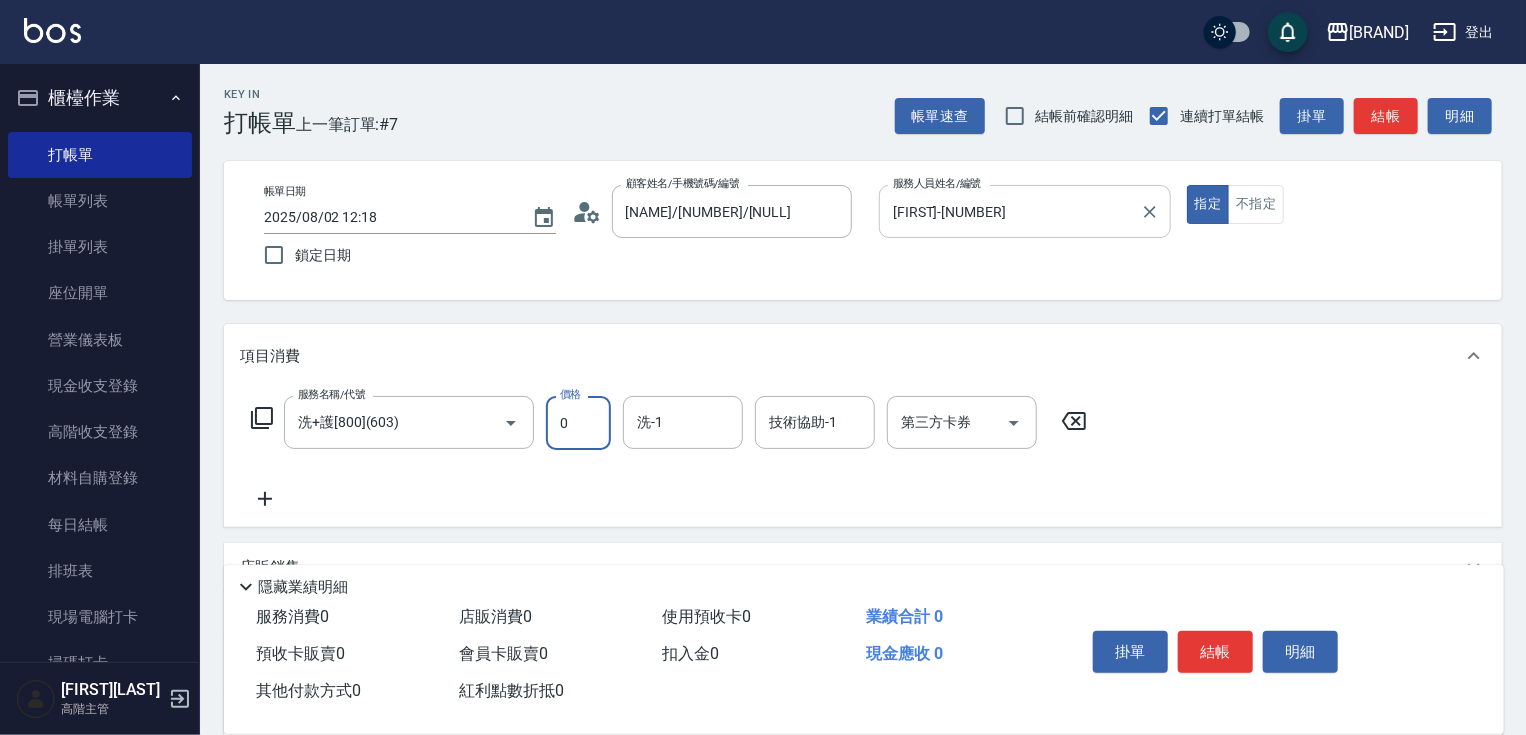type on "0" 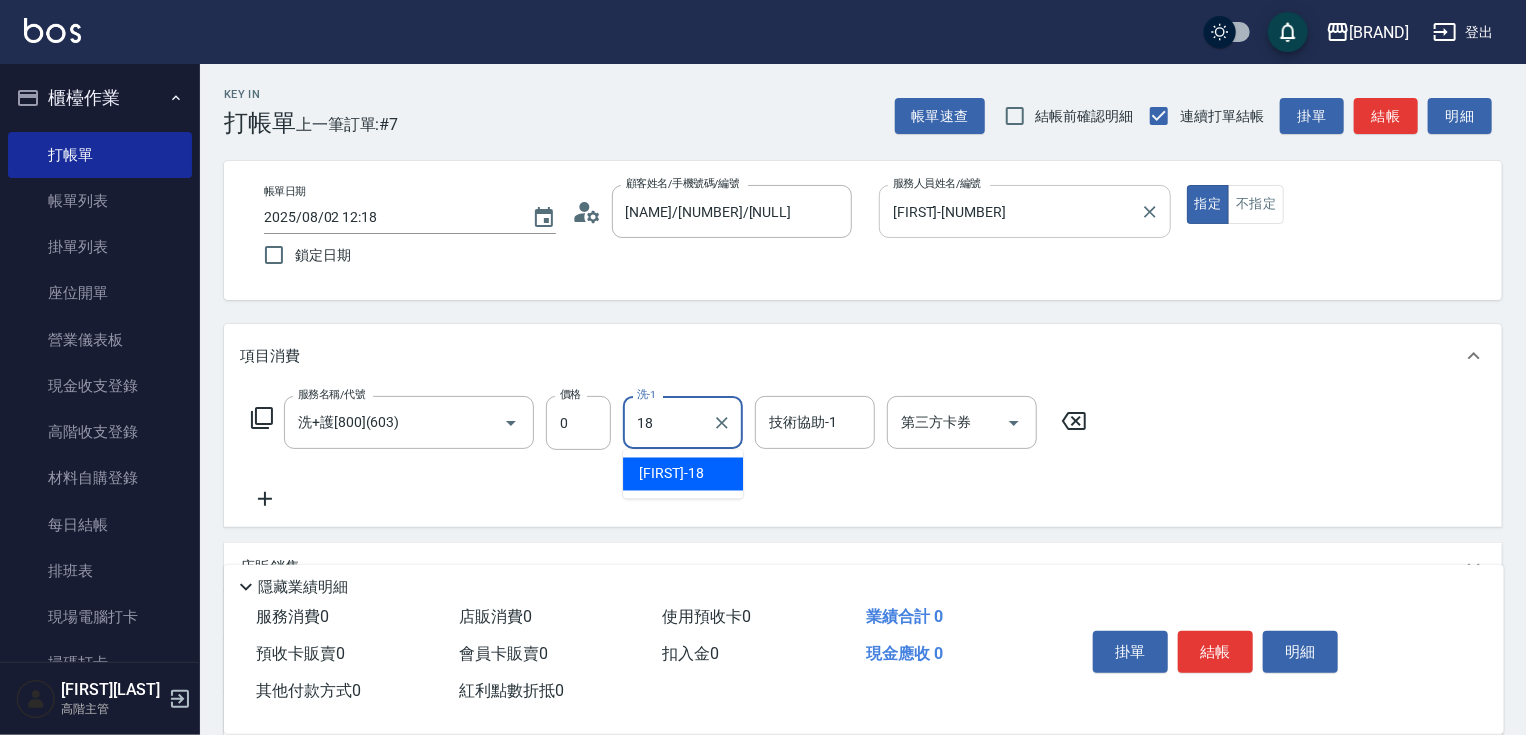 type on "[FIRST]-[NUMBER]" 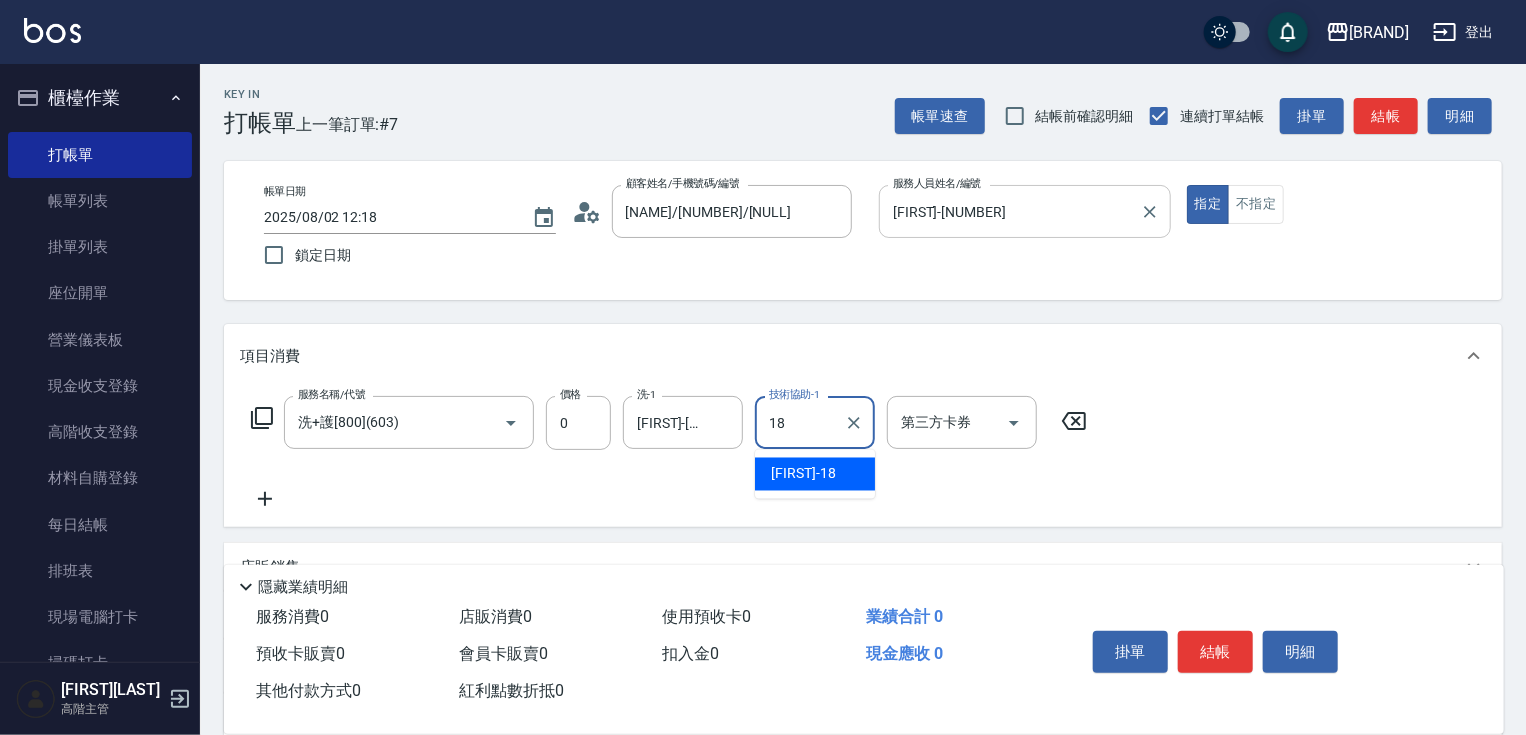 type on "[FIRST]-[NUMBER]" 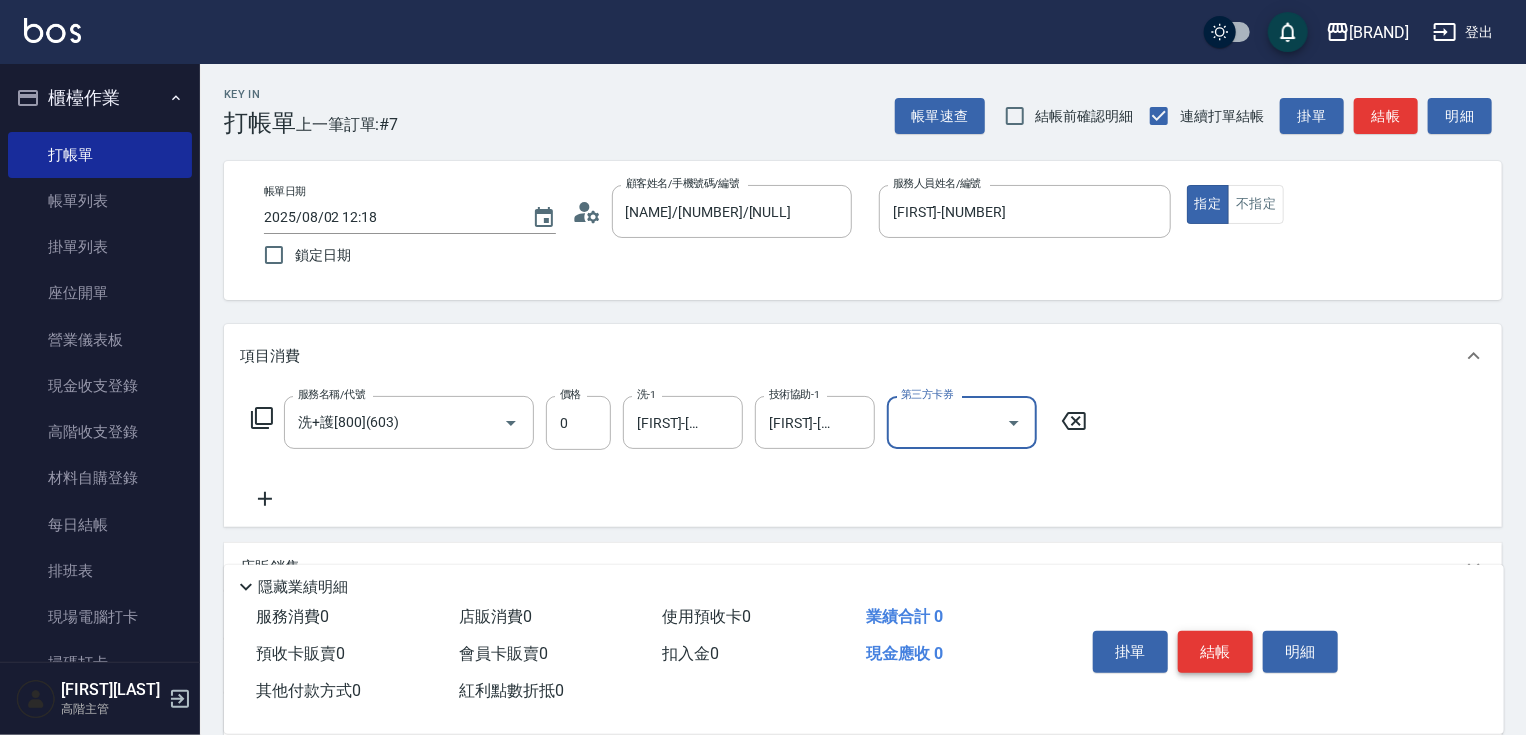 click on "結帳" at bounding box center [1215, 652] 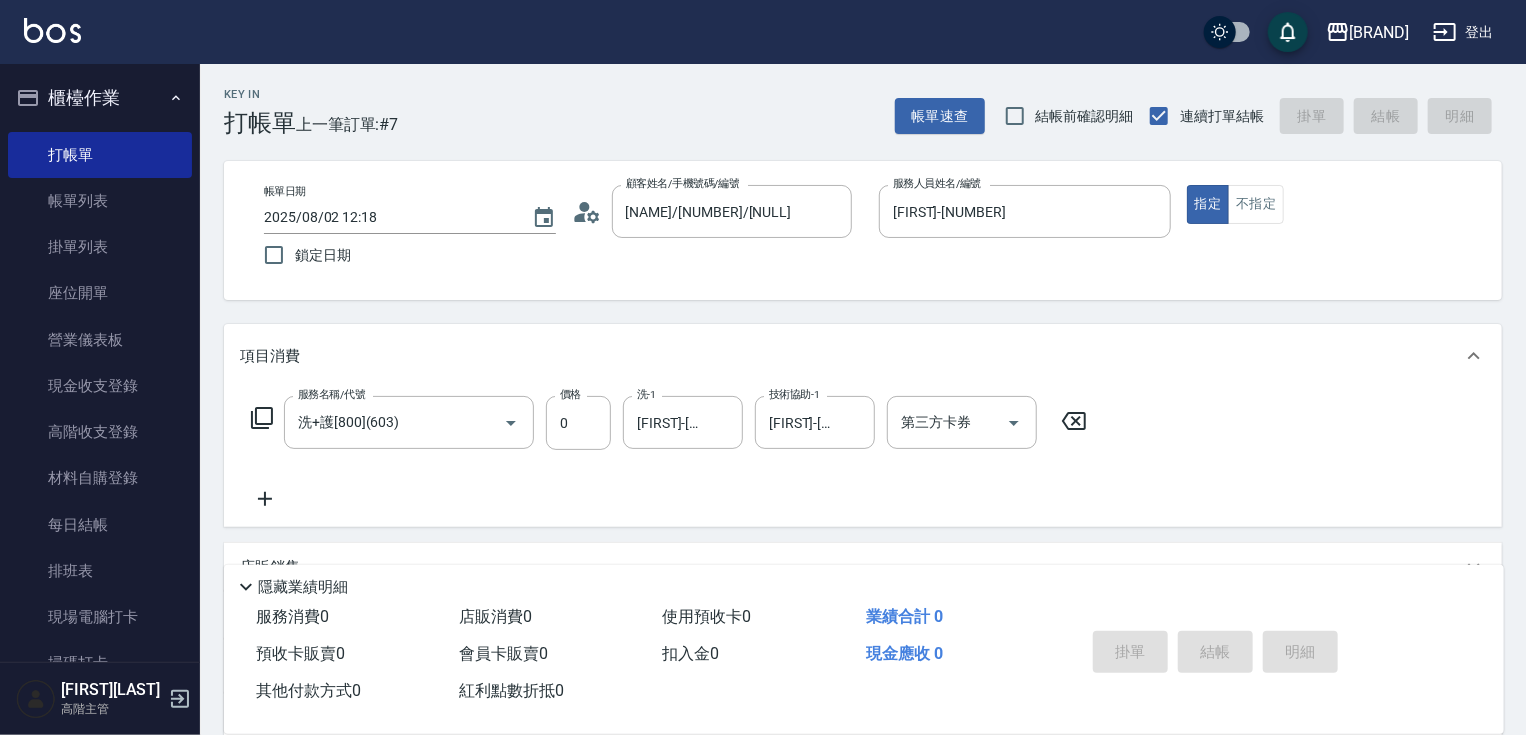 type 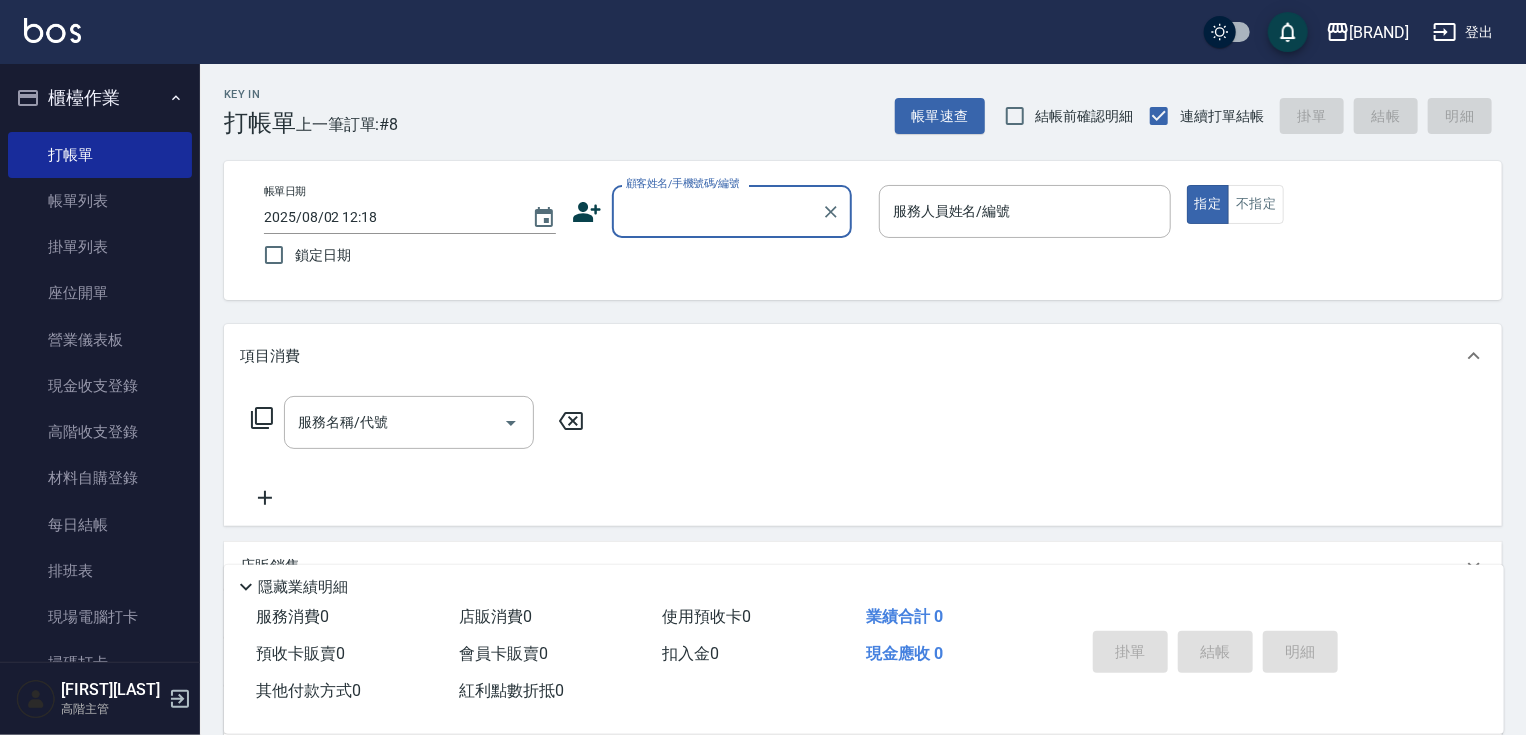 click on "顧客姓名/手機號碼/編號" at bounding box center [717, 211] 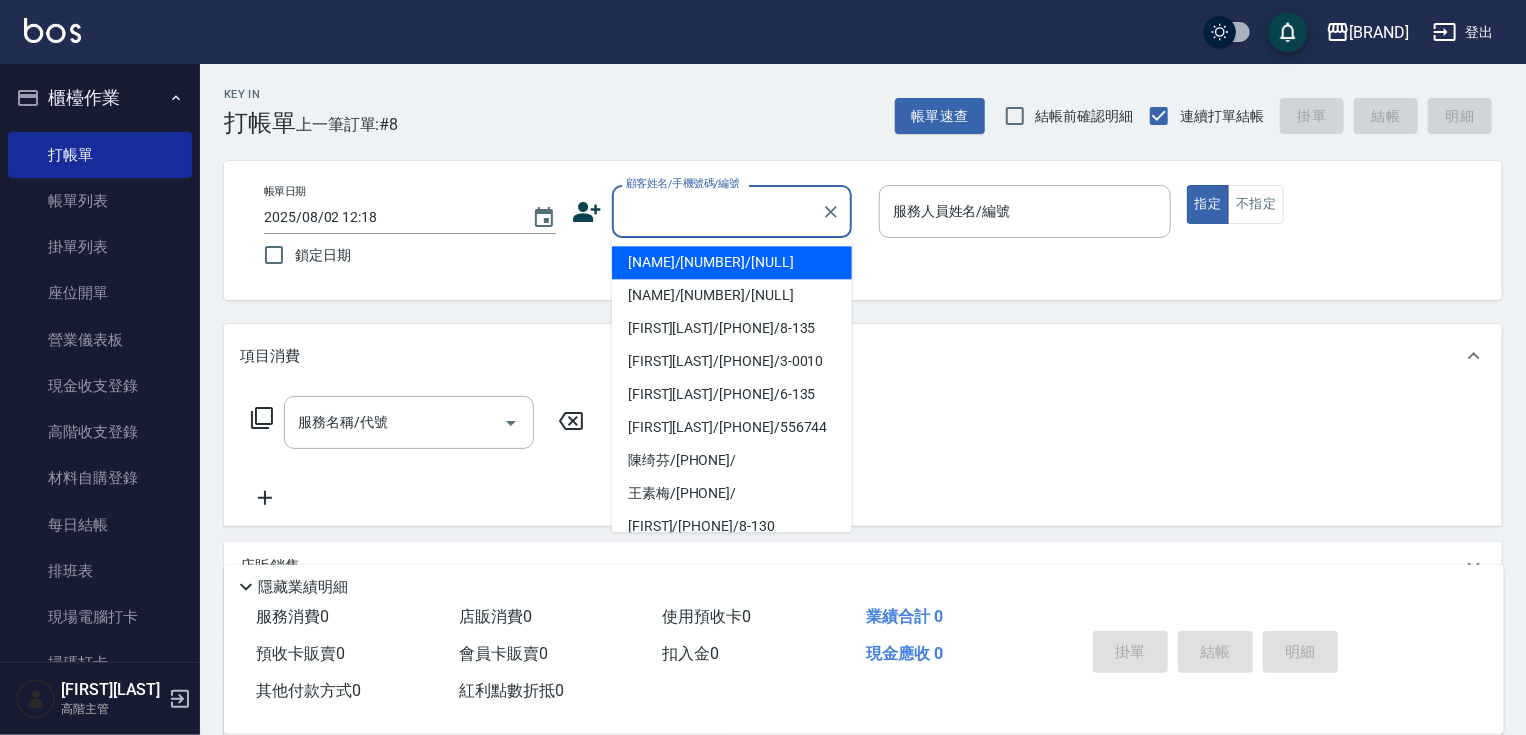 click on "[NAME]/[NUMBER]/[NULL]" at bounding box center [732, 262] 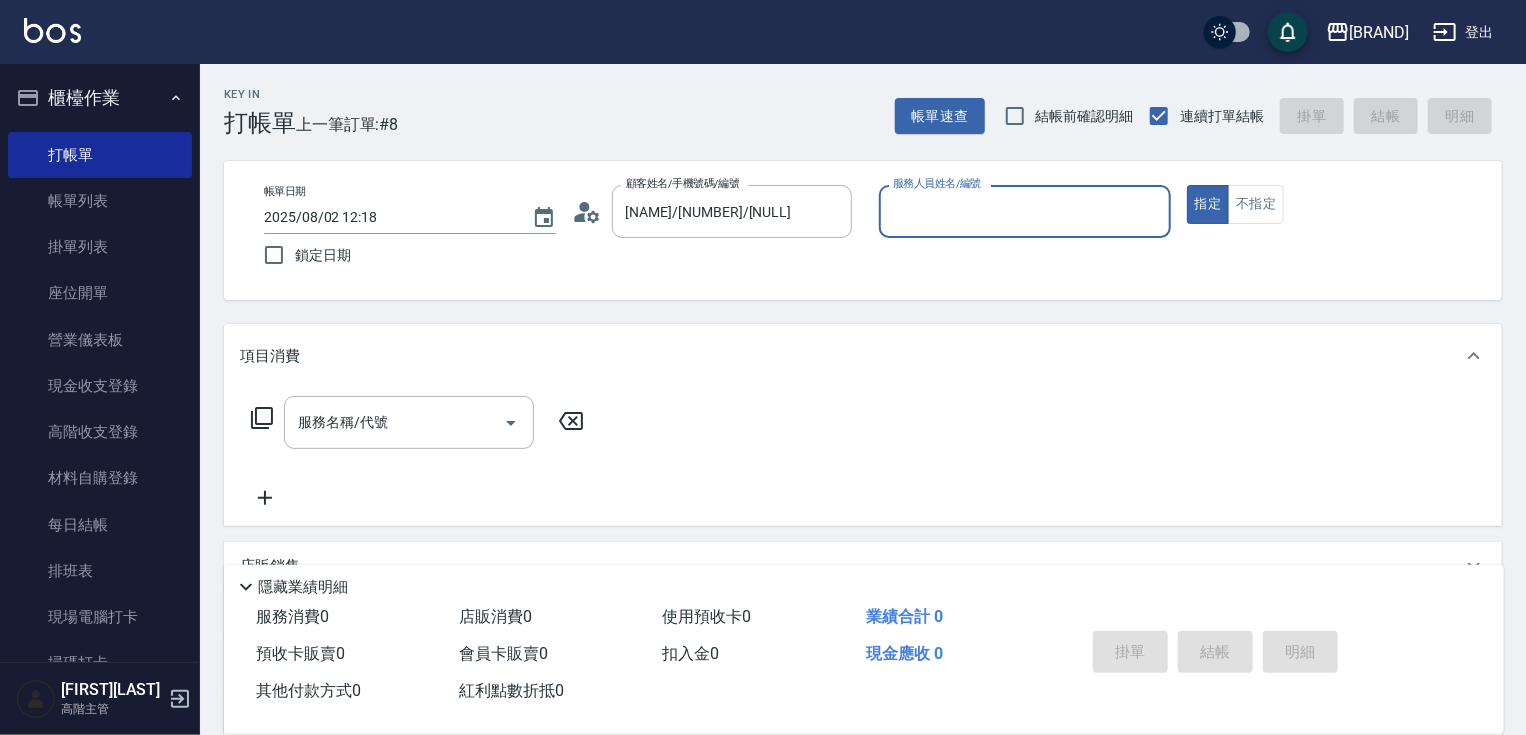 click on "服務人員姓名/編號" at bounding box center [1025, 211] 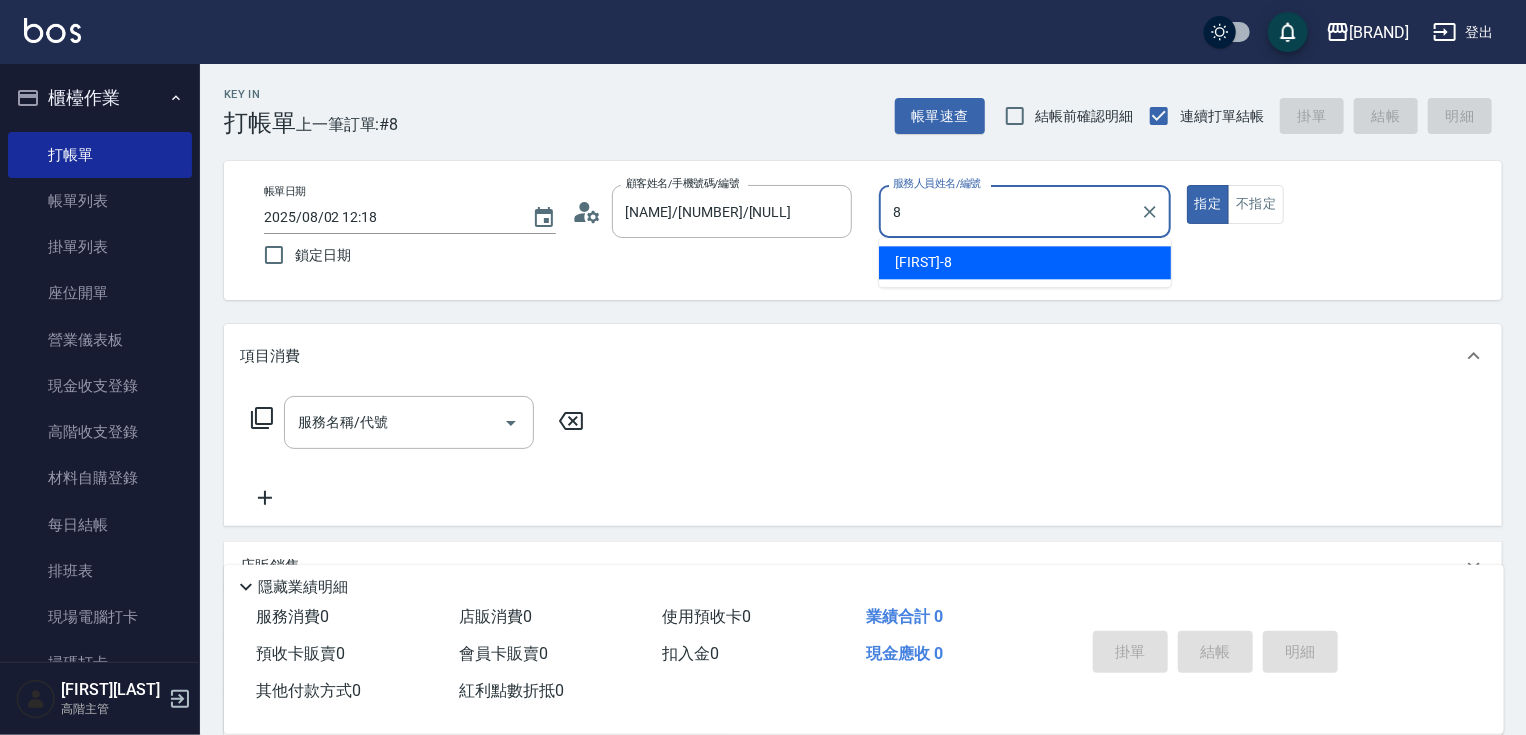 type on "[FIRST]-[NUMBER]" 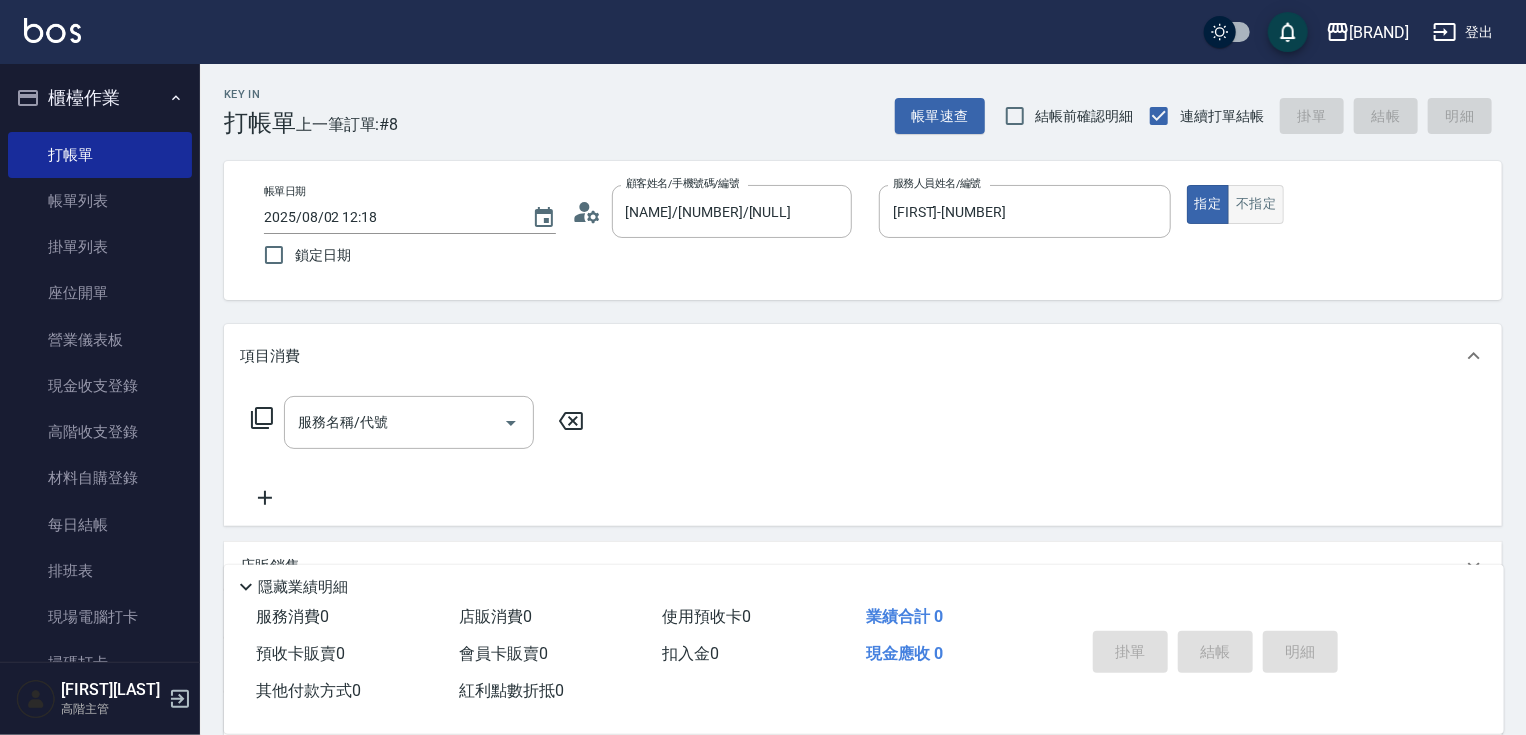 click on "不指定" at bounding box center (1256, 204) 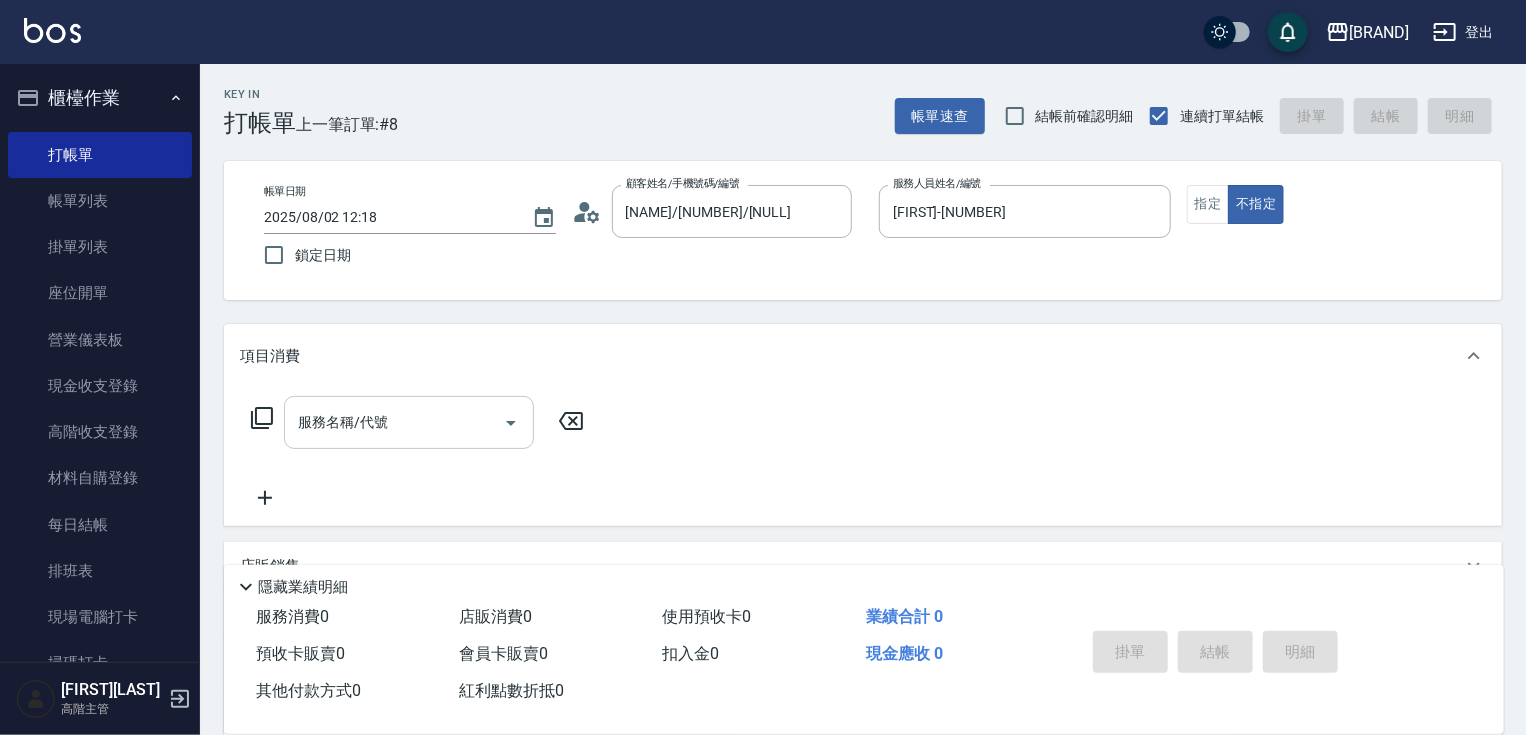 click on "服務名稱/代號" at bounding box center (394, 422) 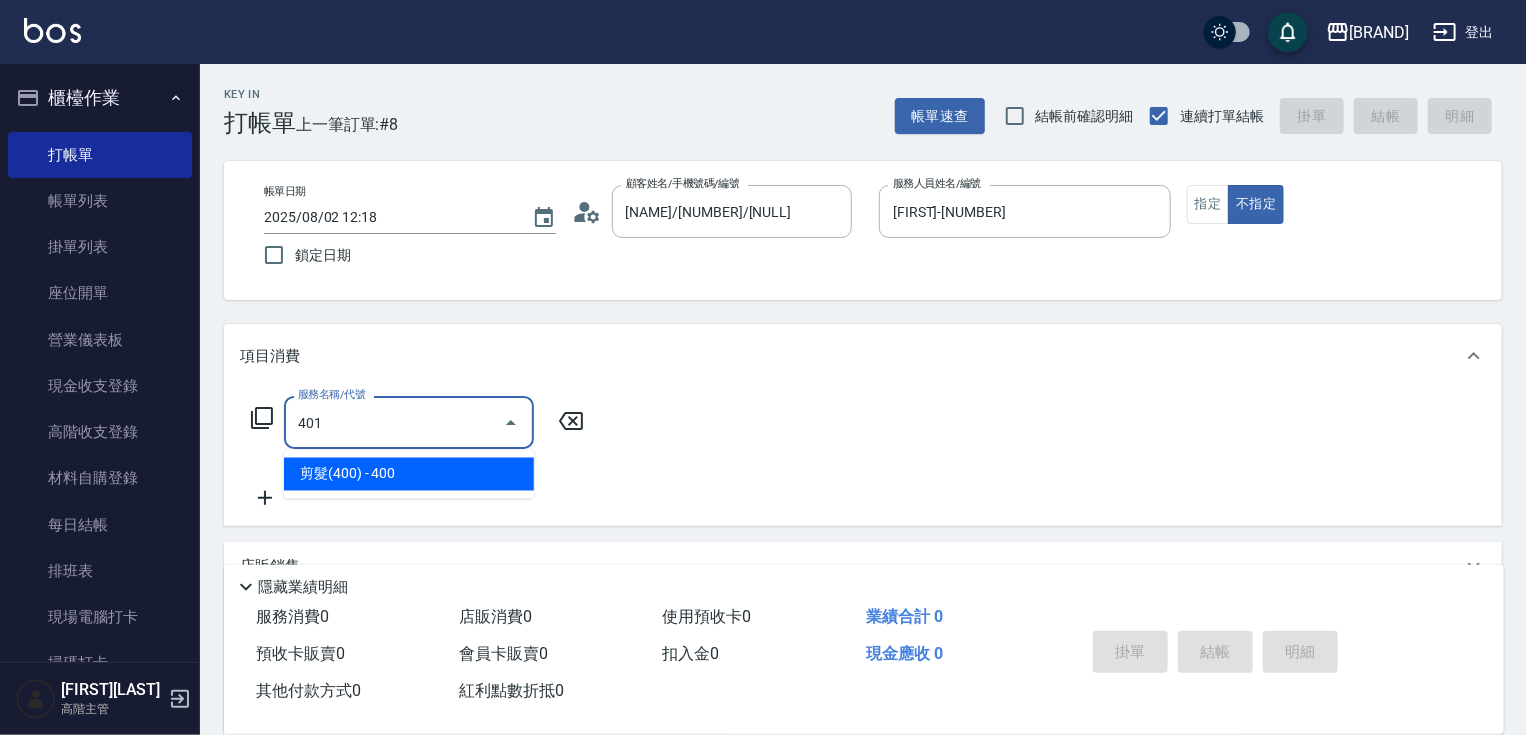 type on "[SERVICE]([PRICE])([SERVICE_CODE])" 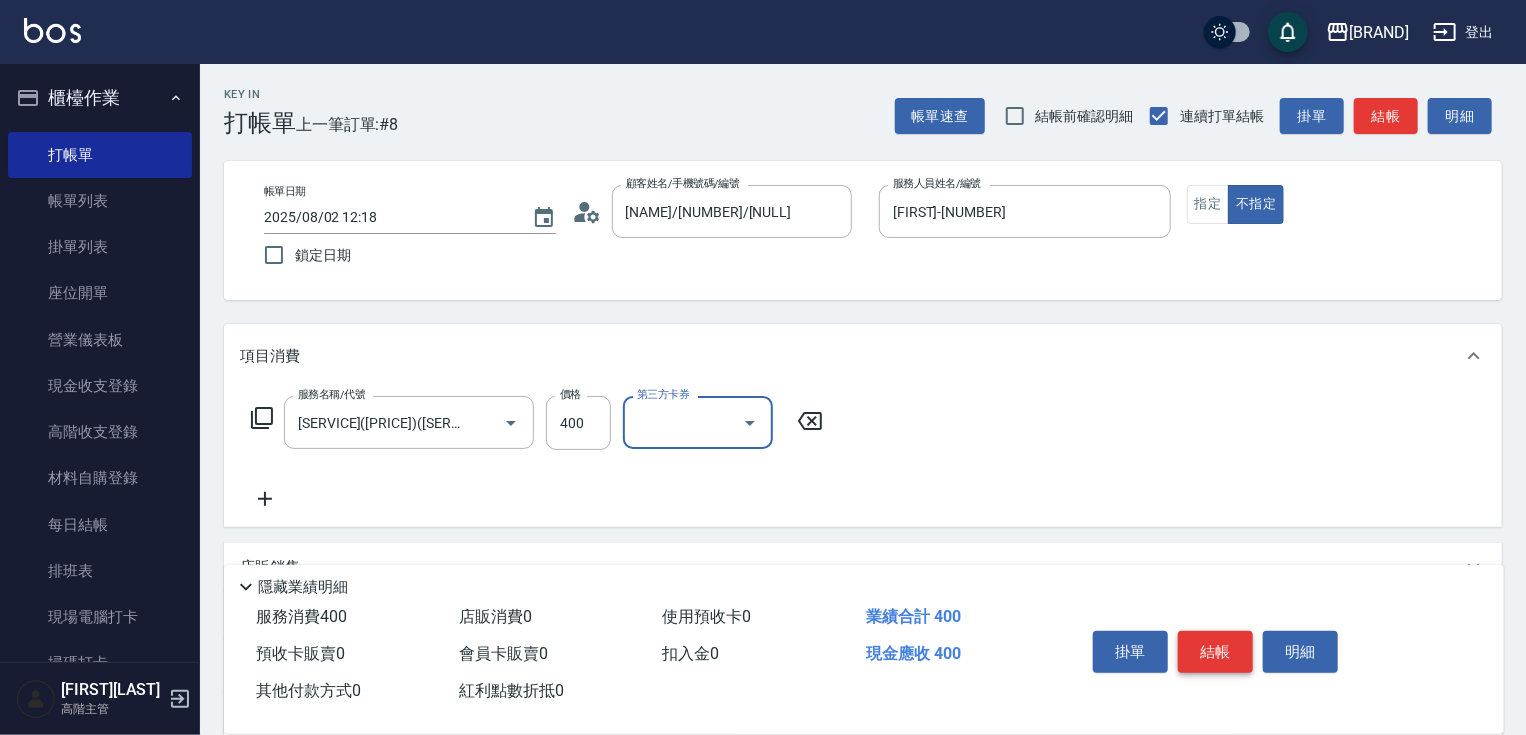 click on "結帳" at bounding box center (1215, 652) 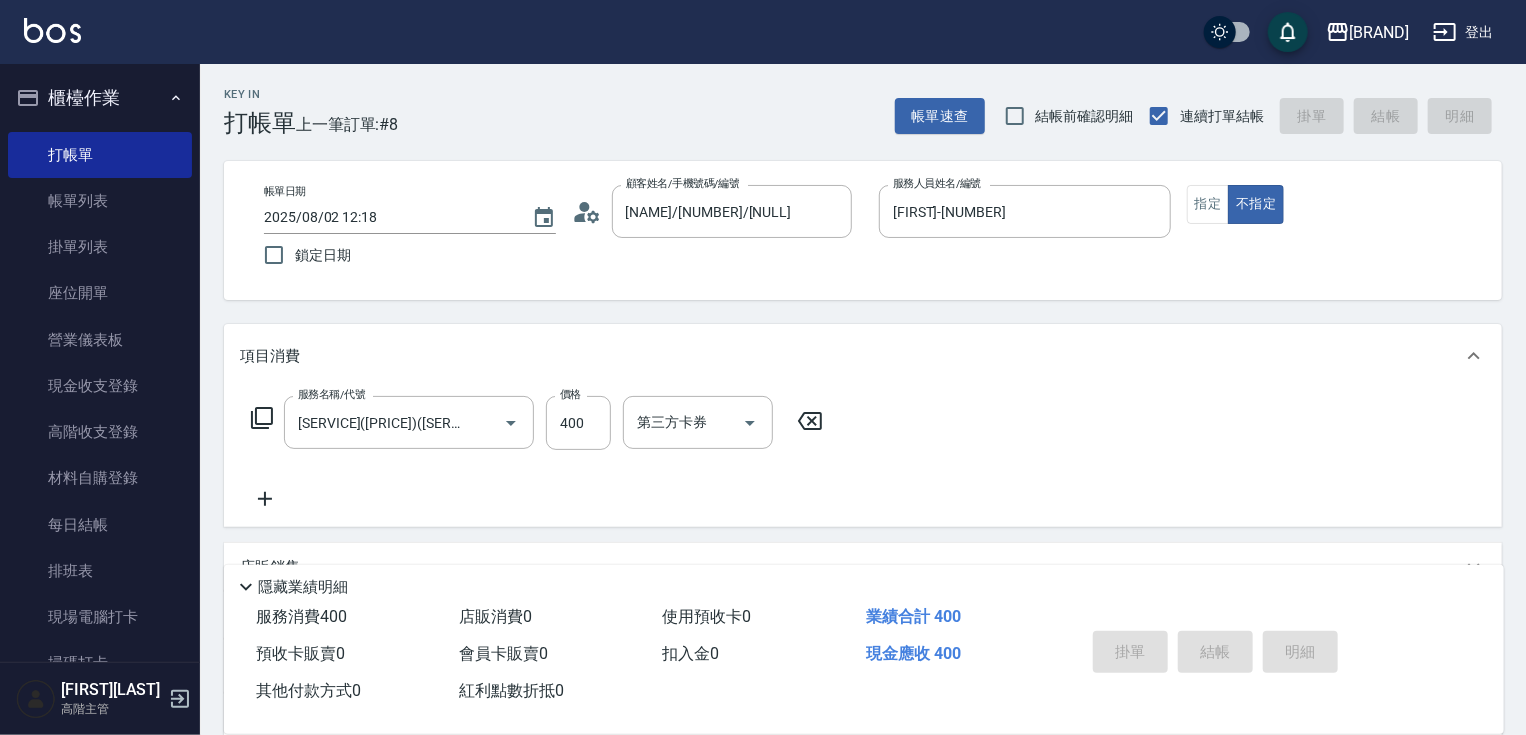 type 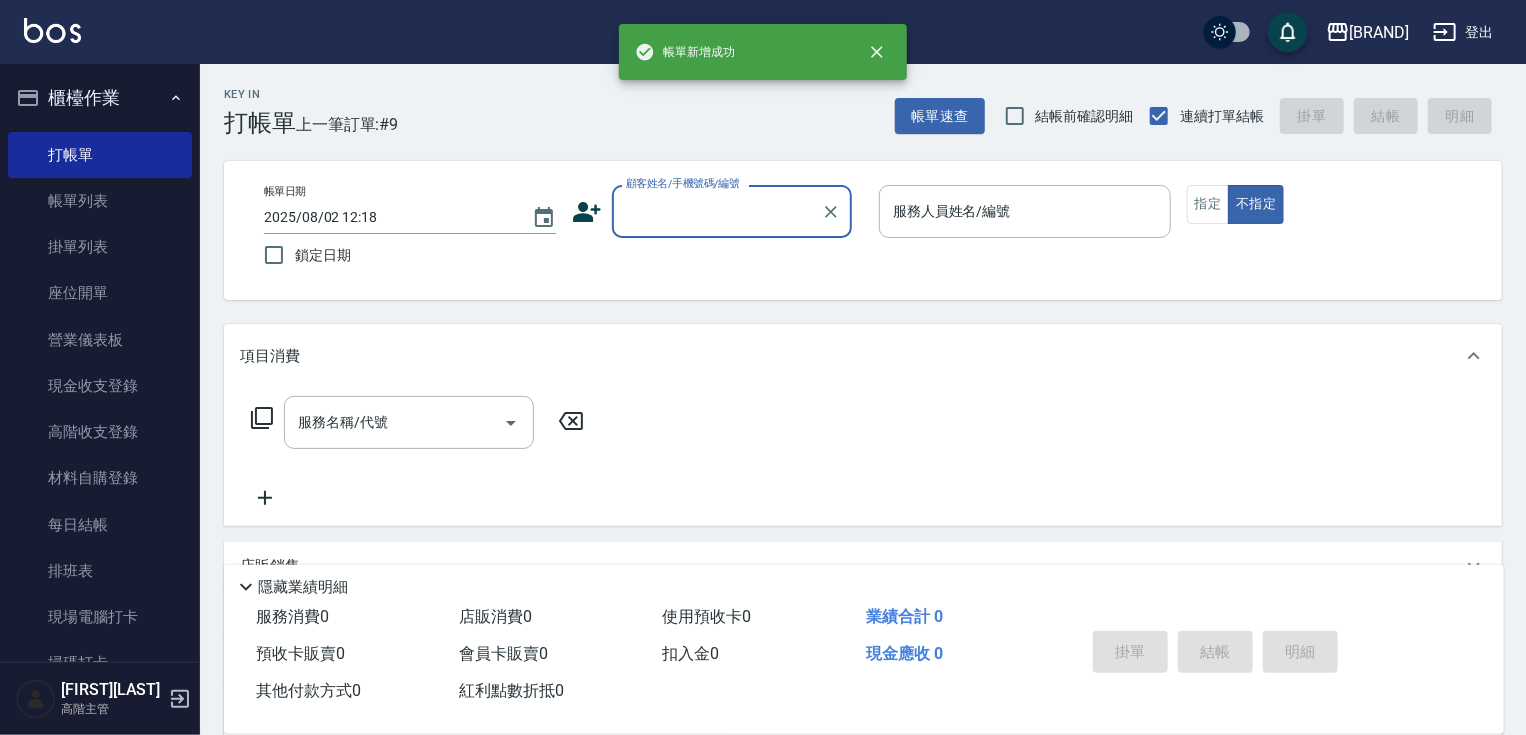 click on "顧客姓名/手機號碼/編號" at bounding box center [717, 211] 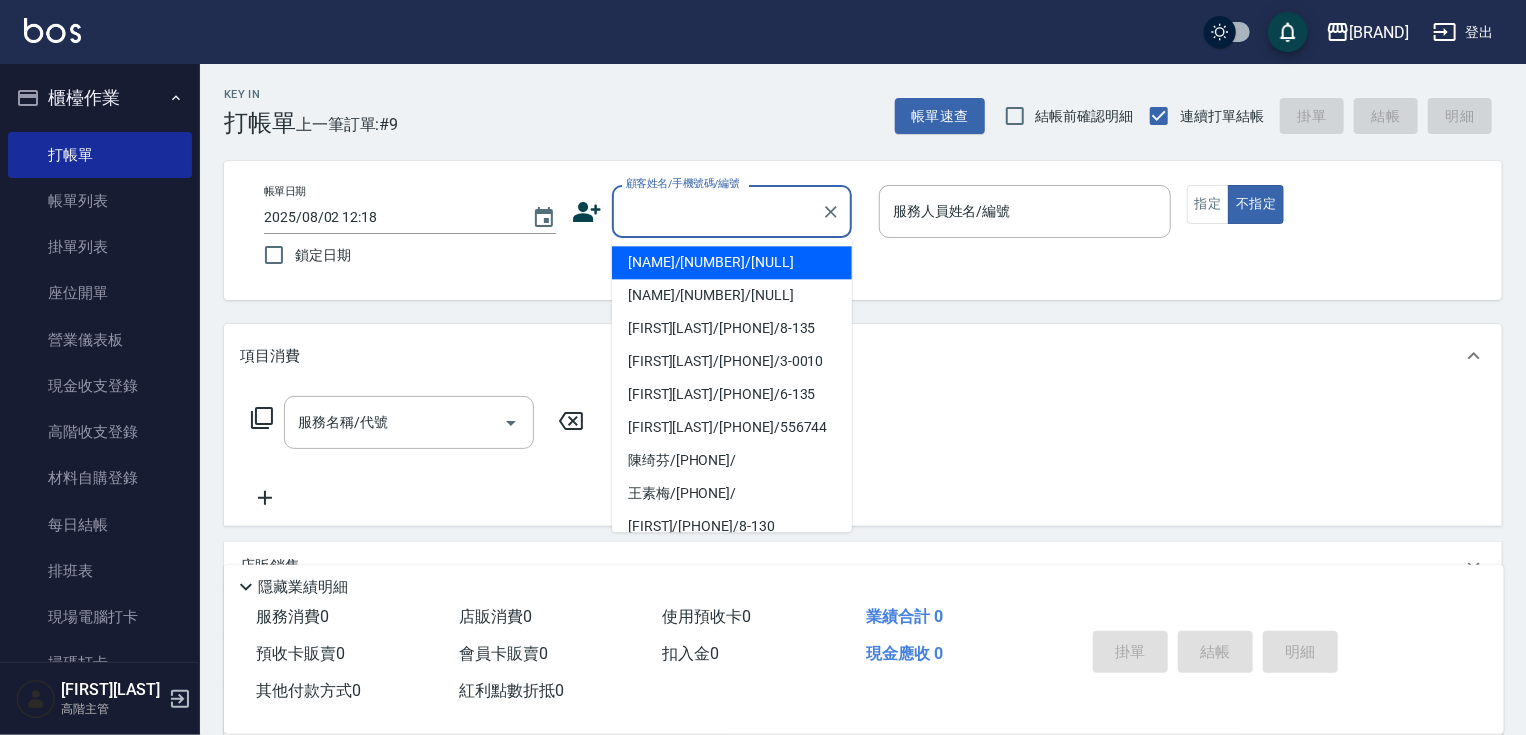 click on "[NAME]/[NUMBER]/[NULL]" at bounding box center [732, 262] 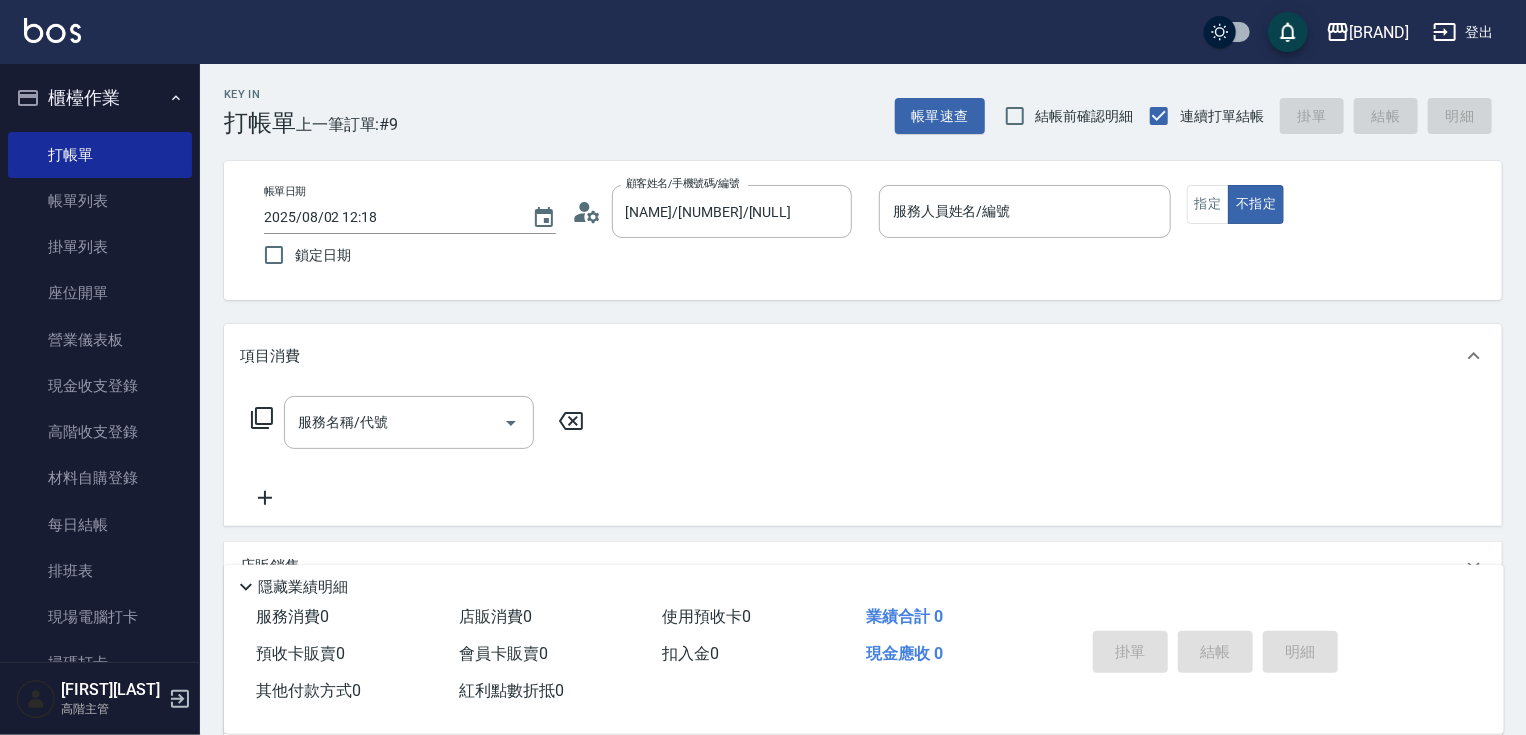 click on "[BILL_DATE] [YEAR]/[MONTH]/[DAY] [HOUR]:[MINUTE] [LOCK_DATE] [CUSTOMER_NAME]/[PHONE_NUMBER]/[CUSTOMER_NUMBER] [CUSTOMER_NAME]/[PHONE_NUMBER]/[CUSTOMER_NUMBER] [STAFF_NAME]/[STAFF_NUMBER] [STAFF_NAME]/[STAFF_NUMBER] [DESIGNATED] [NOT_DESIGNATED]" at bounding box center [863, 230] 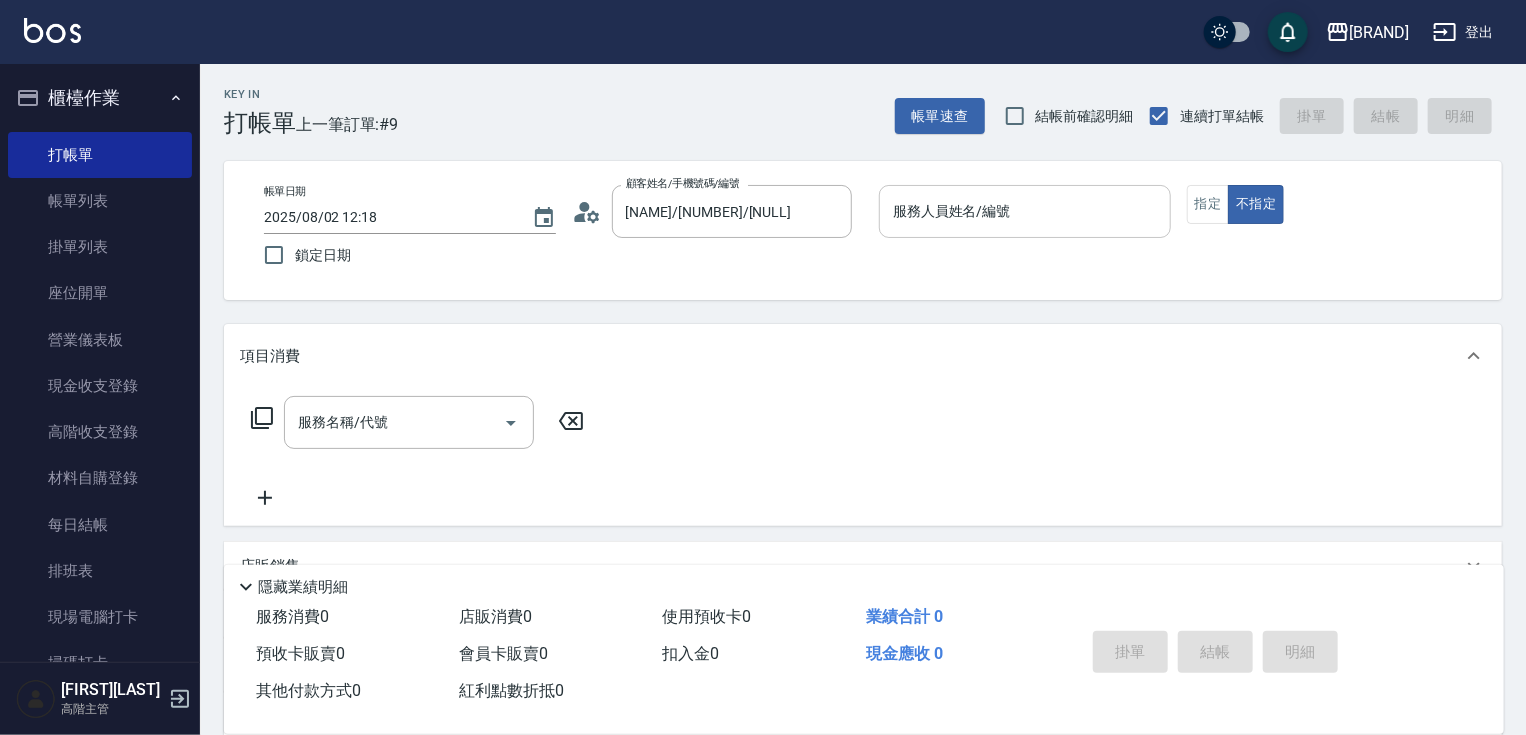 click on "服務人員姓名/編號" at bounding box center (1025, 211) 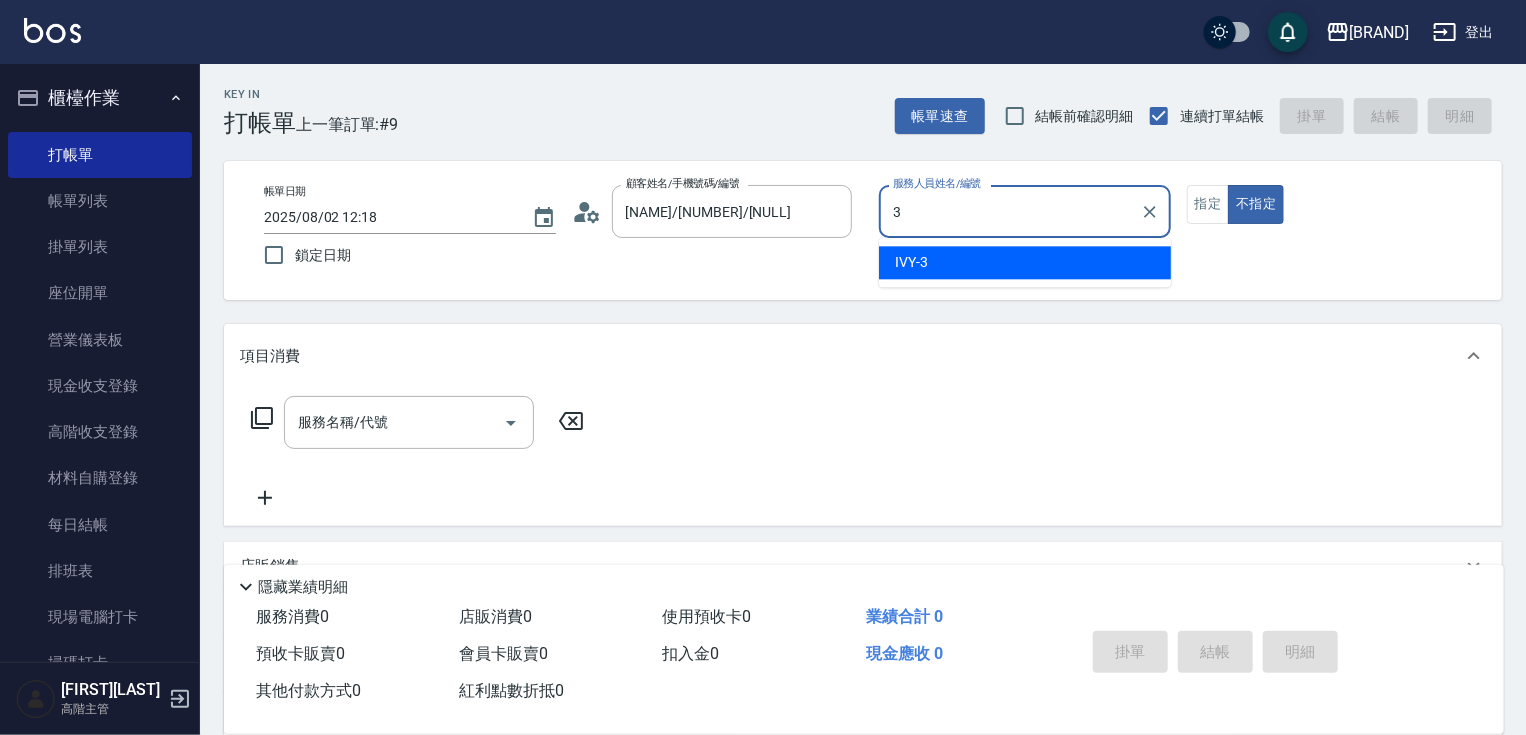 type on "[FIRST]-[NUMBER]" 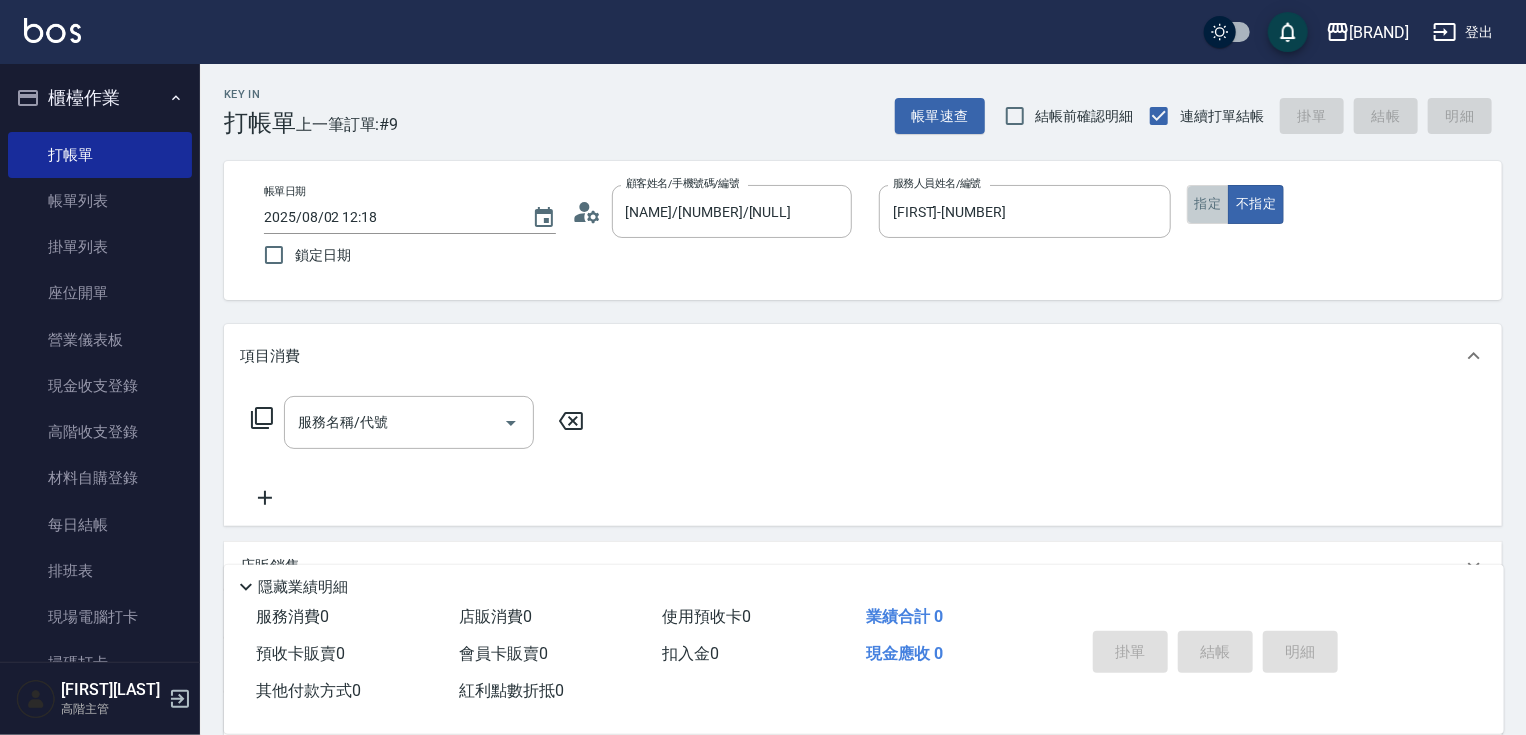 click on "指定" at bounding box center [1208, 204] 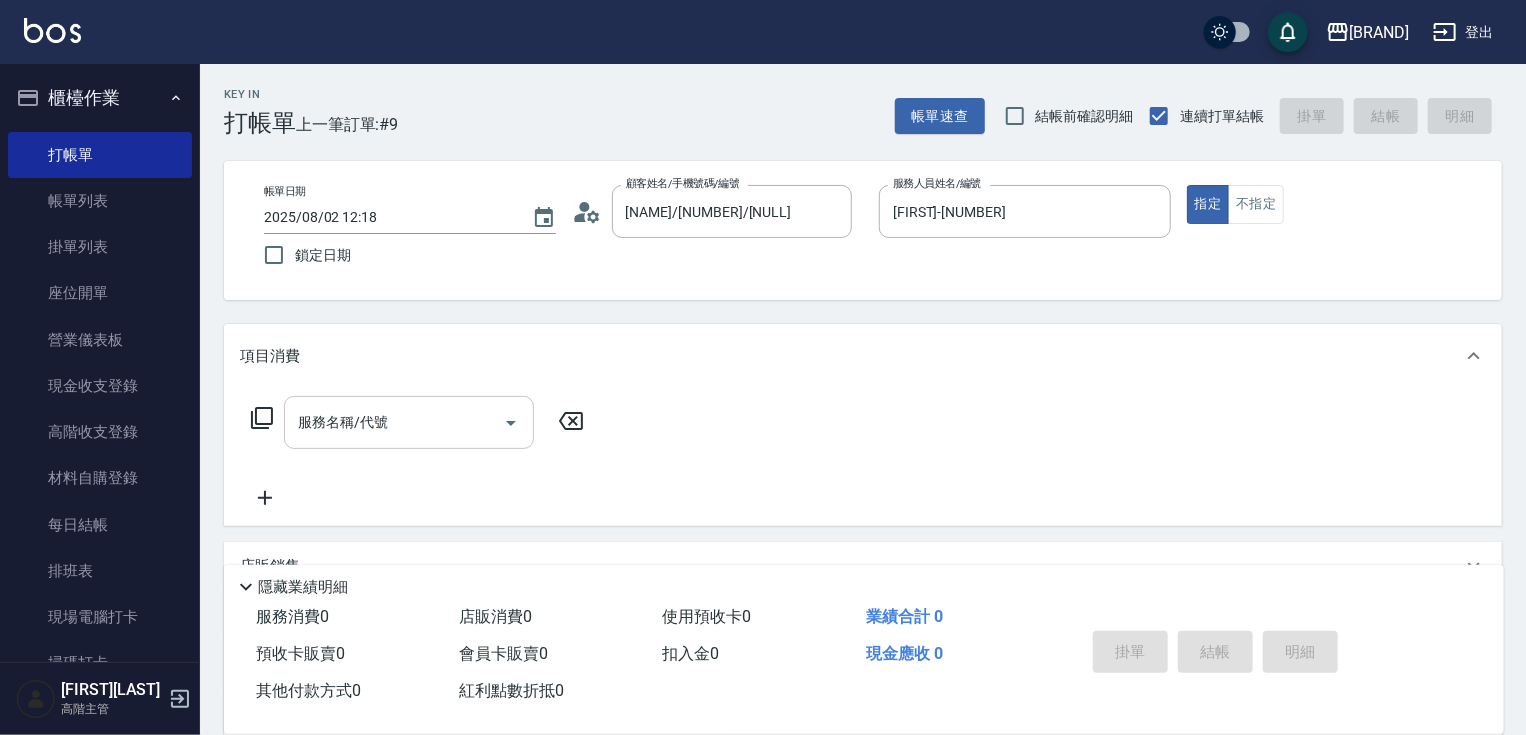 click on "服務名稱/代號" at bounding box center (394, 422) 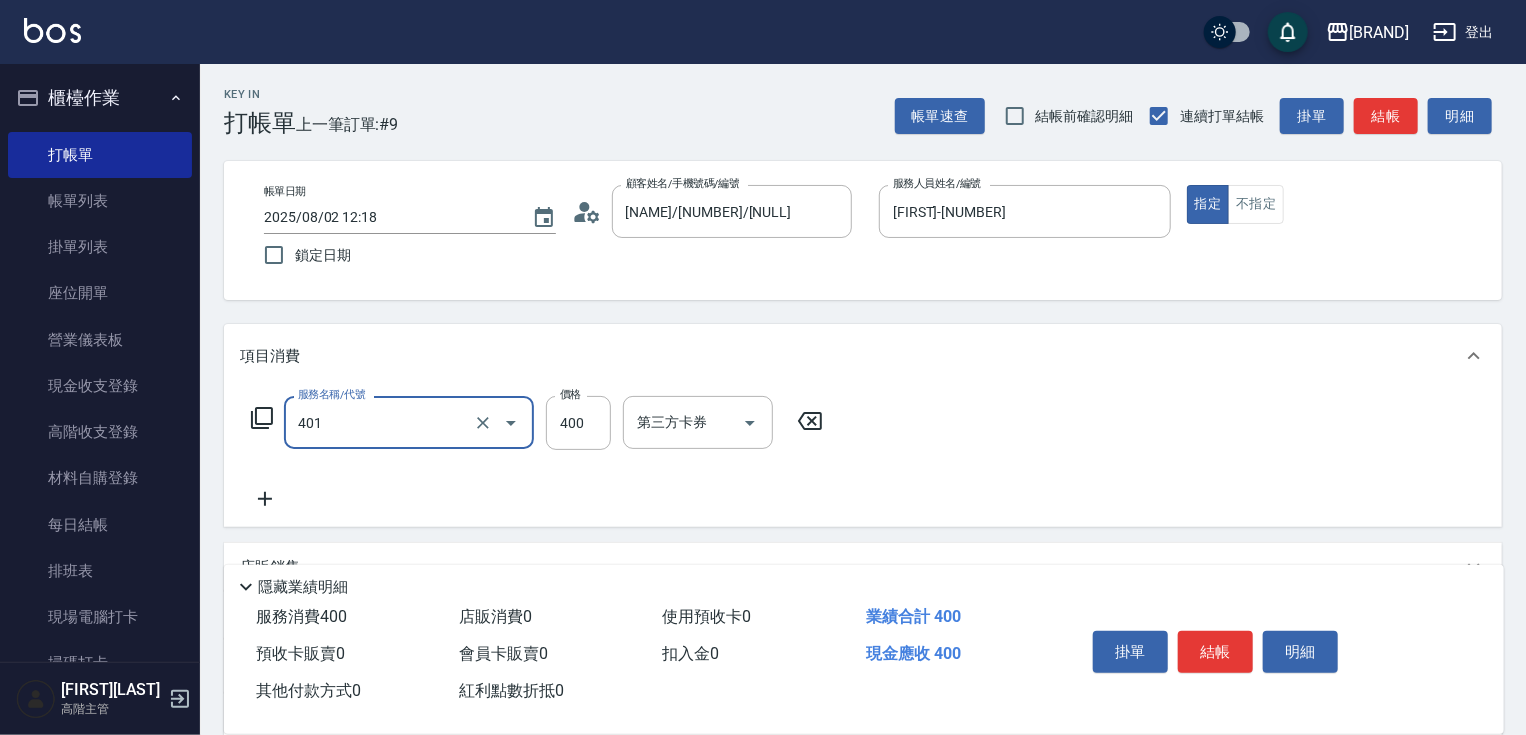 type on "[SERVICE]([PRICE])([SERVICE_CODE])" 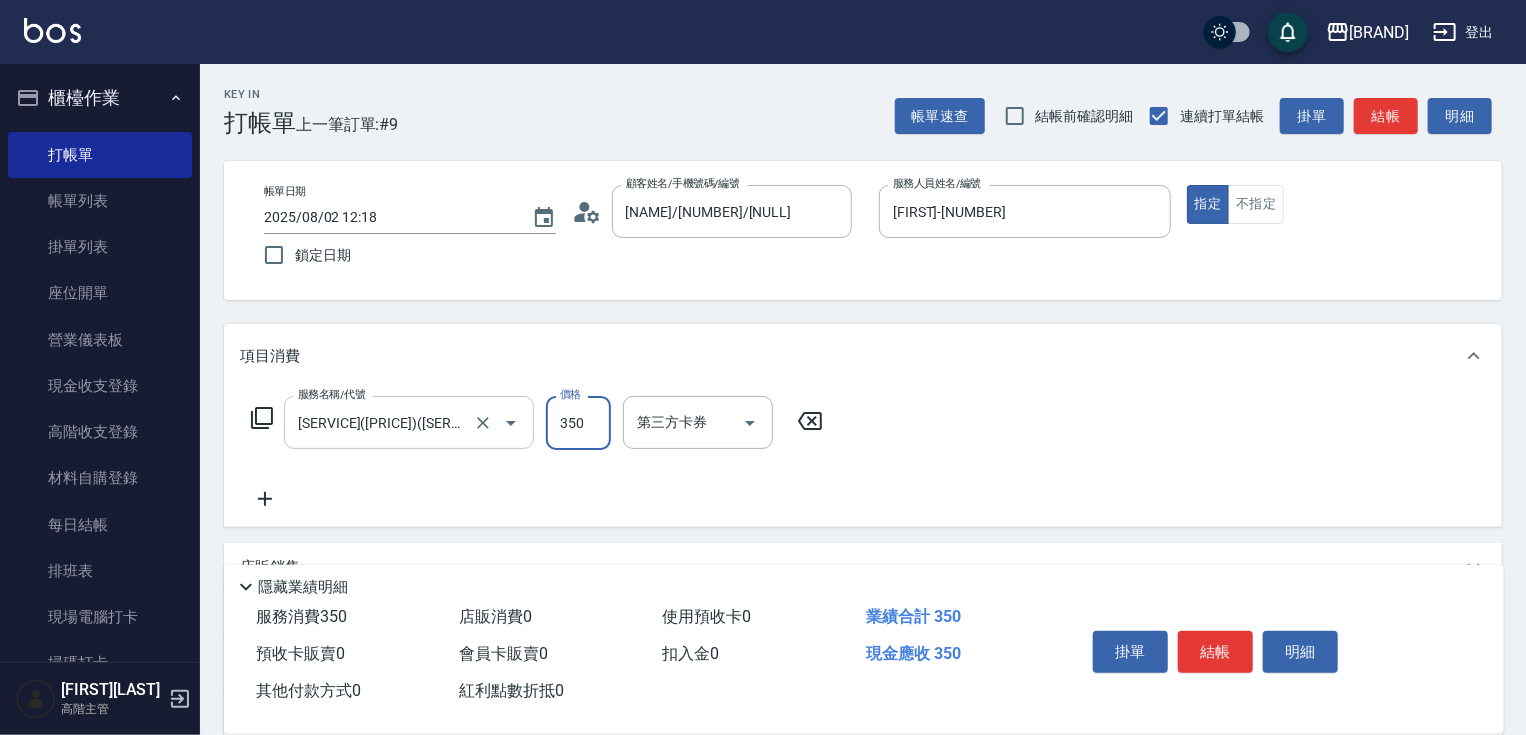 type on "350" 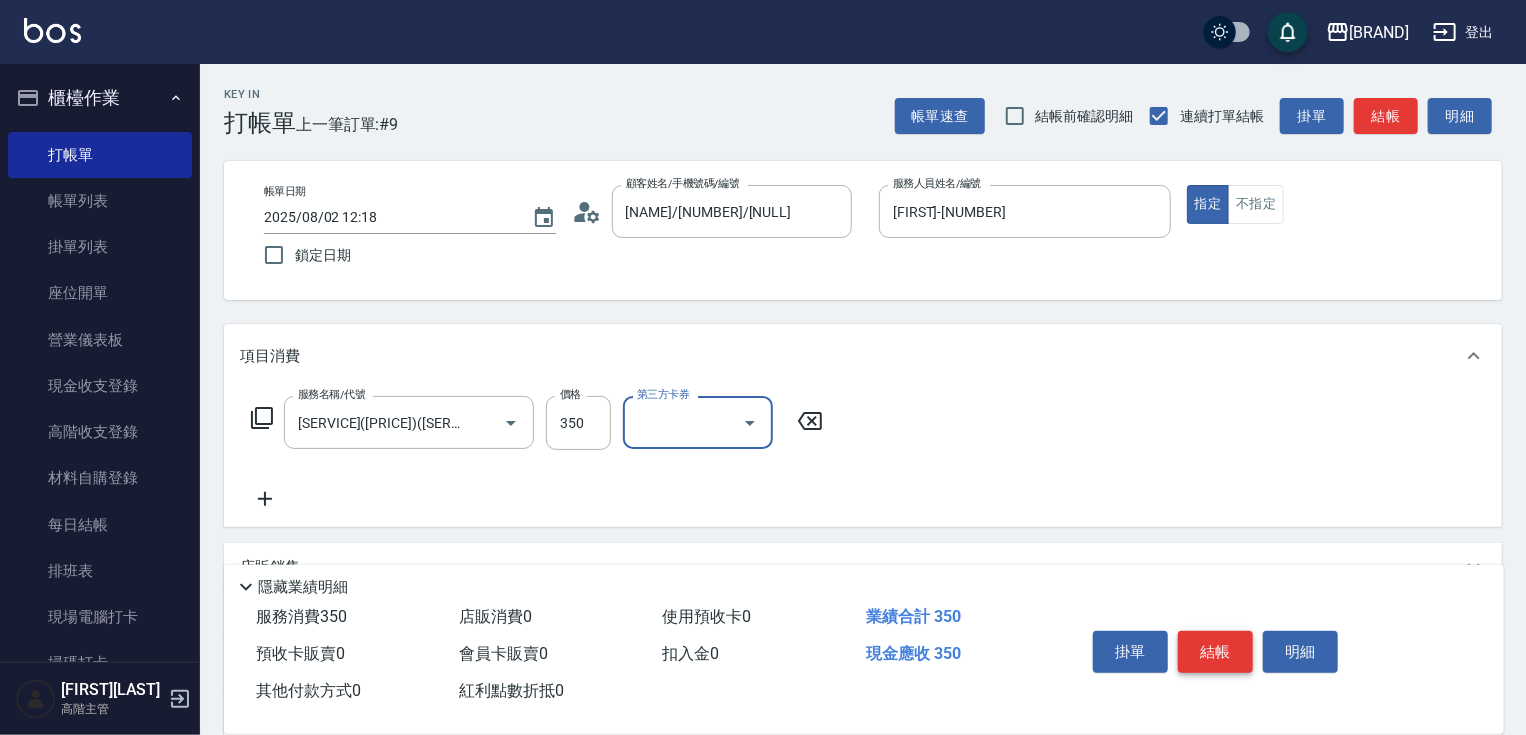 click on "結帳" at bounding box center (1215, 652) 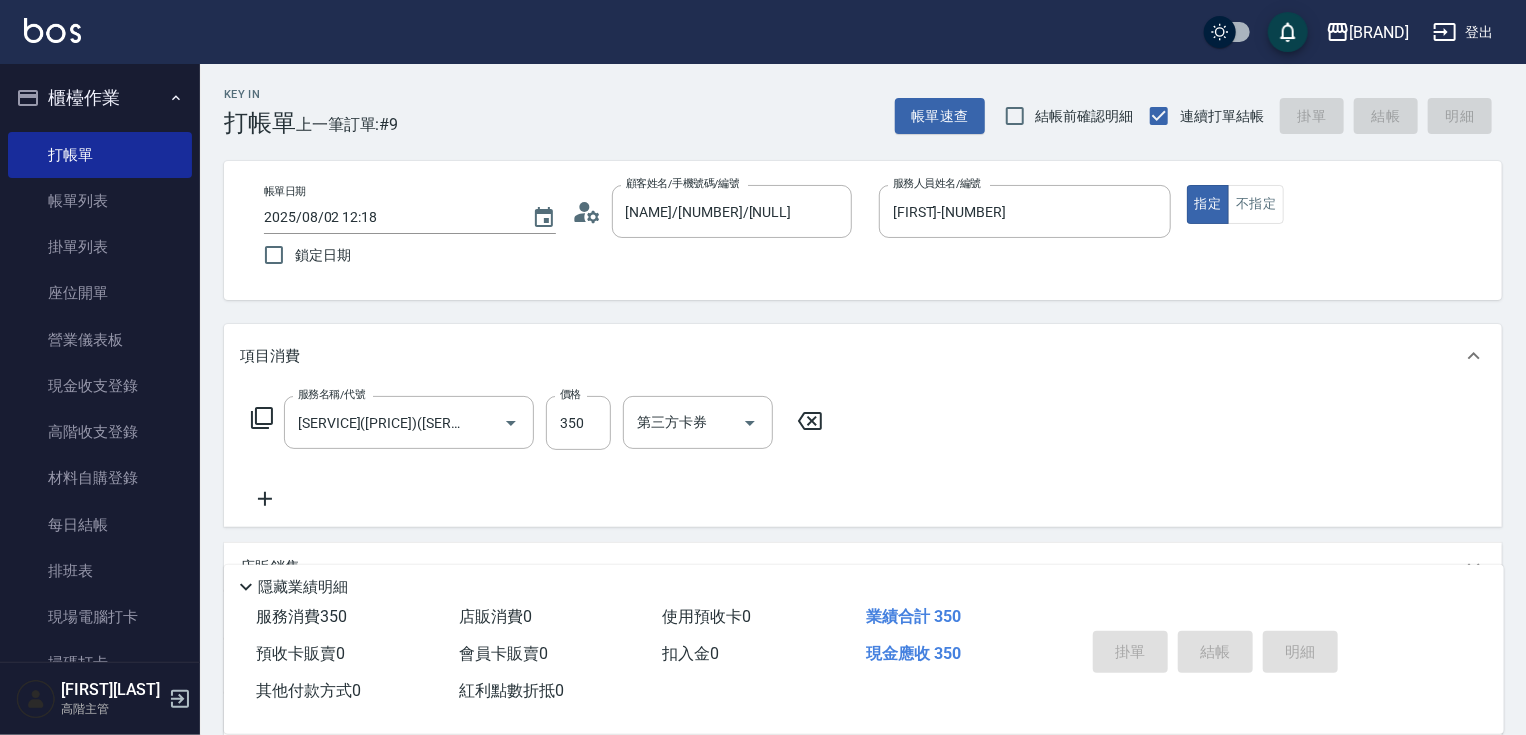 type 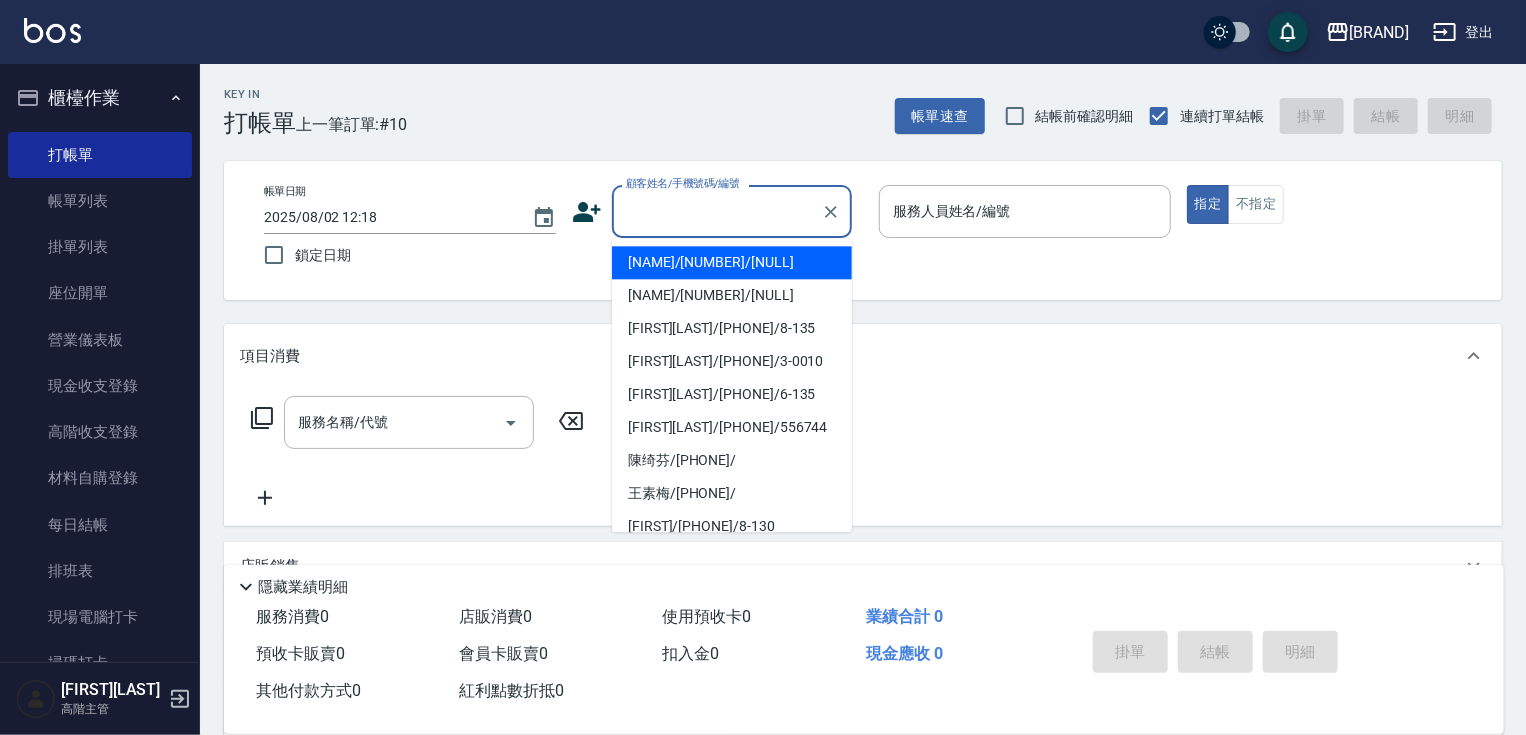 click on "顧客姓名/手機號碼/編號" at bounding box center (717, 211) 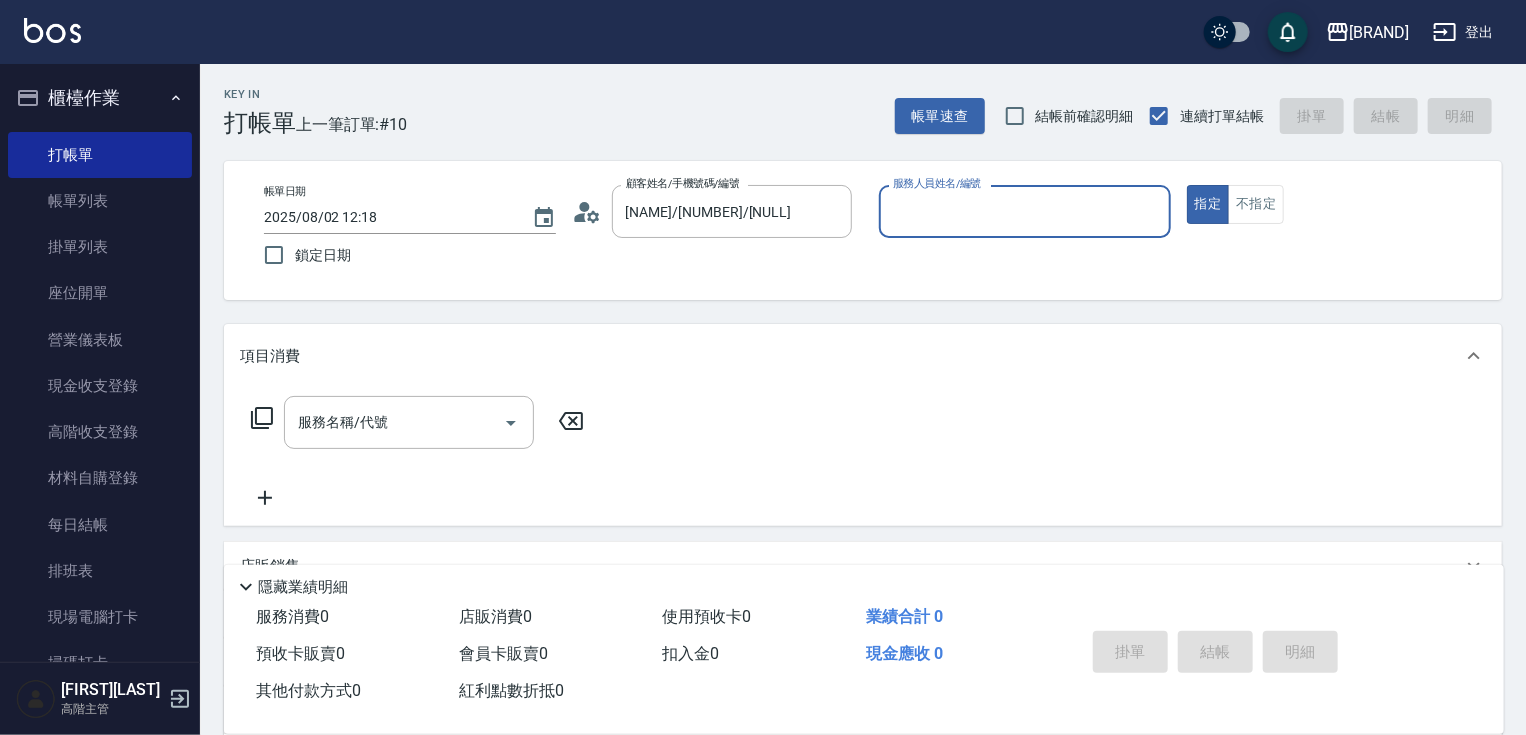 click on "服務人員姓名/編號 服務人員姓名/編號" at bounding box center [1025, 211] 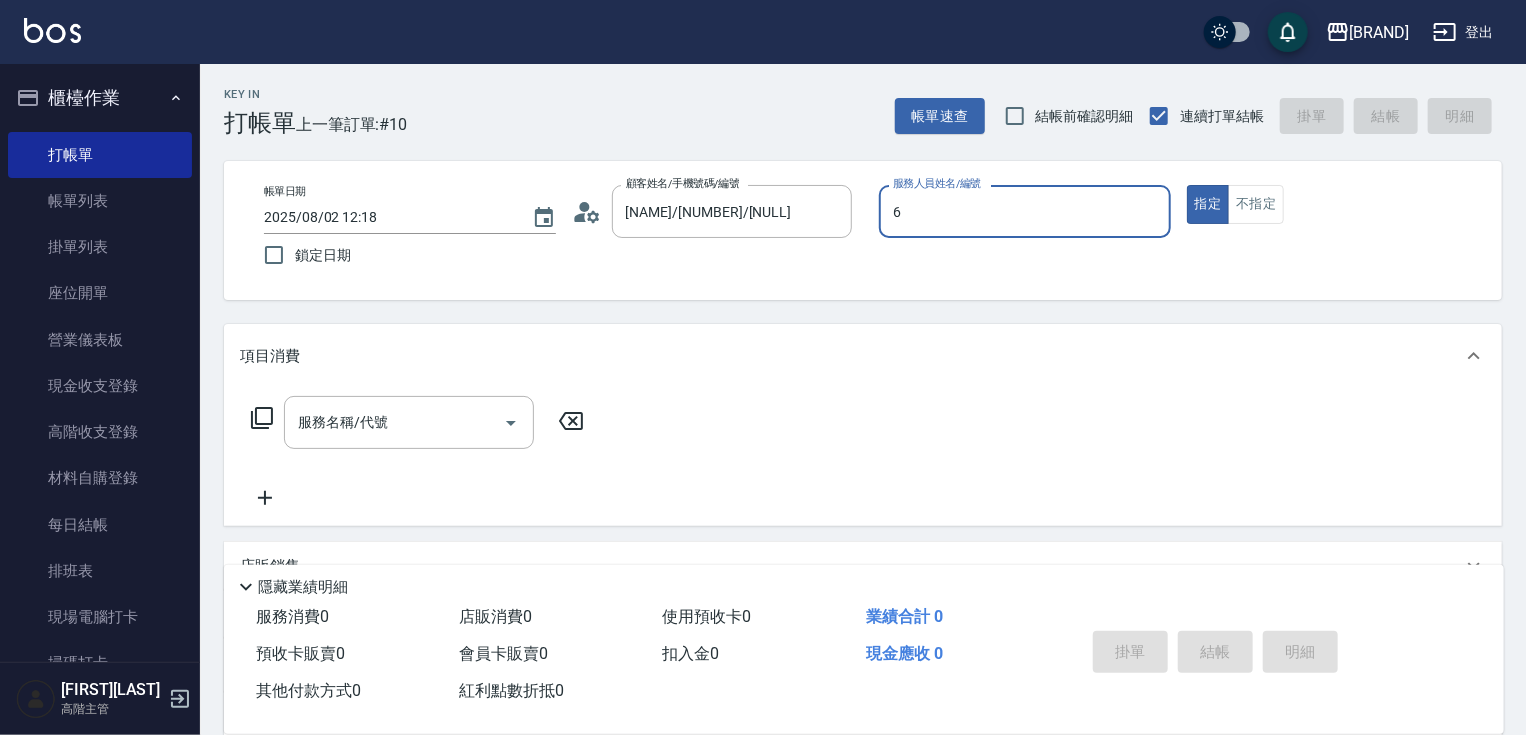 type on "[FIRST]-[NUMBER]" 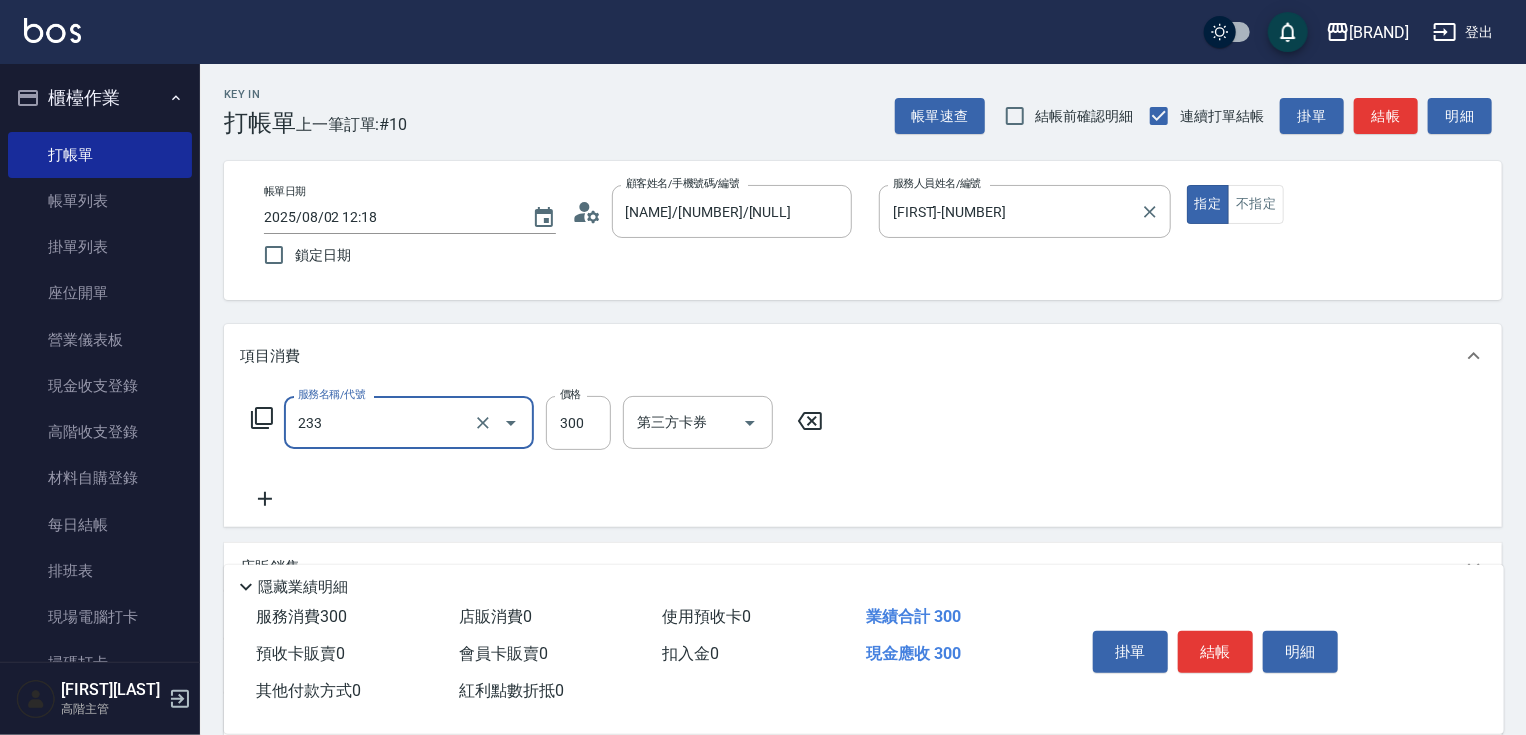 type on "洗髮300(233)" 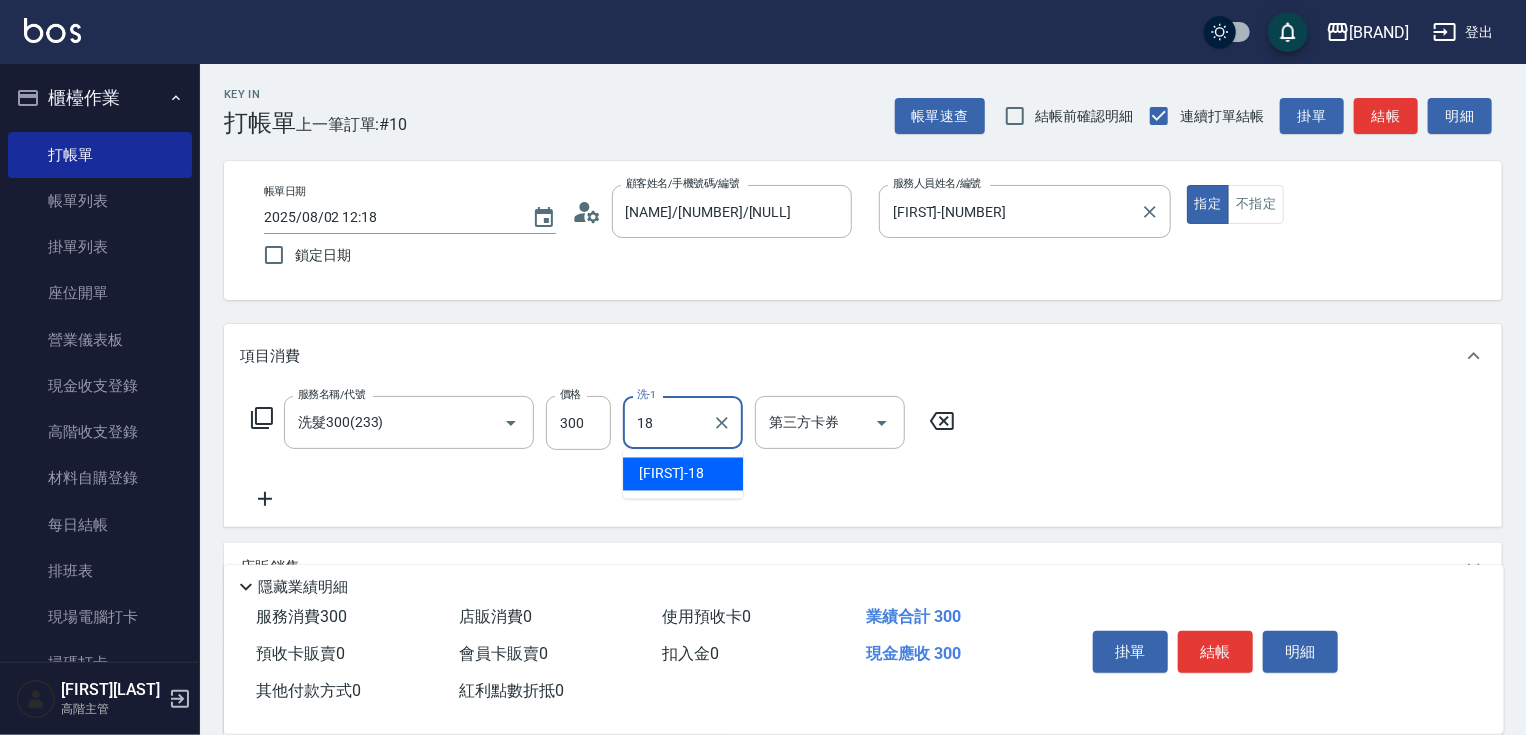 type on "[FIRST]-[NUMBER]" 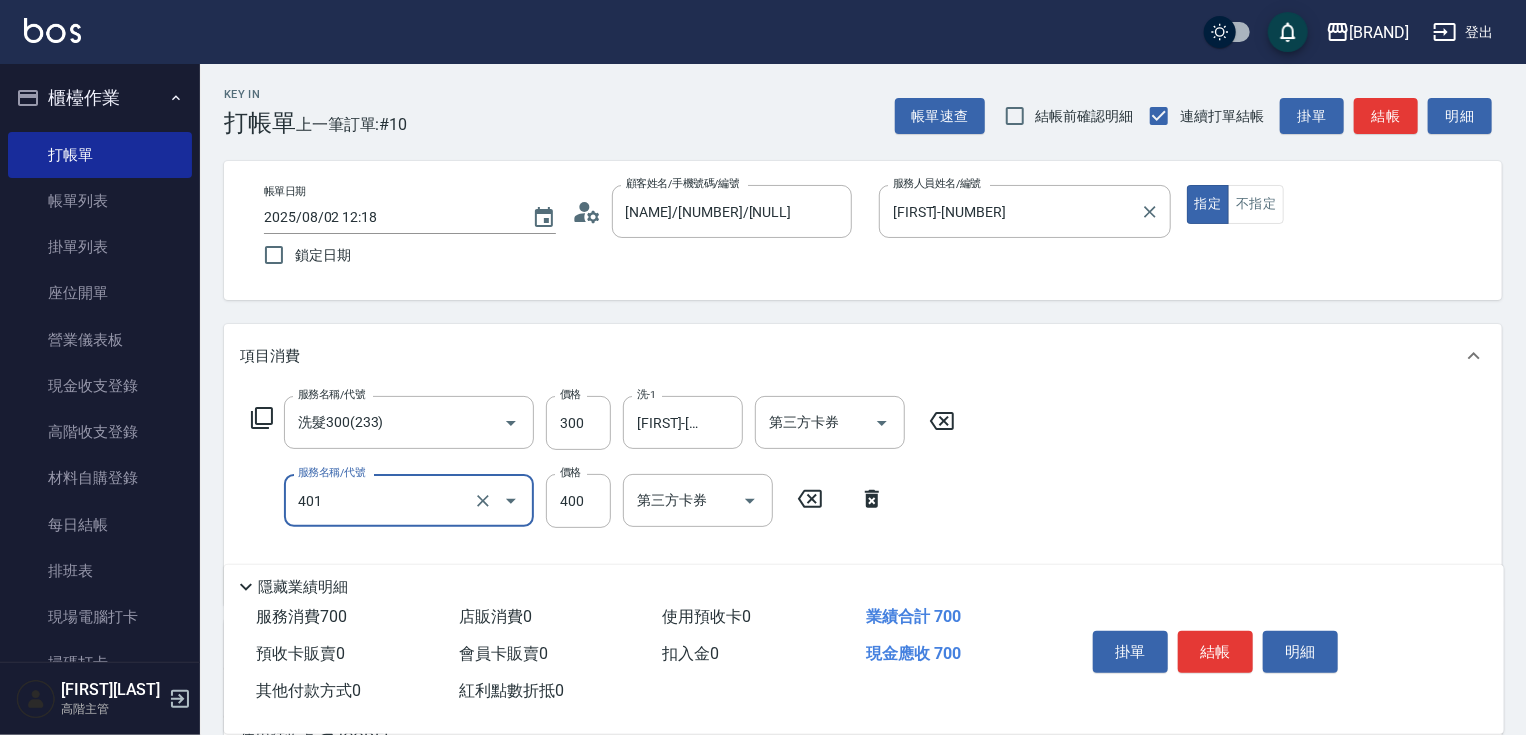 type on "[SERVICE]([PRICE])([SERVICE_CODE])" 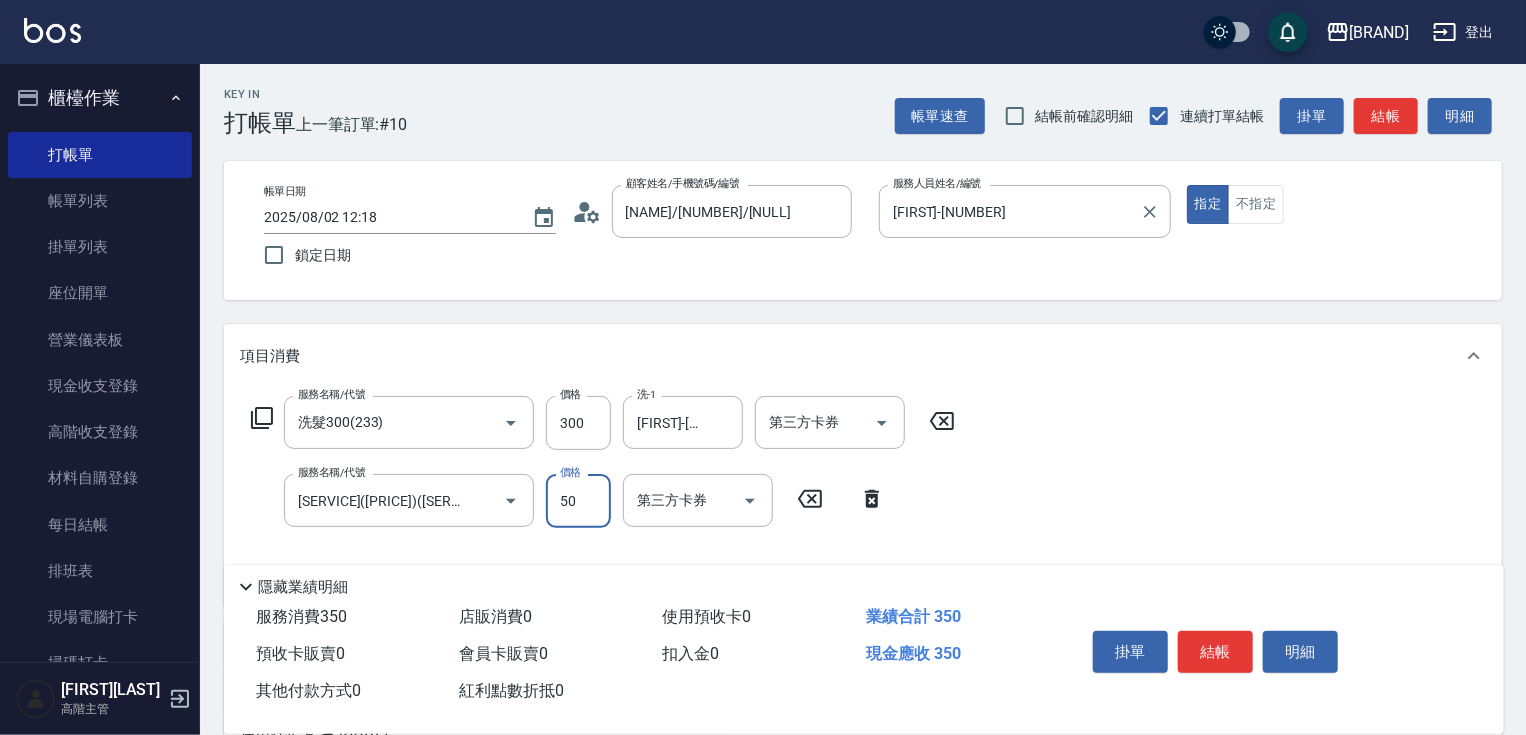 type on "500" 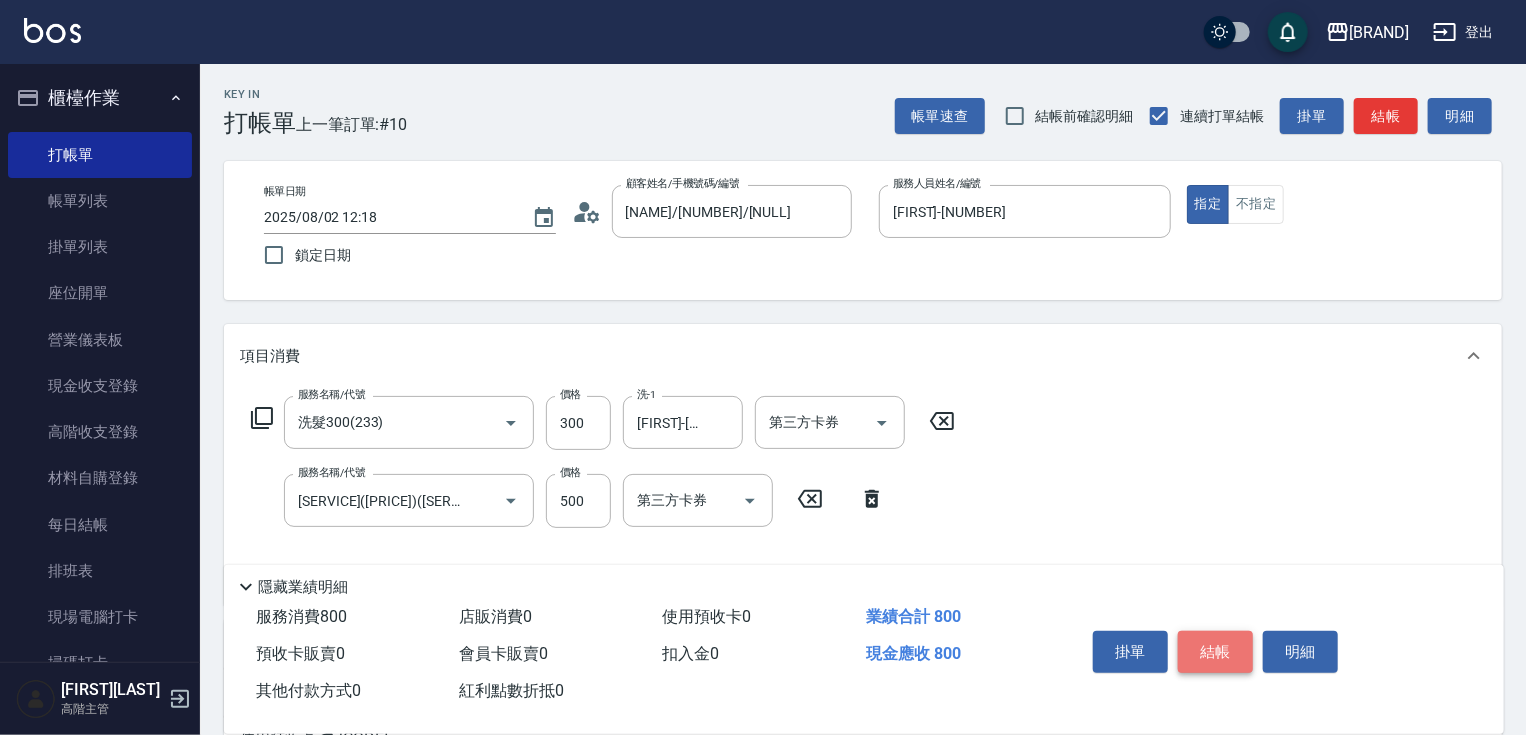 click on "結帳" at bounding box center (1215, 652) 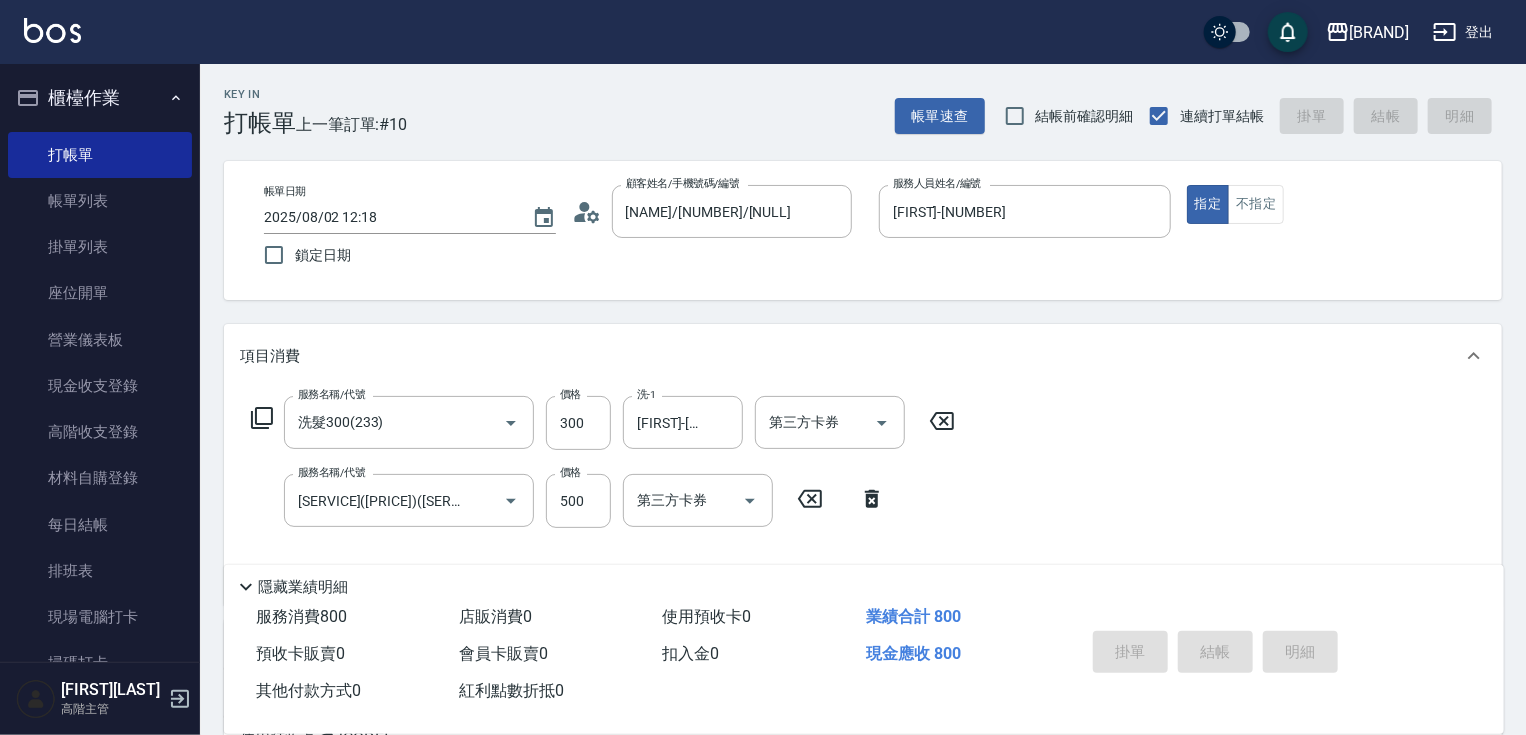 type on "2025/08/02 12:19" 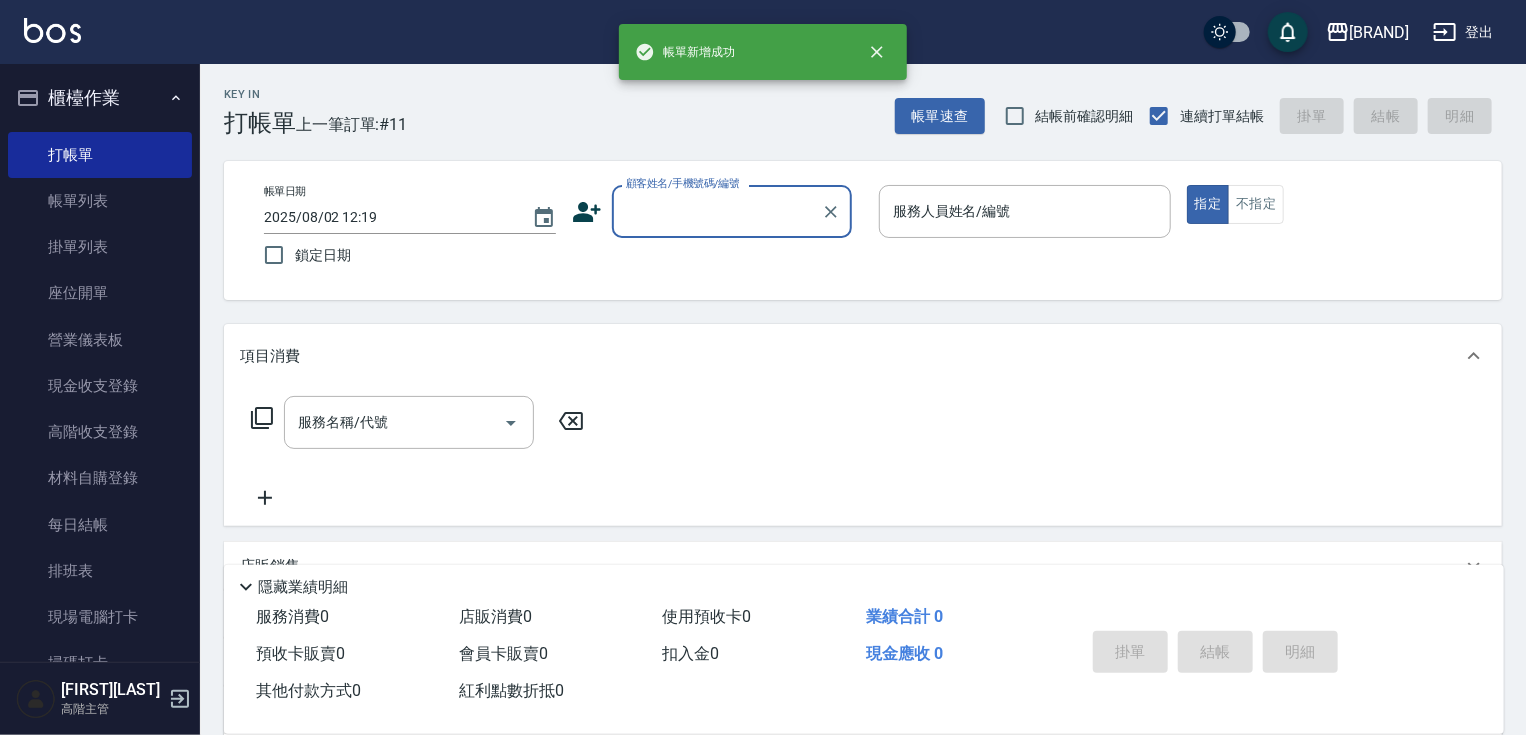 click on "顧客姓名/手機號碼/編號" at bounding box center [717, 211] 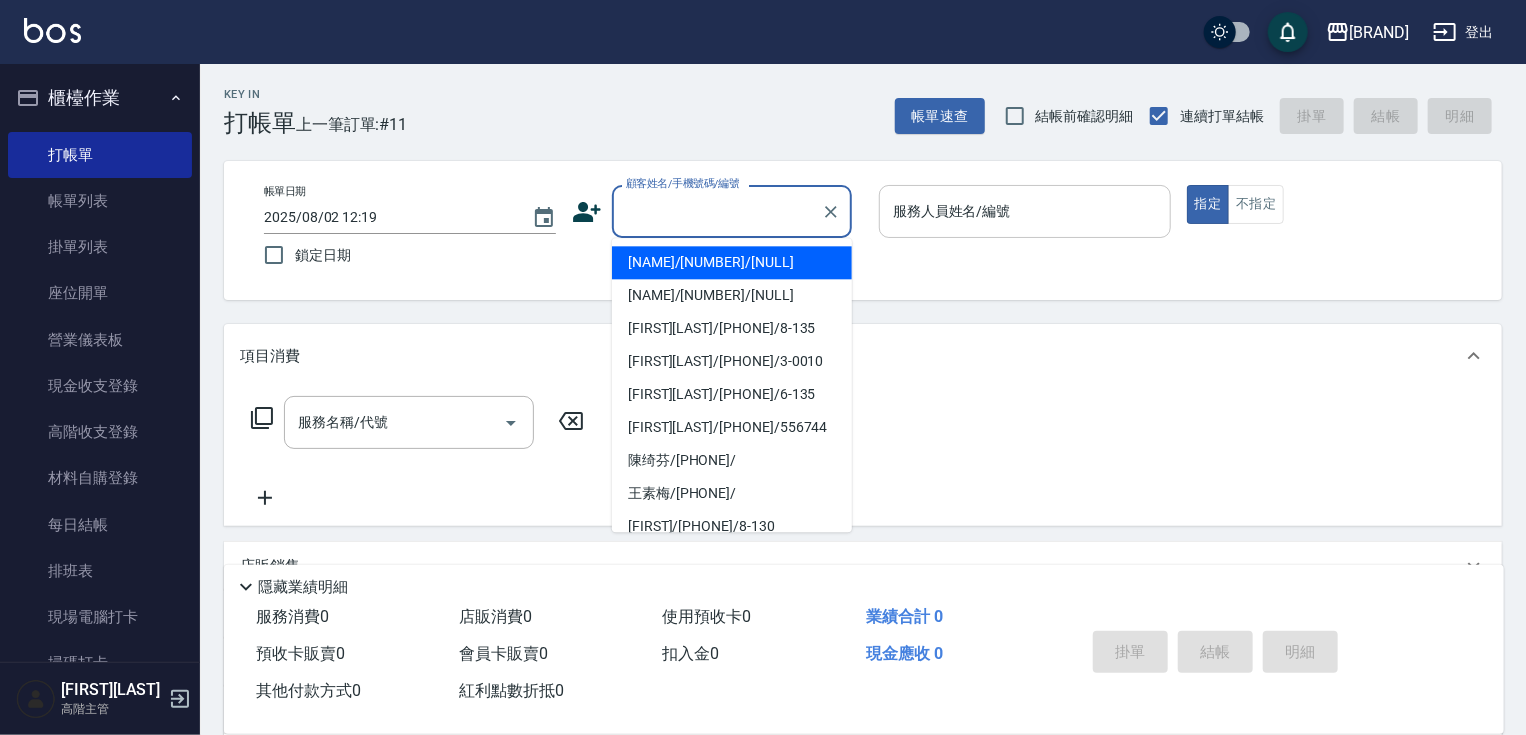 click on "[NAME]/[NUMBER]/[NULL]" at bounding box center (732, 262) 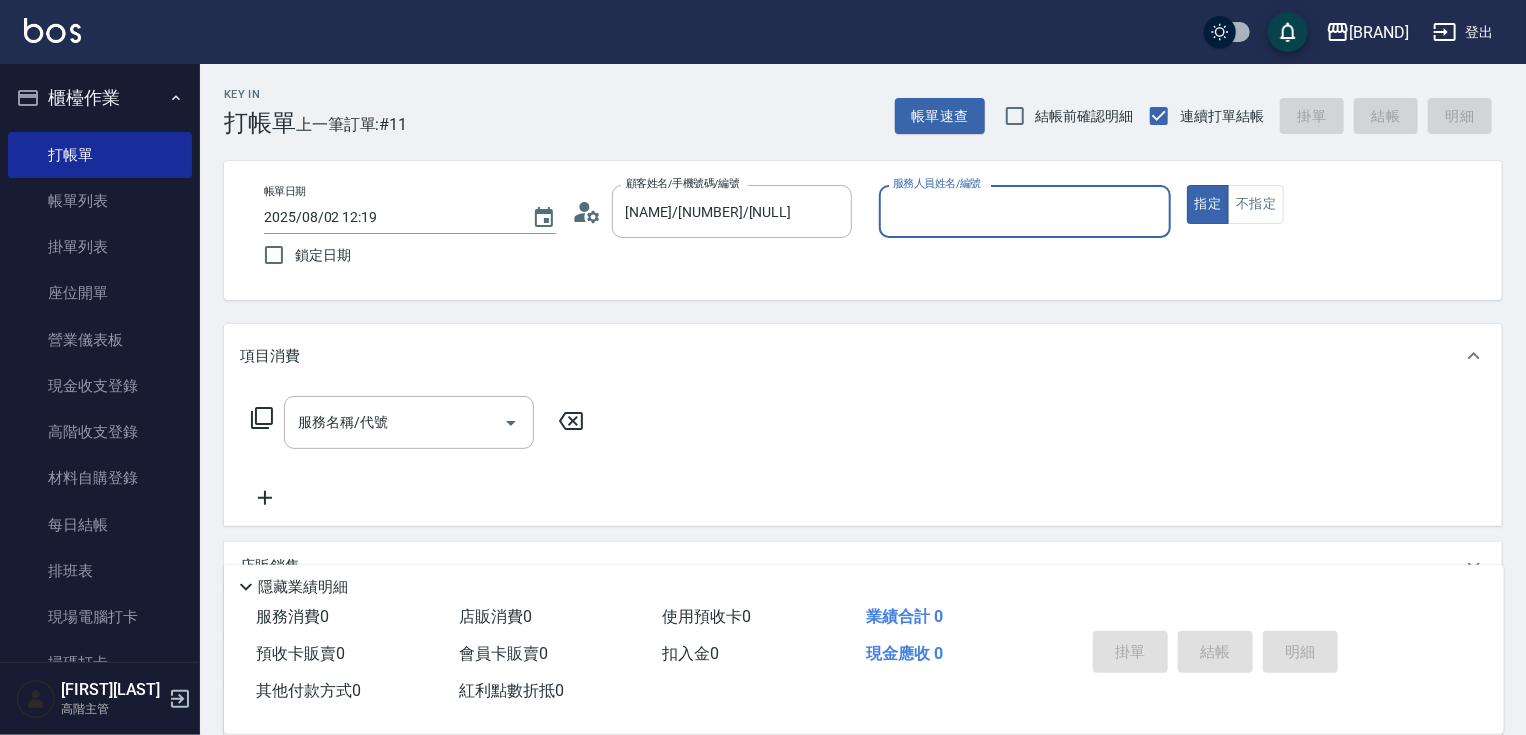 click on "服務人員姓名/編號" at bounding box center [1025, 211] 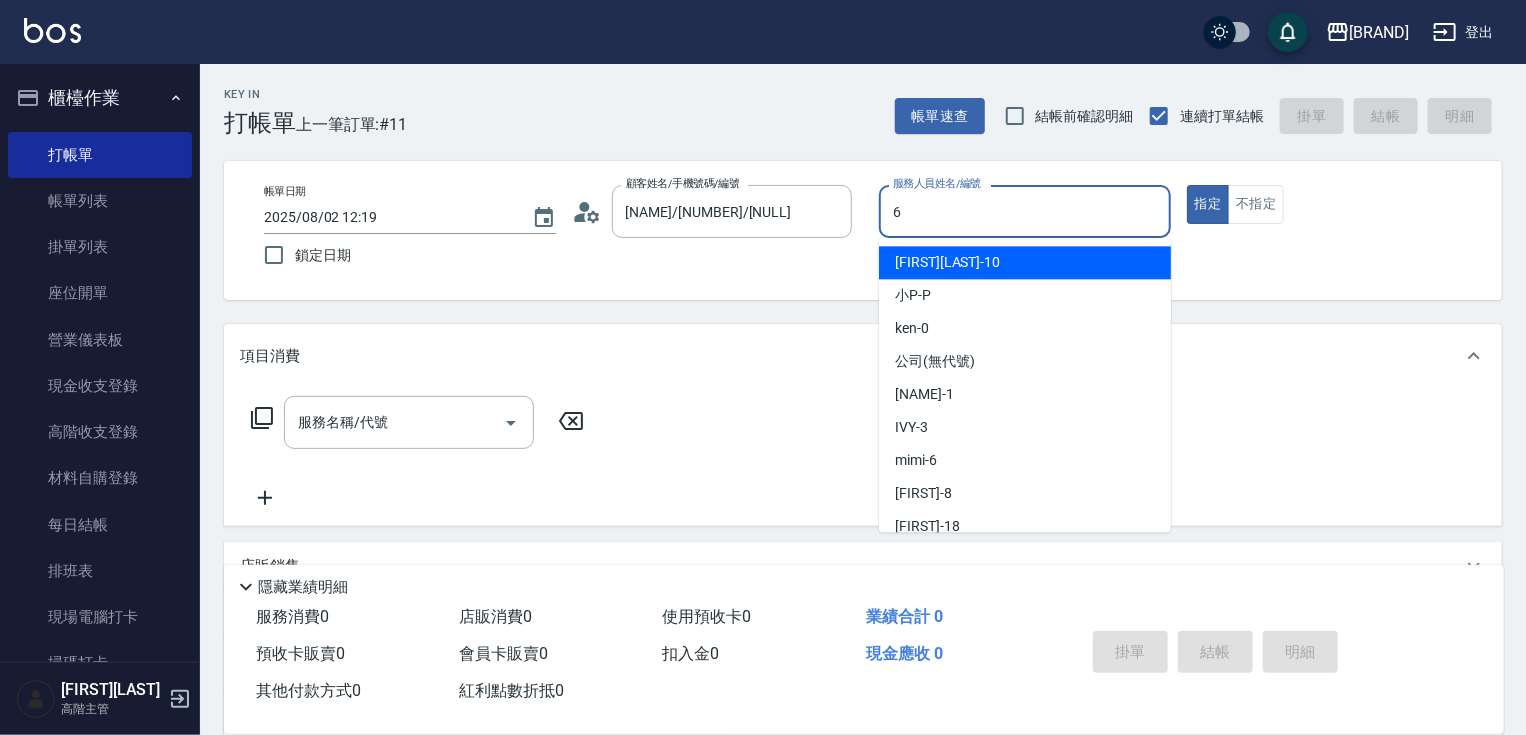 type on "[FIRST]-[NUMBER]" 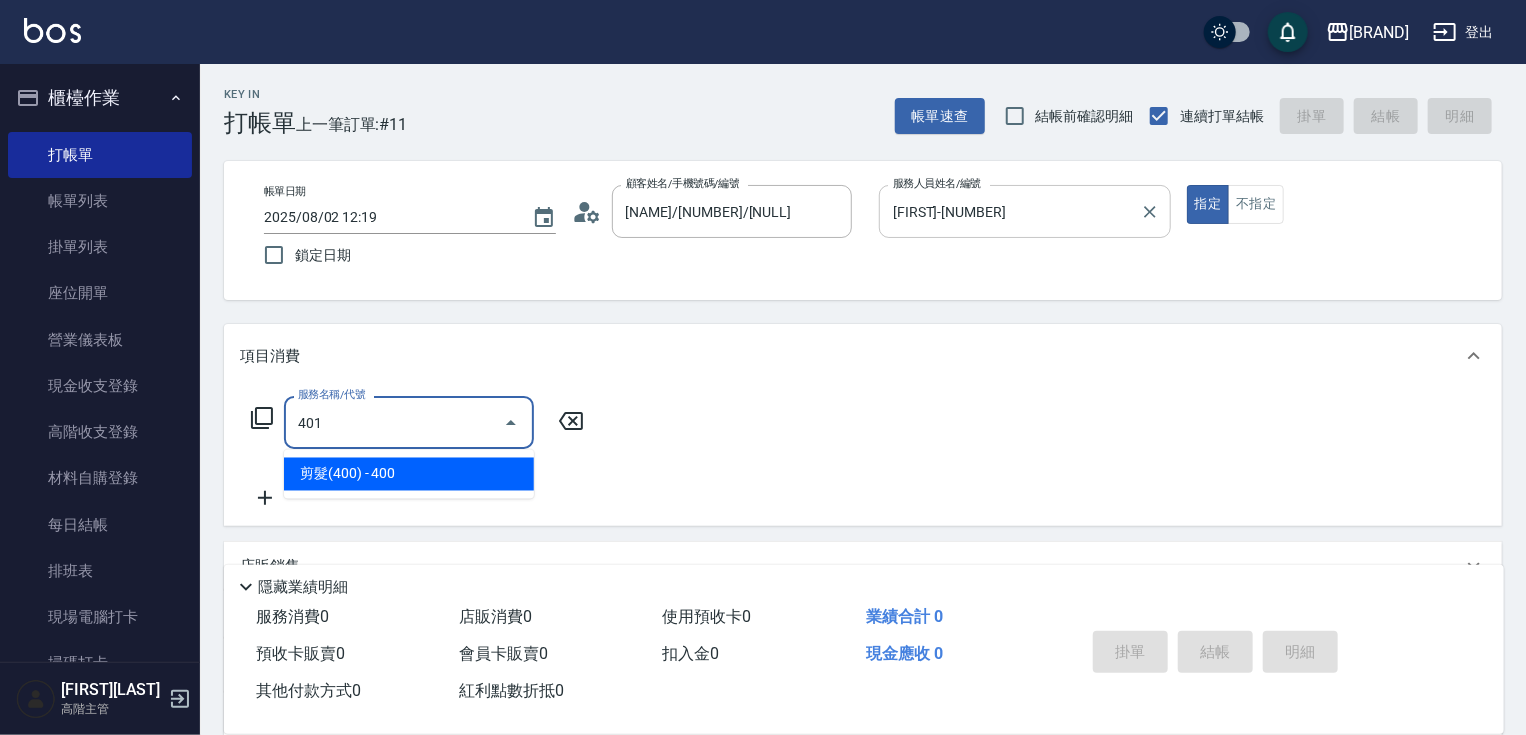 type on "[SERVICE]([PRICE])([SERVICE_CODE])" 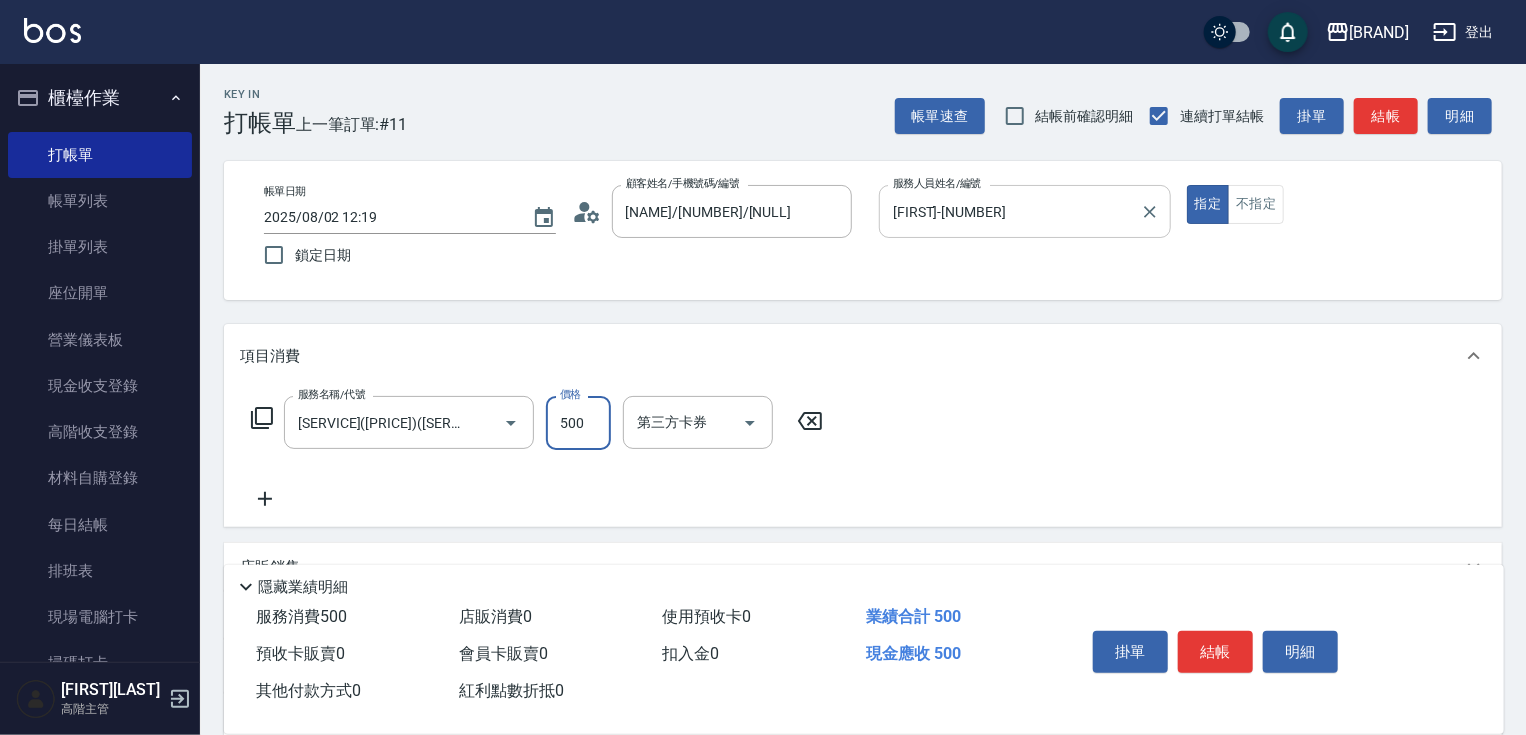 type on "500" 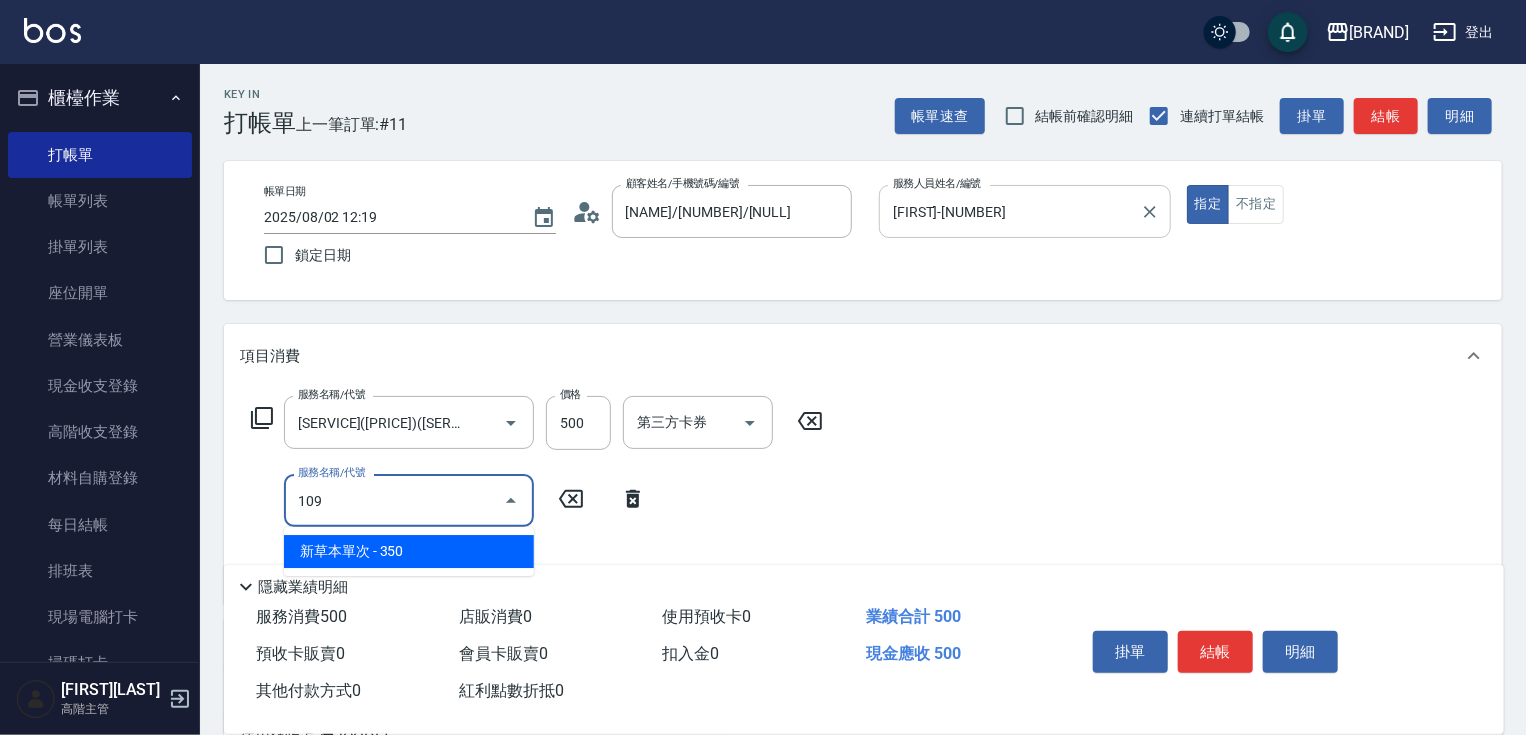 type on "[SERVICE][NUMBER]" 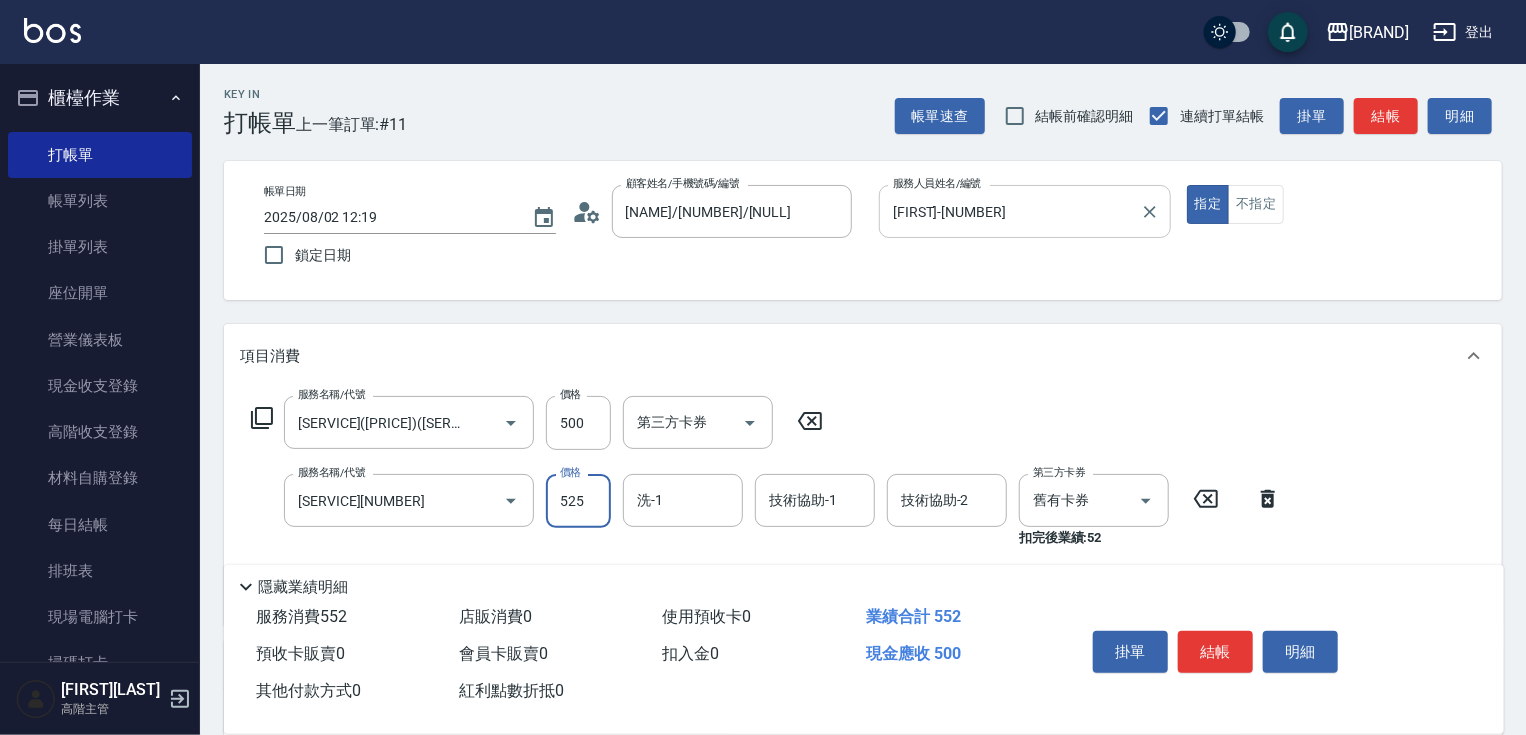 type on "525" 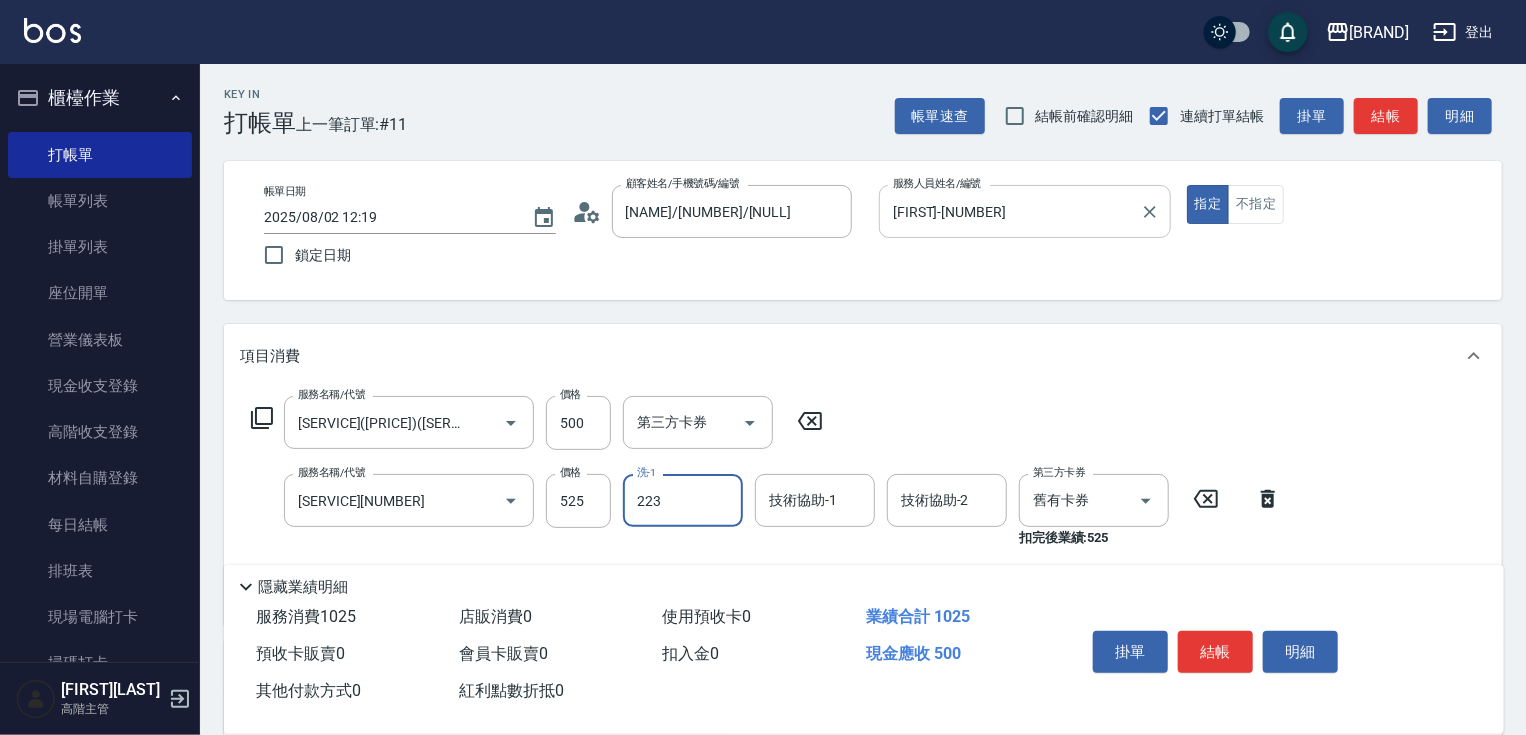 type on "223" 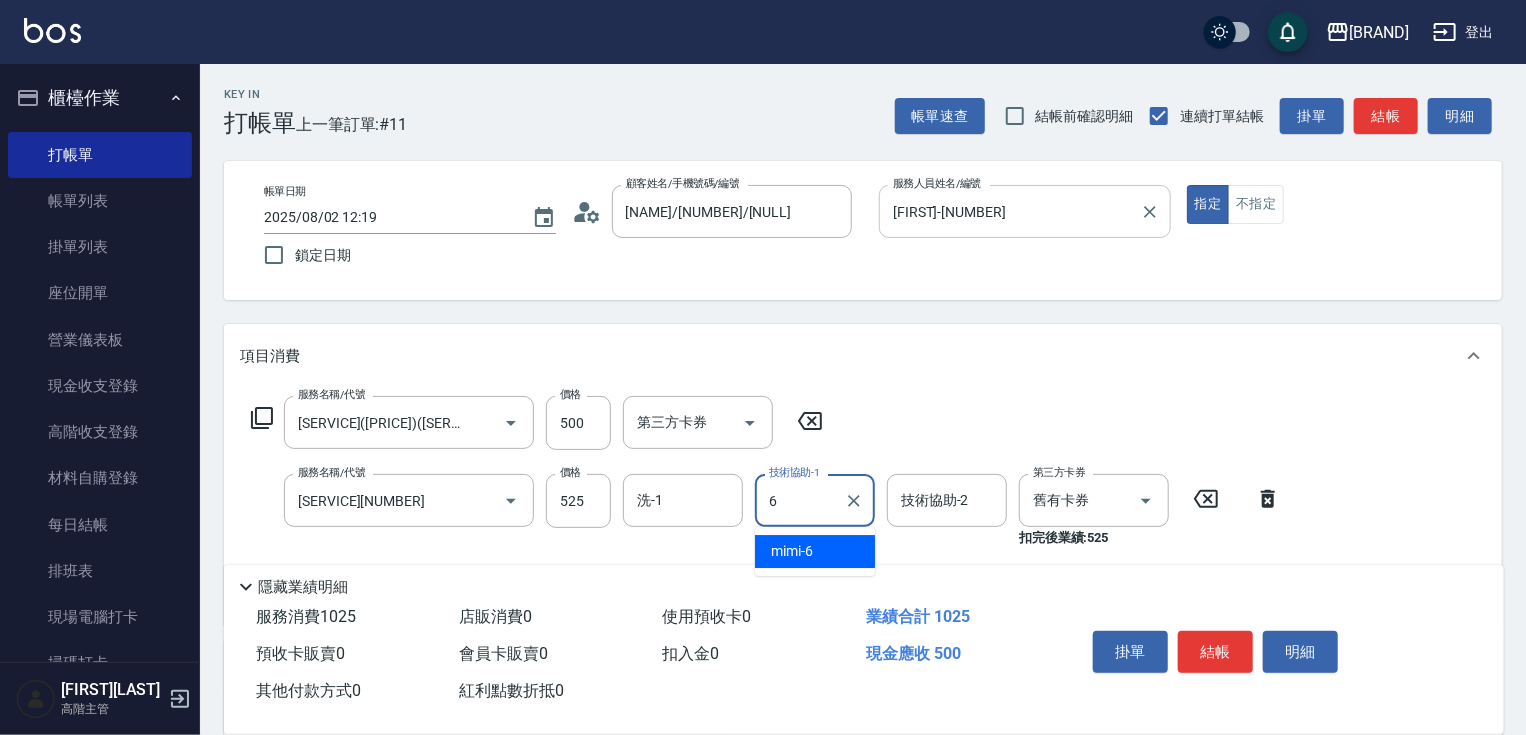 type on "[FIRST]-[NUMBER]" 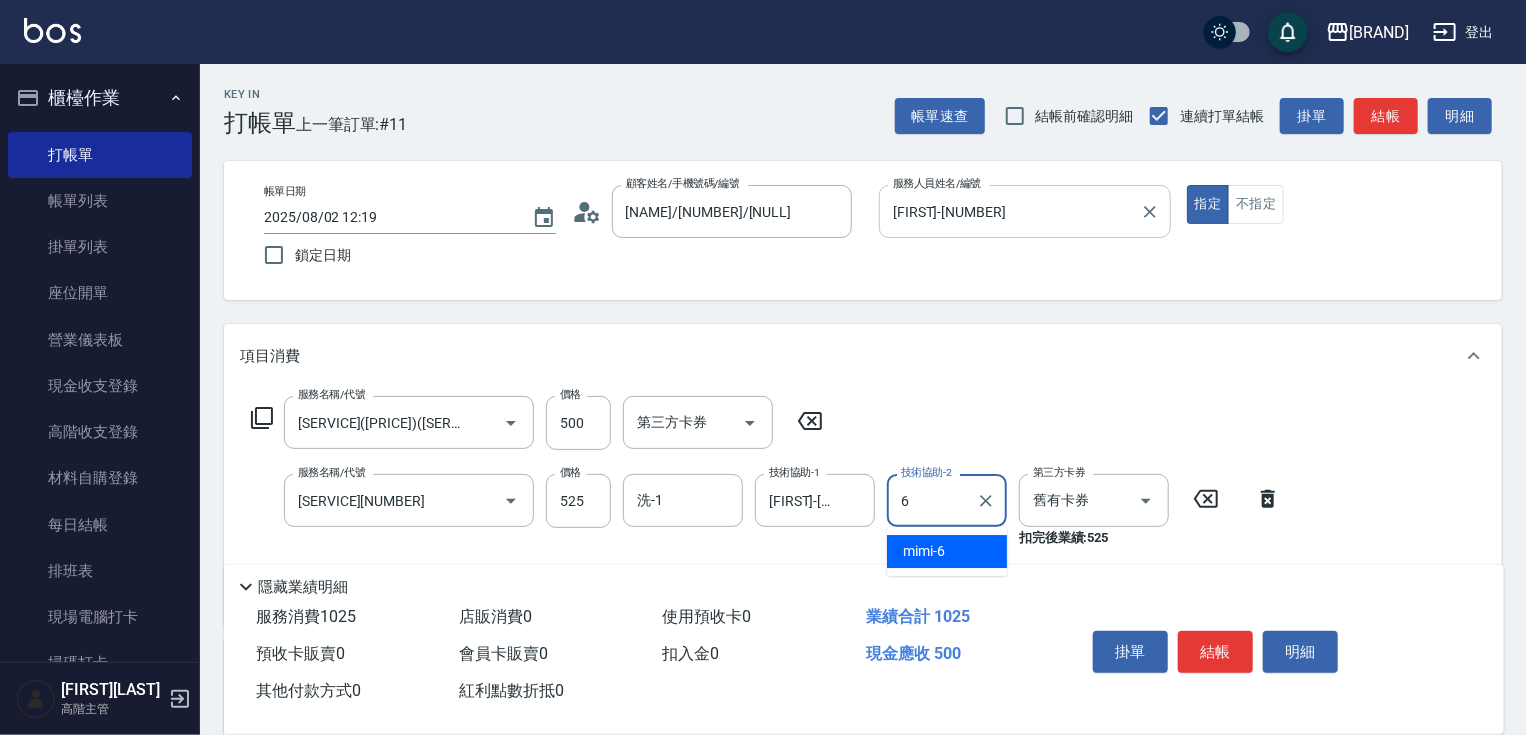type on "[FIRST]-[NUMBER]" 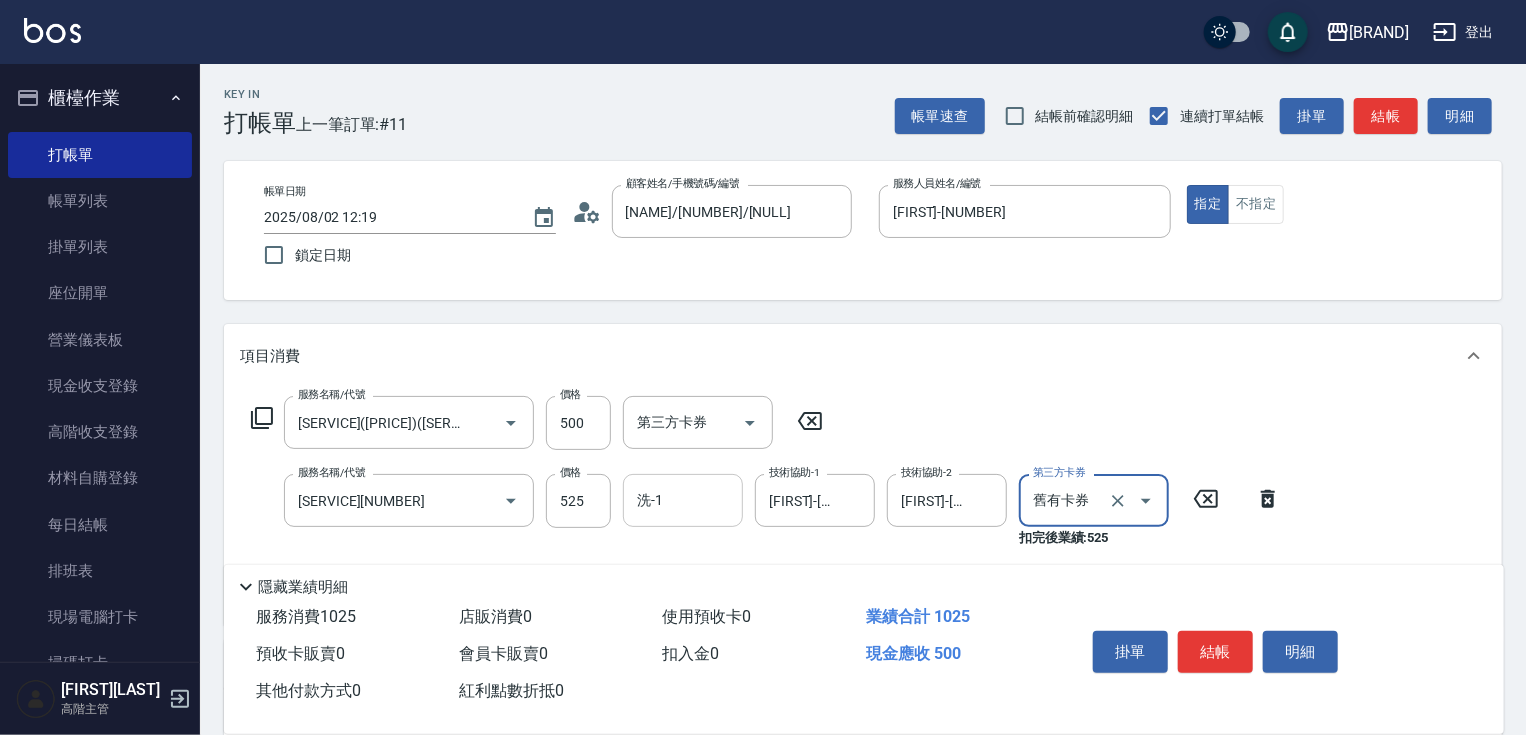 click on "洗-1" at bounding box center (683, 500) 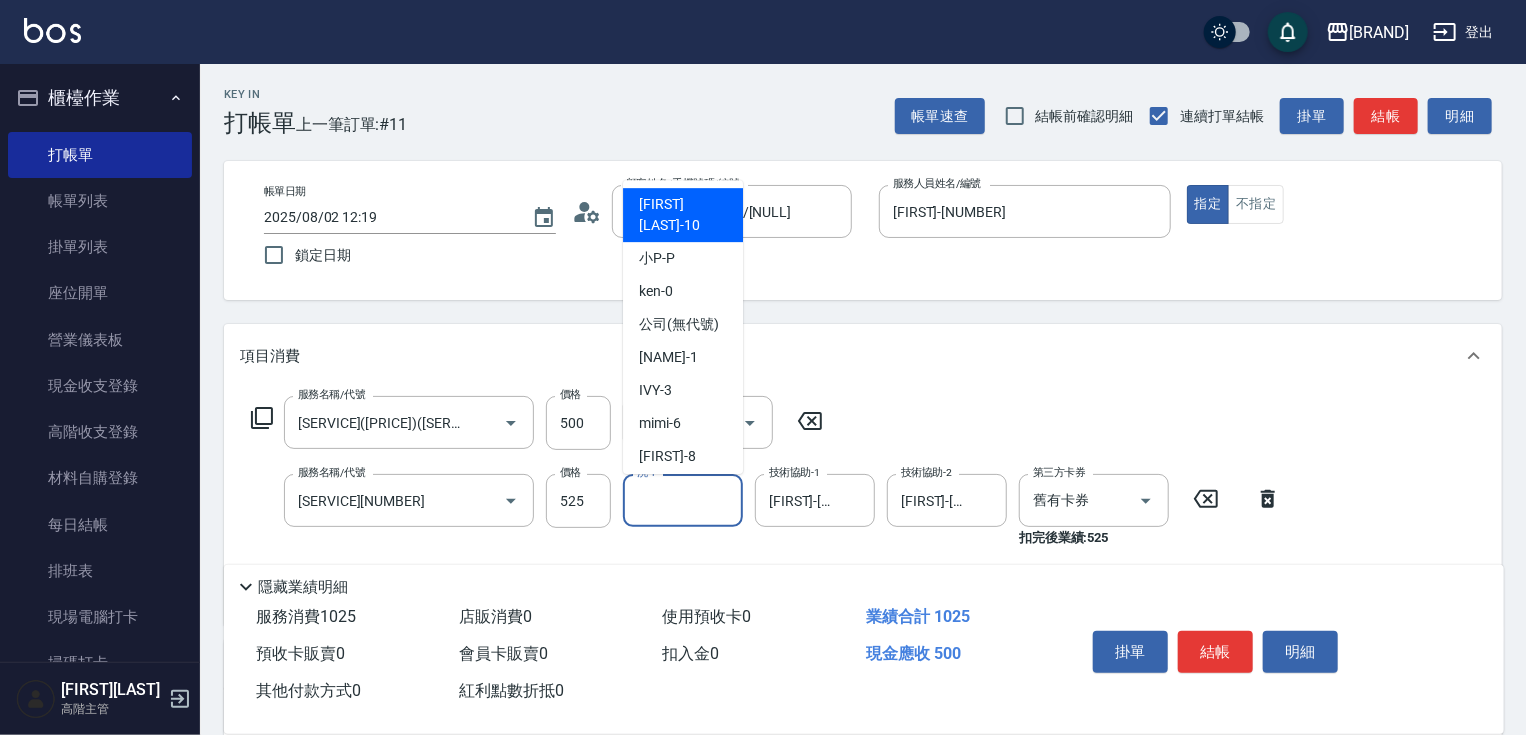 click on "洗-1" at bounding box center [683, 500] 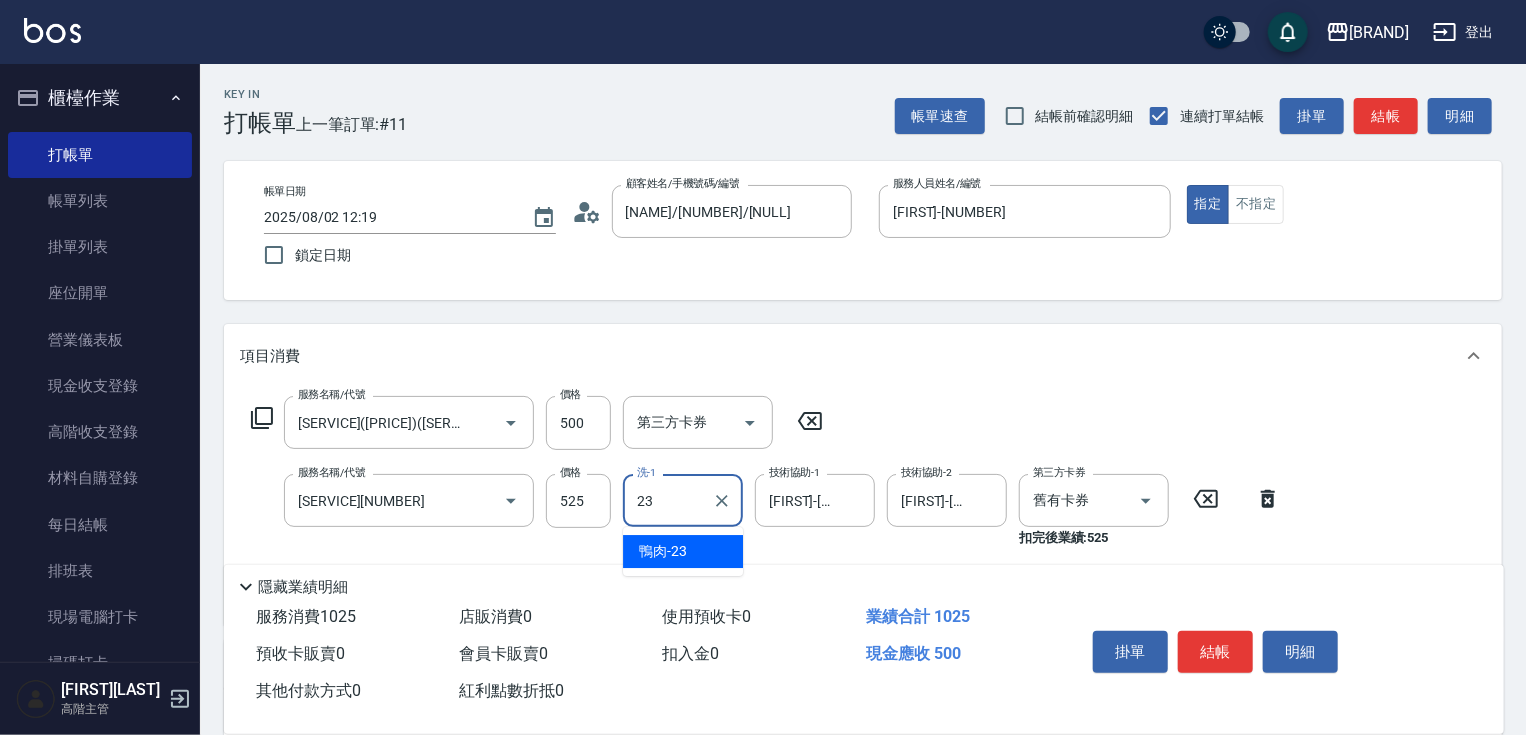 type on "鴨肉-23" 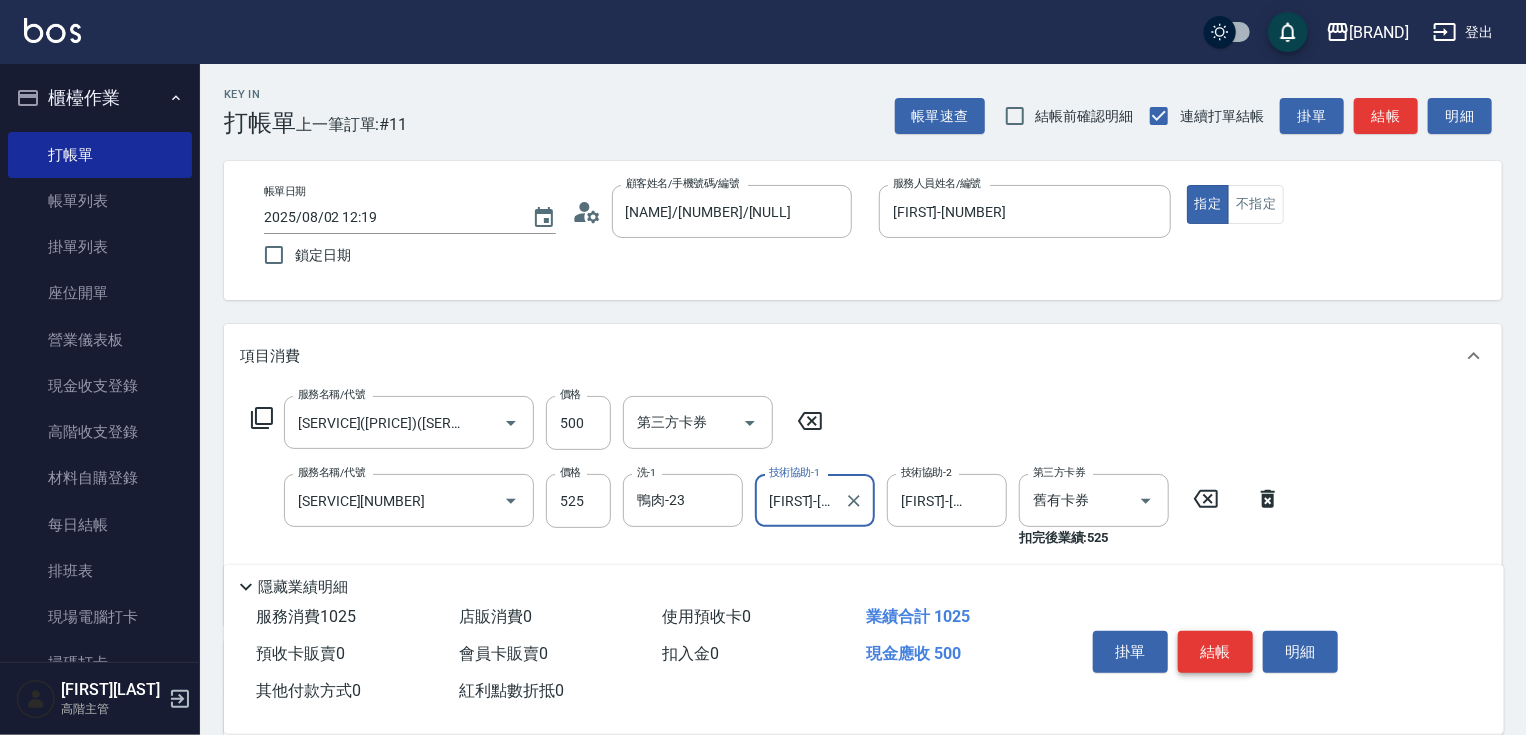 click on "結帳" at bounding box center [1215, 652] 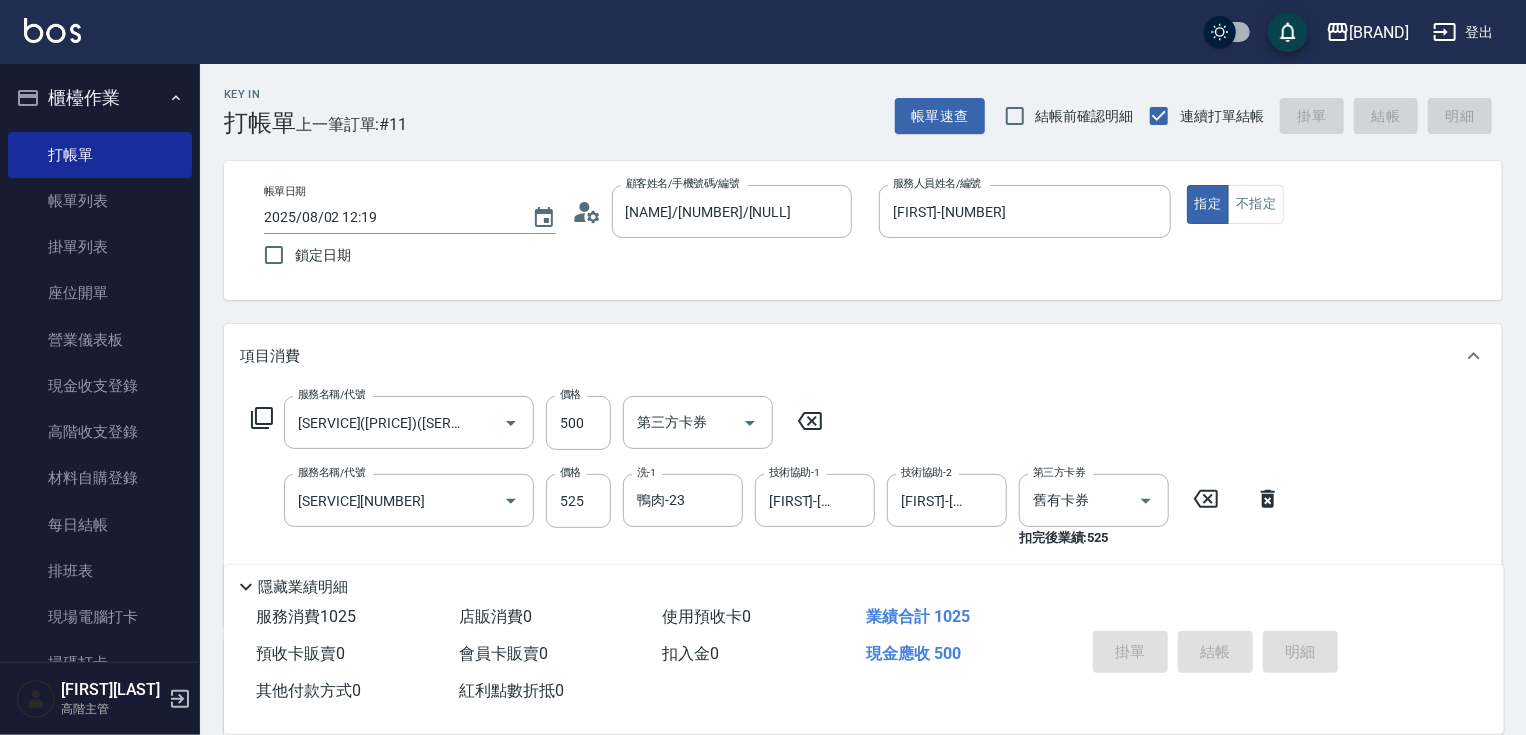 type 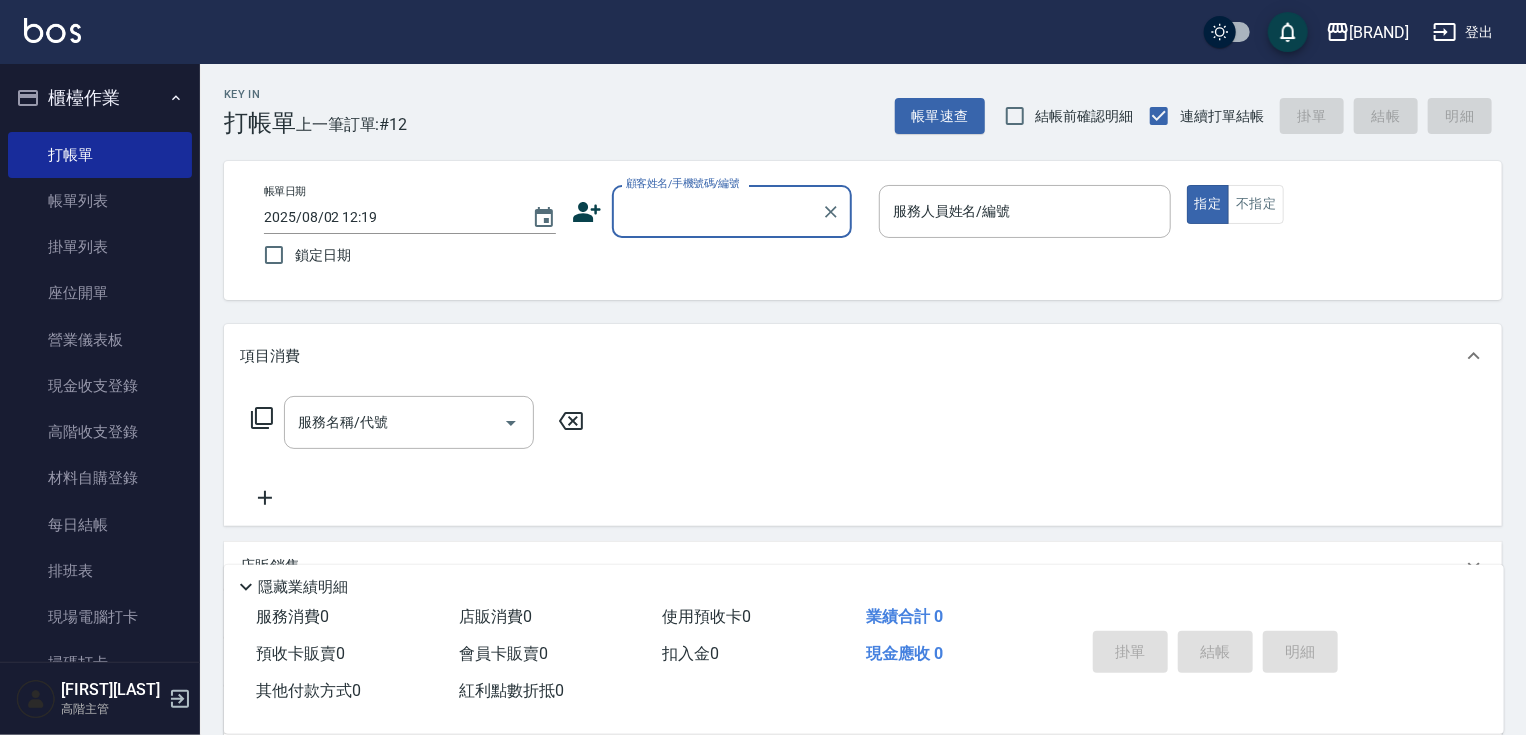click on "顧客姓名/手機號碼/編號" at bounding box center (717, 211) 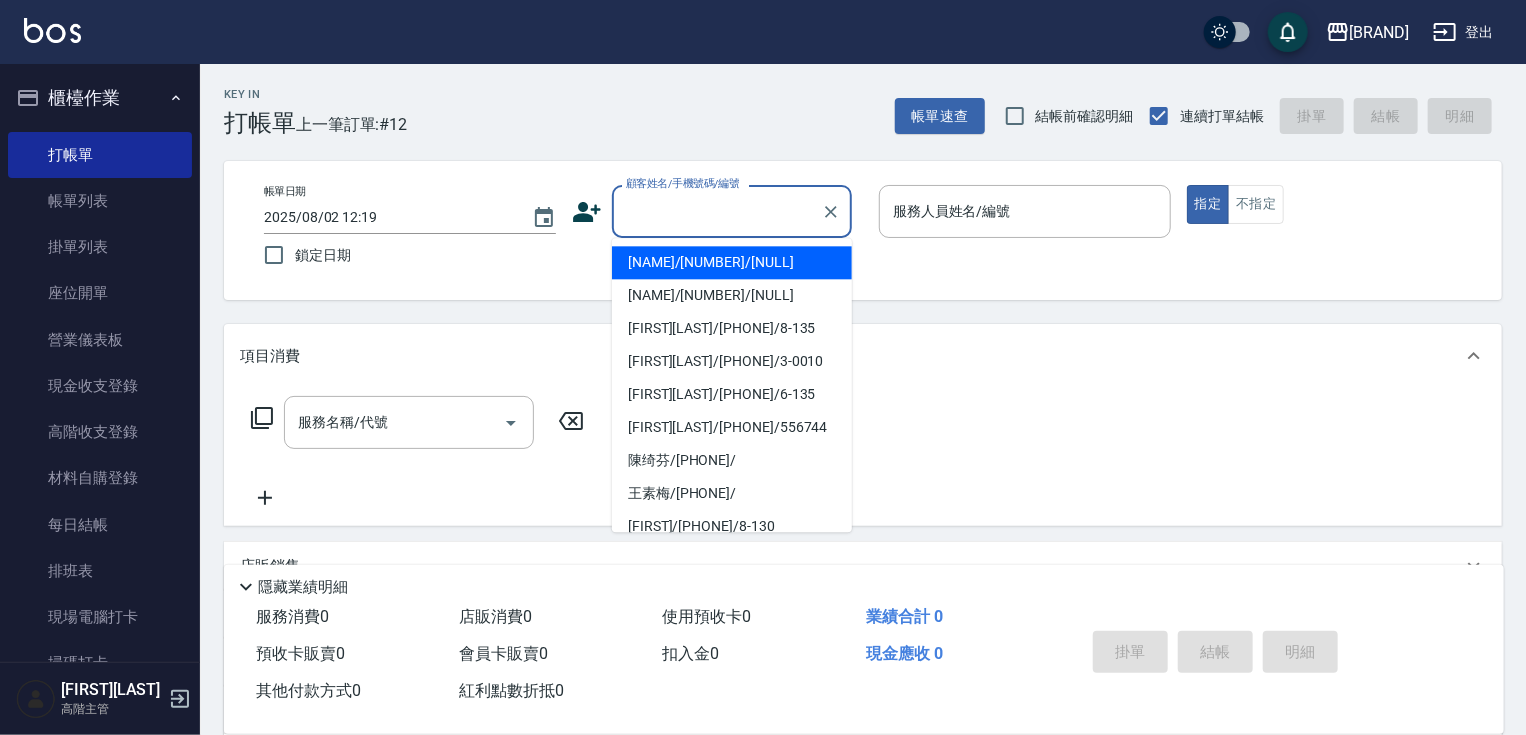 click on "[NAME]/[NUMBER]/[NULL]" at bounding box center (732, 262) 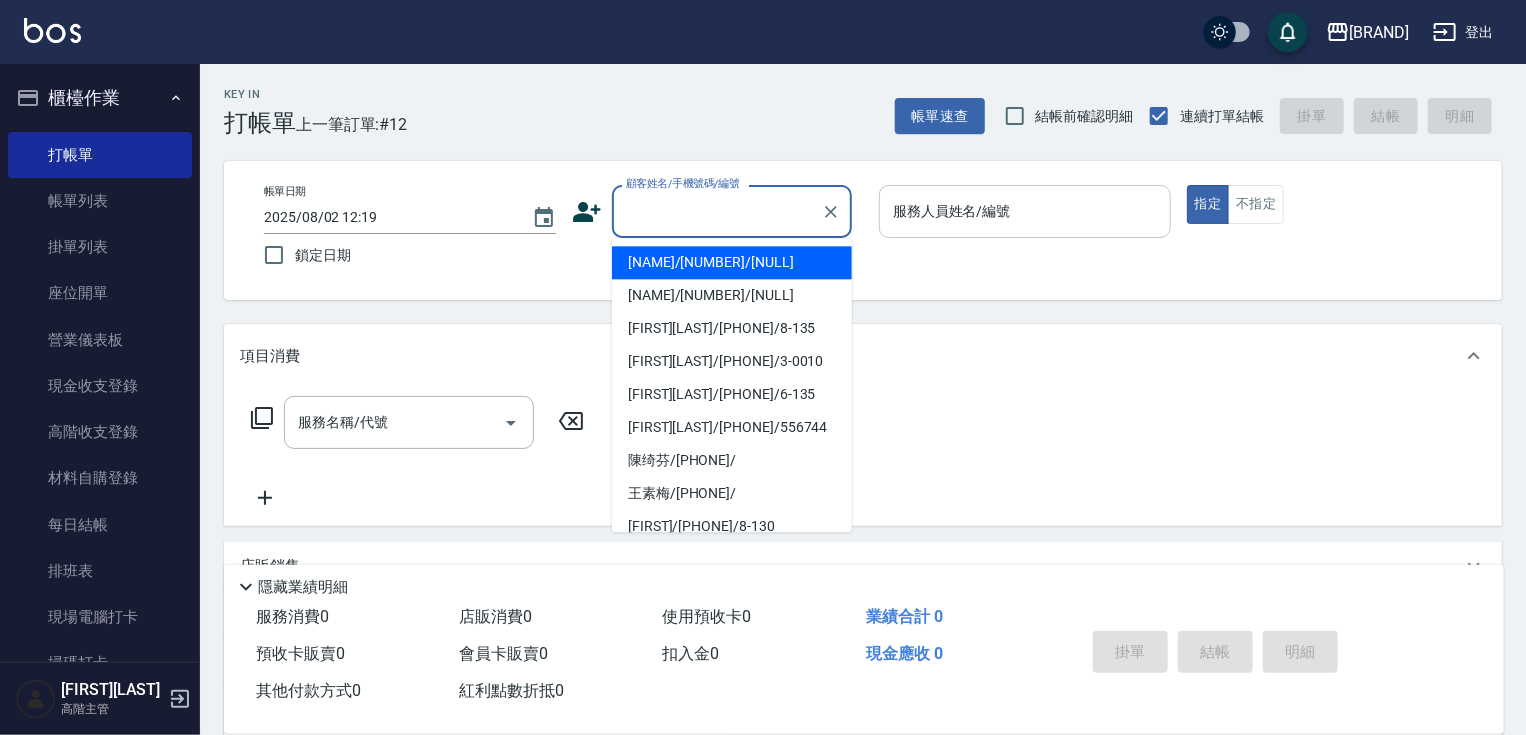 type on "[NAME]/[NUMBER]/[NULL]" 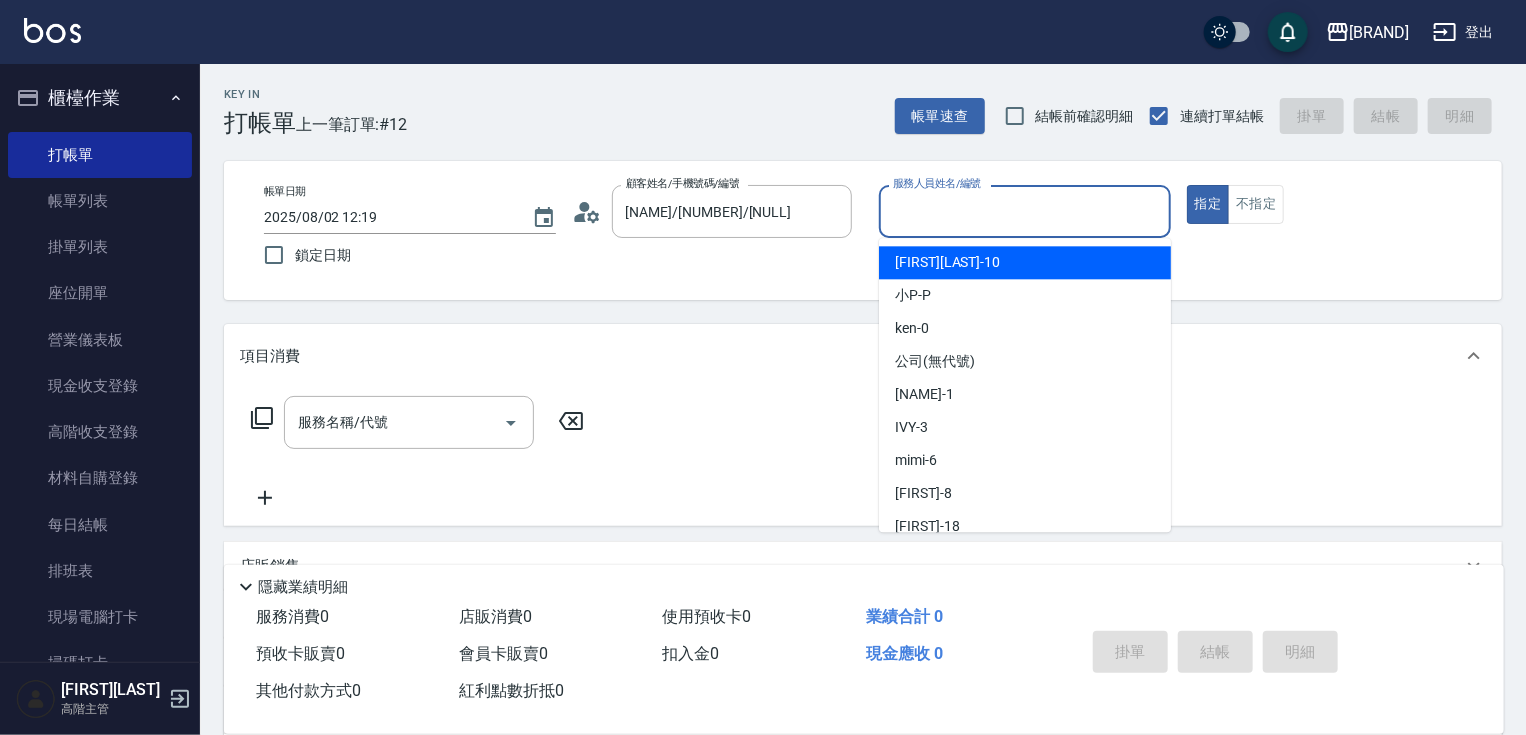 click on "服務人員姓名/編號" at bounding box center (1025, 211) 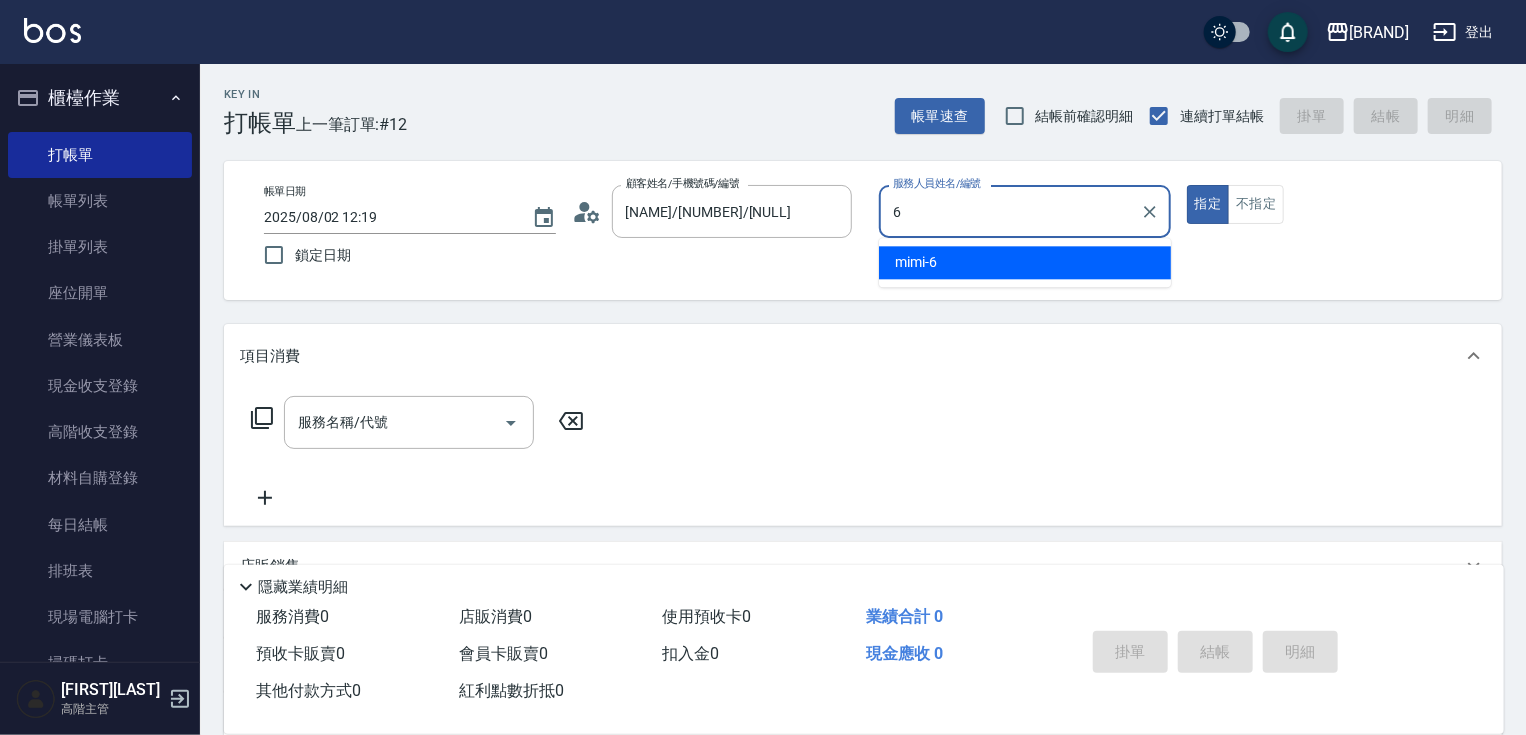 type on "[FIRST]-[NUMBER]" 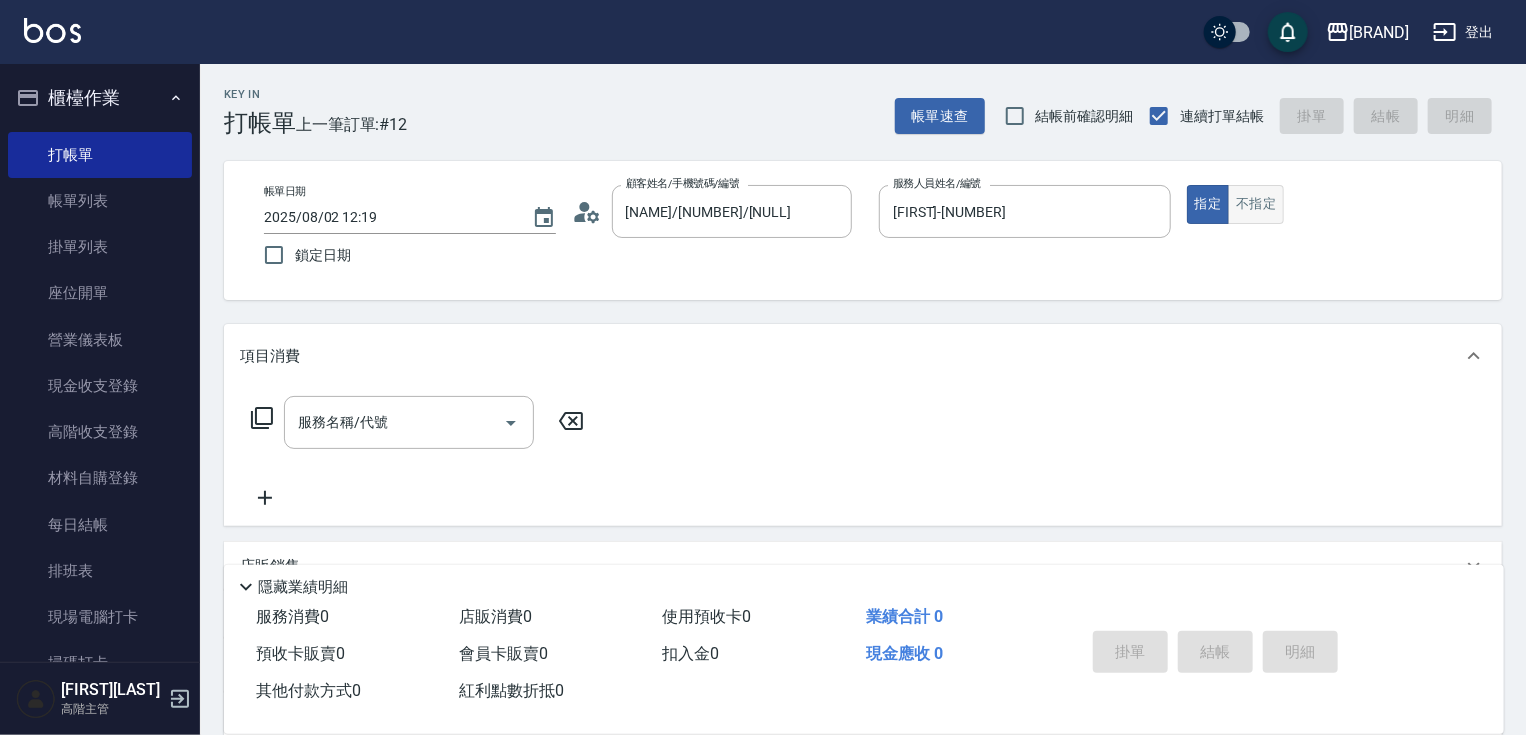 click on "不指定" at bounding box center [1256, 204] 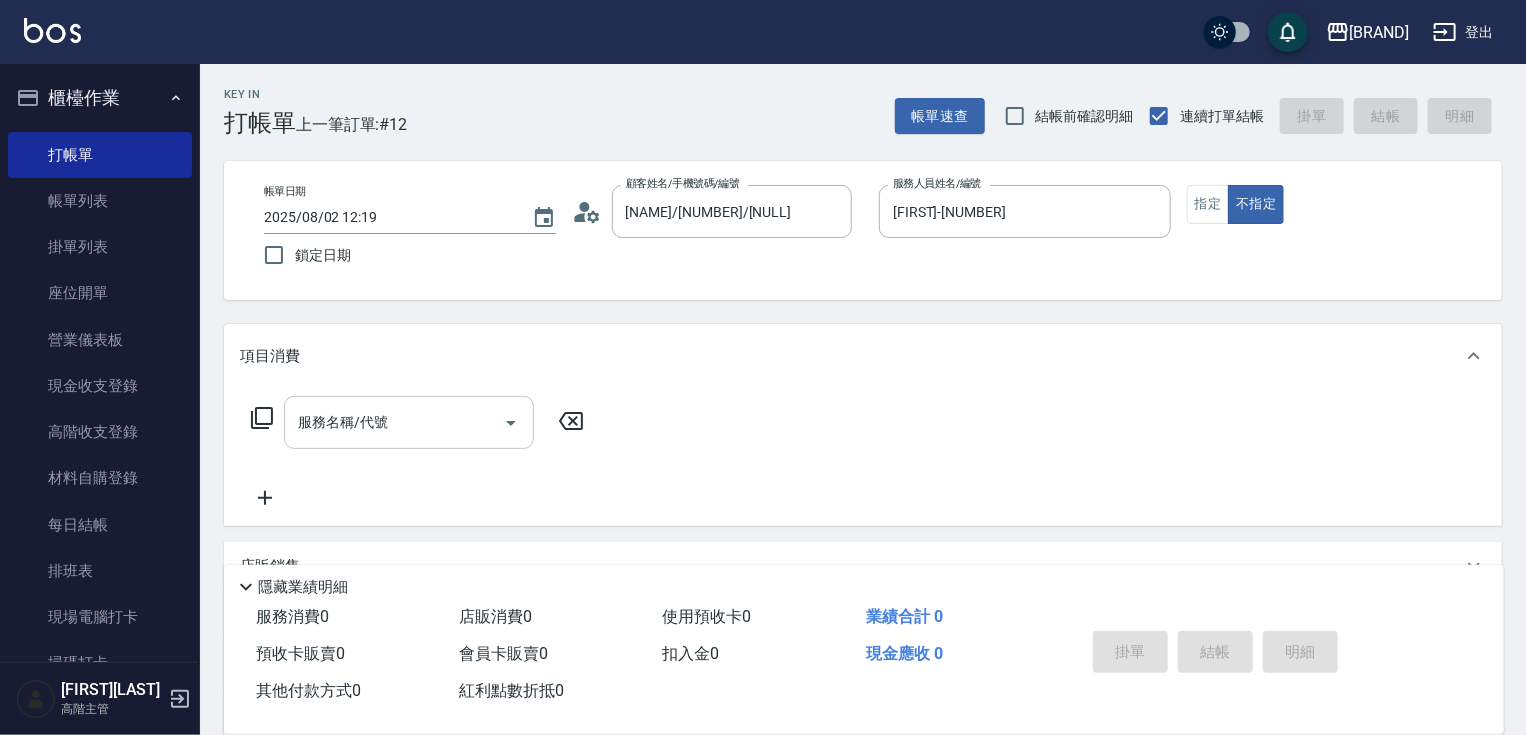 click on "服務名稱/代號" at bounding box center (394, 422) 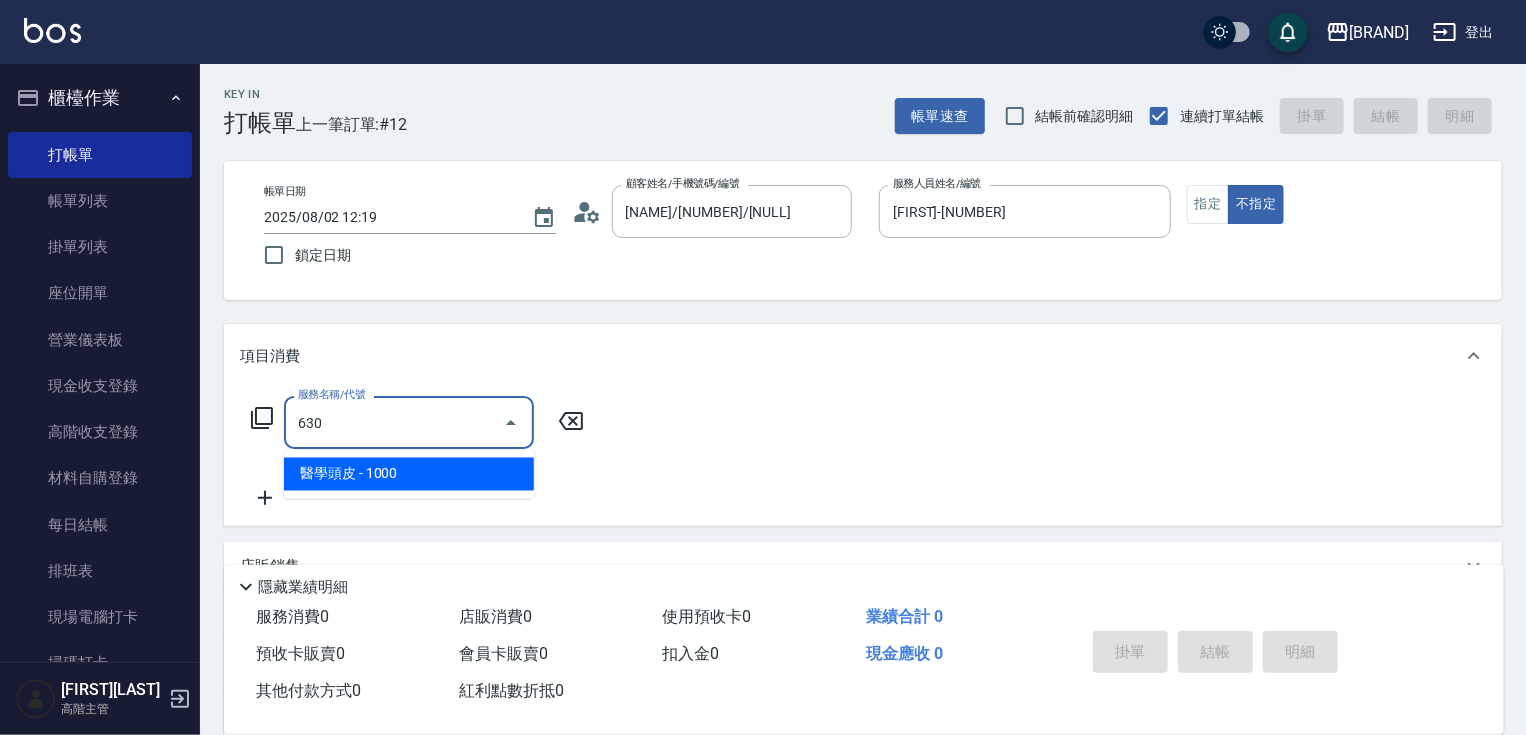 type on "[SERVICE]([PRICE])" 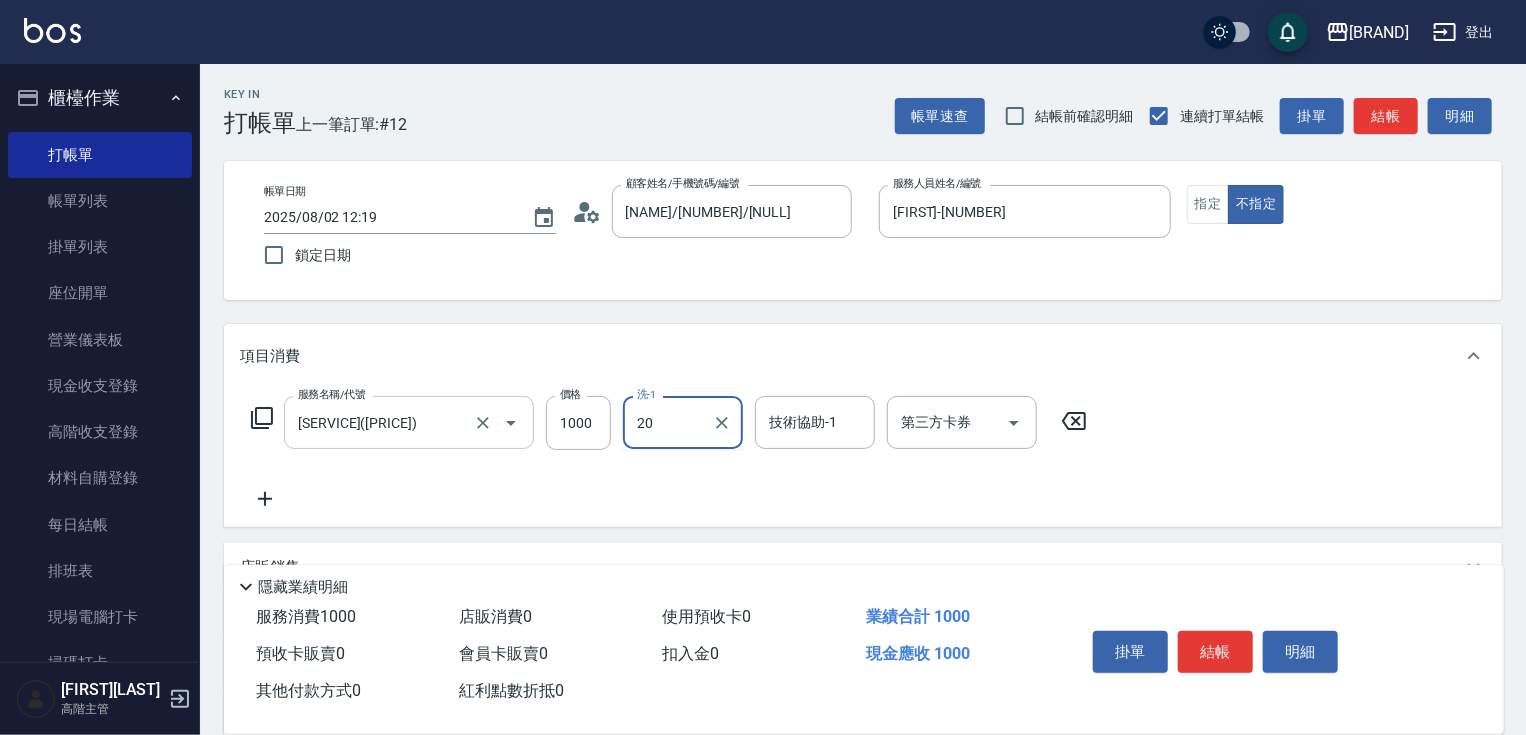 type on "肉圓-20" 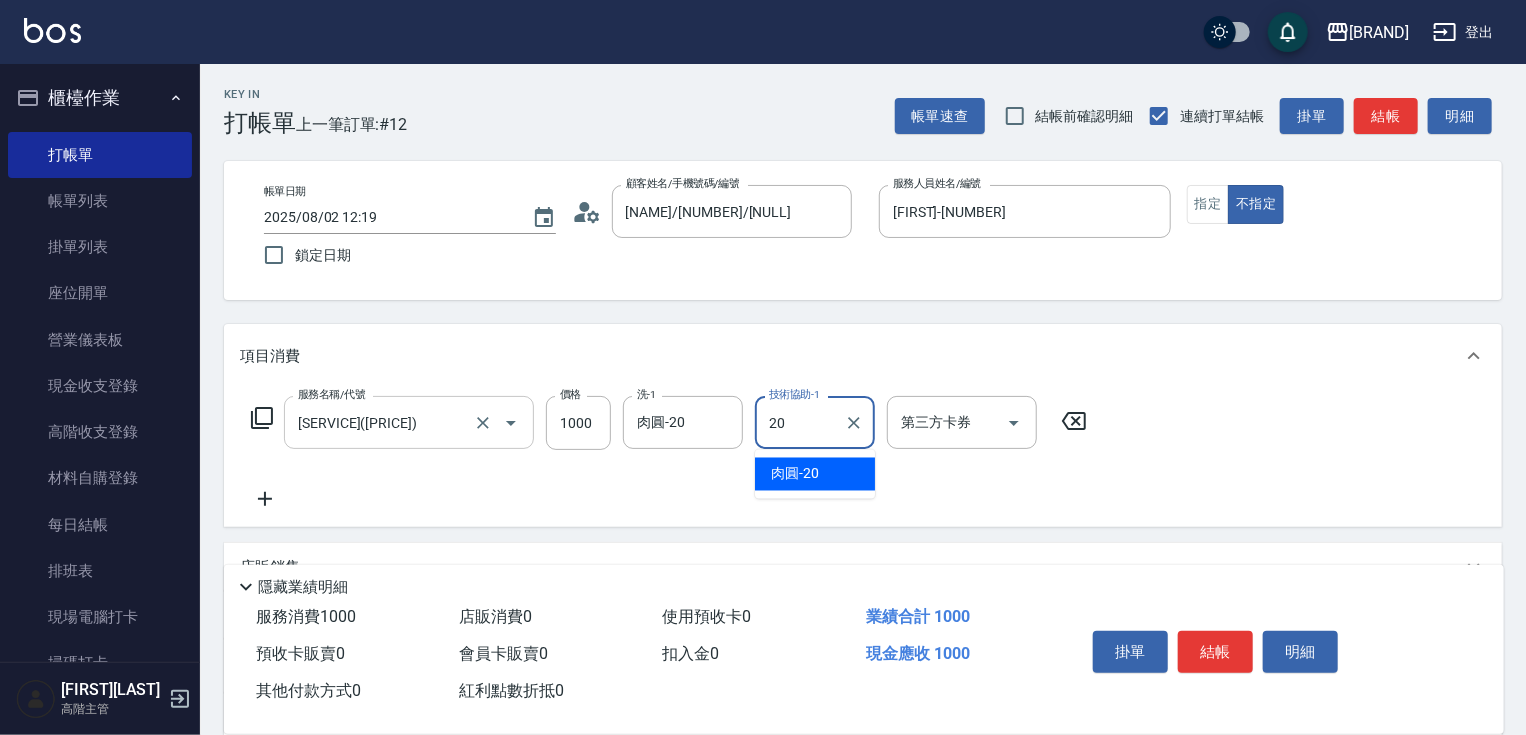 type on "肉圓-20" 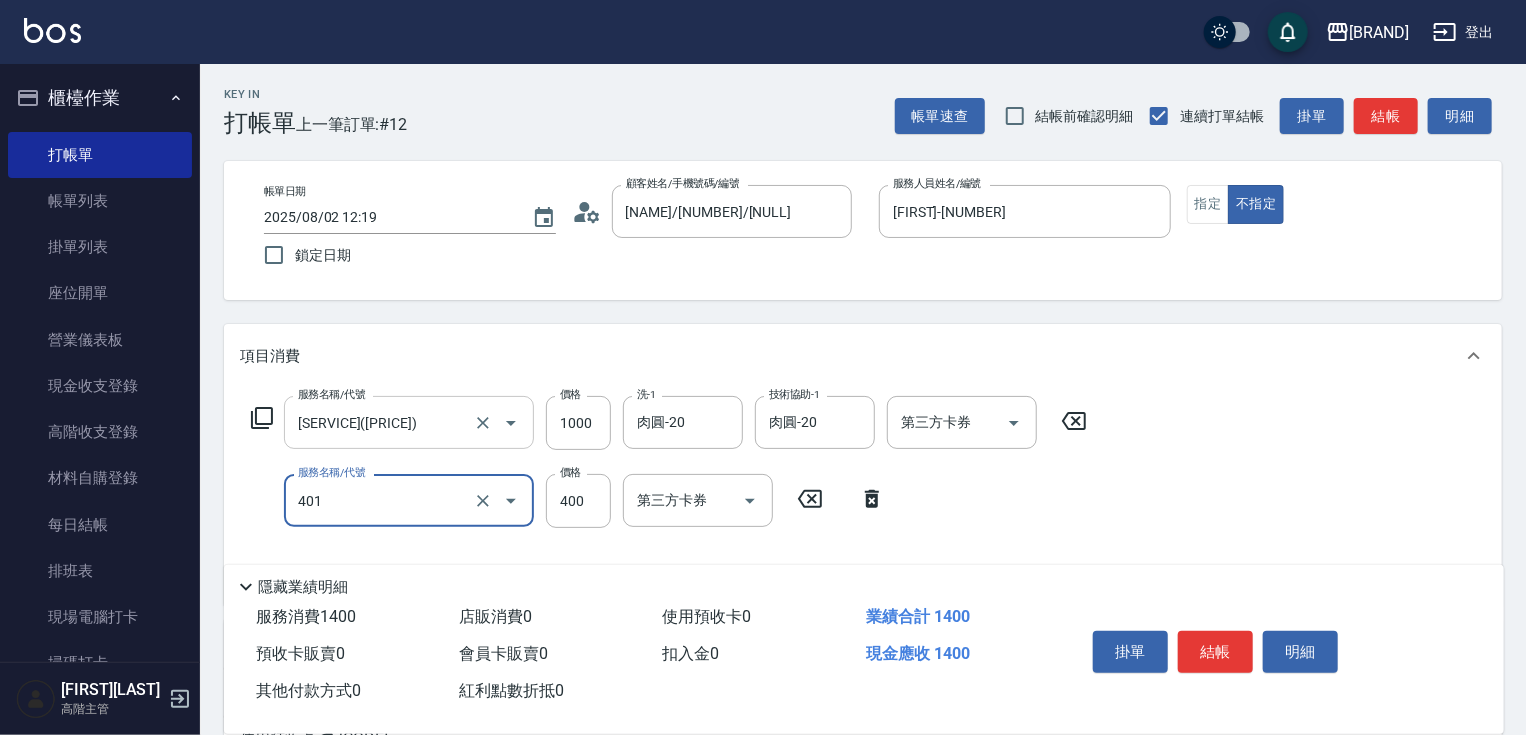 type on "[SERVICE]([PRICE])([SERVICE_CODE])" 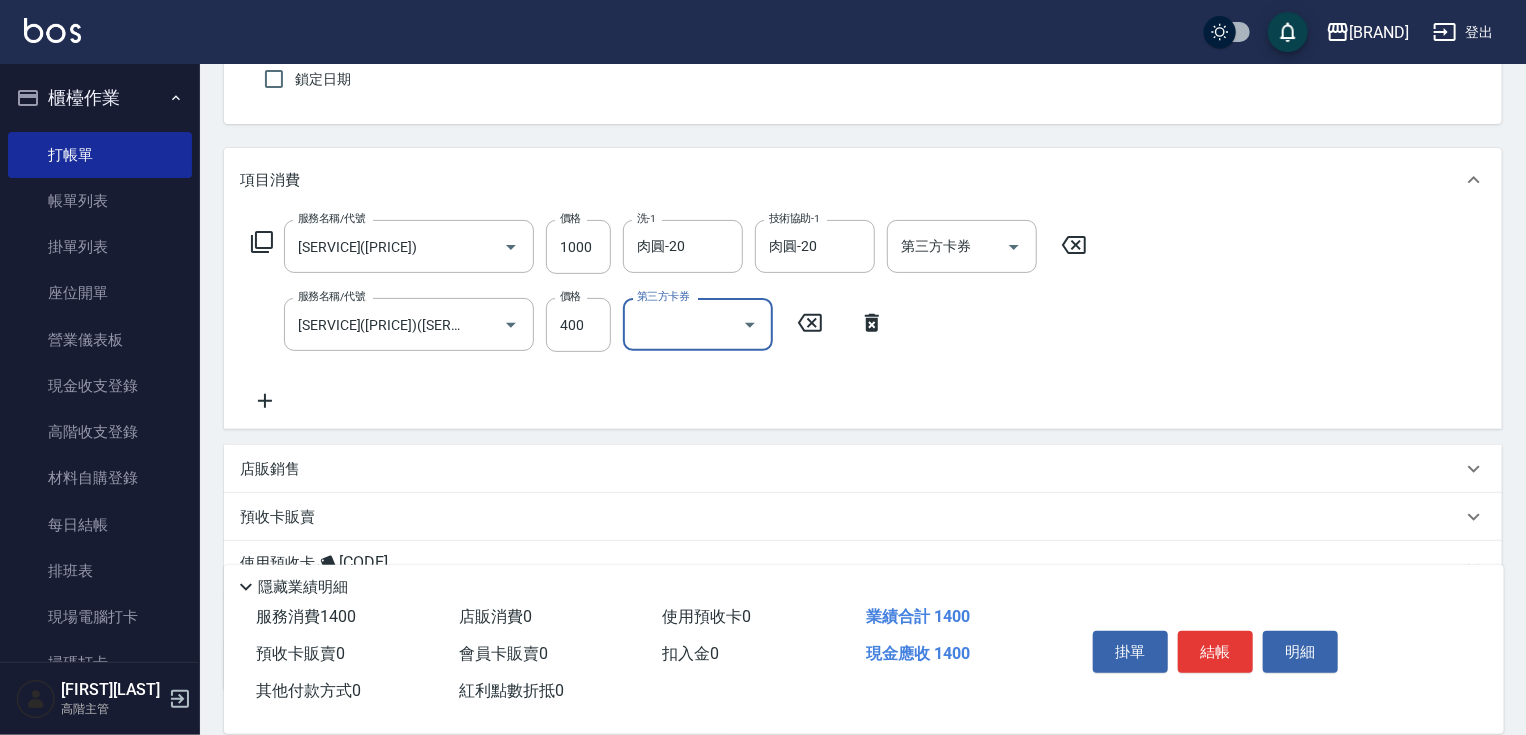 scroll, scrollTop: 321, scrollLeft: 0, axis: vertical 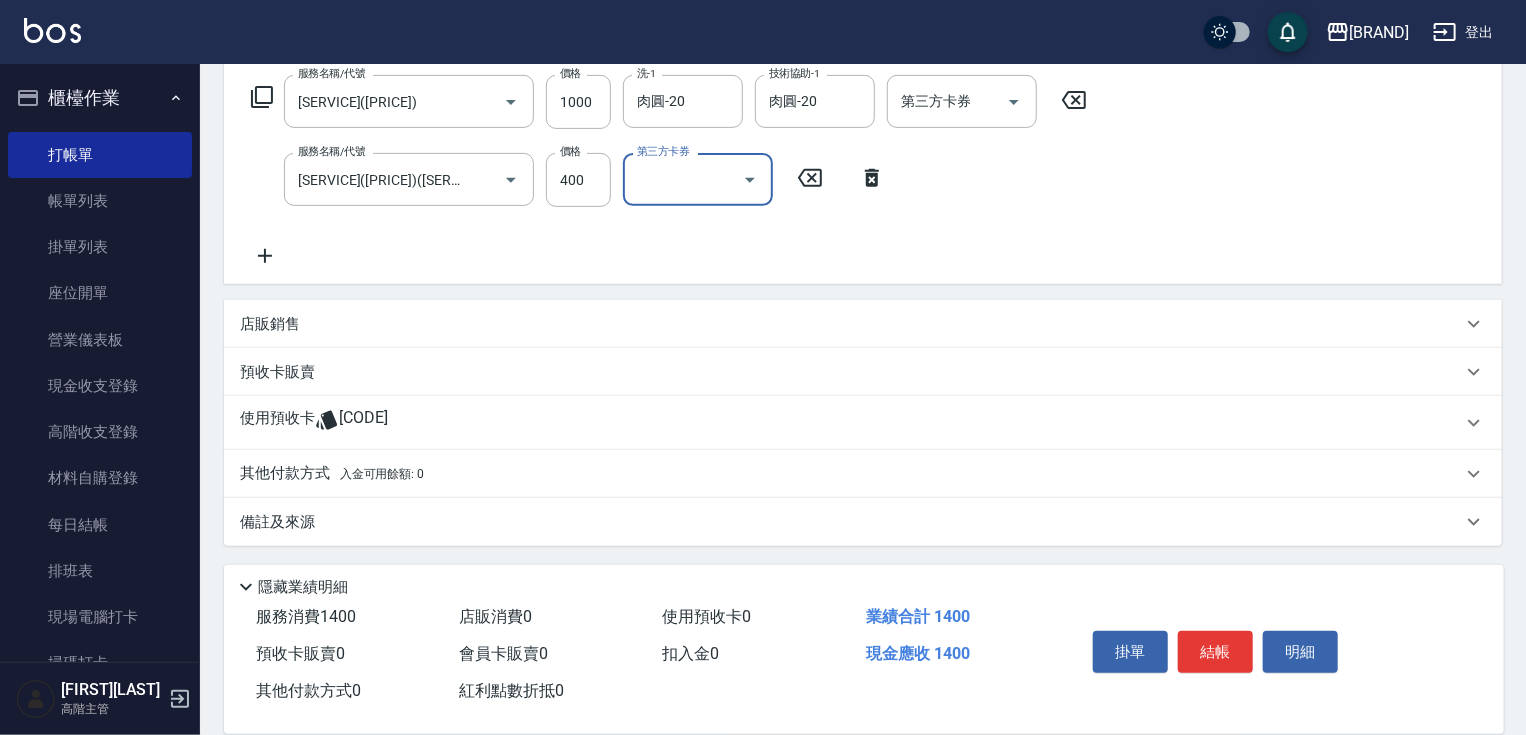 click on "其他付款方式 入金可用餘額: 0" at bounding box center [332, 474] 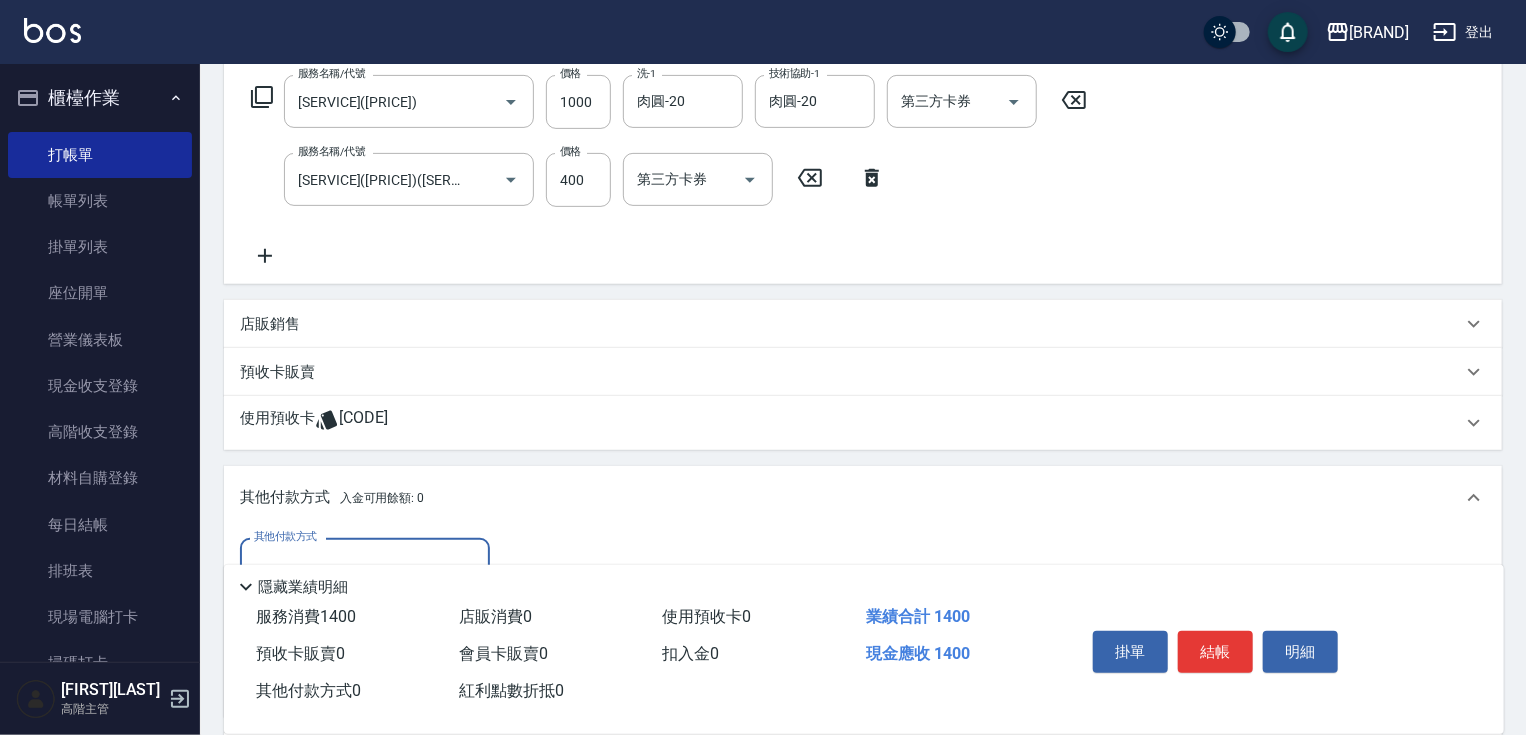 scroll, scrollTop: 0, scrollLeft: 0, axis: both 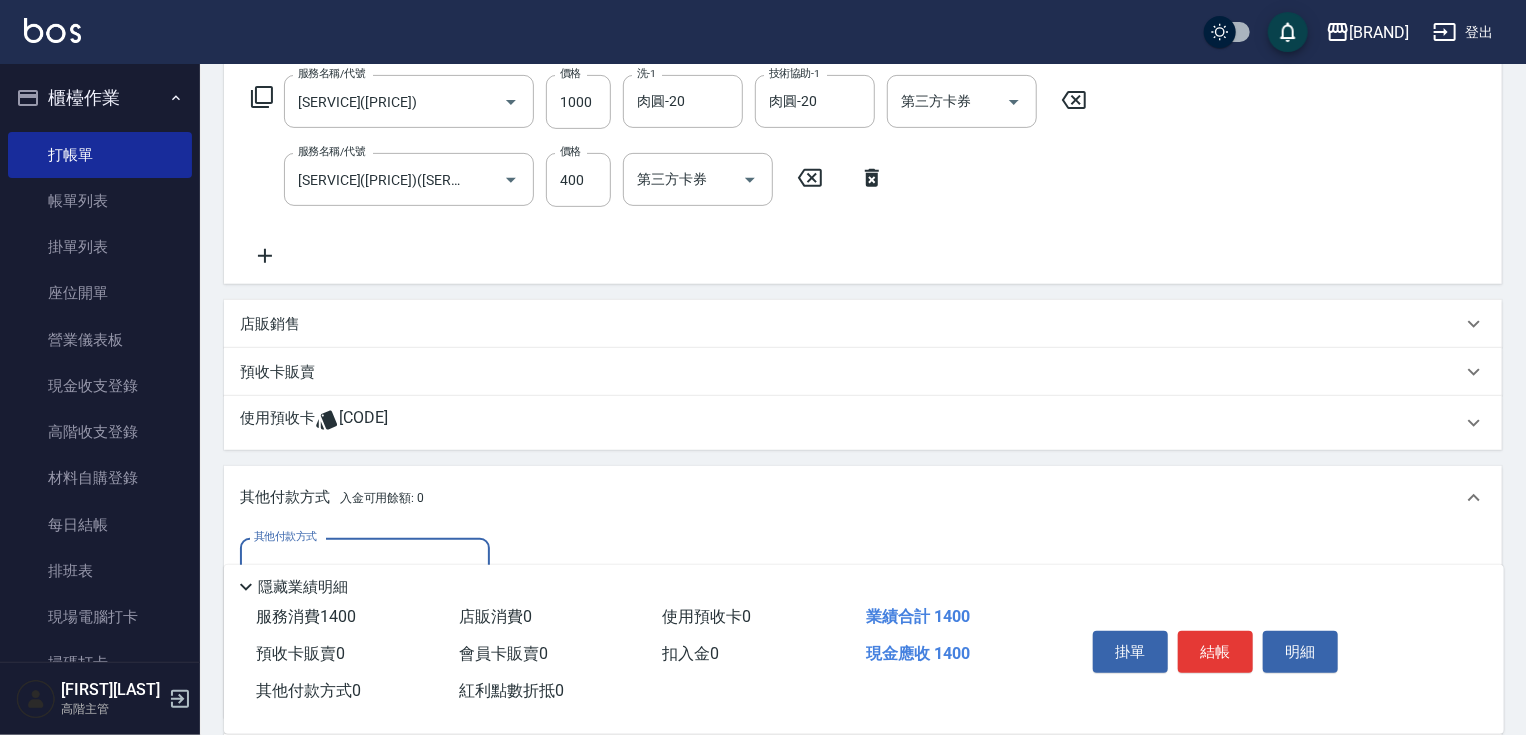 click on "其他付款方式" at bounding box center [365, 564] 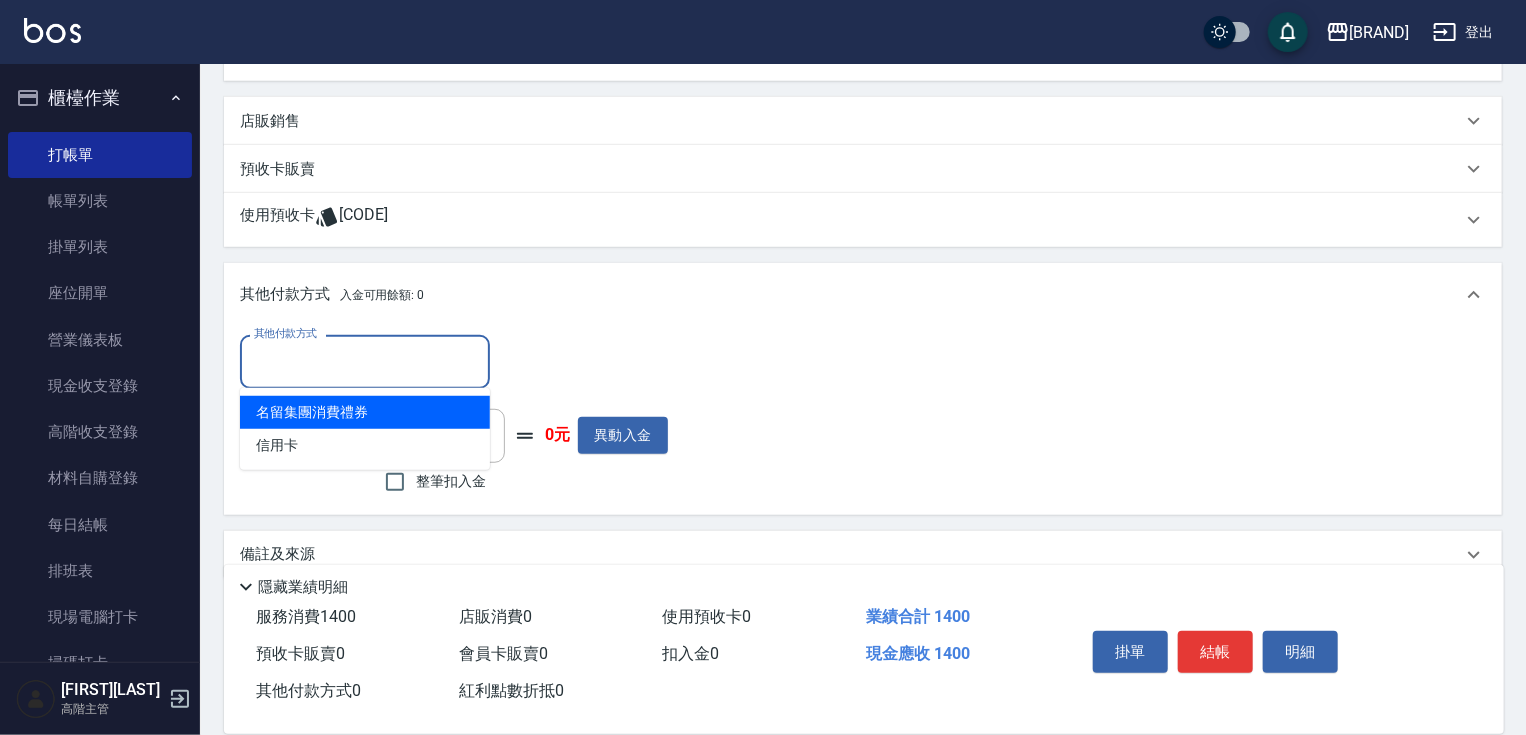 scroll, scrollTop: 557, scrollLeft: 0, axis: vertical 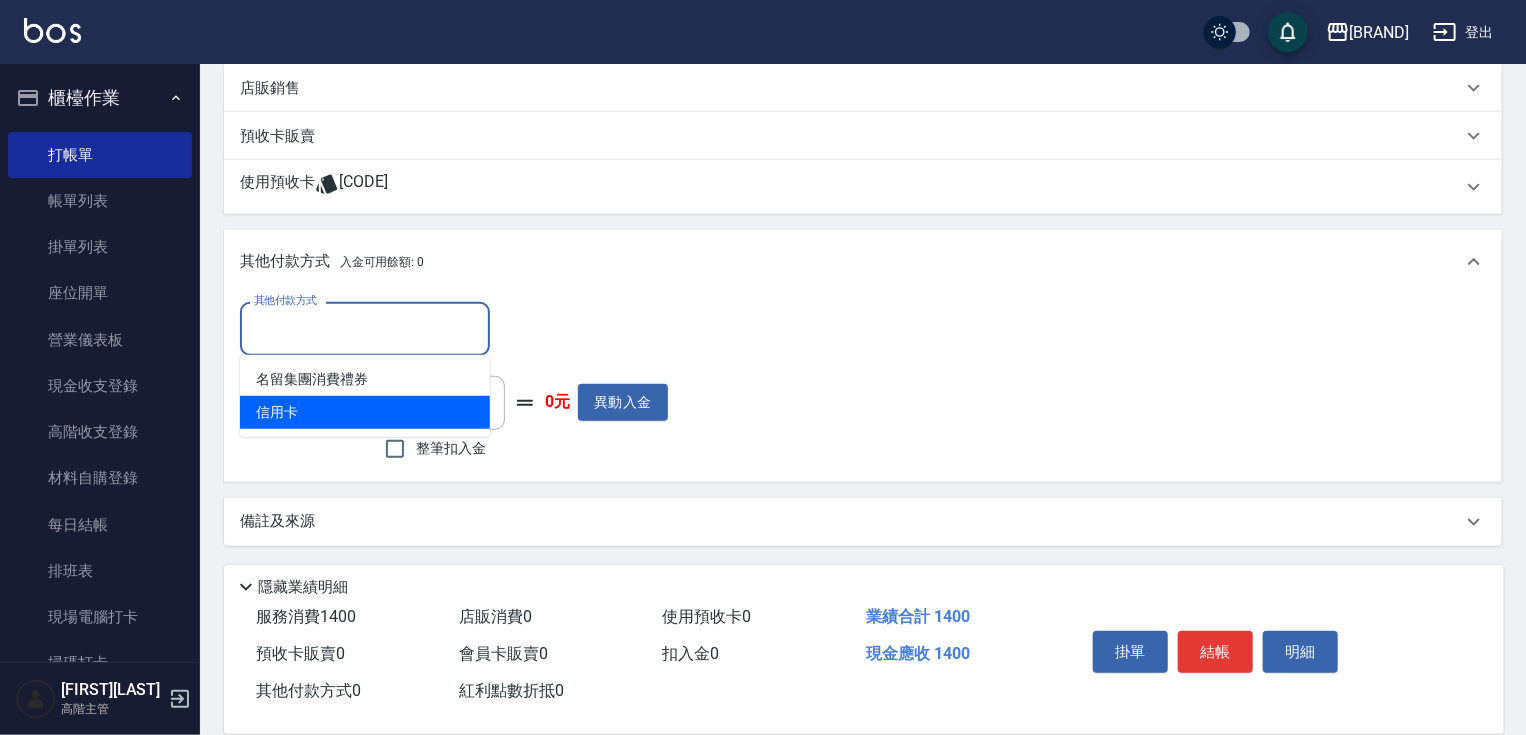 click on "信用卡" at bounding box center (365, 412) 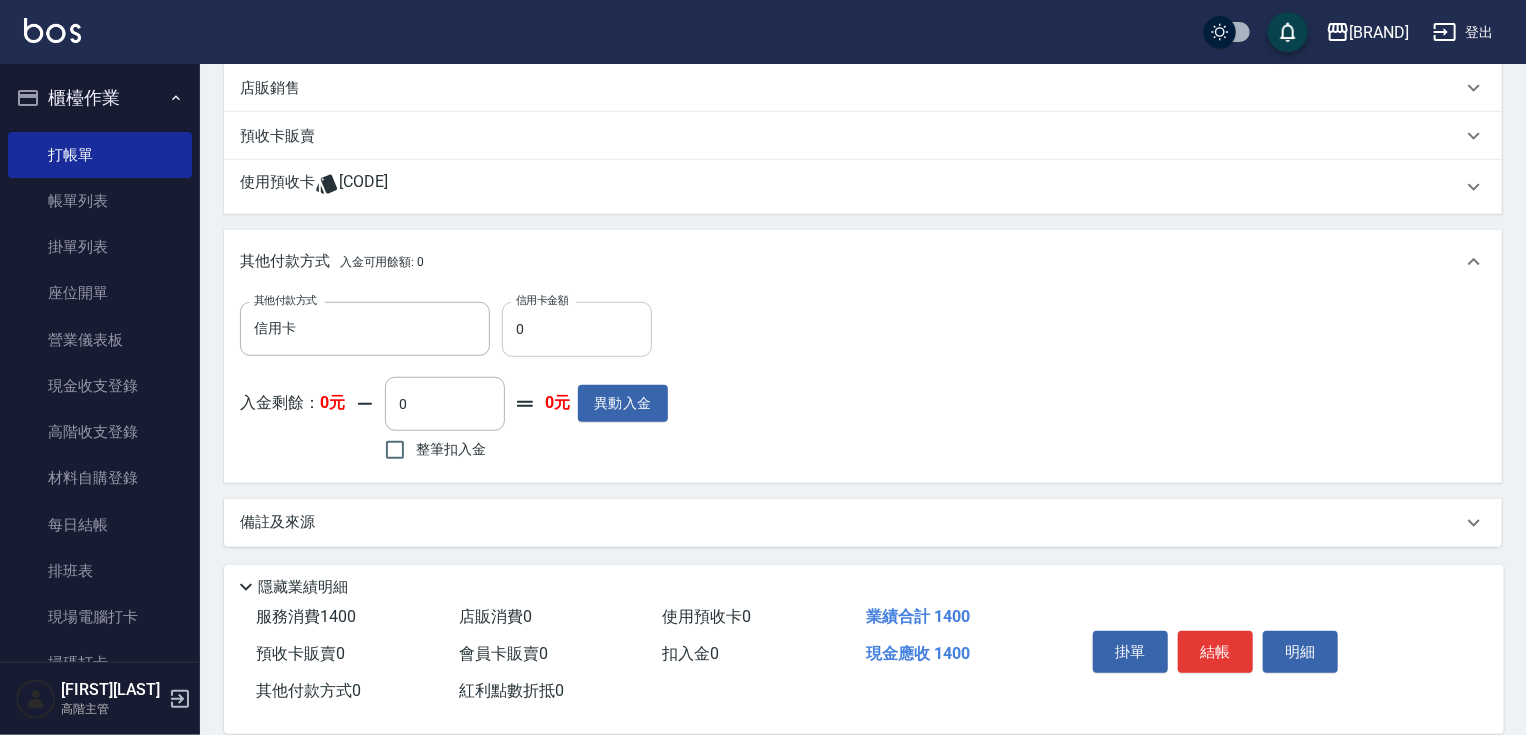 drag, startPoint x: 517, startPoint y: 332, endPoint x: 535, endPoint y: 332, distance: 18 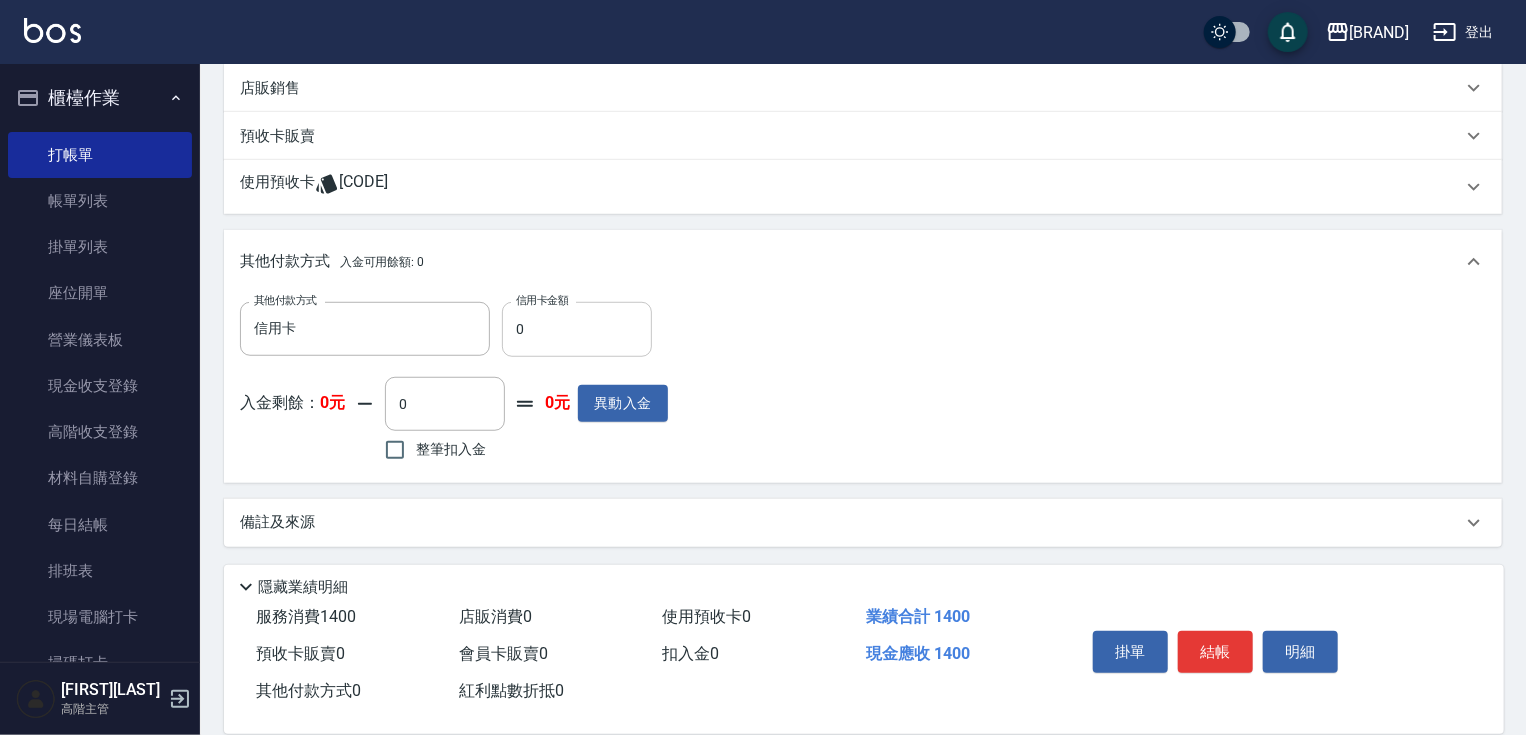 click on "其他付款方式 信用卡 其他付款方式 信用卡金額 0 信用卡金額" at bounding box center [454, 329] 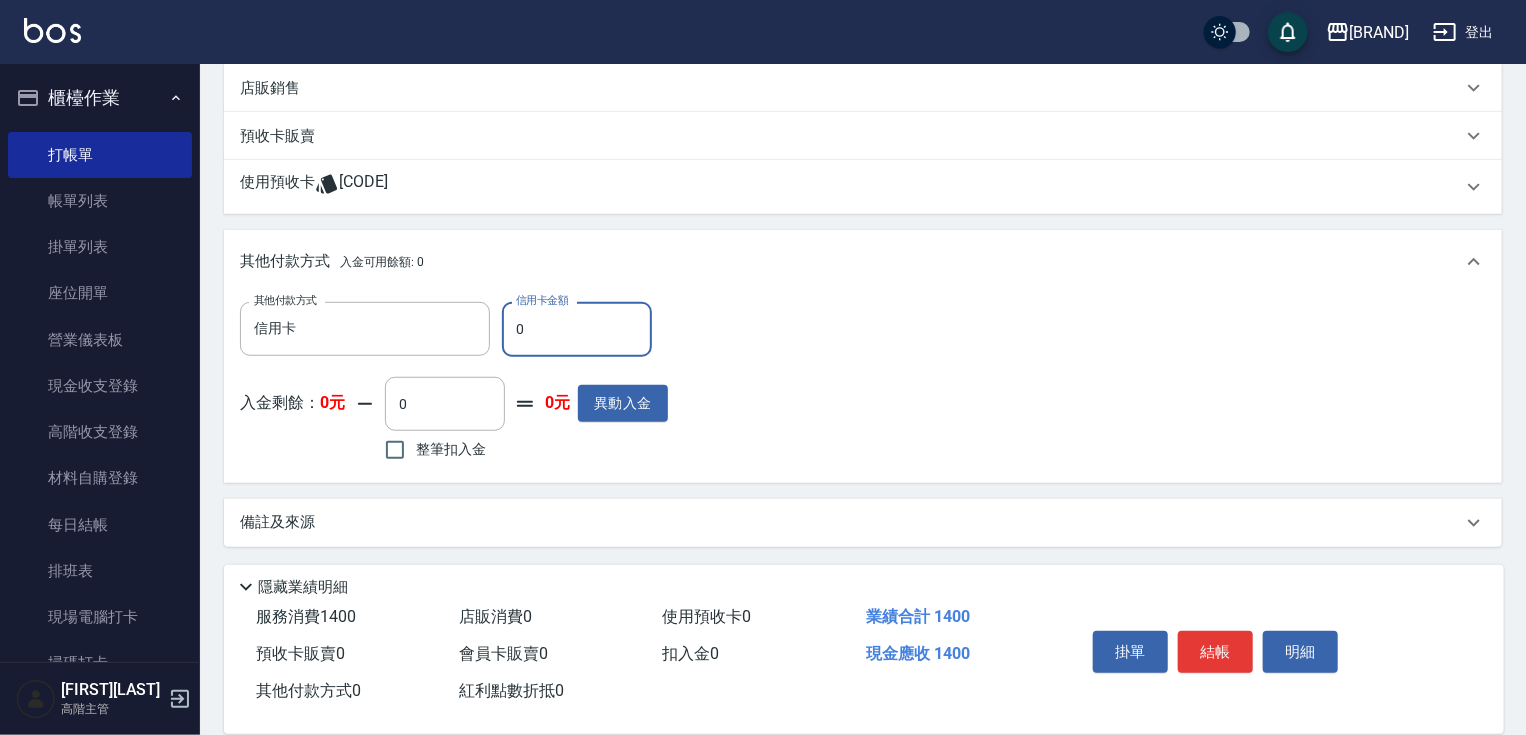 drag, startPoint x: 516, startPoint y: 332, endPoint x: 558, endPoint y: 332, distance: 42 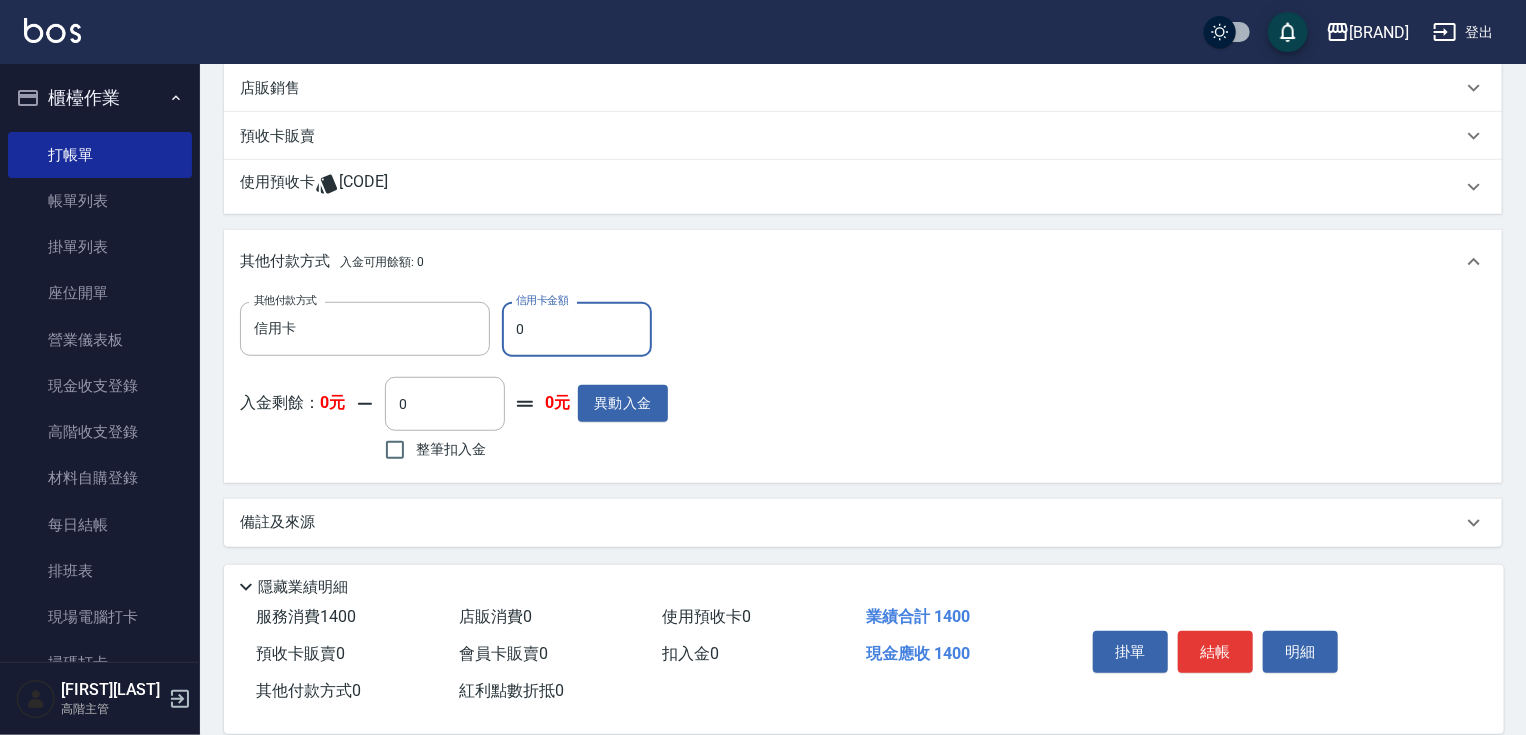 click on "0" at bounding box center [577, 329] 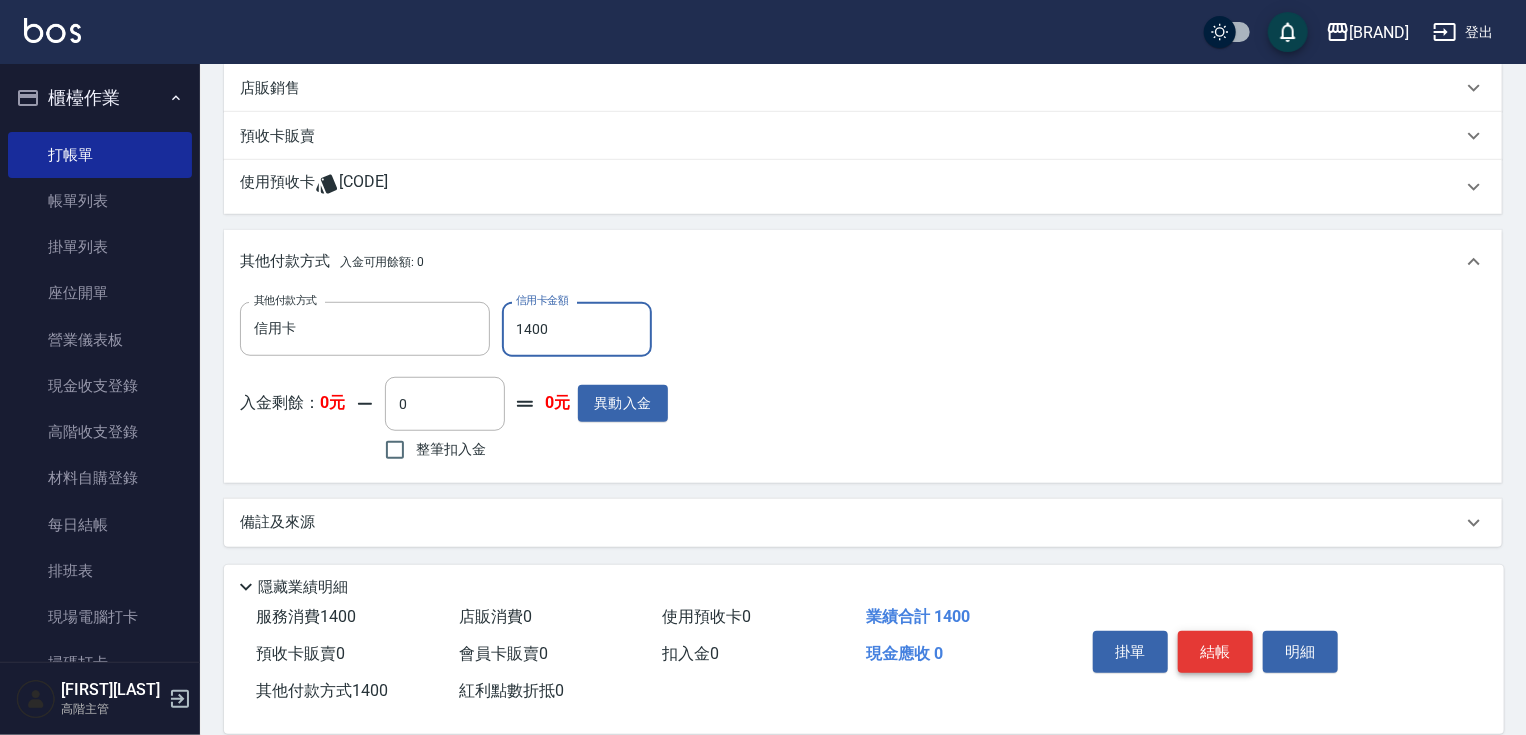 type on "1400" 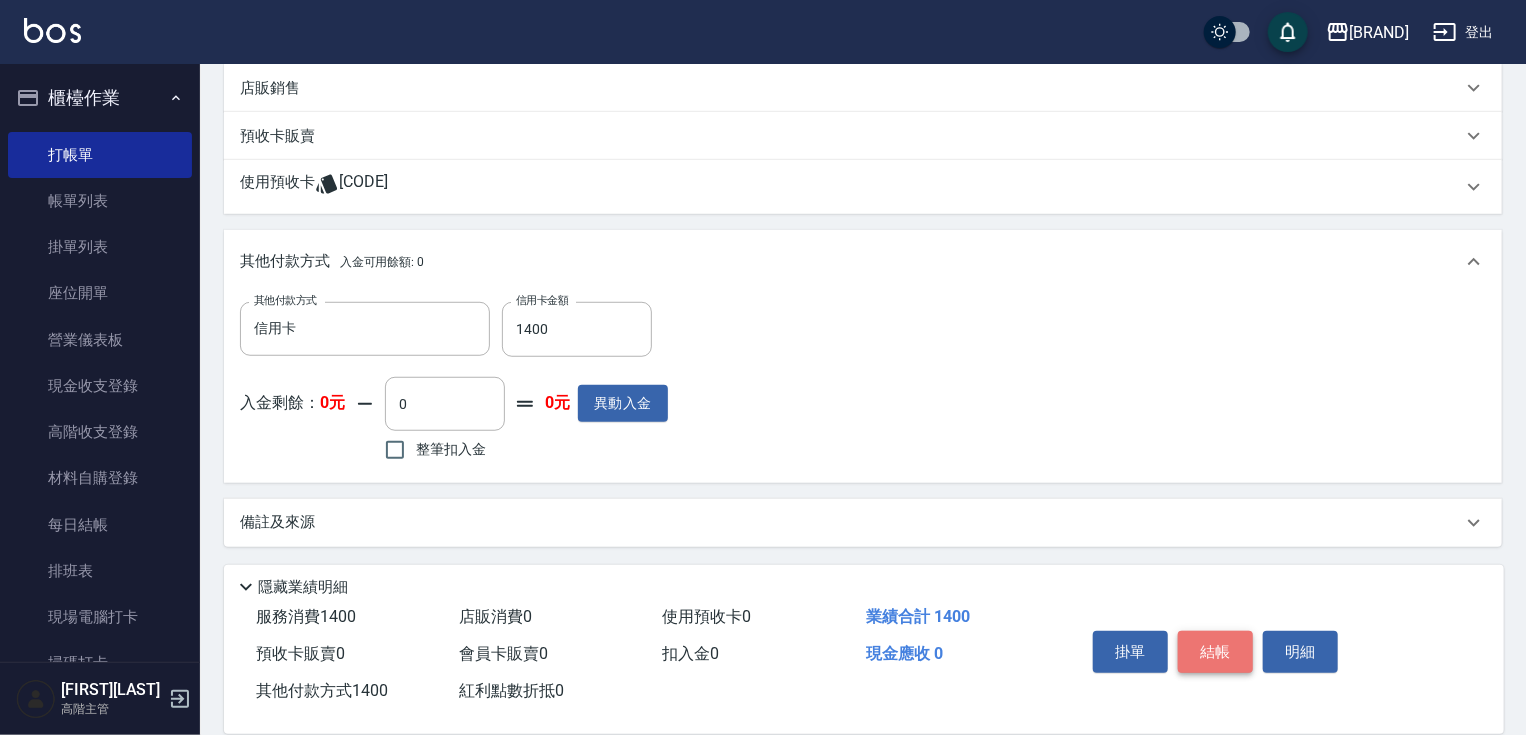 click on "結帳" at bounding box center [1215, 652] 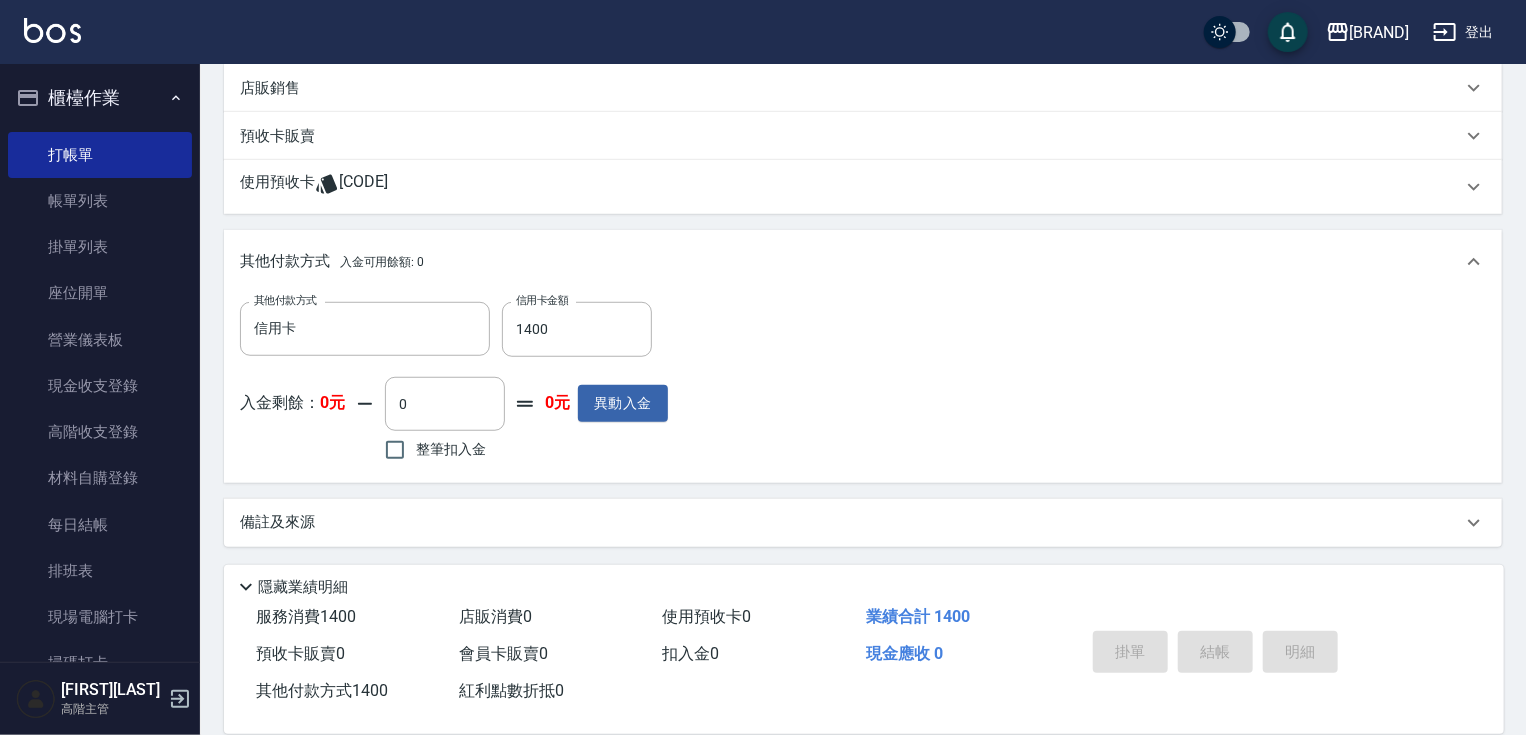 type 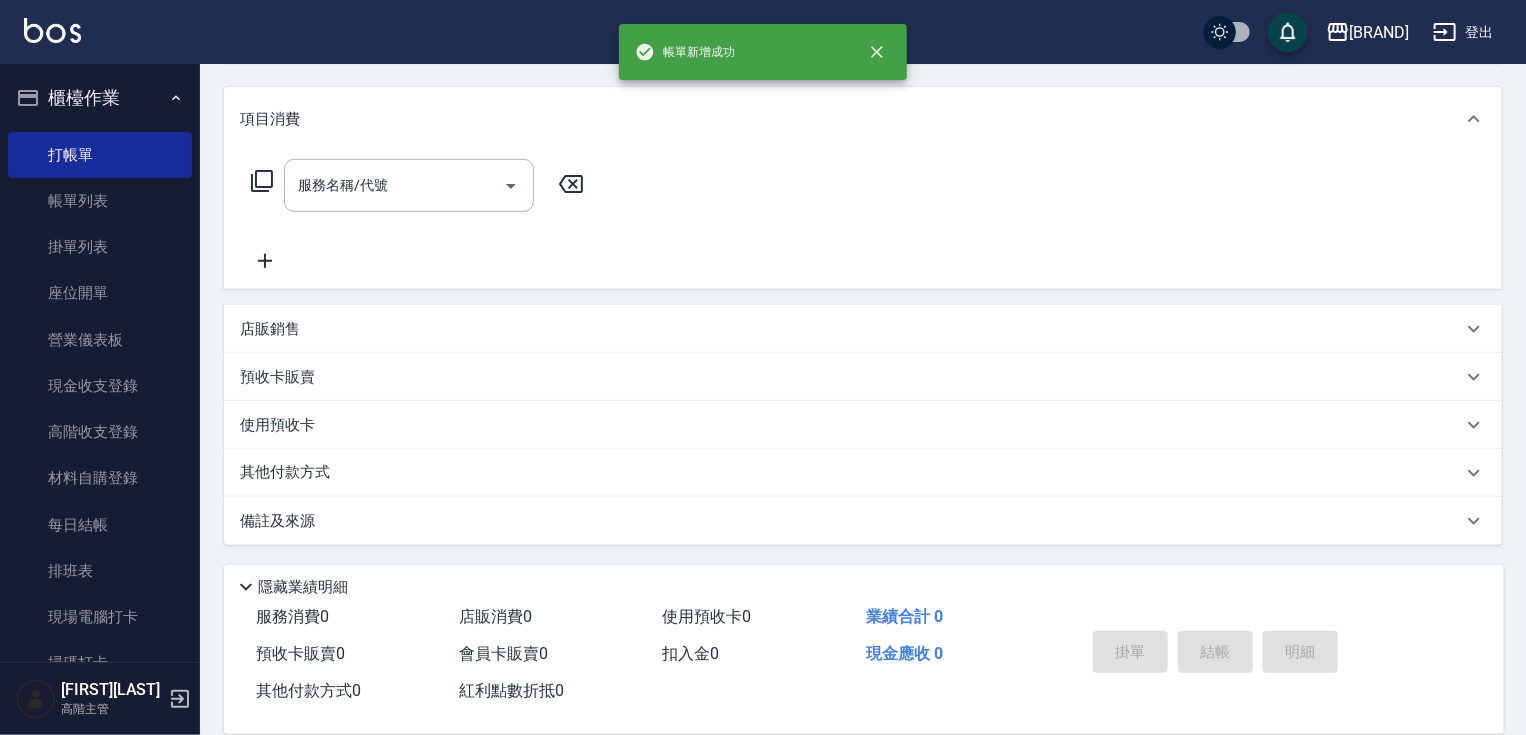 scroll, scrollTop: 0, scrollLeft: 0, axis: both 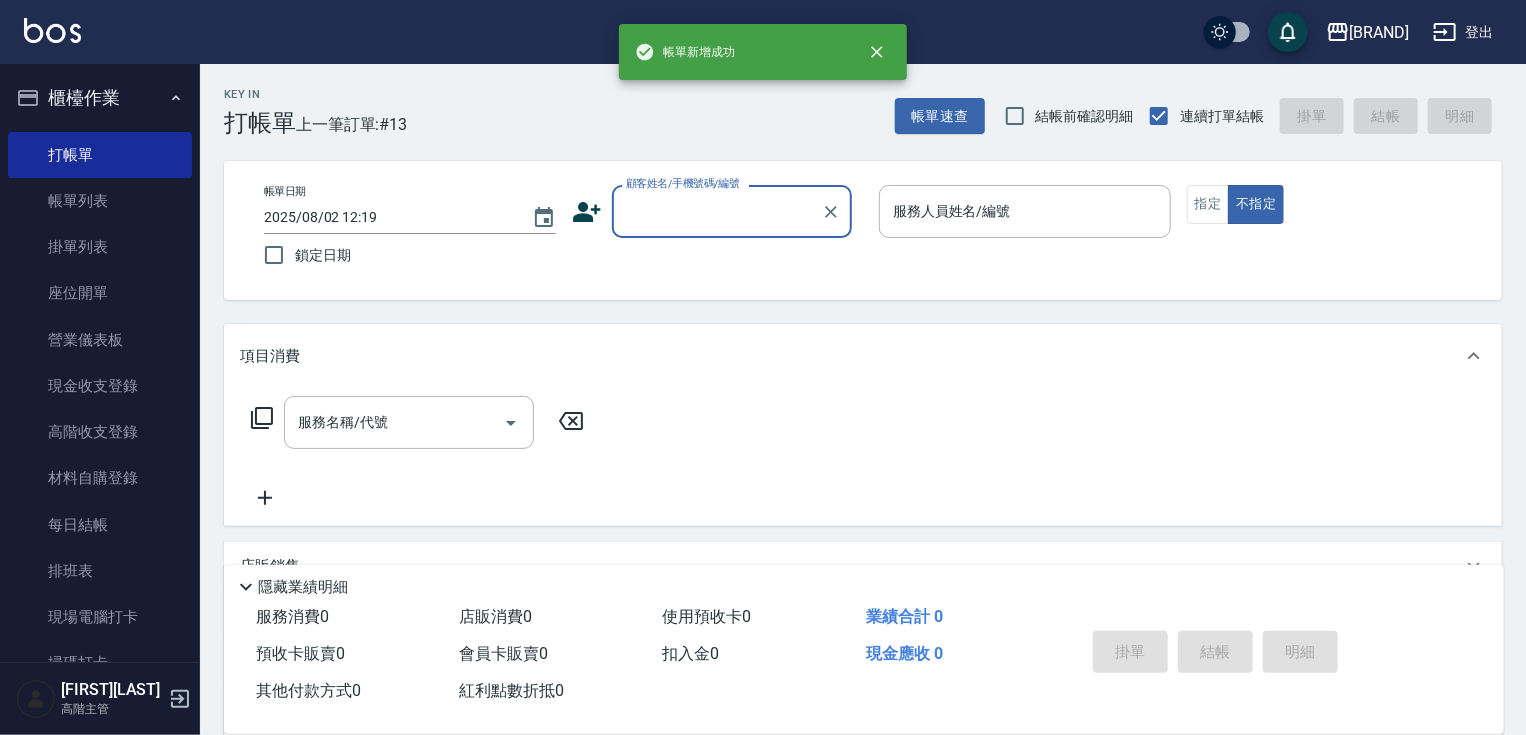 click on "顧客姓名/手機號碼/編號" at bounding box center [717, 211] 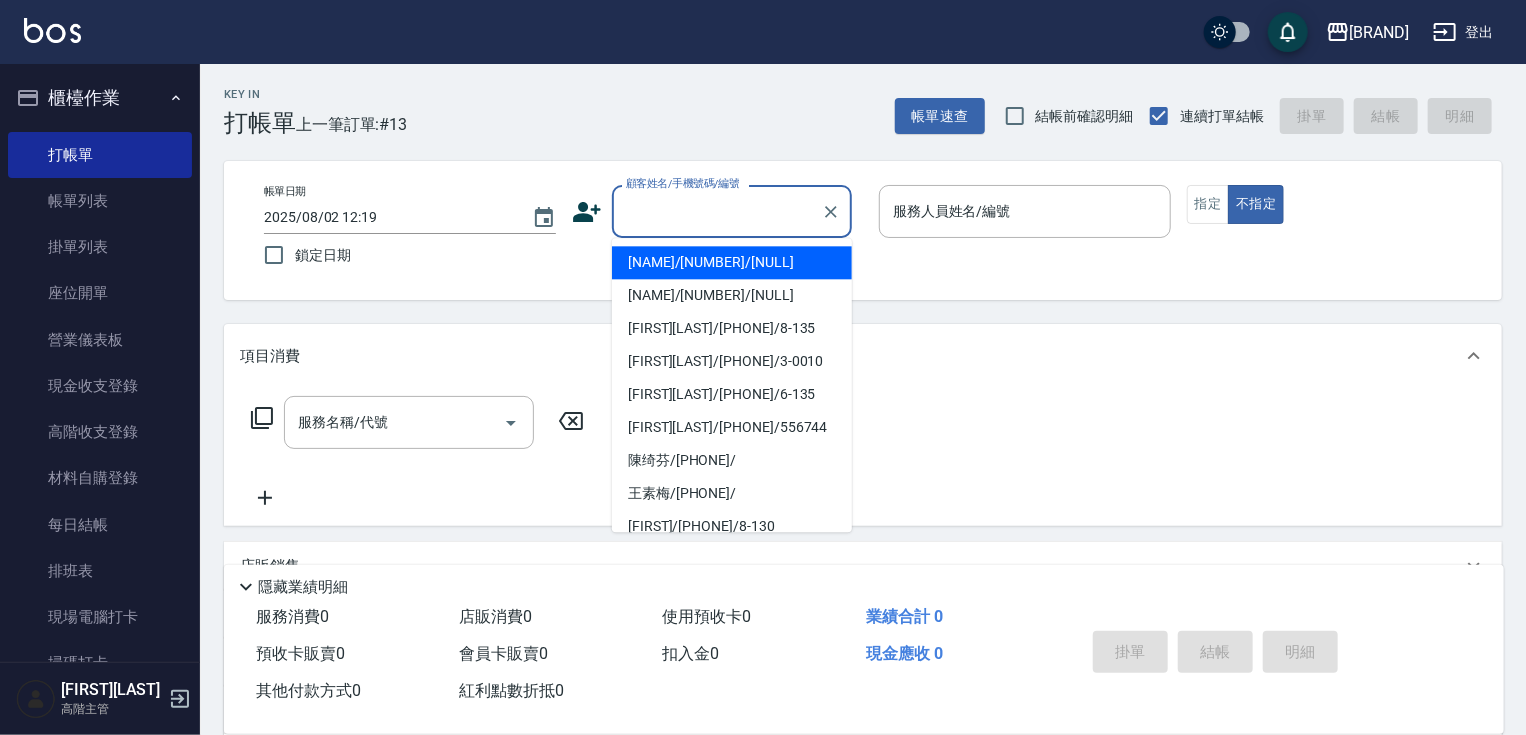 click on "[NAME]/[NUMBER]/[NULL]" at bounding box center [732, 262] 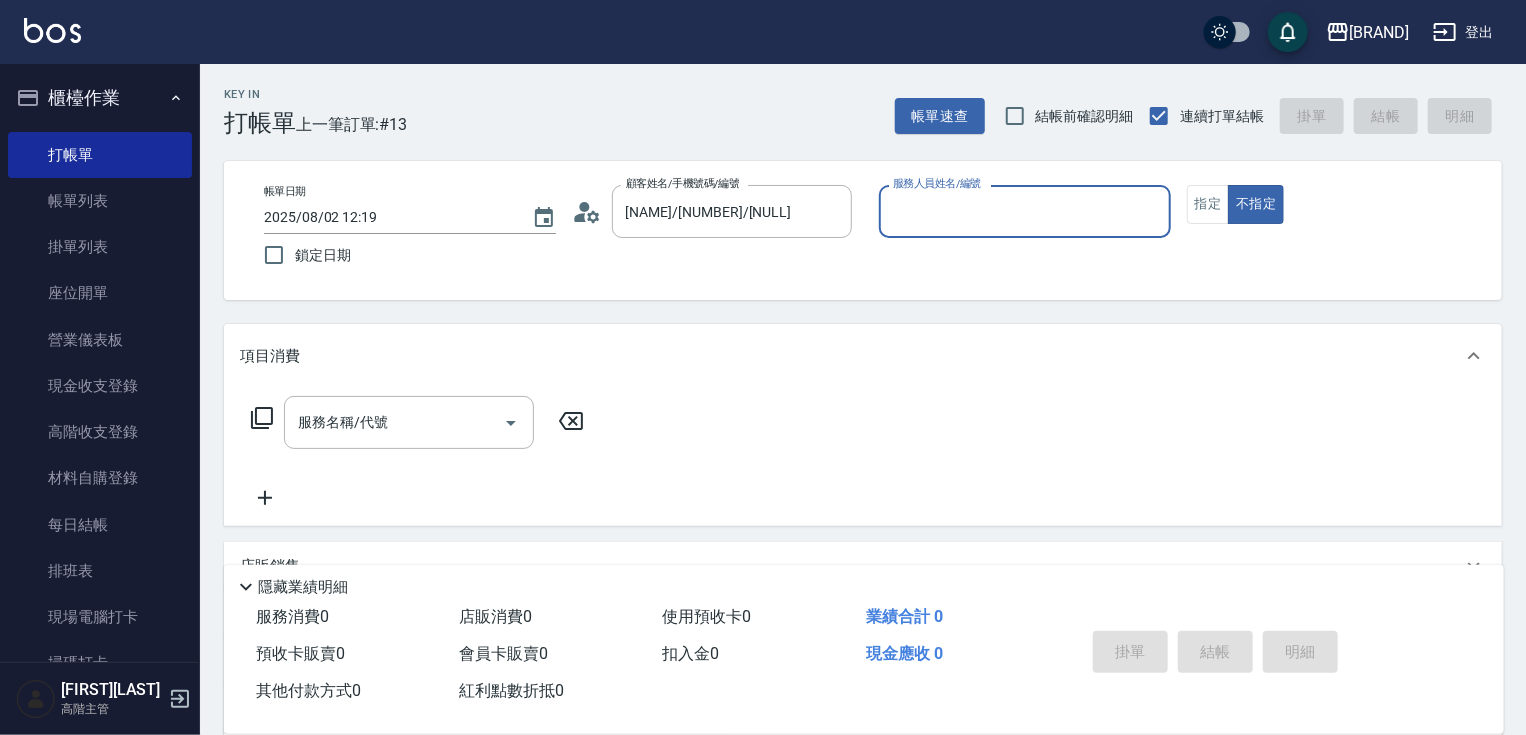 click on "服務人員姓名/編號" at bounding box center [1025, 211] 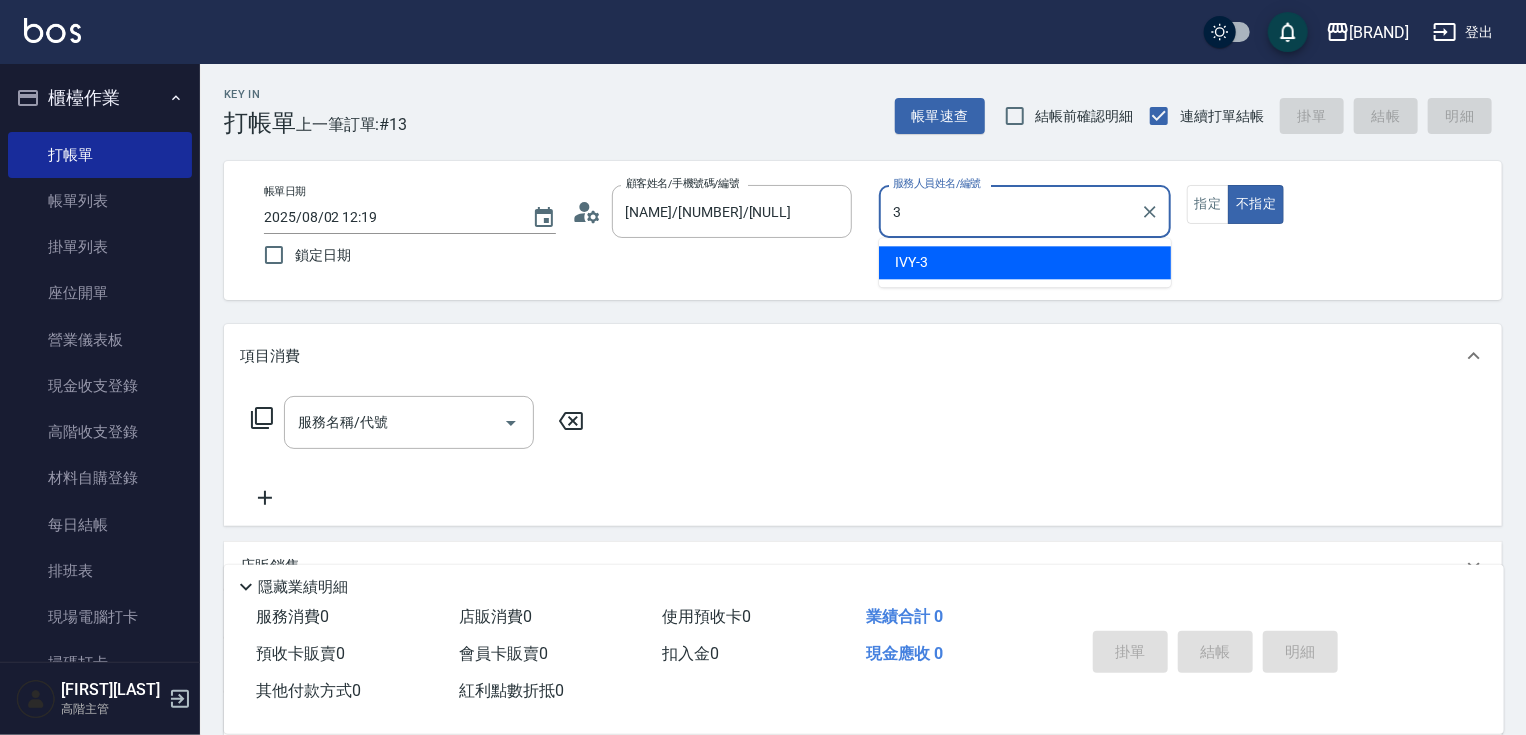 type on "[FIRST]-[NUMBER]" 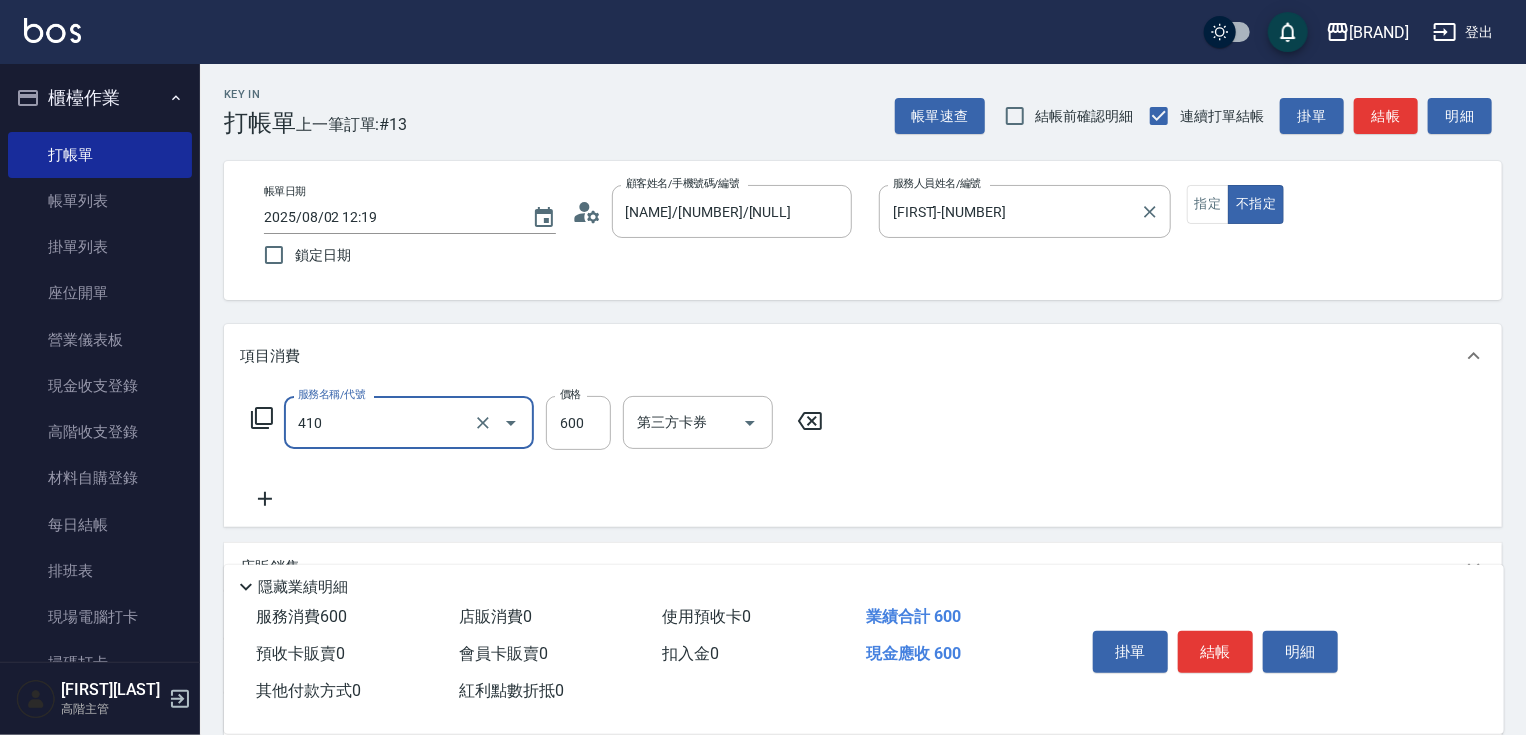 type on "鴻果頭皮SPA(410)" 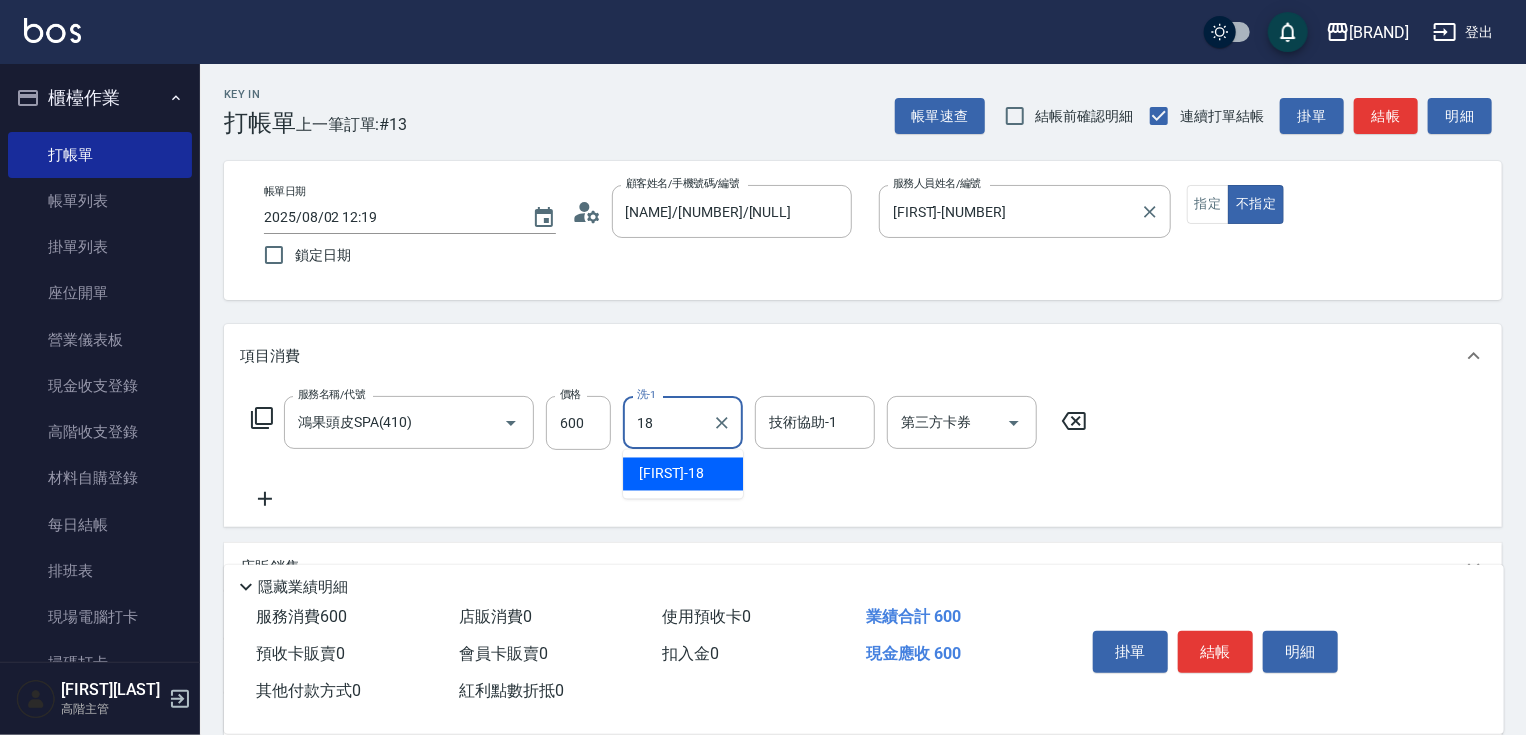 type on "[FIRST]-[NUMBER]" 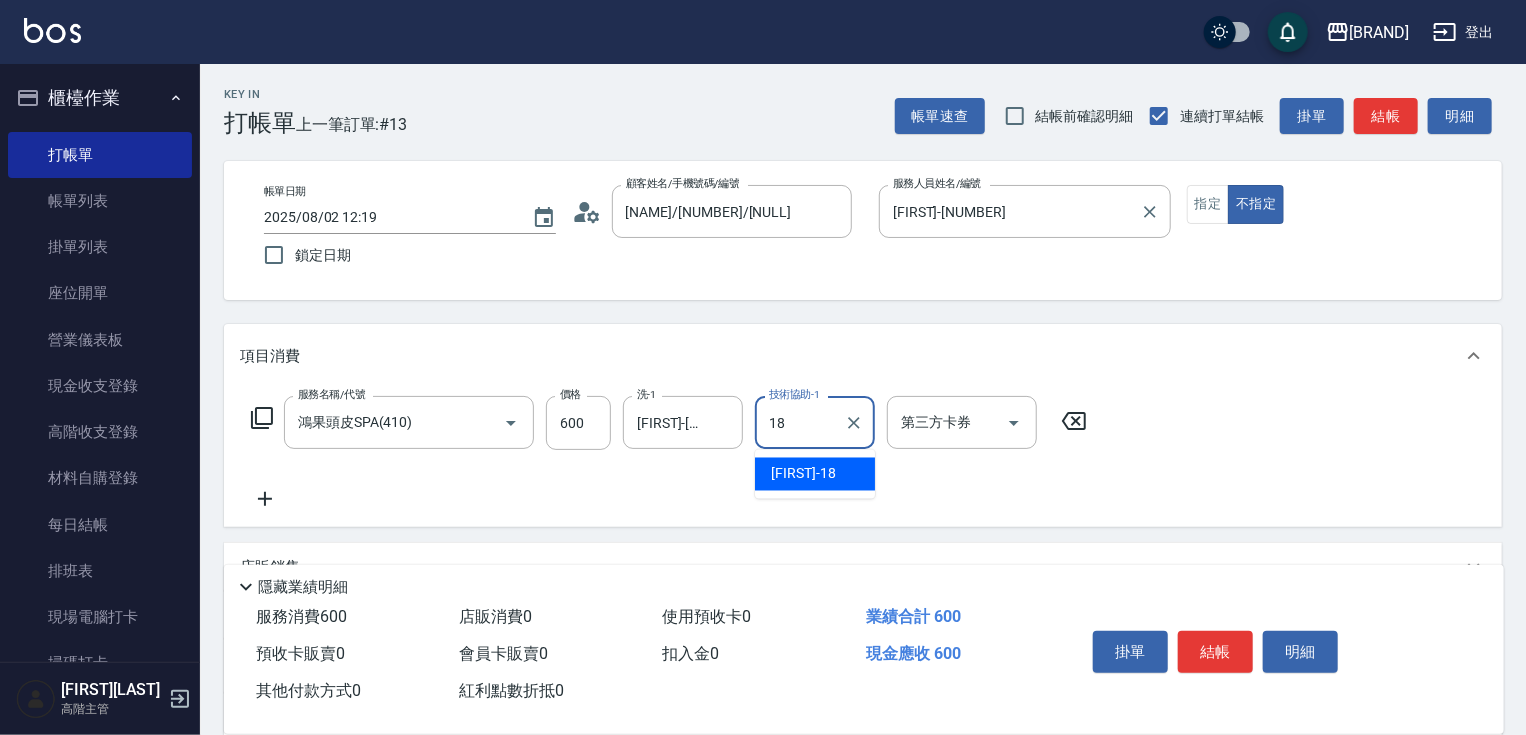 type on "[FIRST]-[NUMBER]" 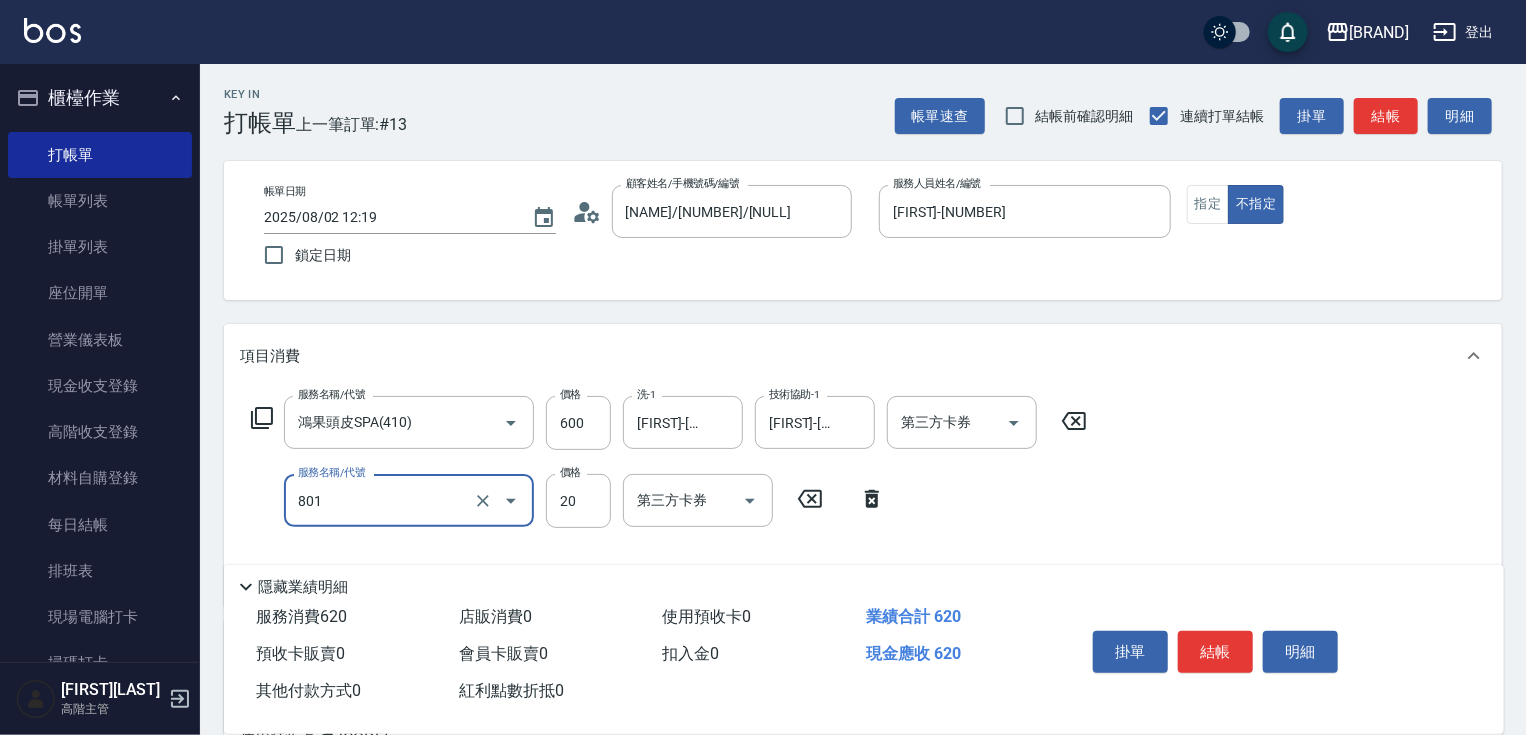 type on "潤絲20(801)" 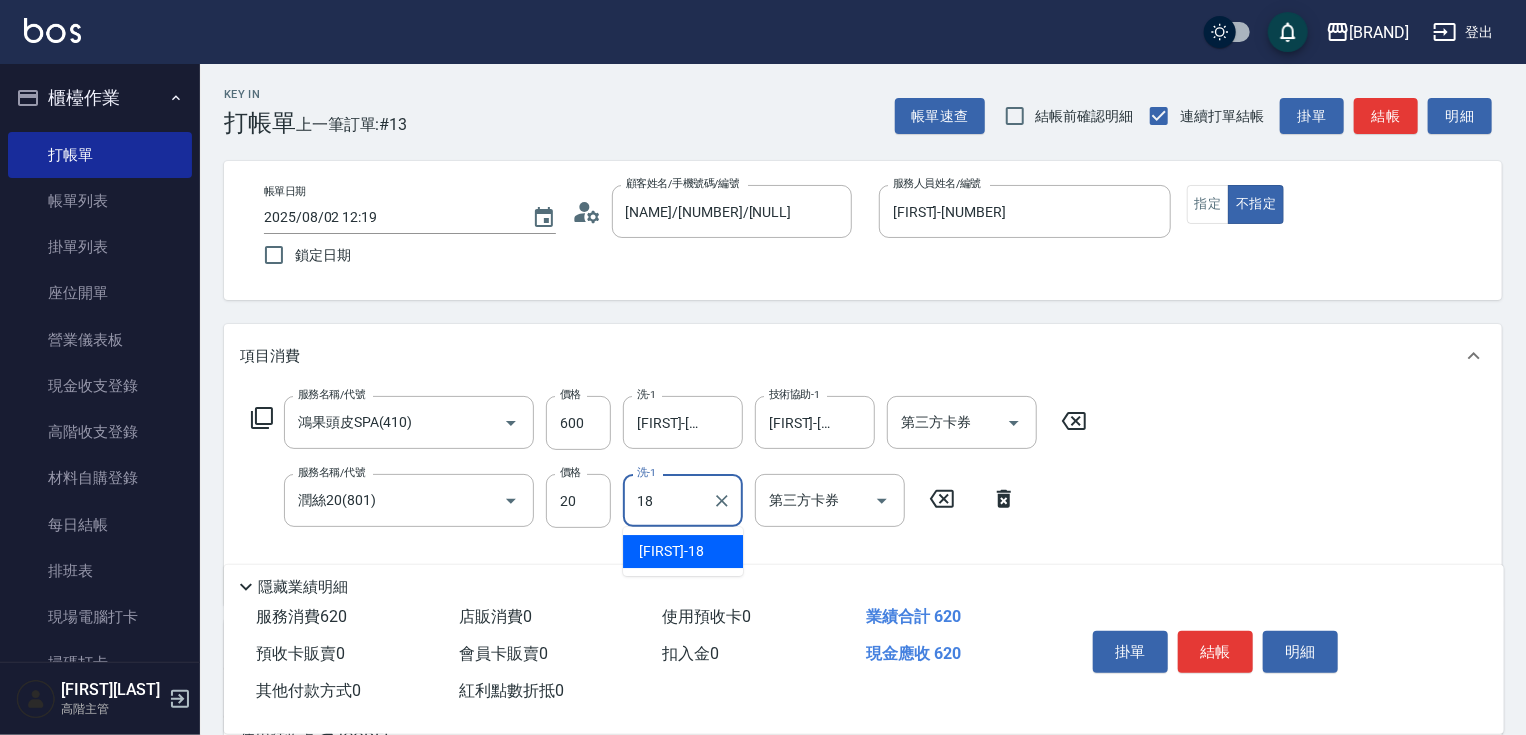 type on "[FIRST]-[NUMBER]" 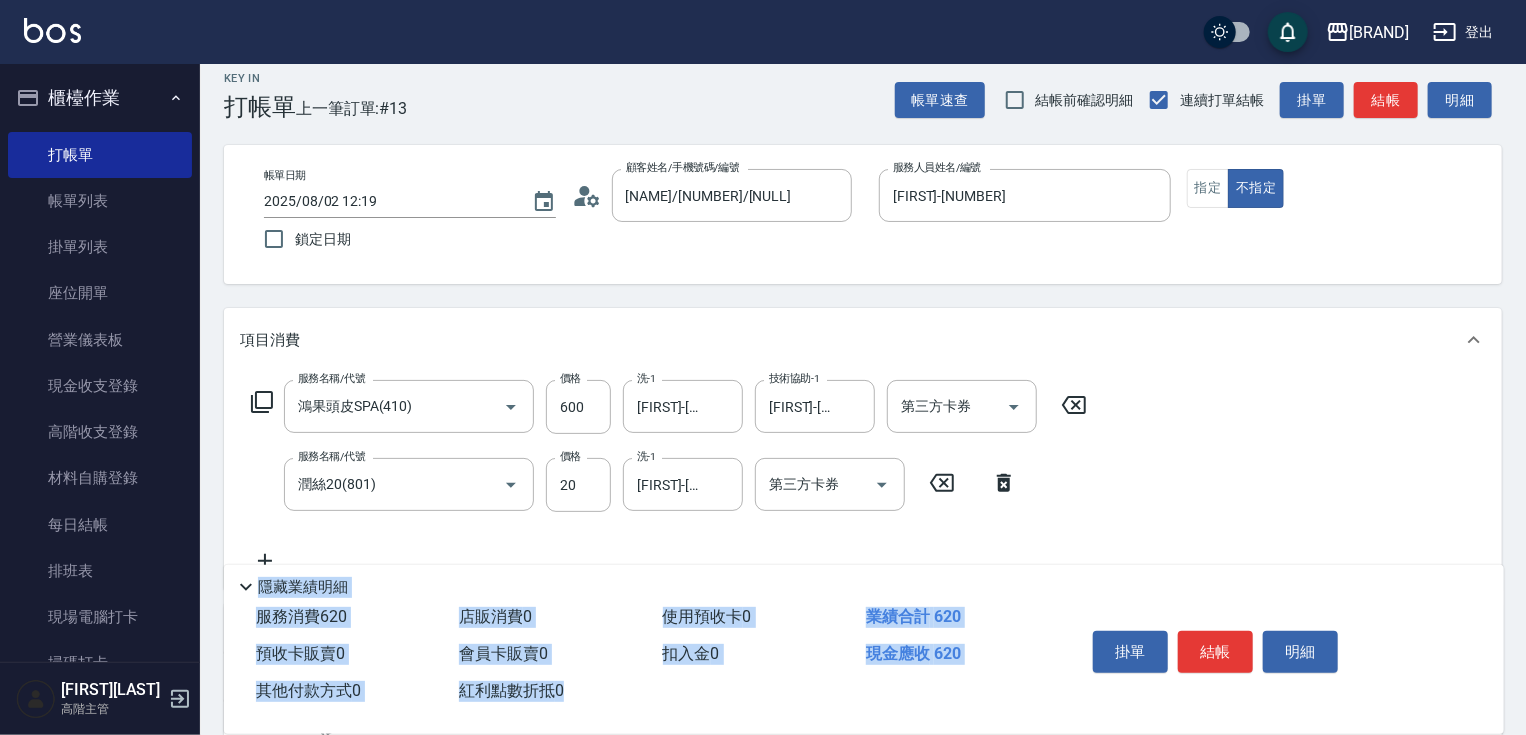click on "服務消費  620 店販消費  0 使用預收卡  0 業績合計   620 預收卡販賣  0 會員卡販賣  0 扣入金  0 現金應收   620 其他付款方式  0 紅利點數折抵  0 掛單 結帳 明細" at bounding box center [864, 666] 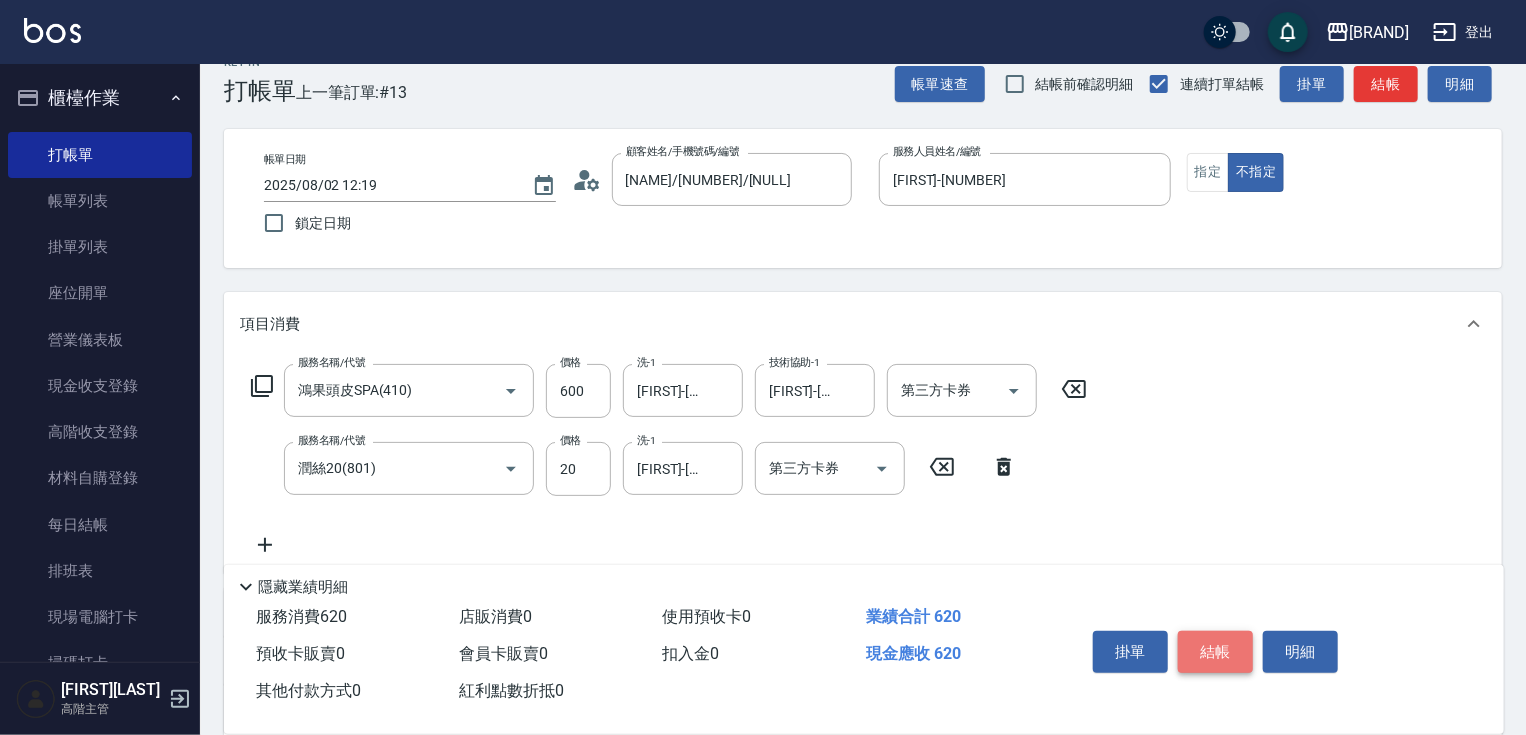click on "結帳" at bounding box center (1215, 652) 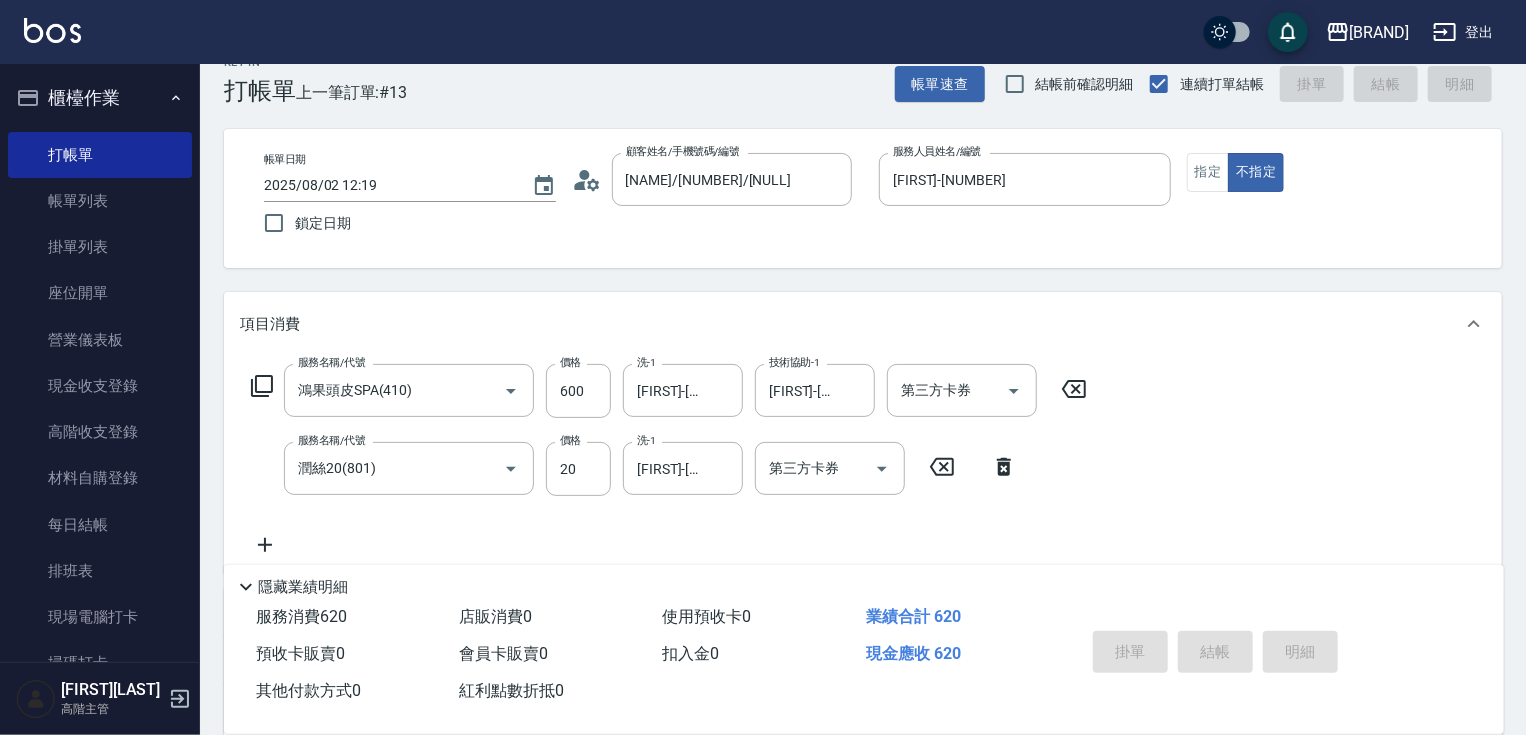 type 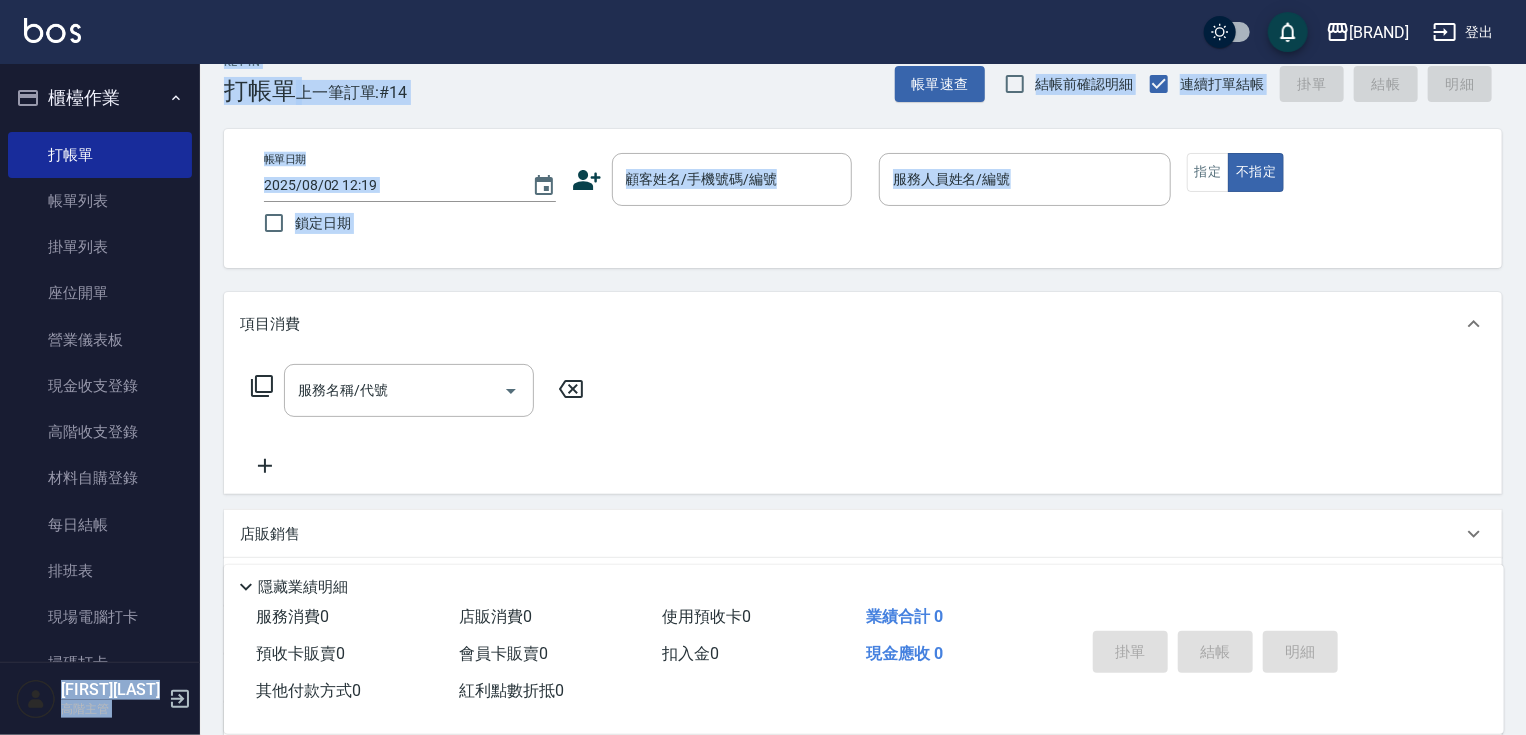 drag, startPoint x: 202, startPoint y: 367, endPoint x: 200, endPoint y: 386, distance: 19.104973 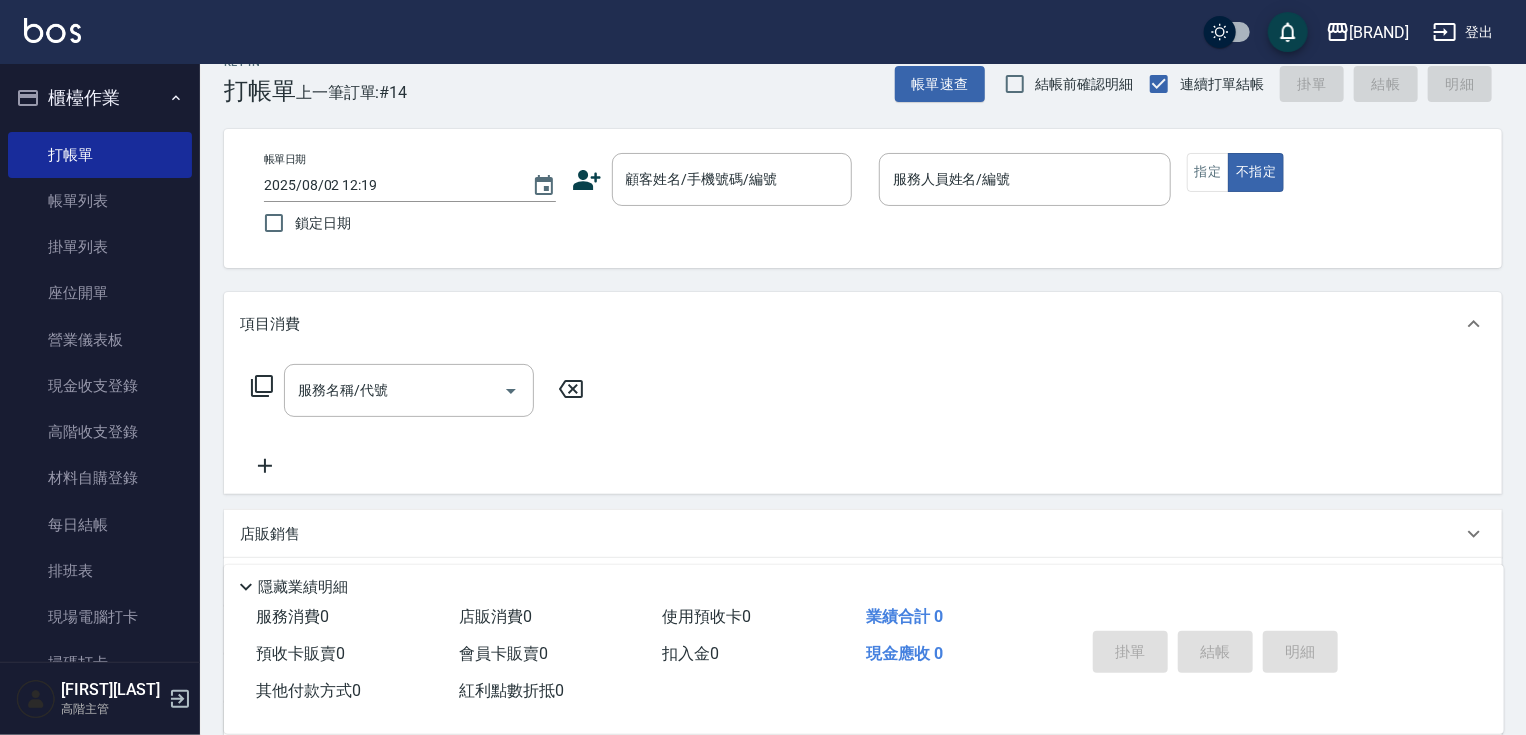 drag, startPoint x: 200, startPoint y: 391, endPoint x: 199, endPoint y: 440, distance: 49.010204 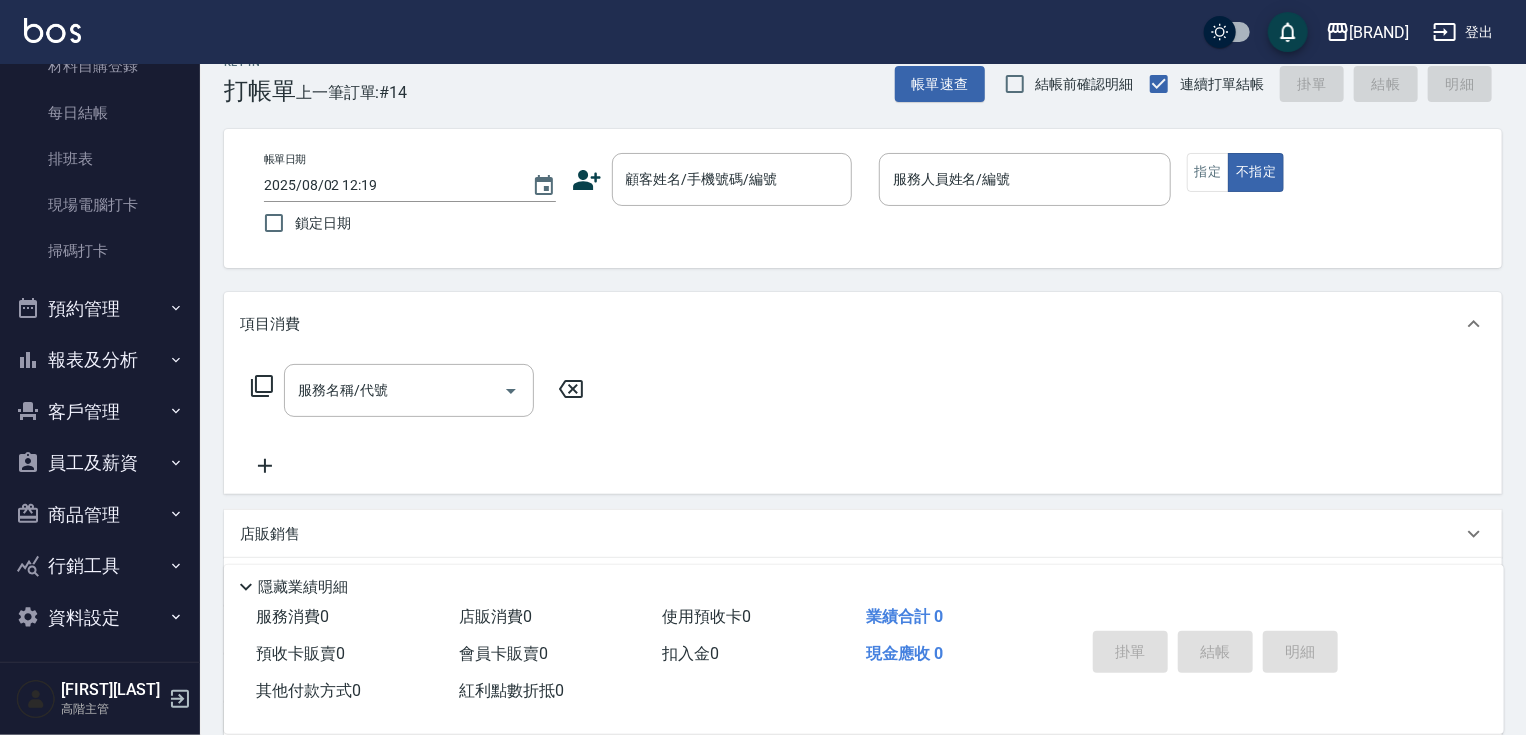 scroll, scrollTop: 415, scrollLeft: 0, axis: vertical 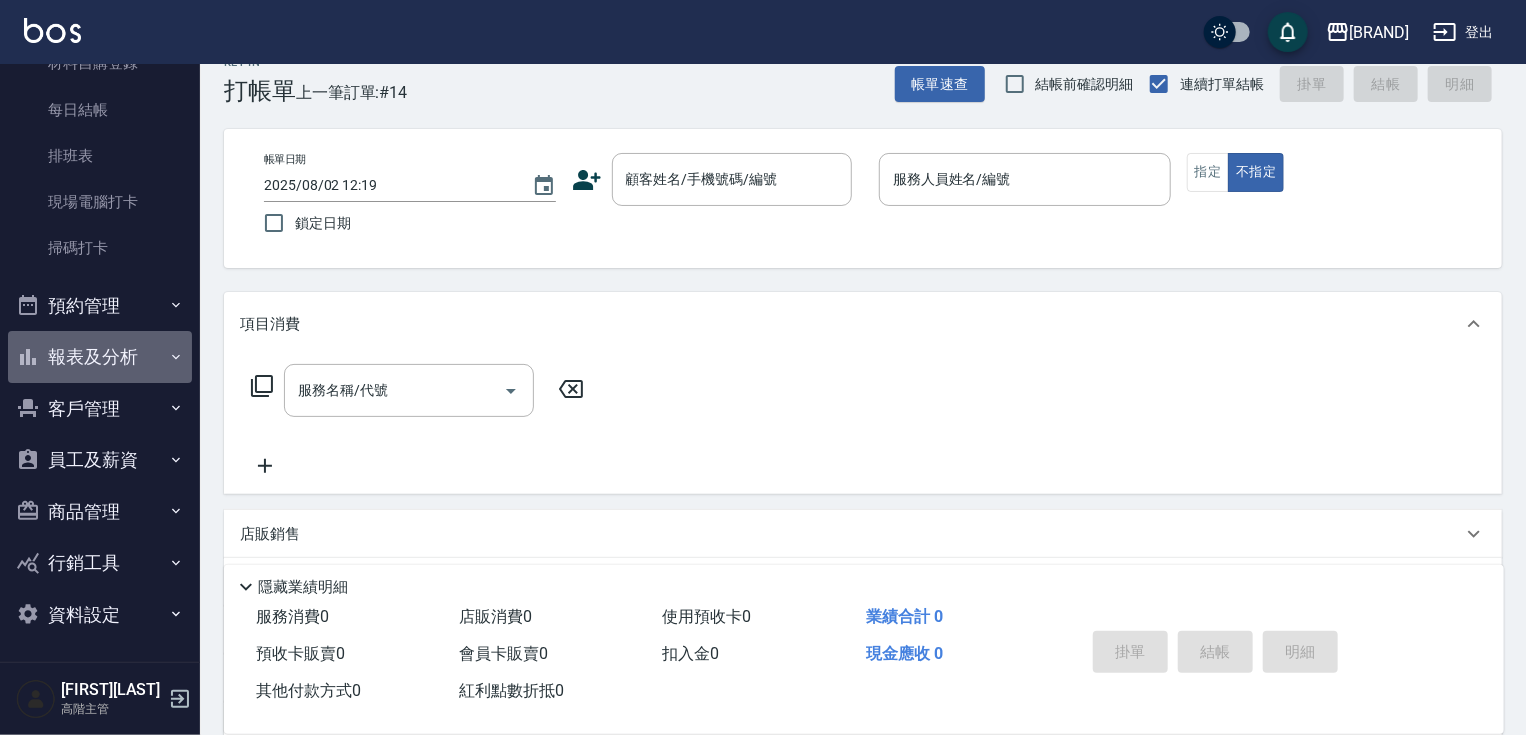 click on "報表及分析" at bounding box center (100, 357) 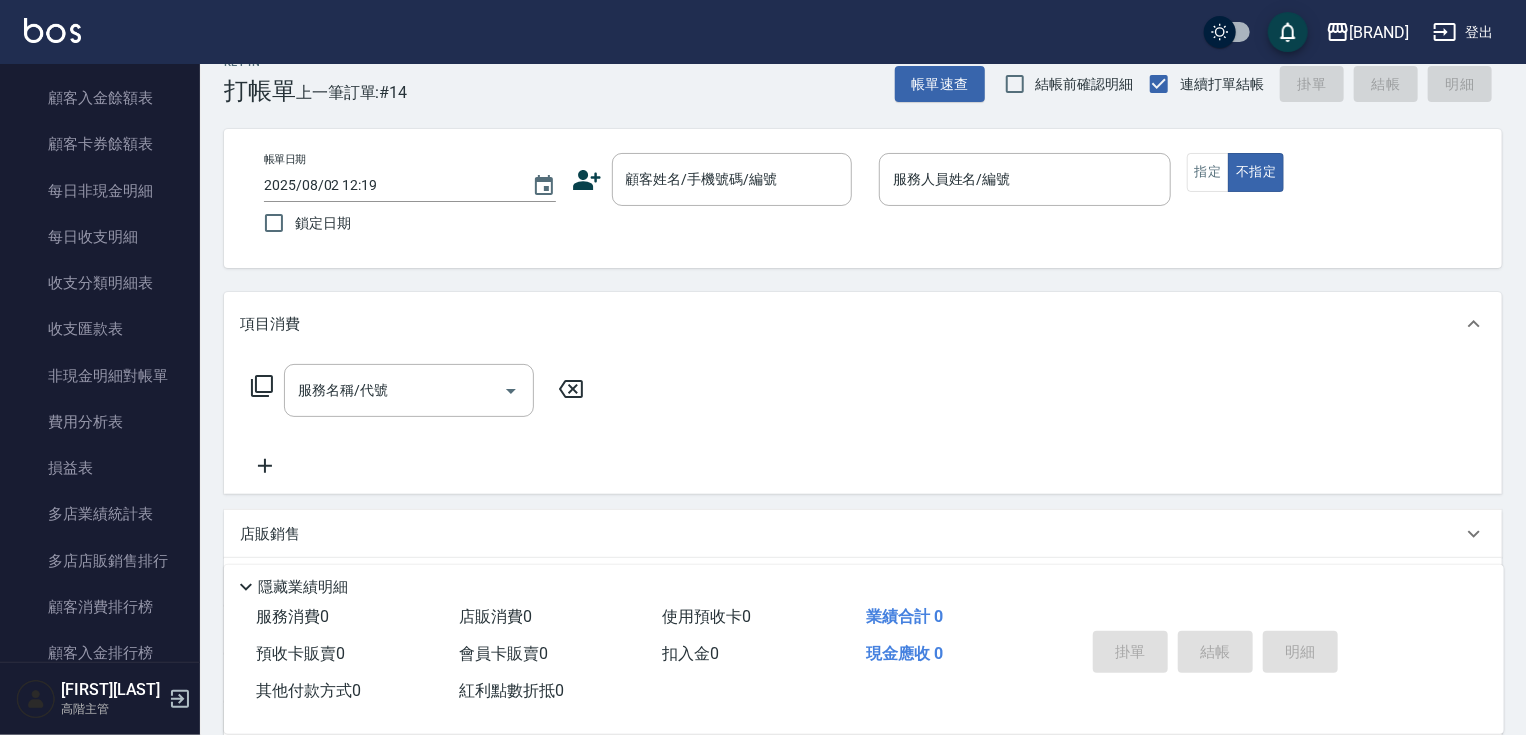 scroll, scrollTop: 2421, scrollLeft: 0, axis: vertical 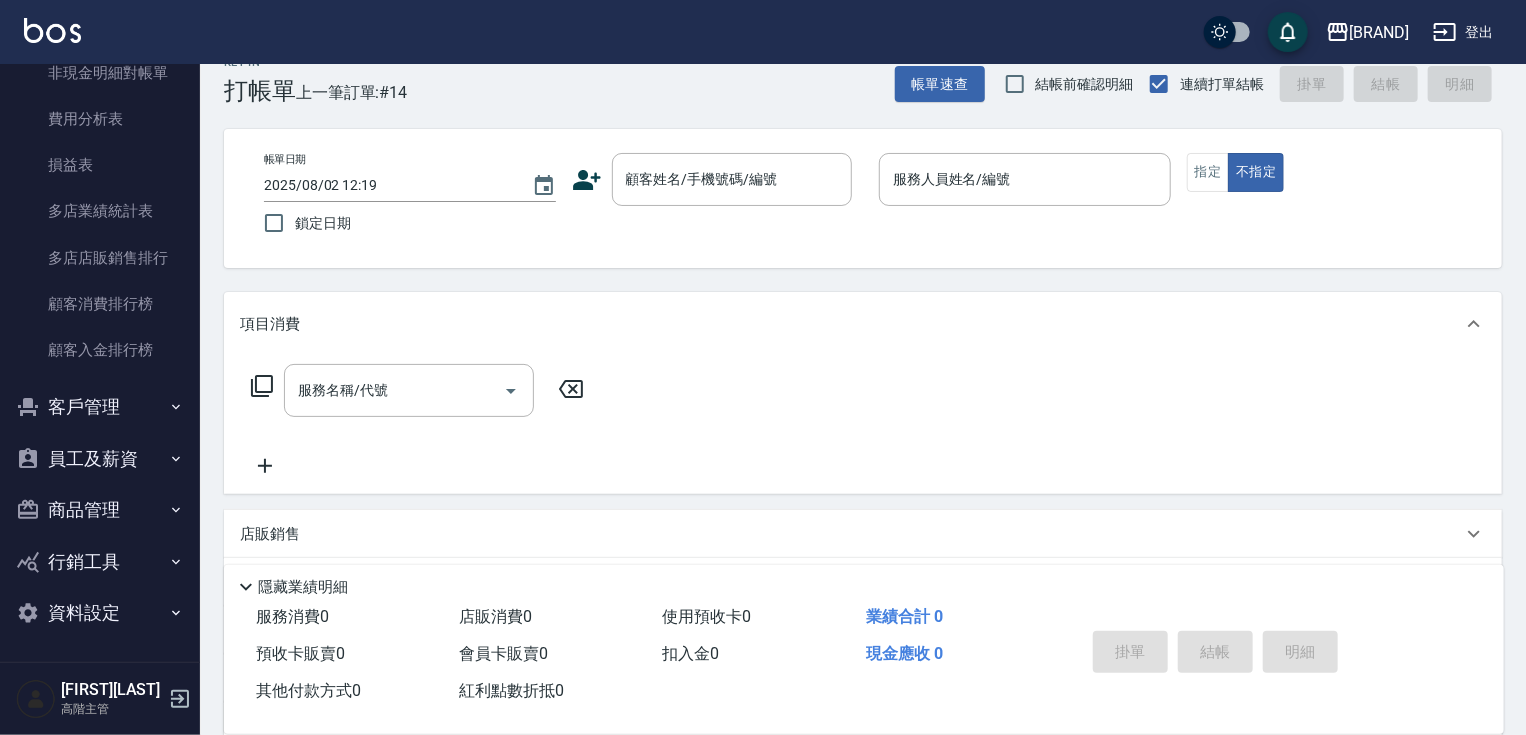drag, startPoint x: 200, startPoint y: 575, endPoint x: 200, endPoint y: 548, distance: 27 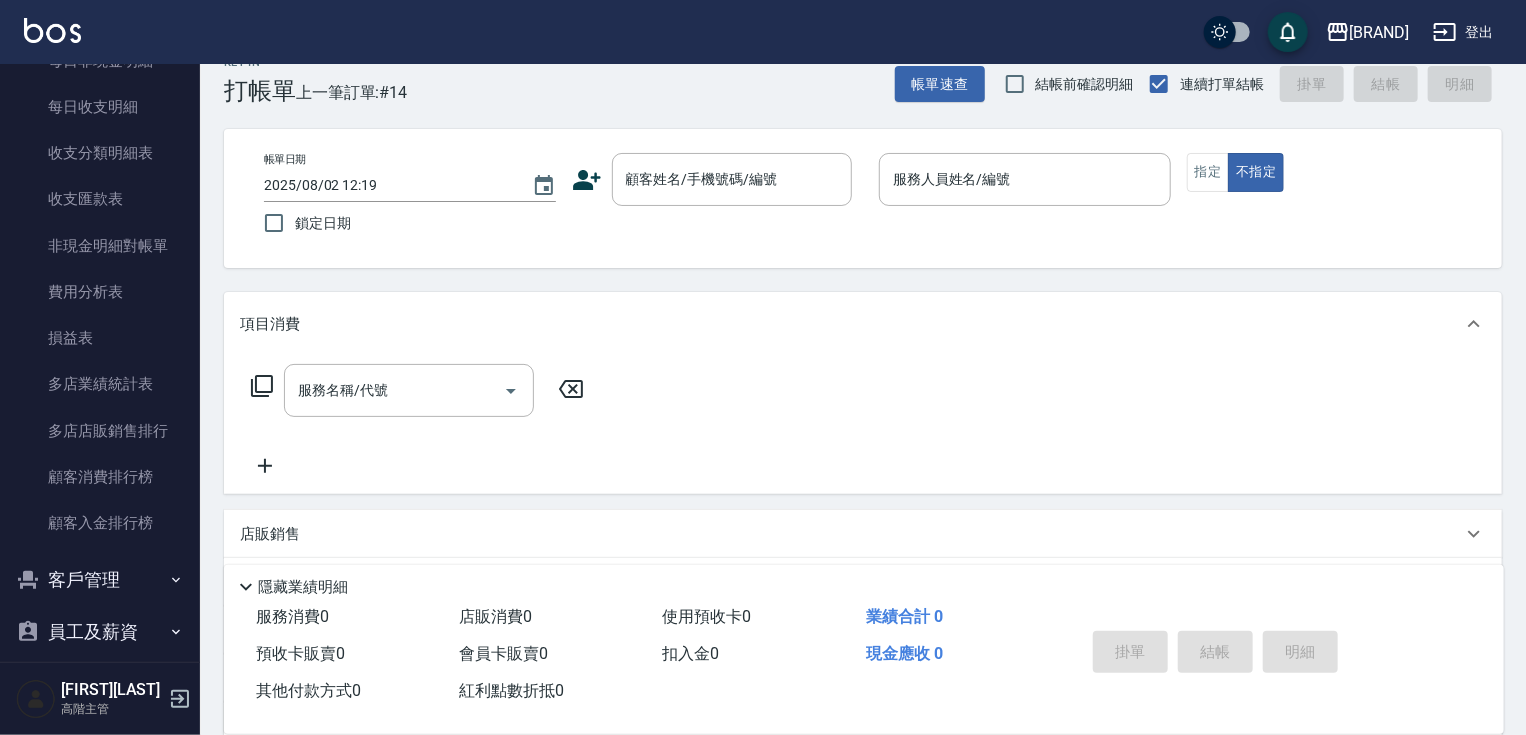 scroll, scrollTop: 2139, scrollLeft: 0, axis: vertical 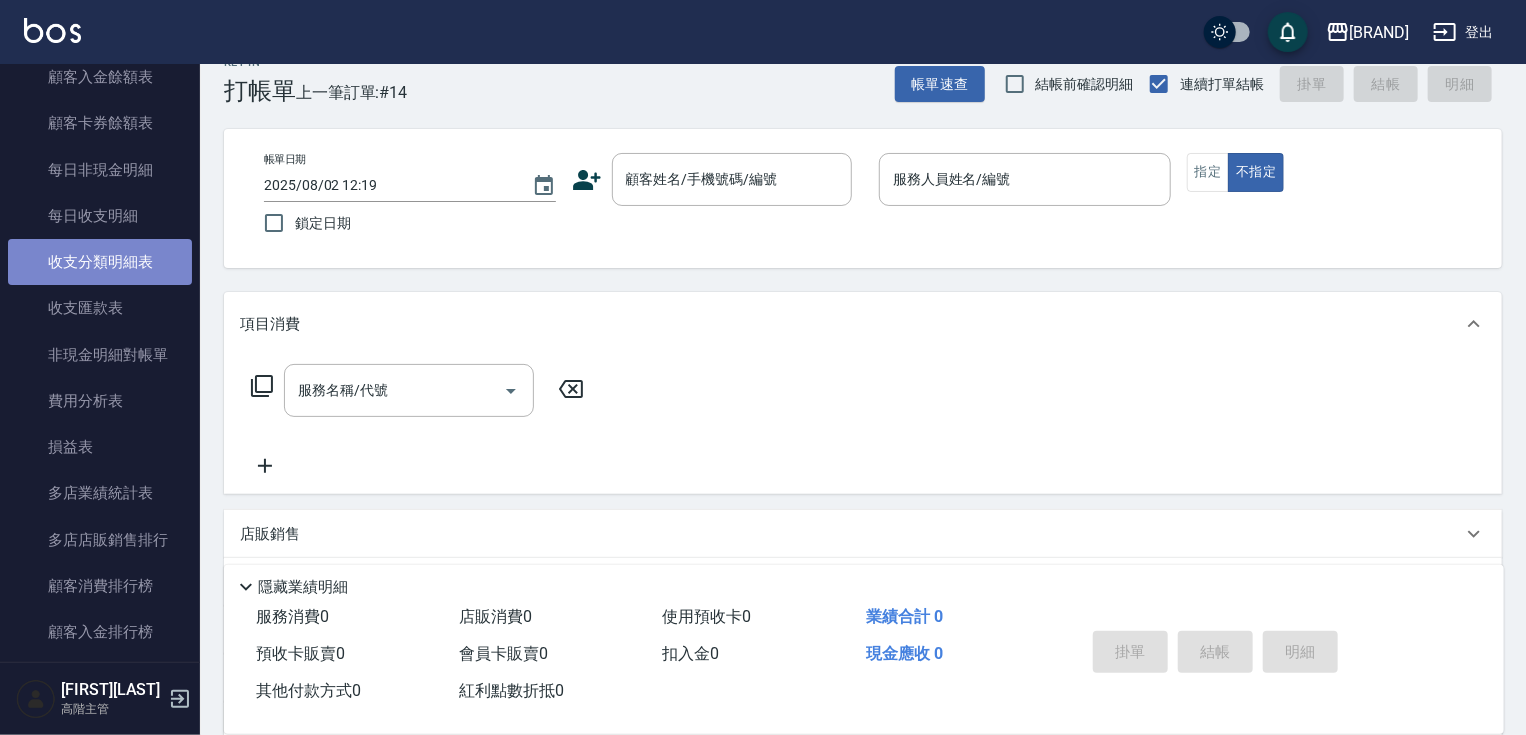 click on "收支分類明細表" at bounding box center [100, 262] 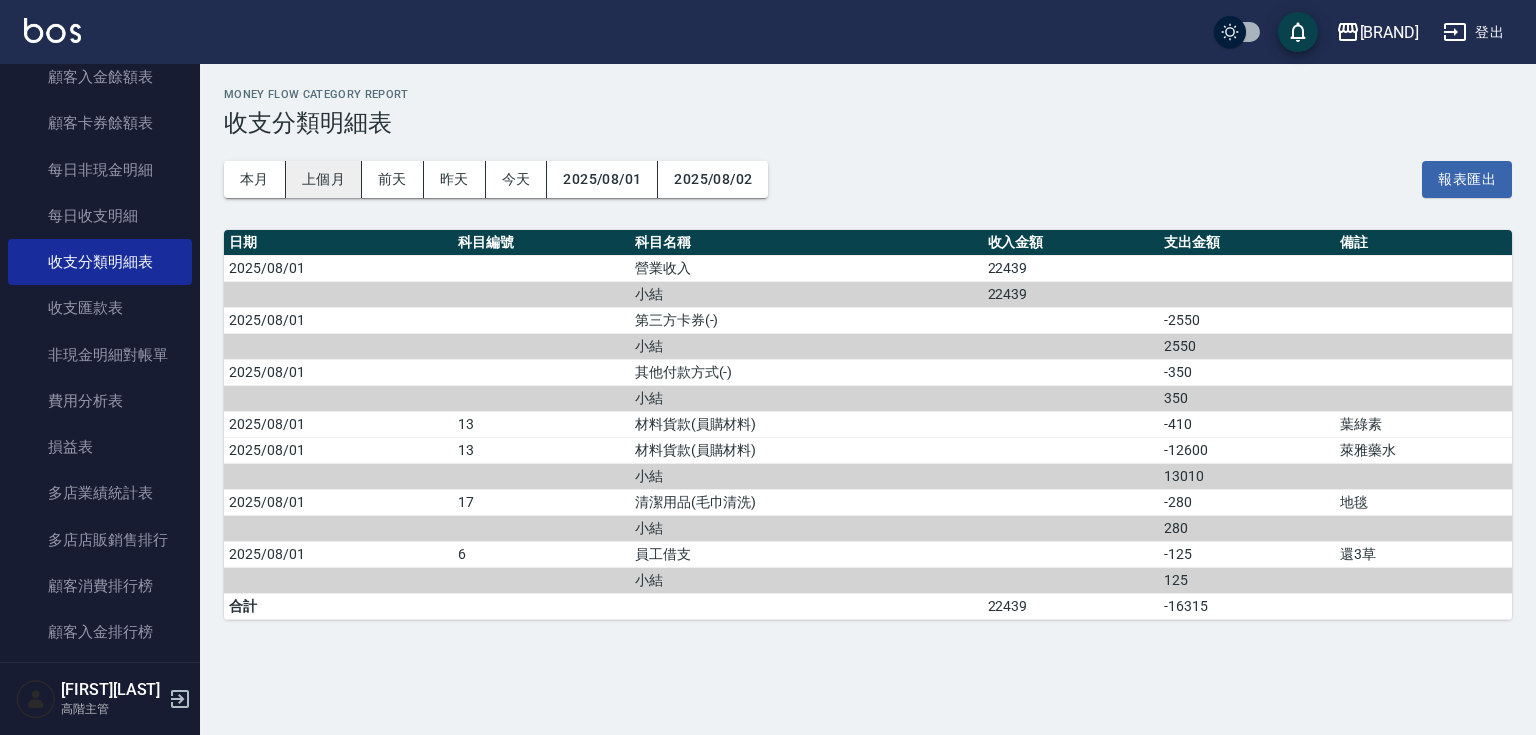 click on "上個月" at bounding box center [324, 179] 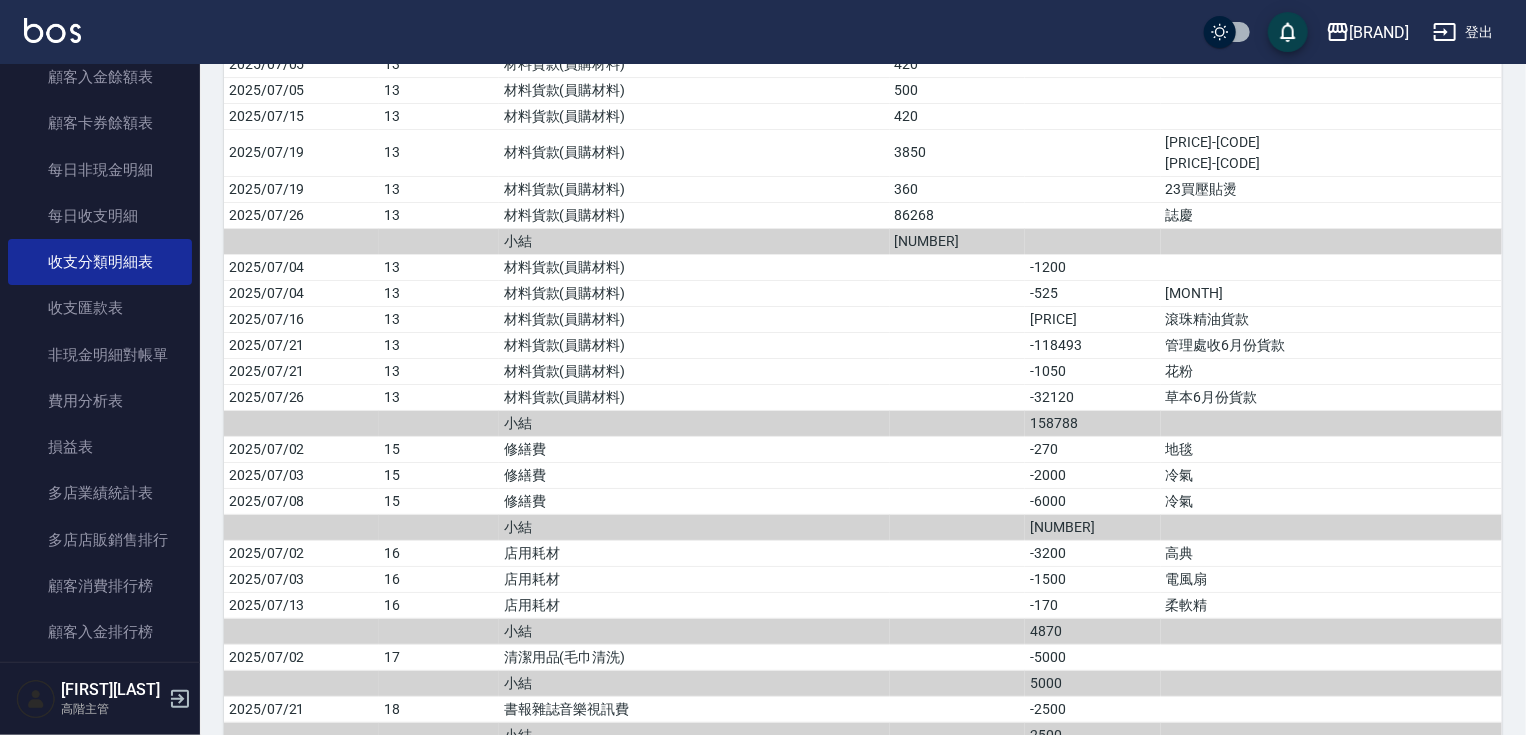 scroll, scrollTop: 3525, scrollLeft: 0, axis: vertical 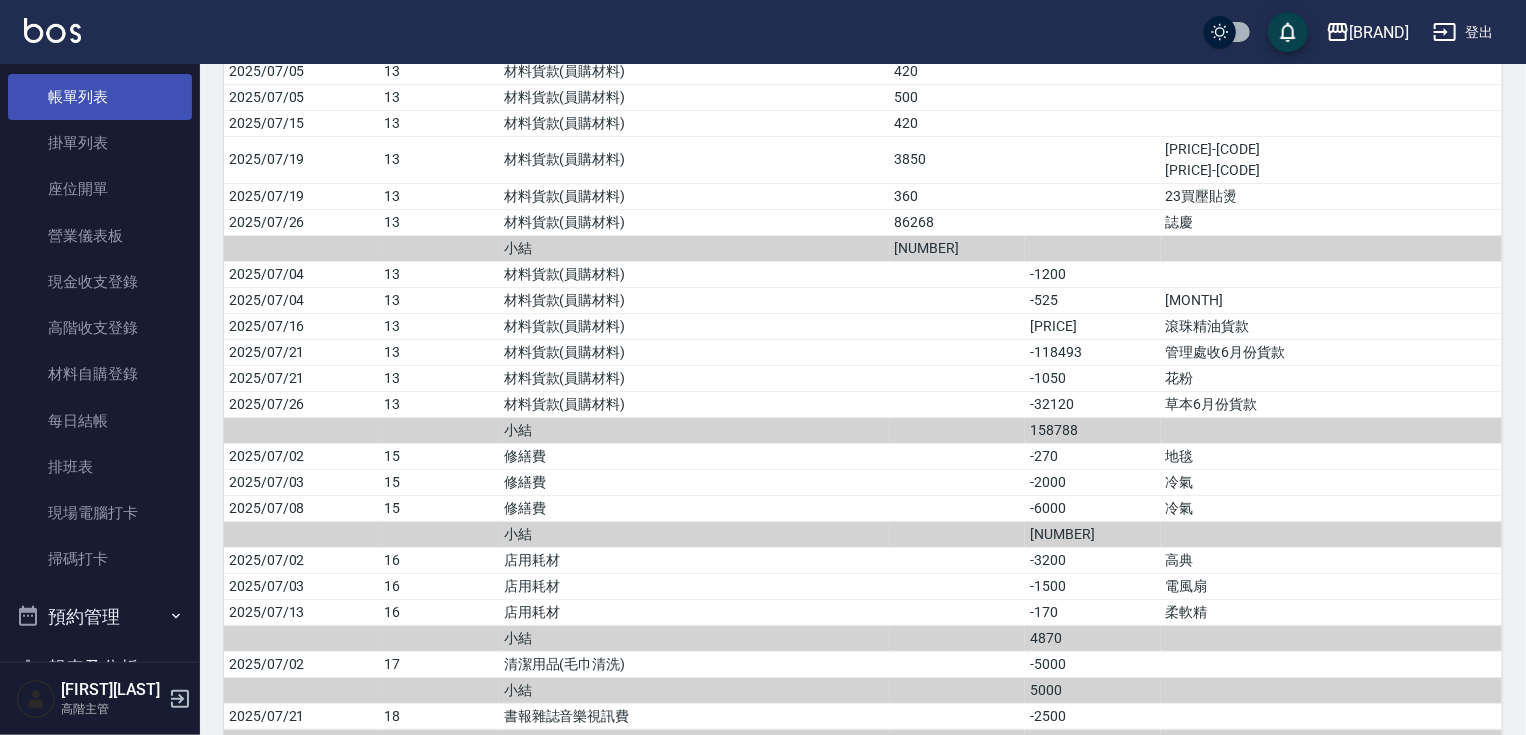 click on "帳單列表" at bounding box center (100, 97) 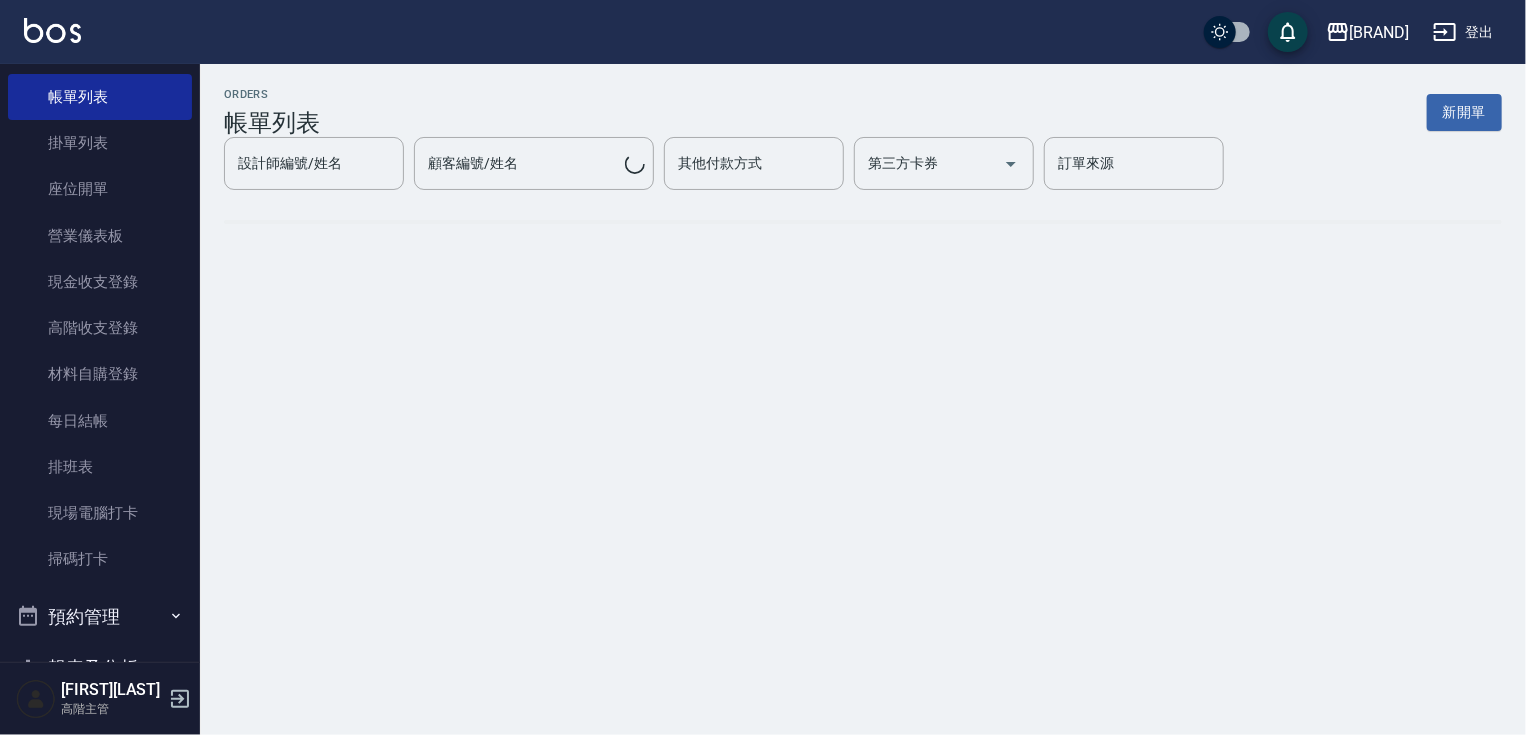 scroll, scrollTop: 0, scrollLeft: 0, axis: both 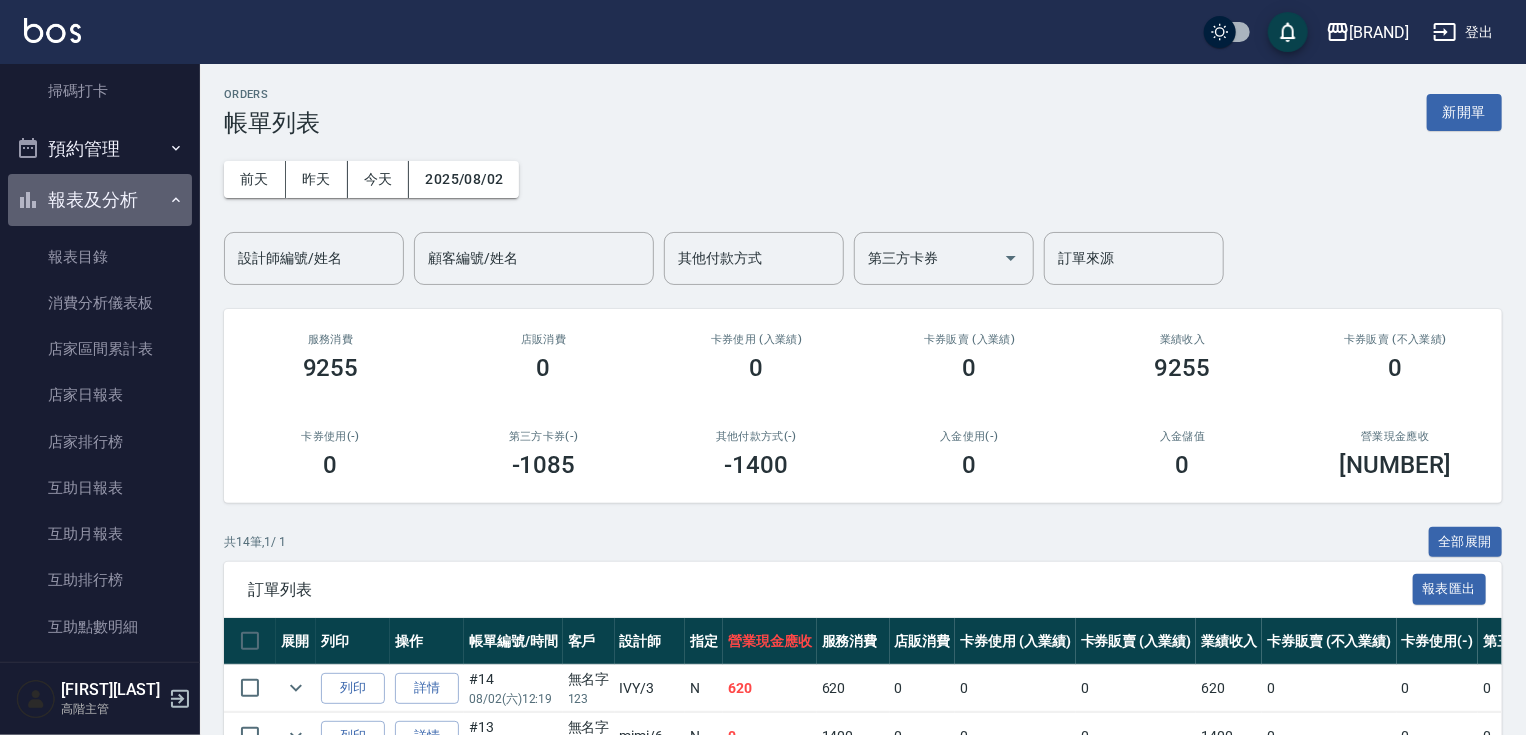 click on "報表及分析" at bounding box center (100, 200) 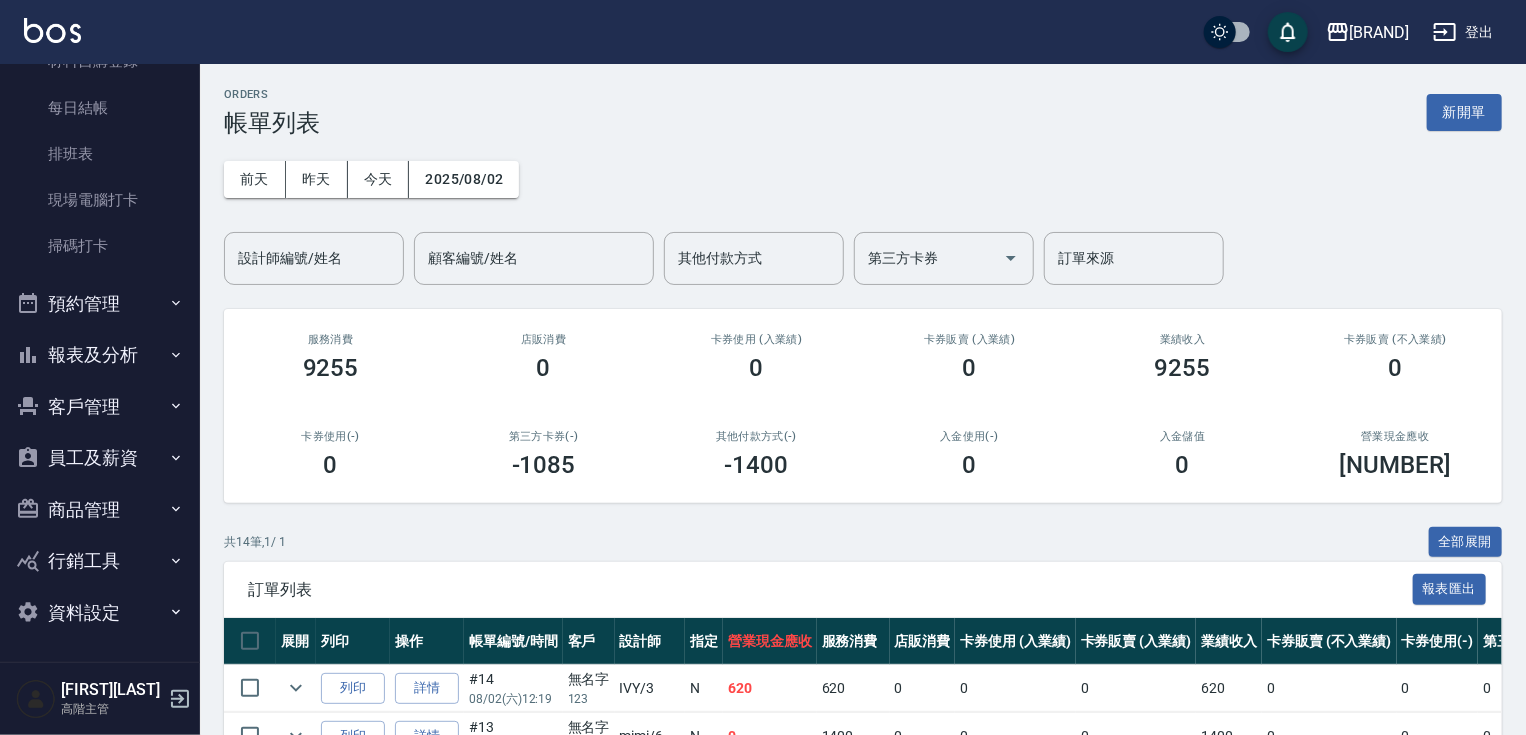 scroll, scrollTop: 416, scrollLeft: 0, axis: vertical 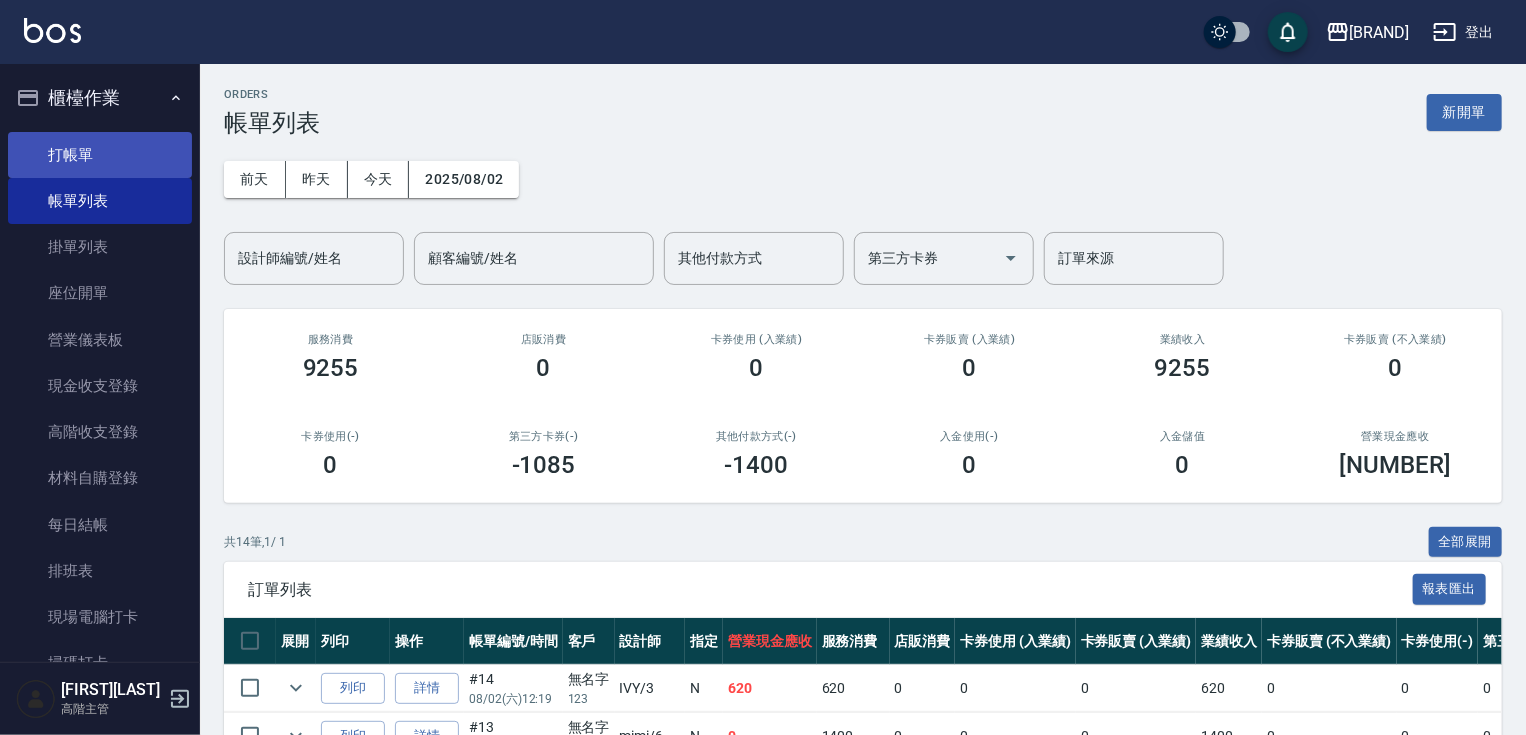 click on "打帳單" at bounding box center [100, 155] 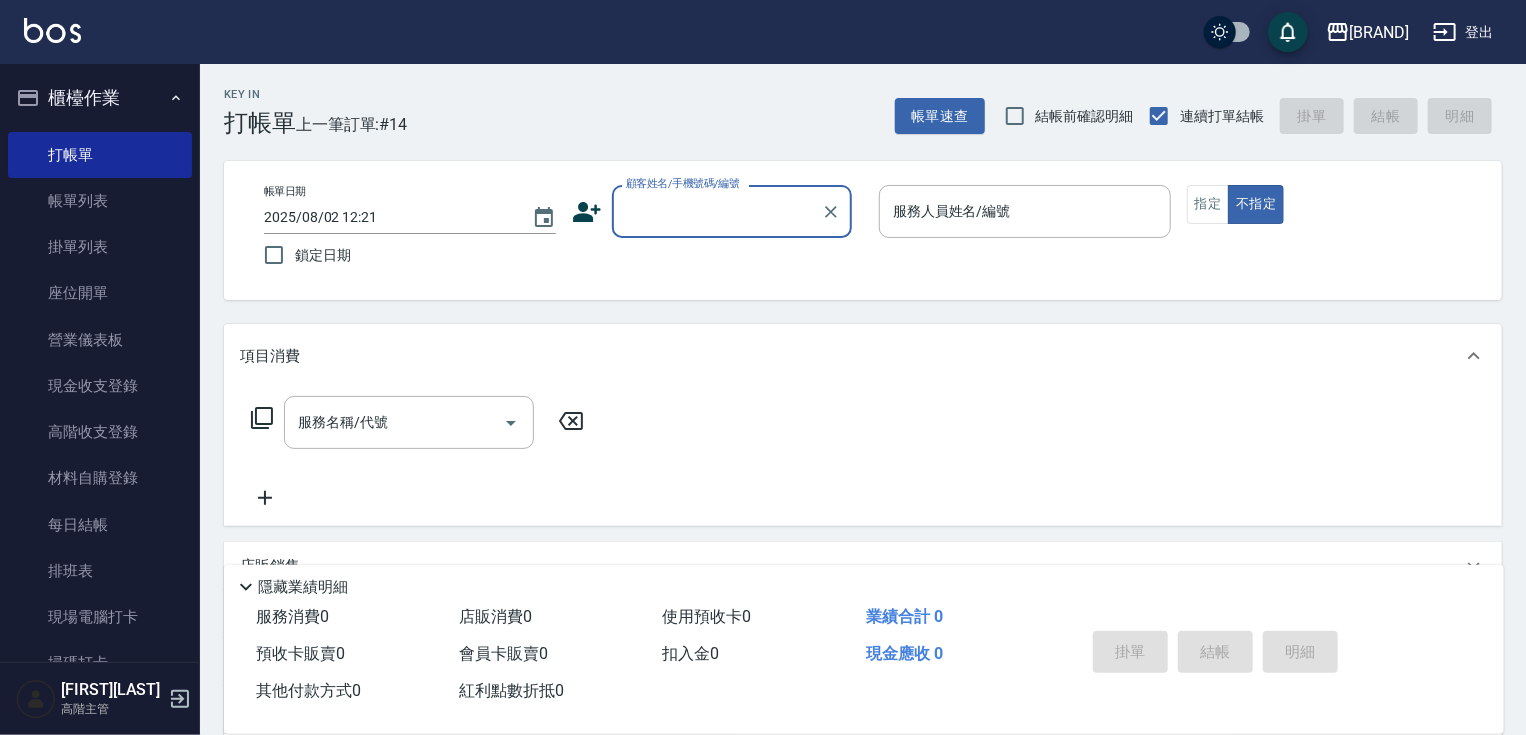 scroll, scrollTop: 184, scrollLeft: 0, axis: vertical 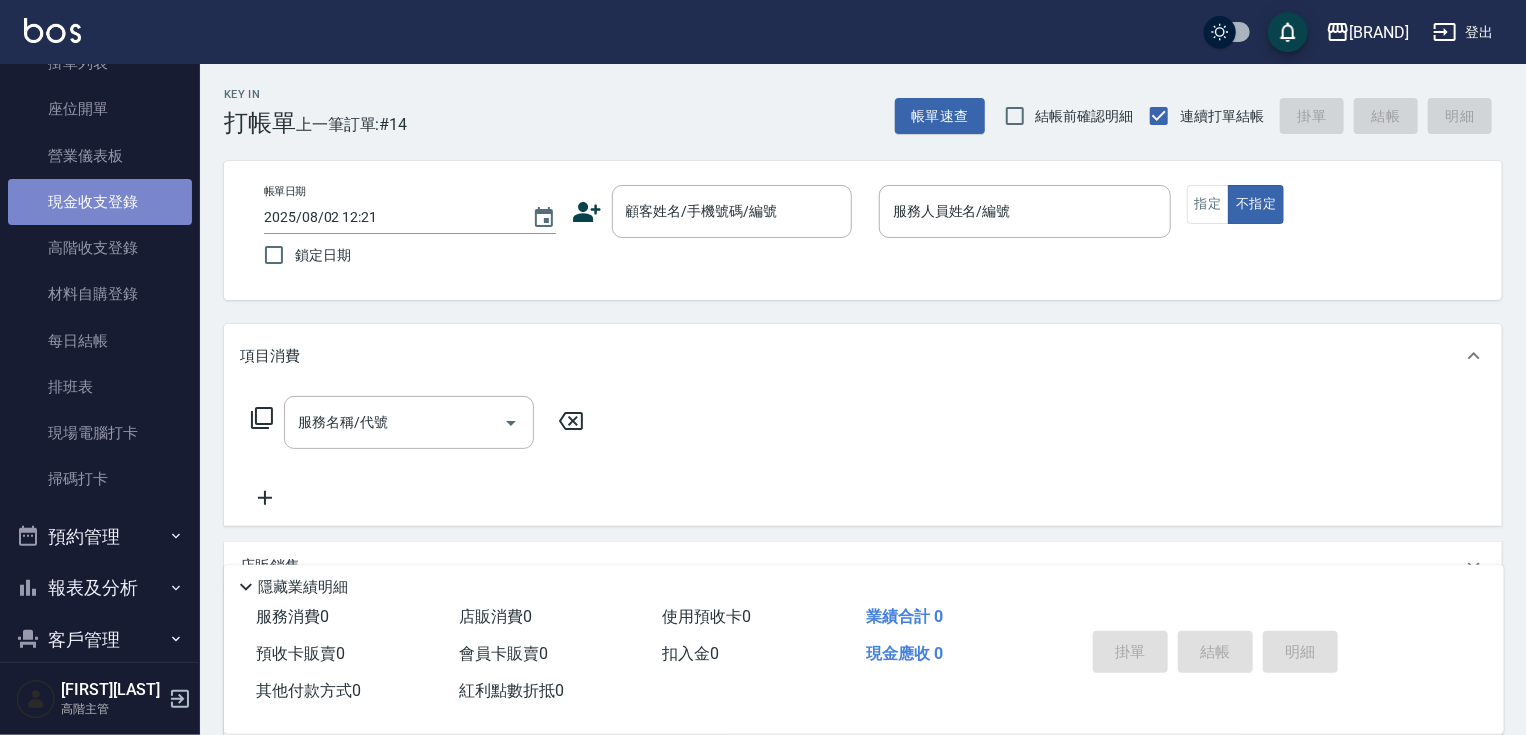 click on "現金收支登錄" at bounding box center [100, 202] 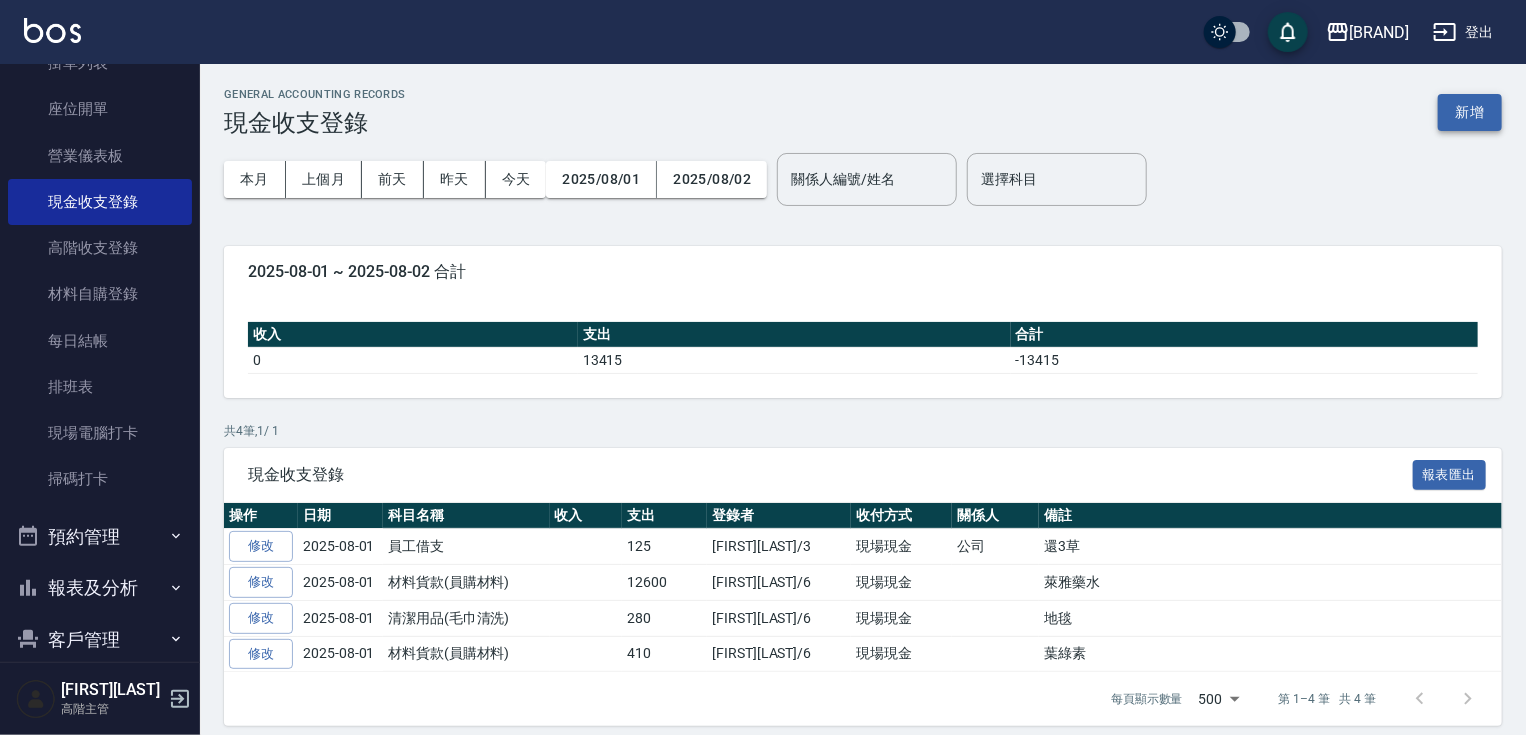 click on "新增" at bounding box center (1470, 112) 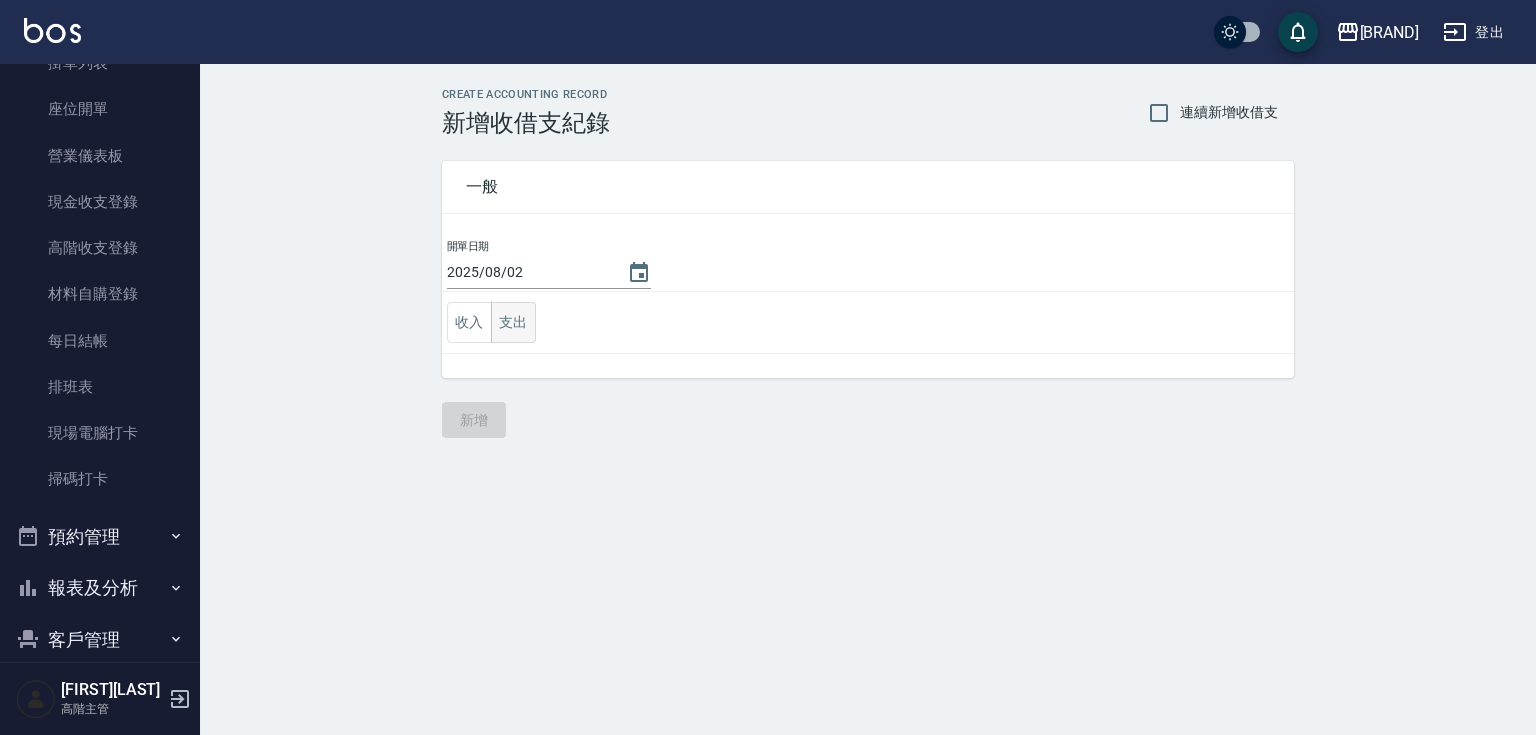 click on "支出" at bounding box center (513, 322) 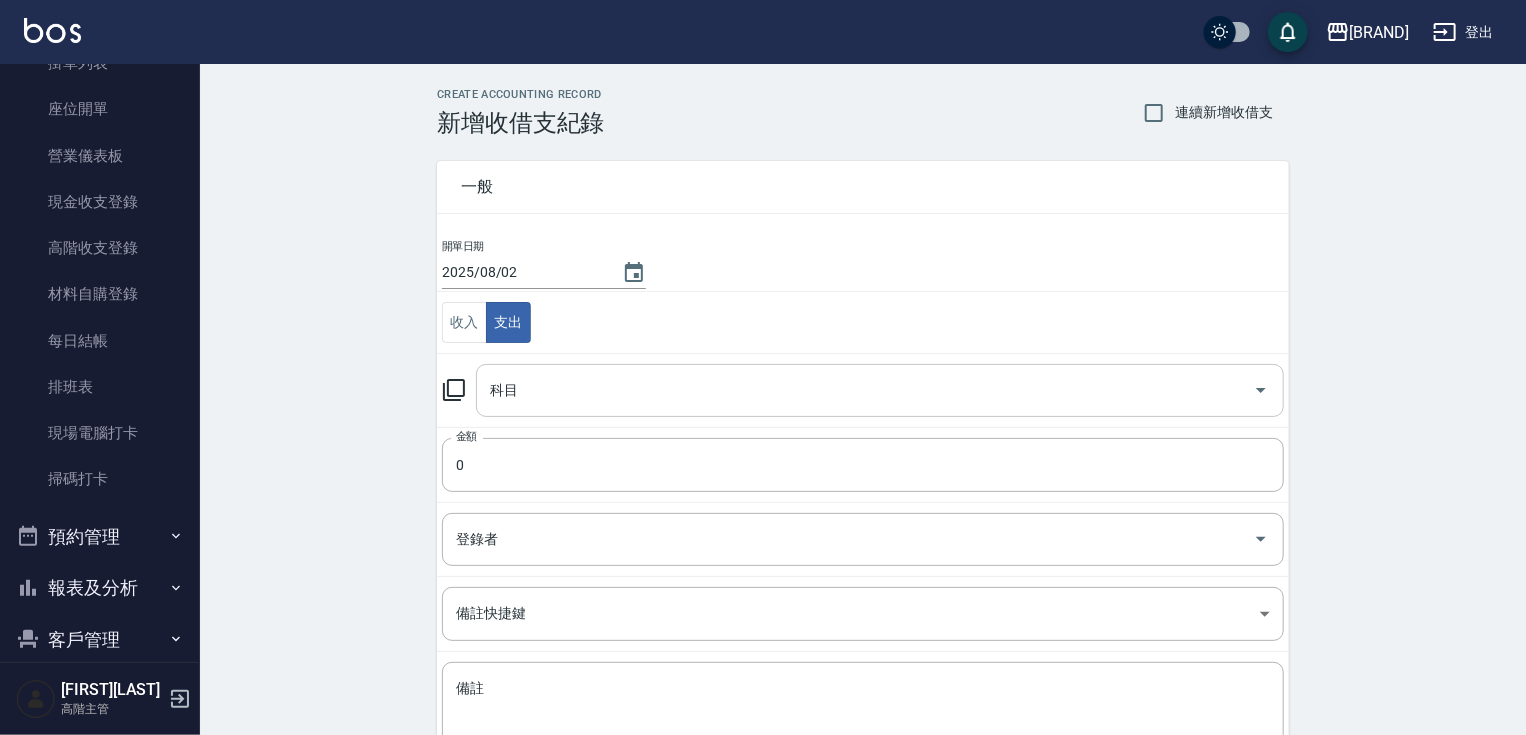 click on "科目" at bounding box center [865, 390] 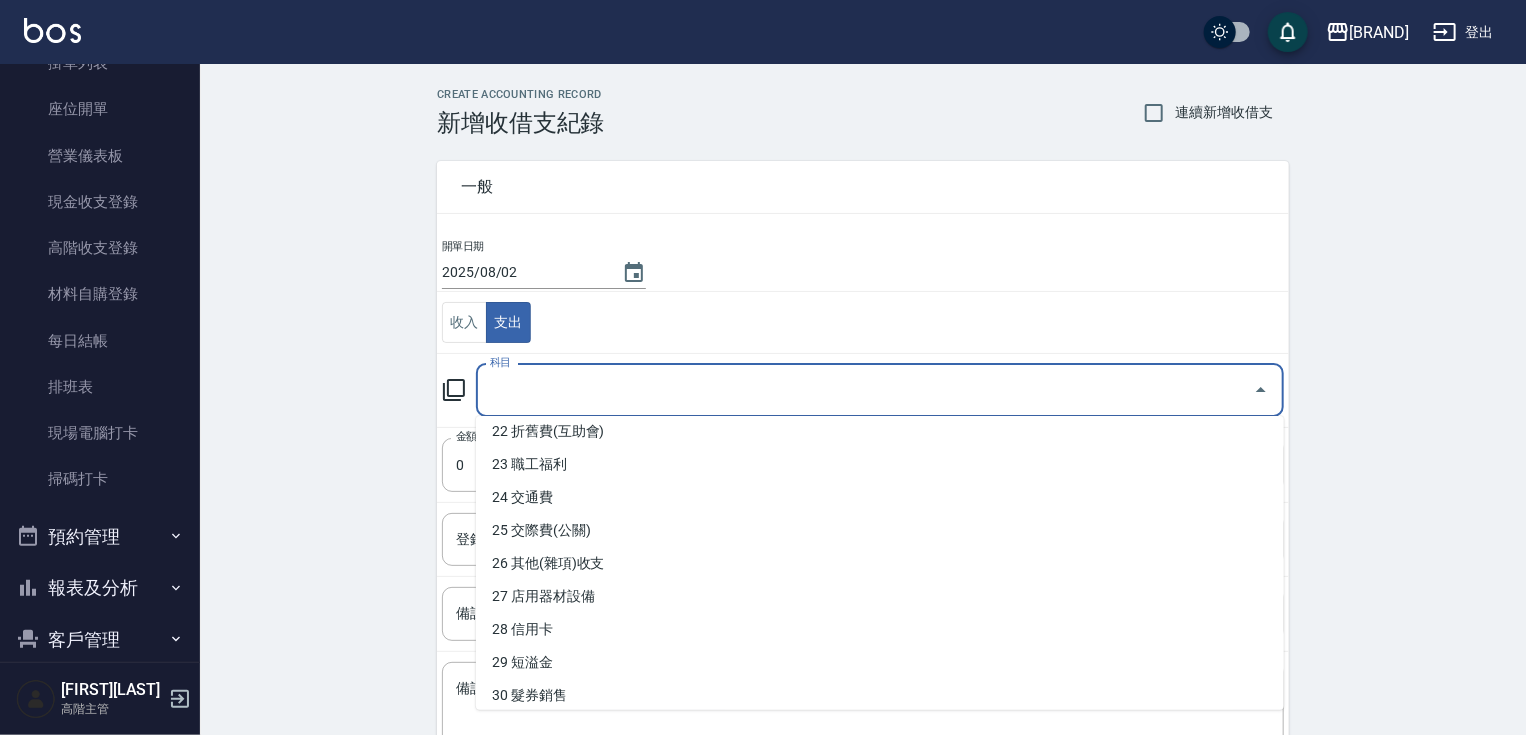 scroll, scrollTop: 741, scrollLeft: 0, axis: vertical 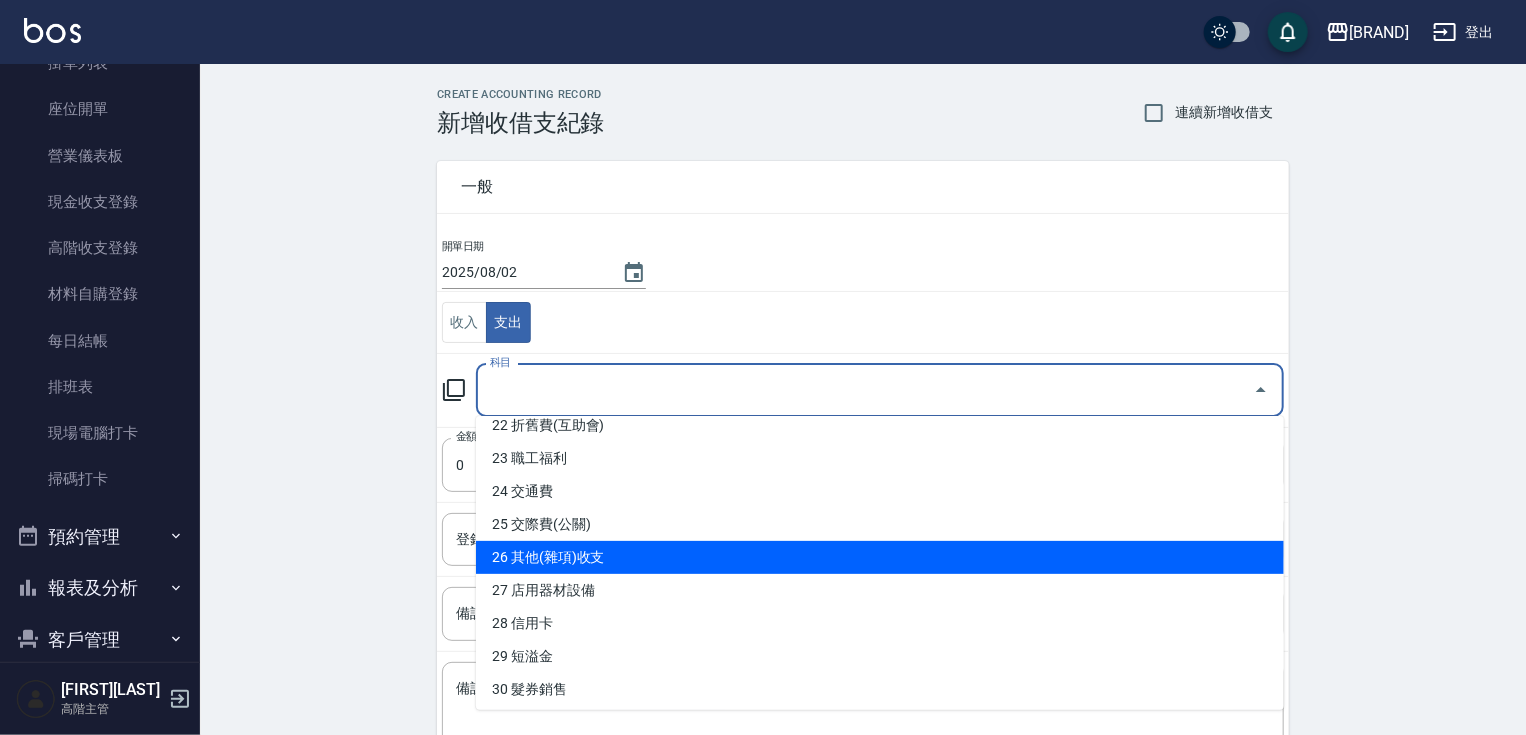 click on "26 其他(雜項)收支" at bounding box center [880, 557] 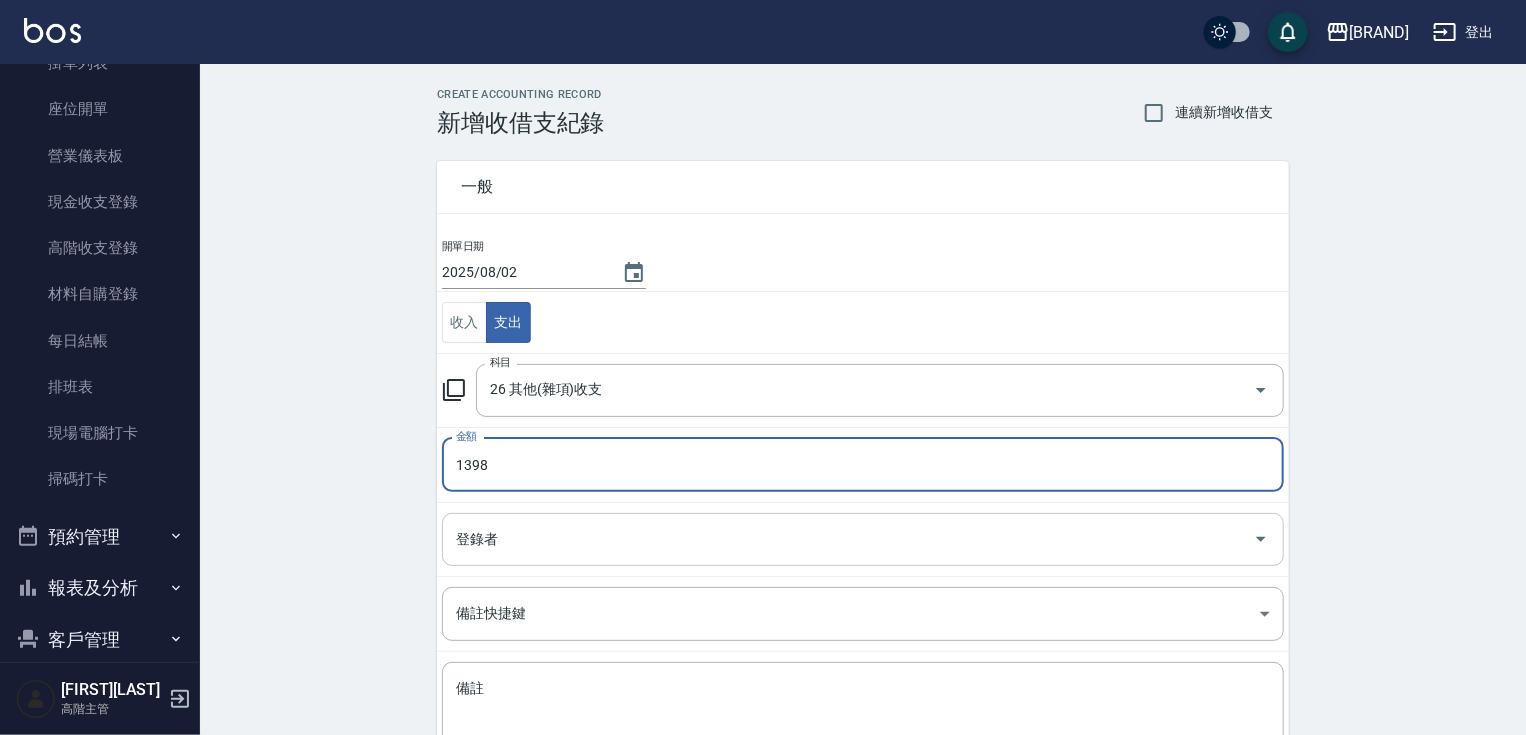 type on "1398" 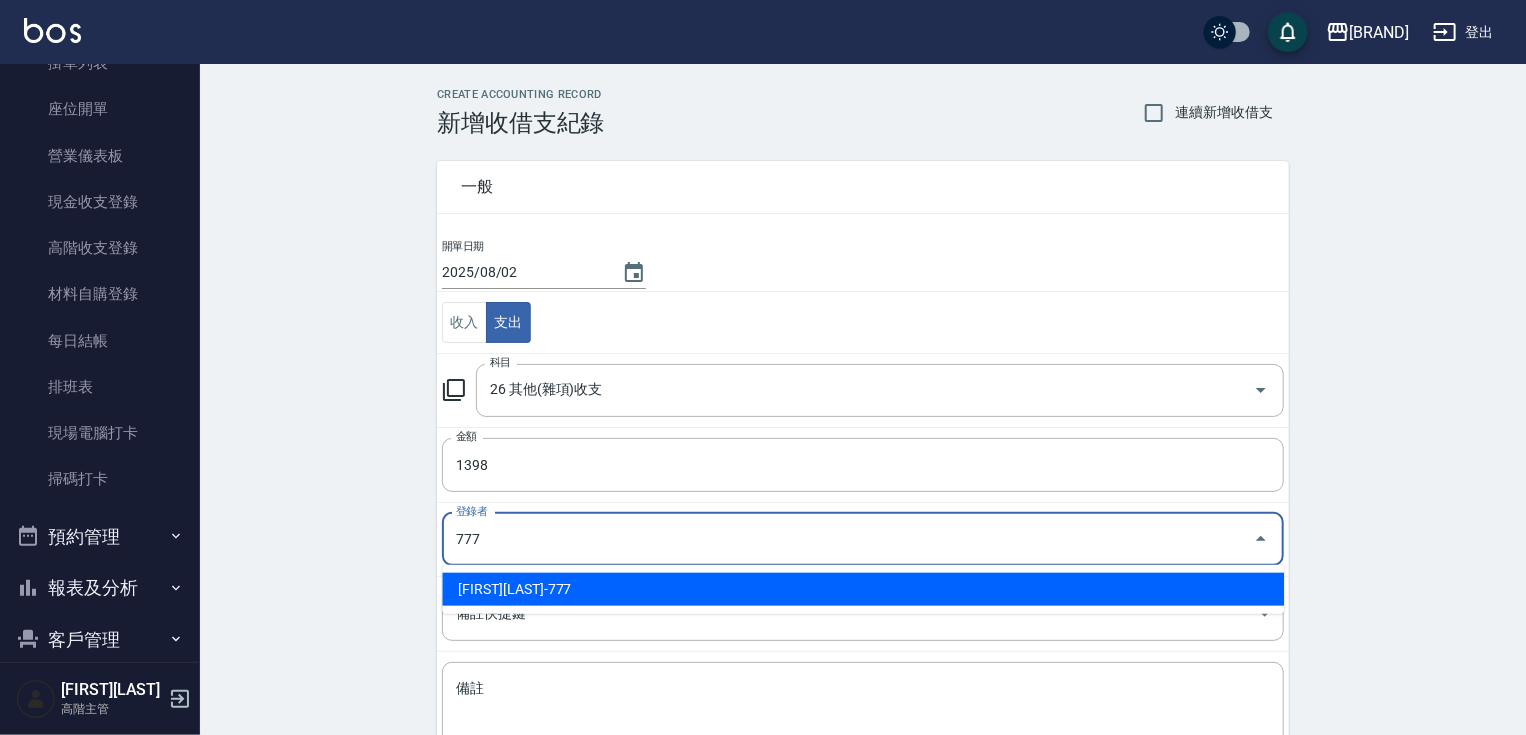 type on "[FIRST][LAST]-777" 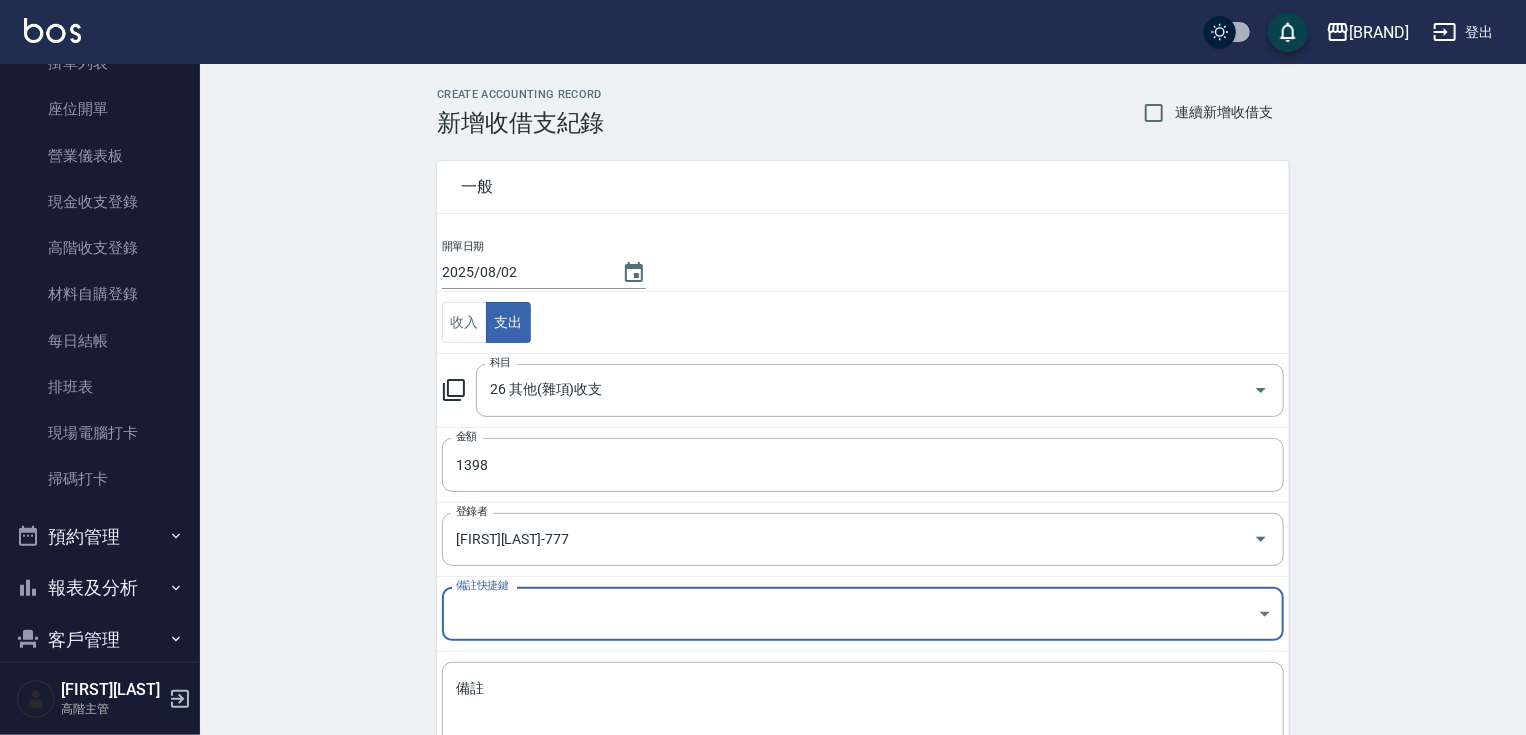 scroll, scrollTop: 145, scrollLeft: 0, axis: vertical 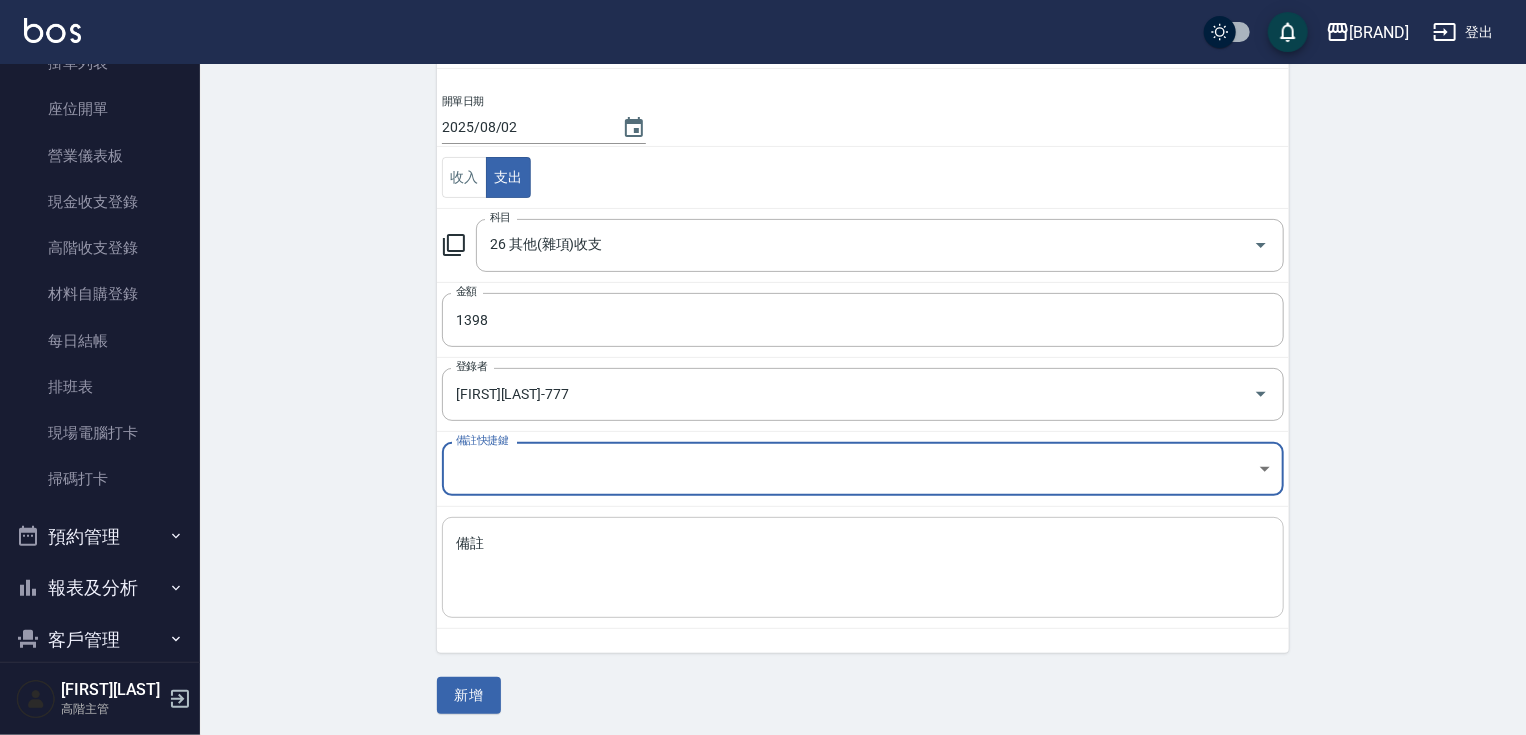 click on "備註" at bounding box center (863, 568) 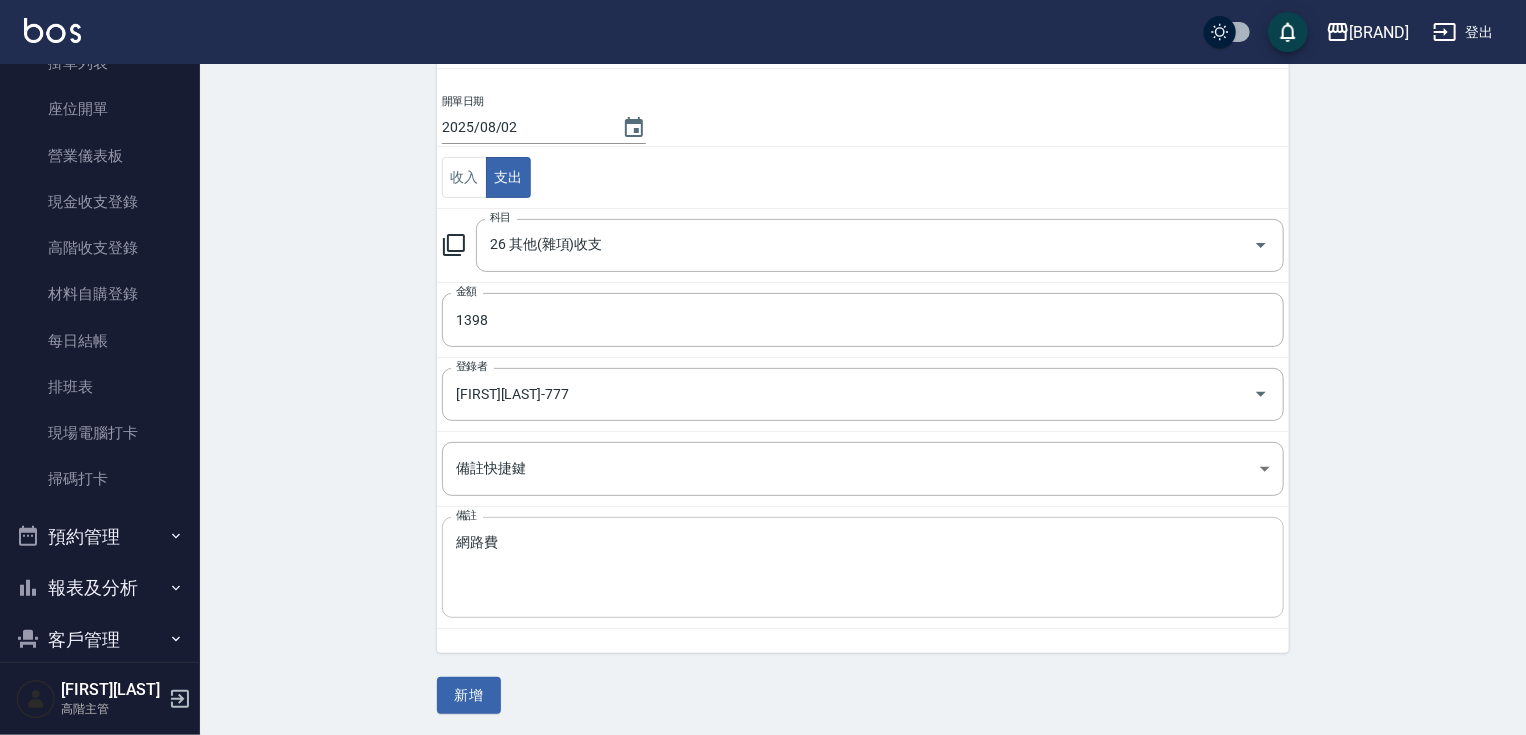 click on "網路費 x 備註" at bounding box center [863, 567] 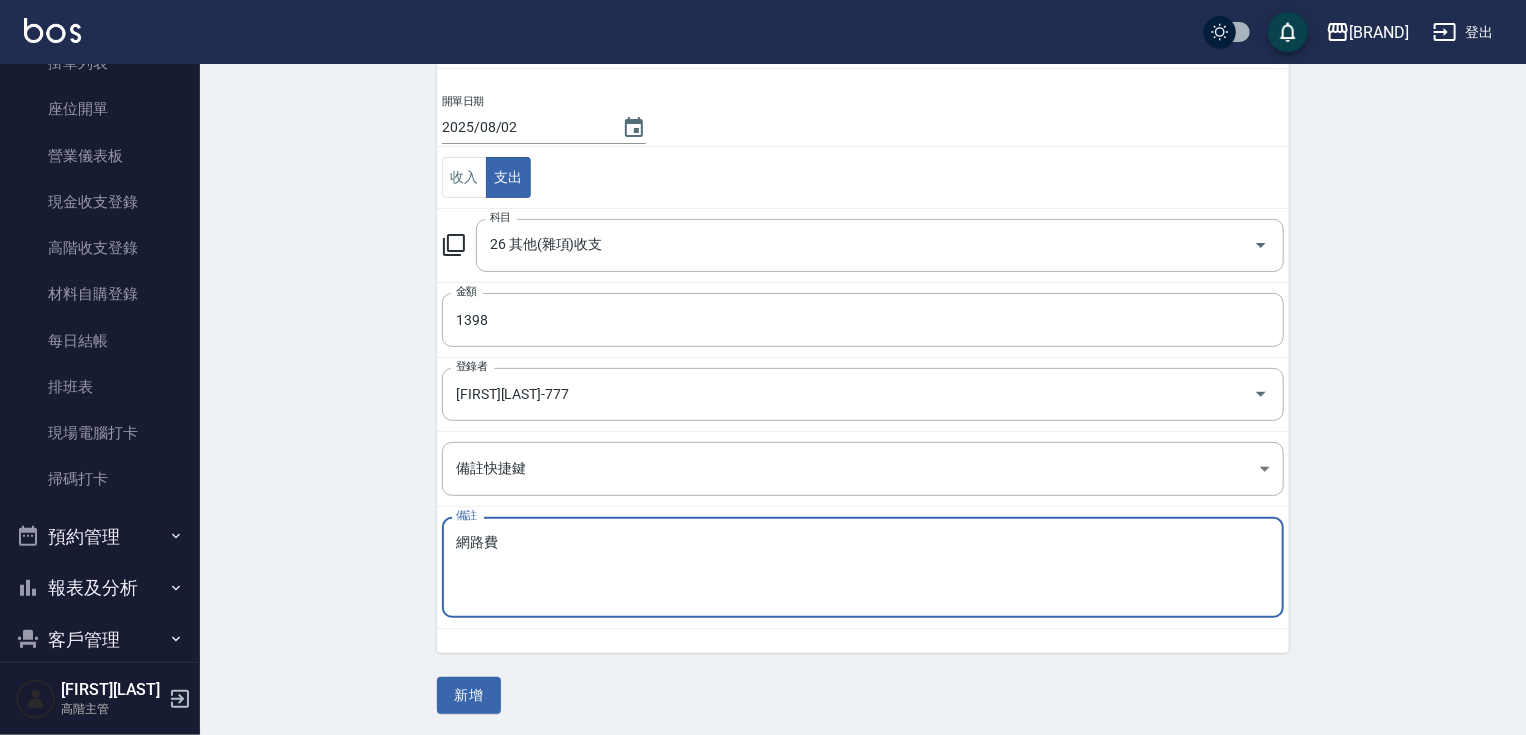 click on "網路費 x 備註" at bounding box center [863, 567] 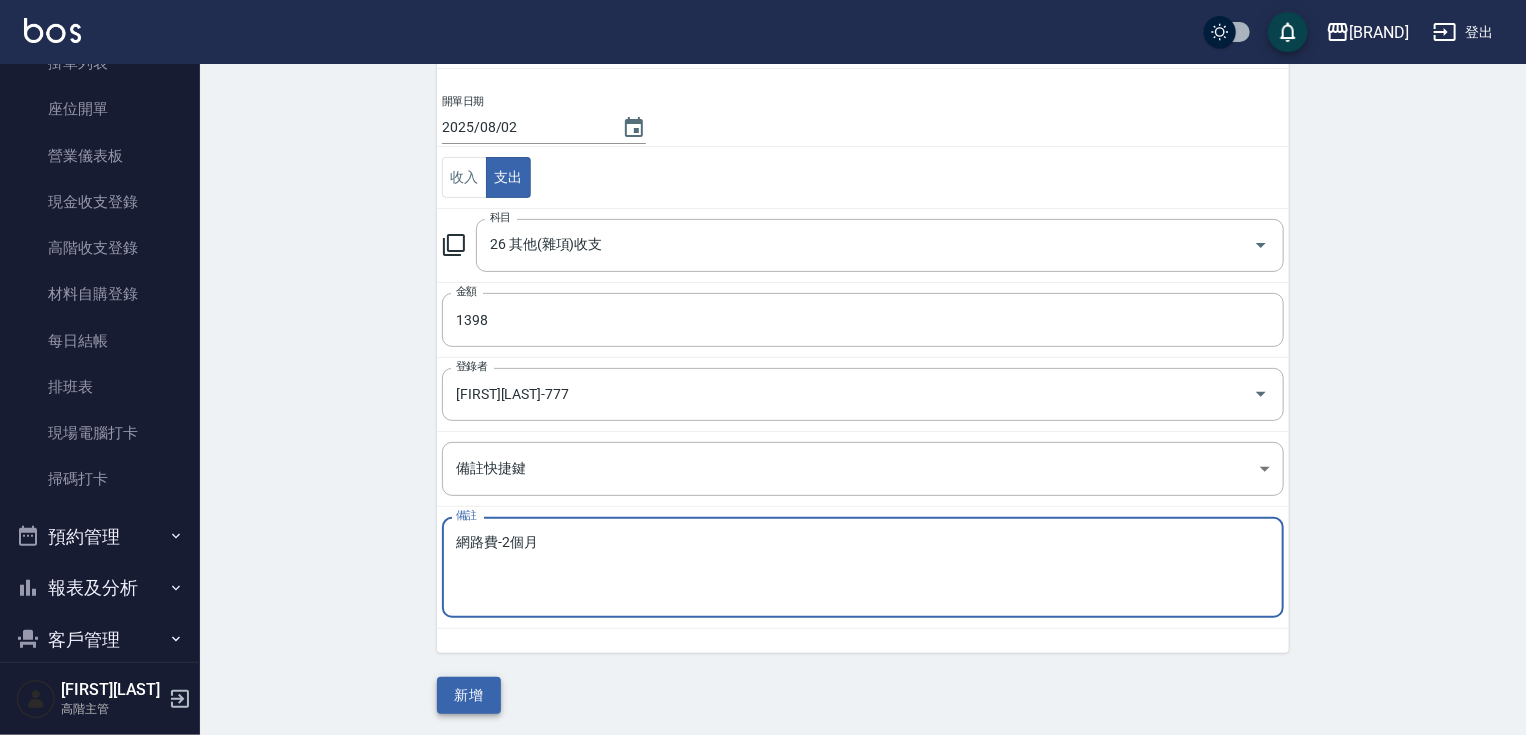 type on "網路費-2個月" 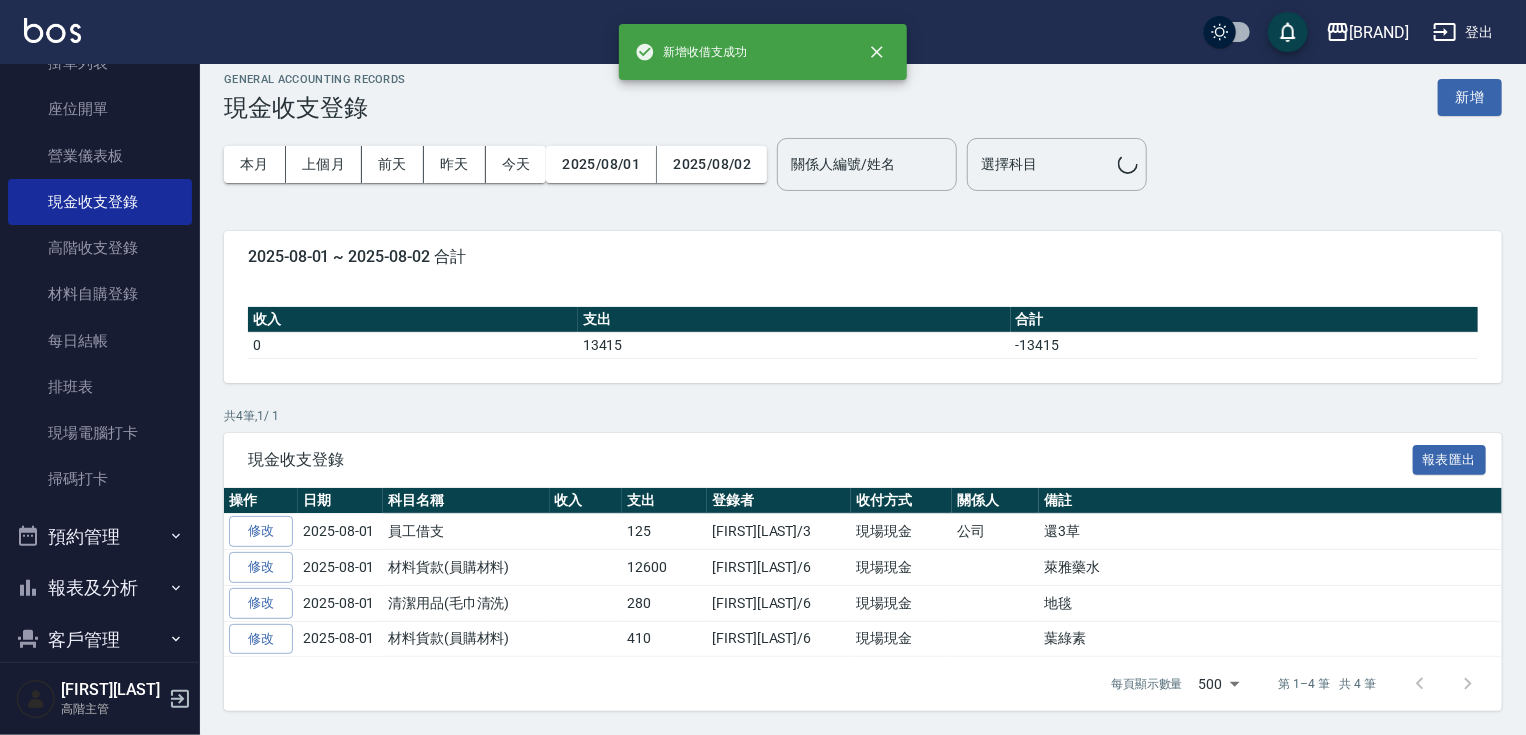 scroll, scrollTop: 0, scrollLeft: 0, axis: both 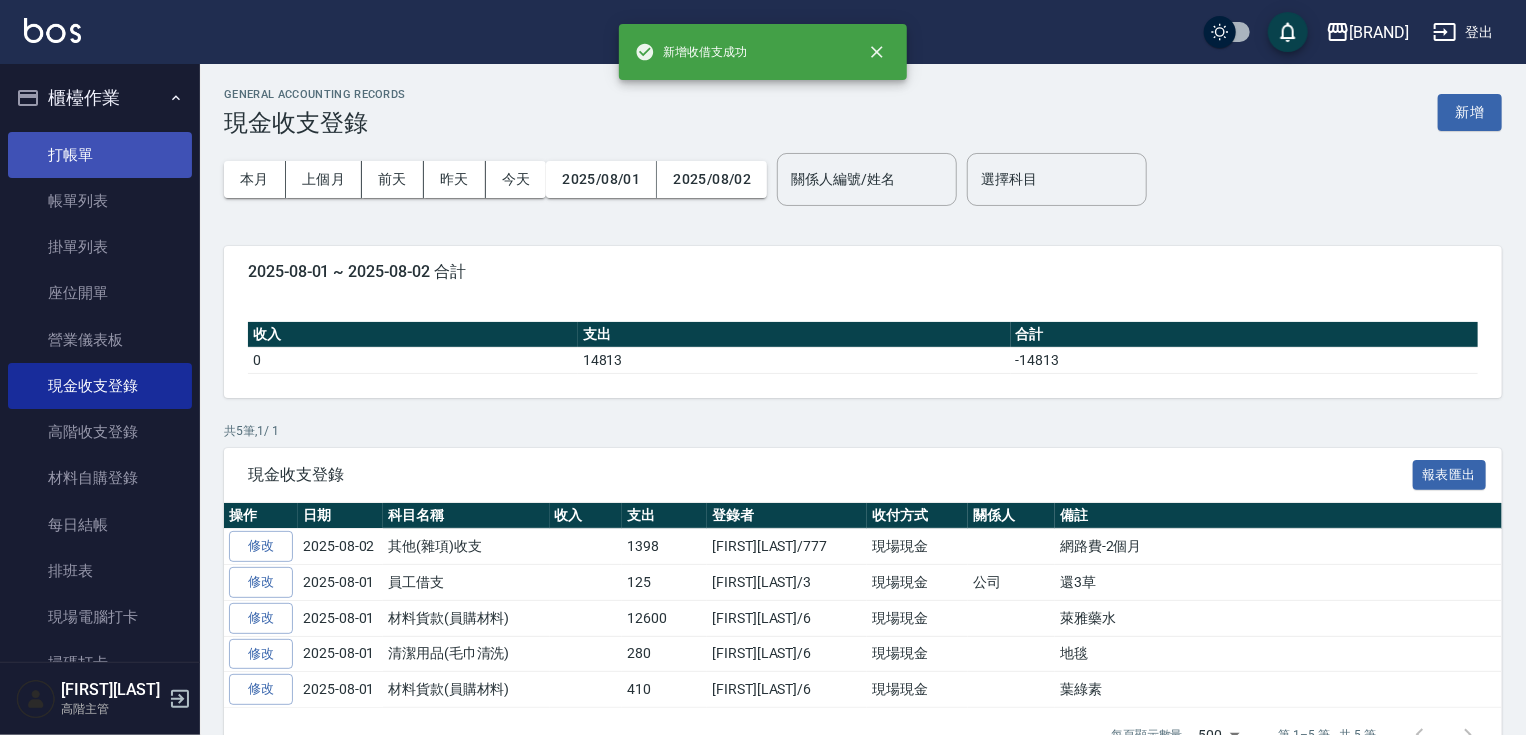 click on "打帳單" at bounding box center [100, 155] 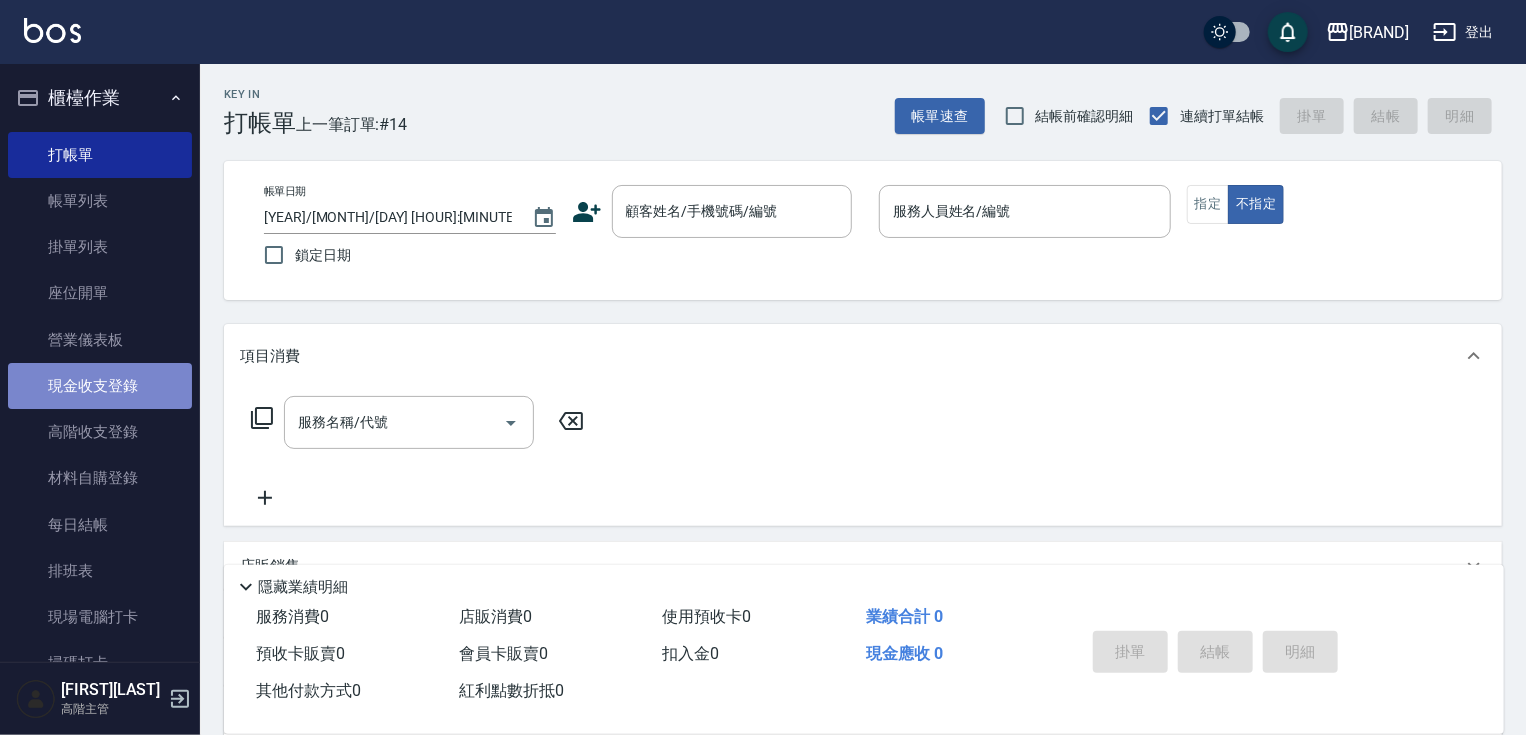 click on "現金收支登錄" at bounding box center (100, 386) 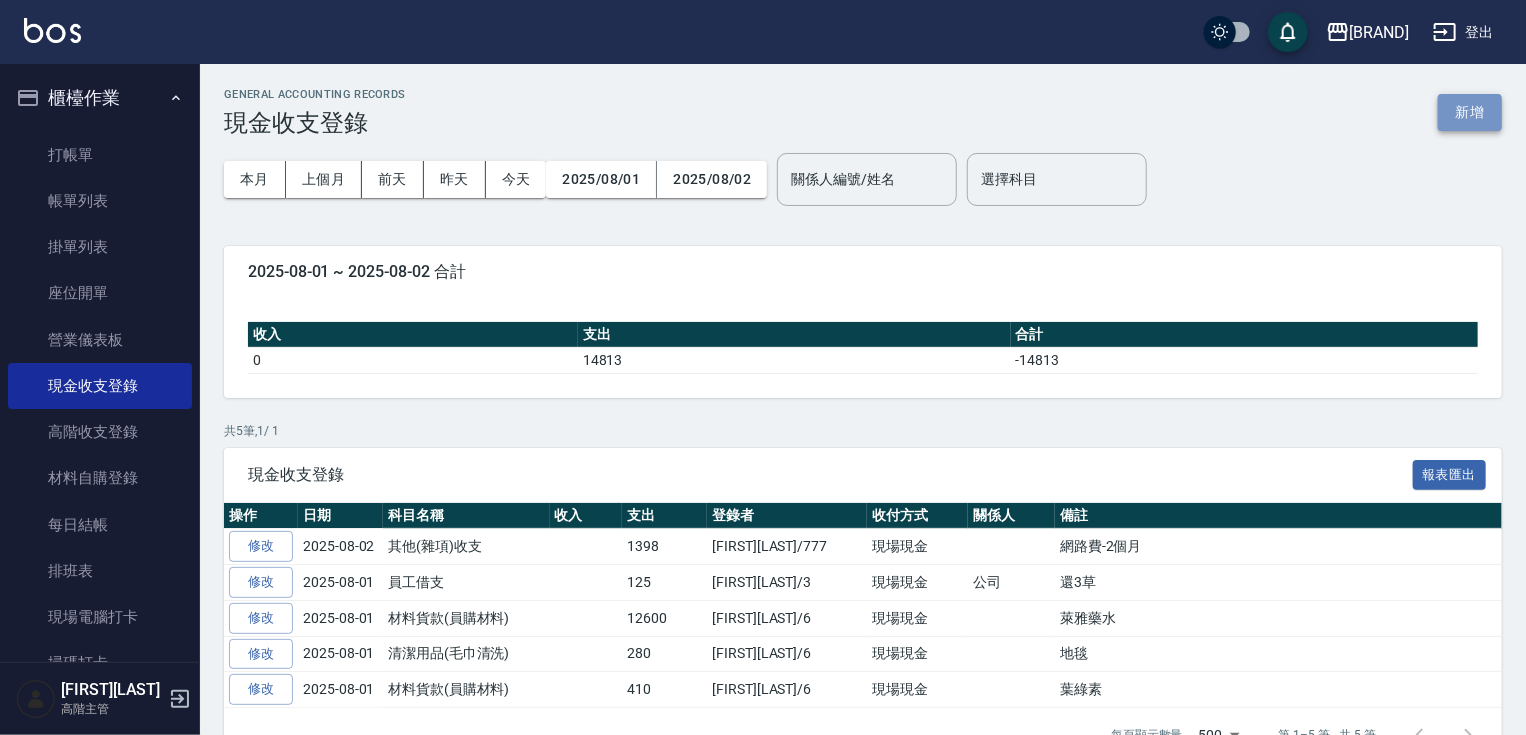 click on "新增" at bounding box center [1470, 112] 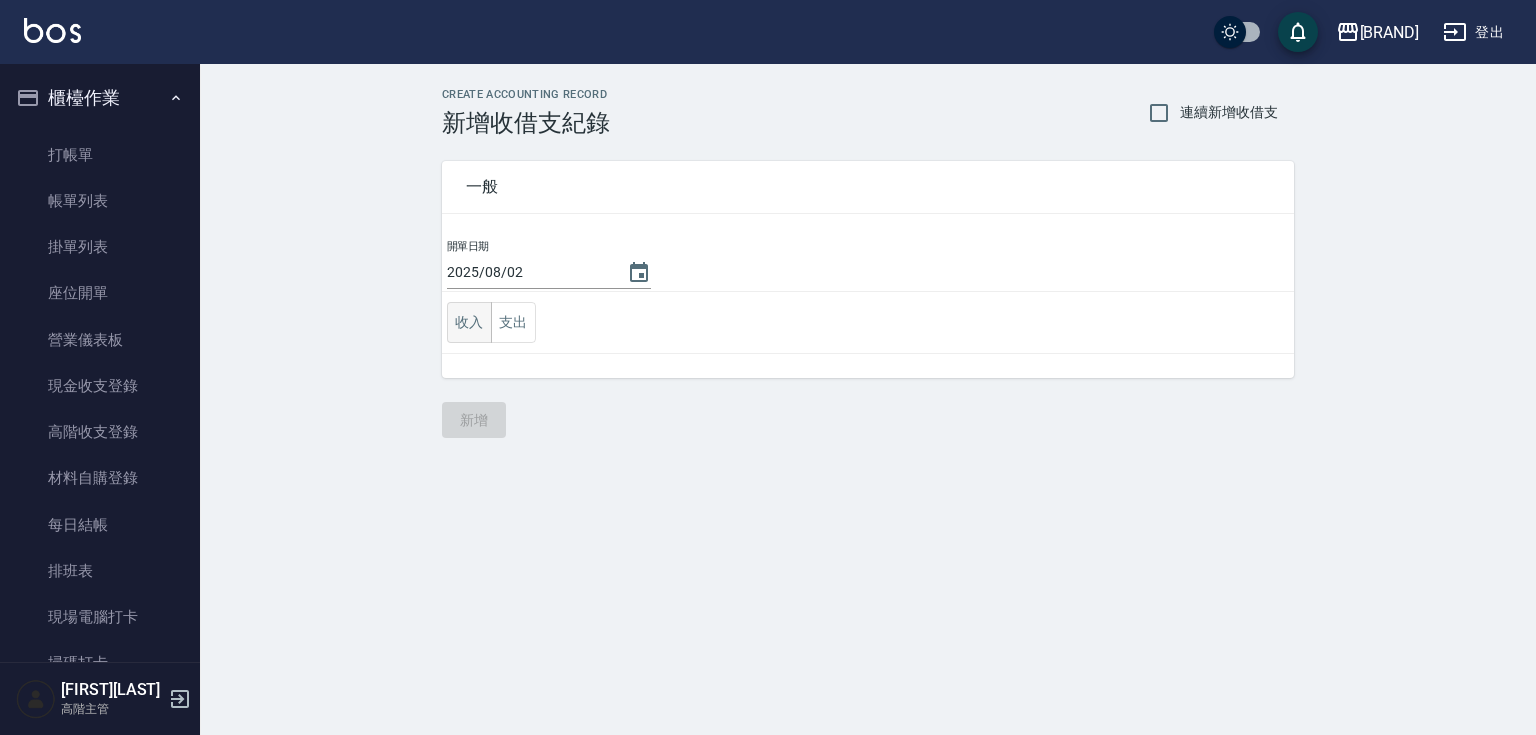 click on "收入" at bounding box center (469, 322) 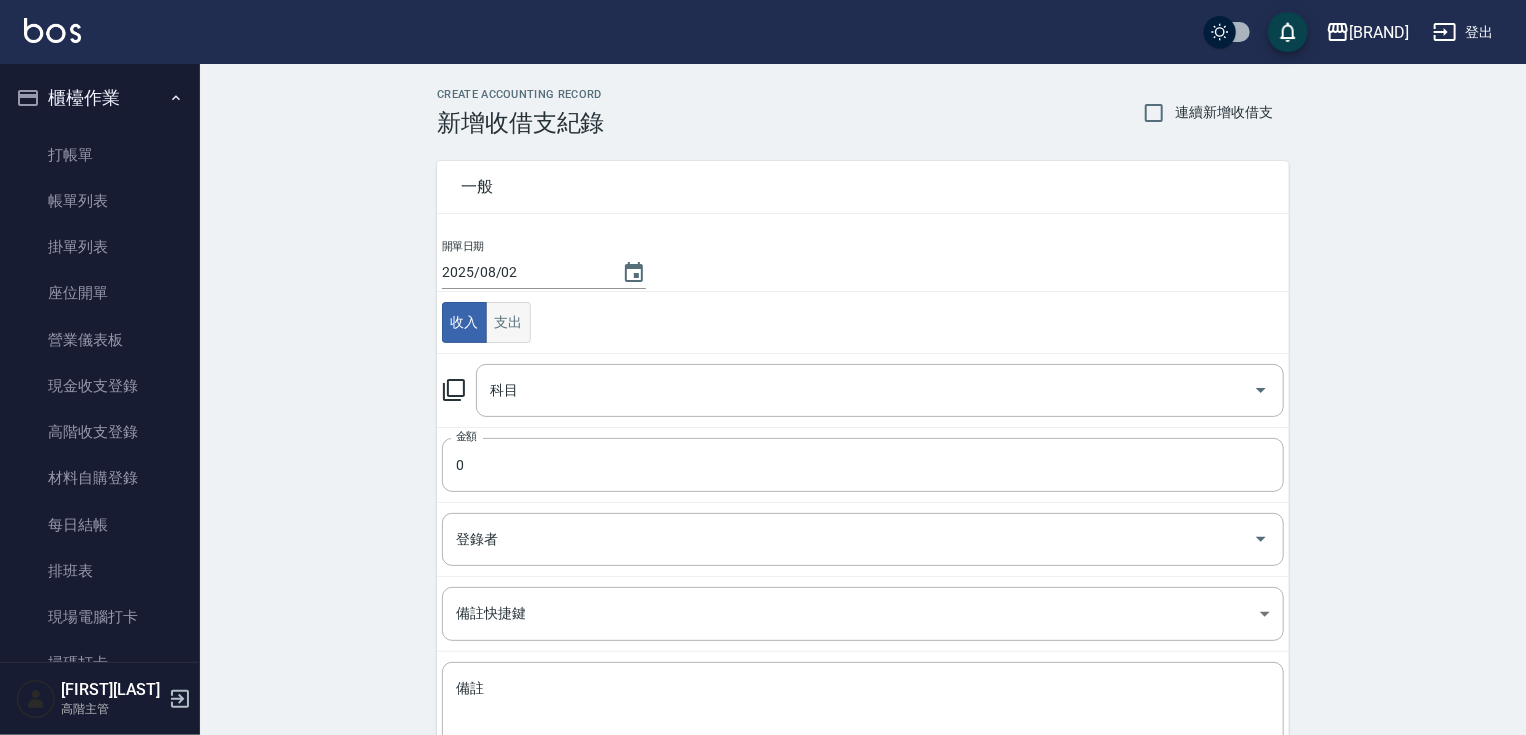 click on "支出" at bounding box center (508, 322) 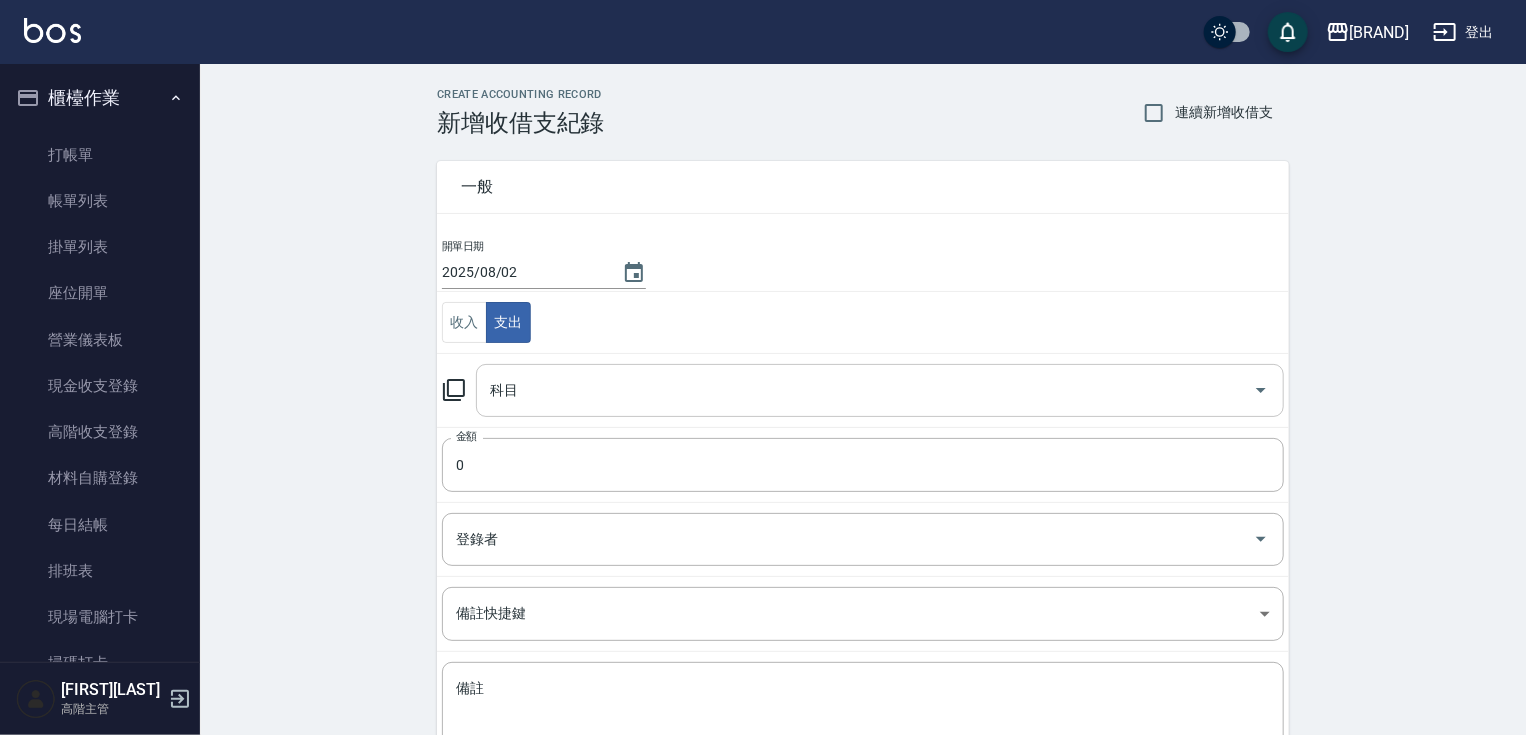 click 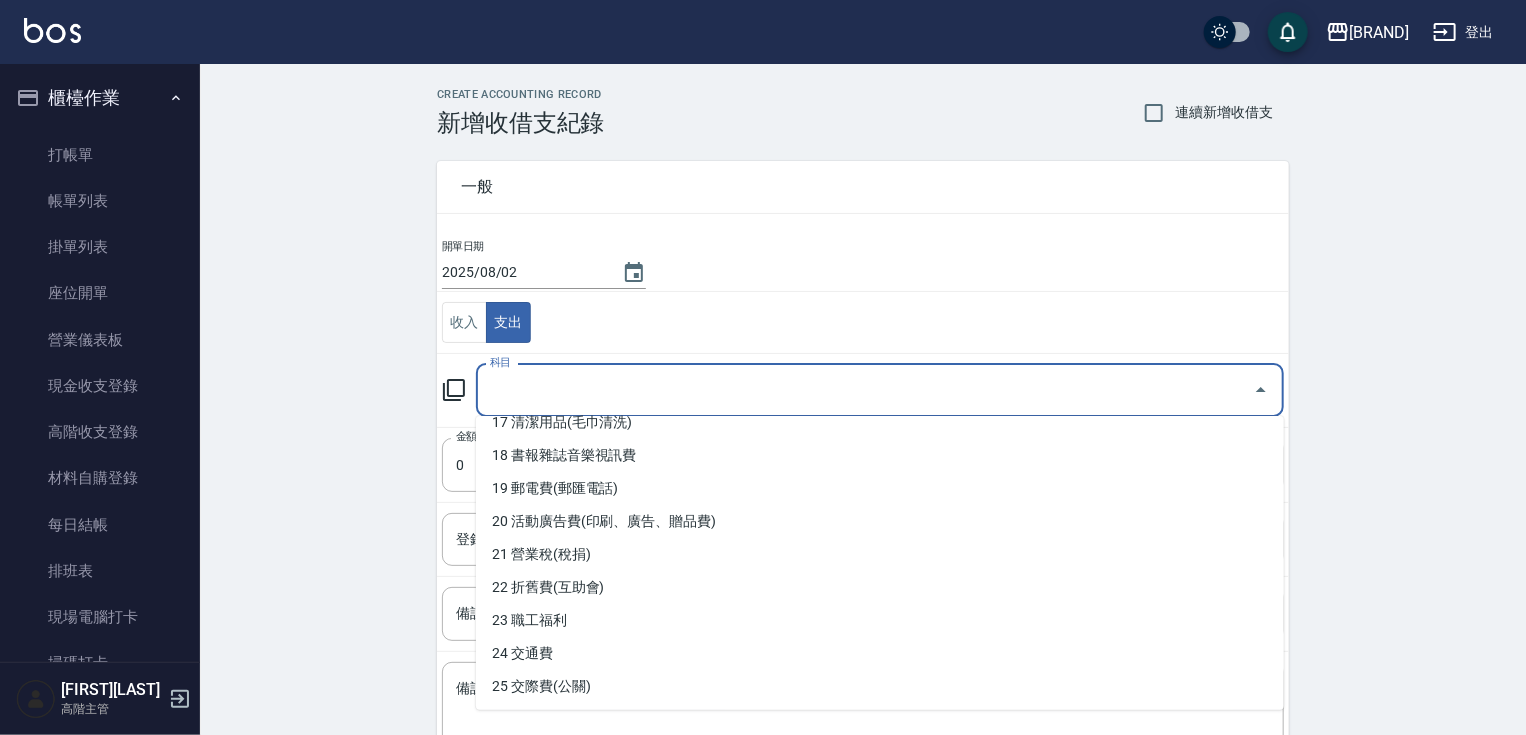 scroll, scrollTop: 572, scrollLeft: 0, axis: vertical 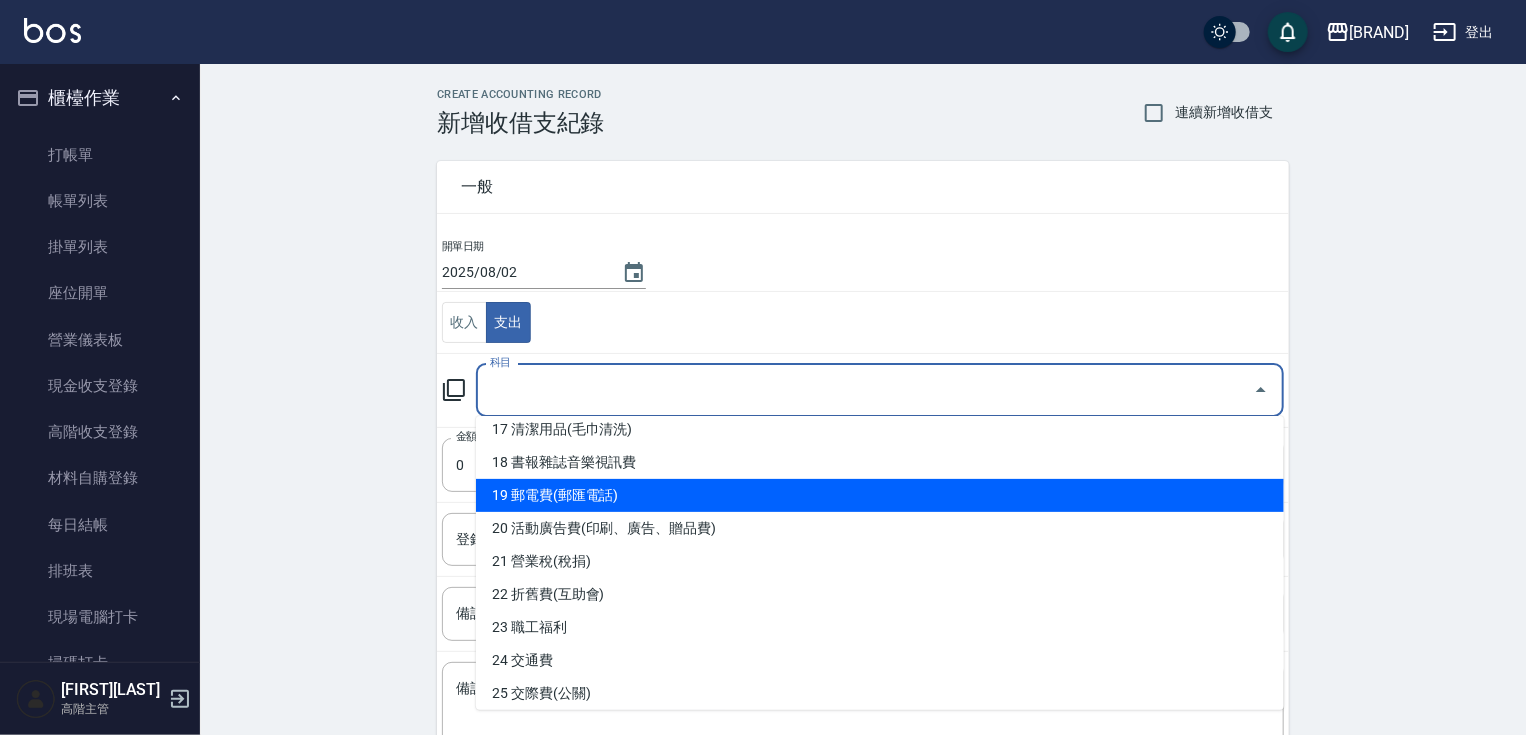 click on "19 郵電費(郵匯電話)" at bounding box center (880, 495) 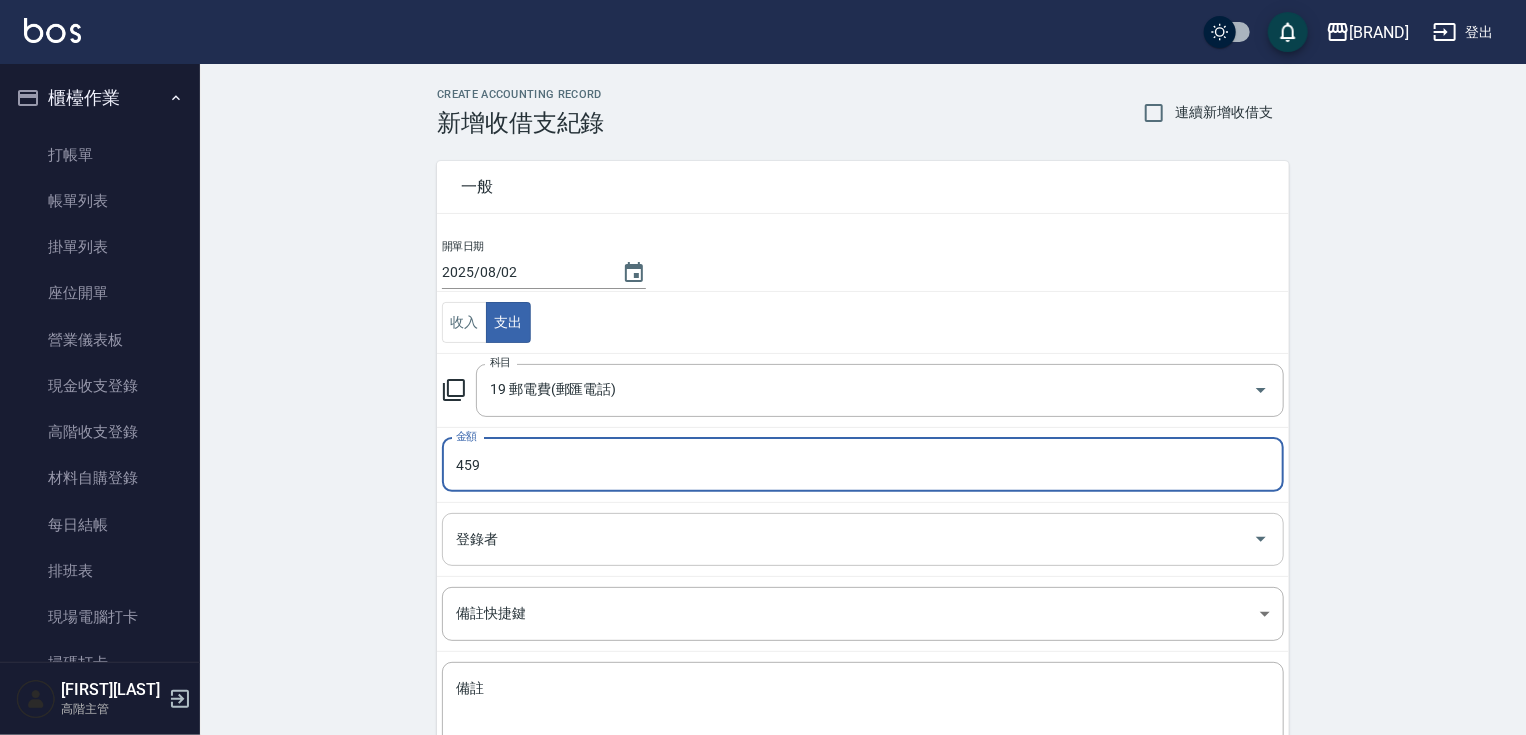 type on "459" 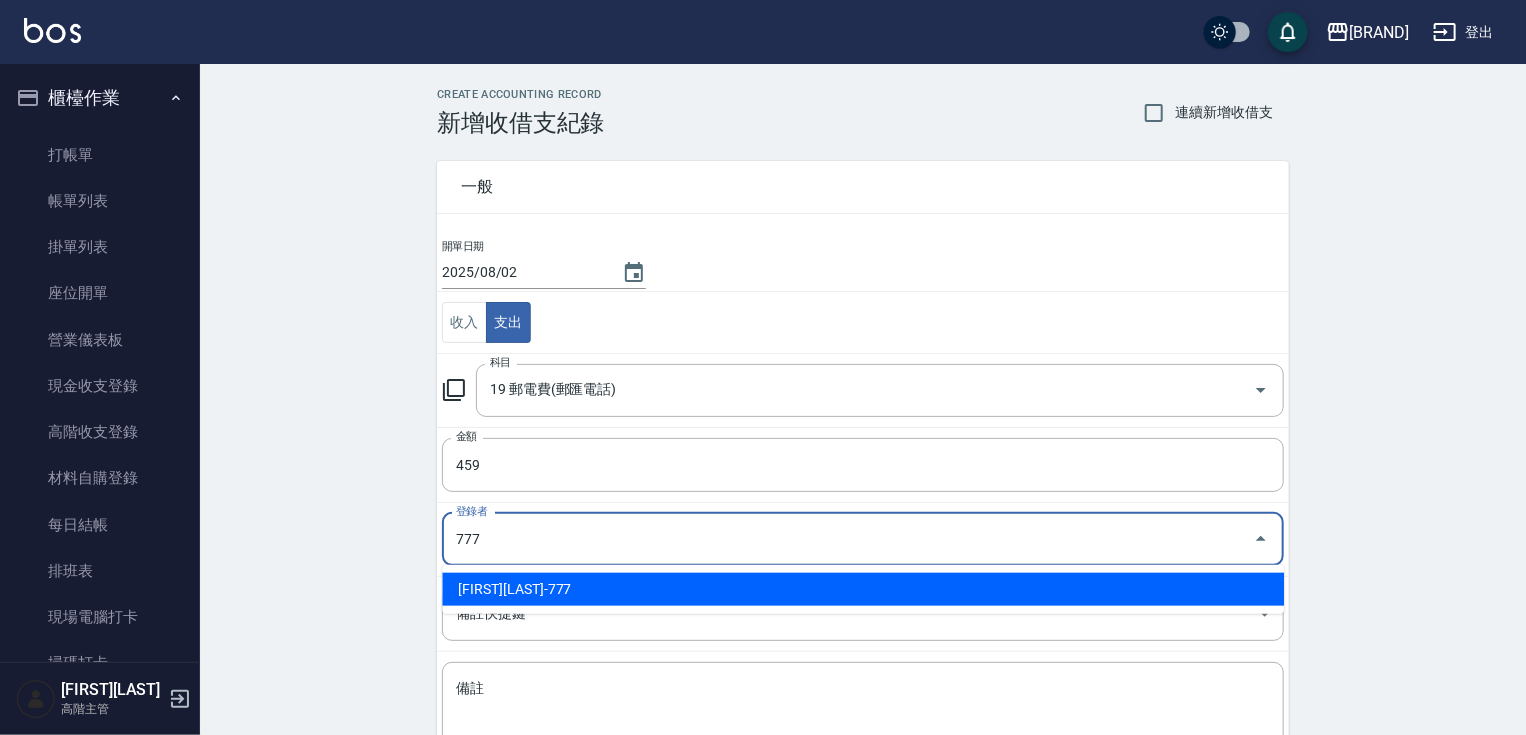 type on "[FIRST][LAST]-777" 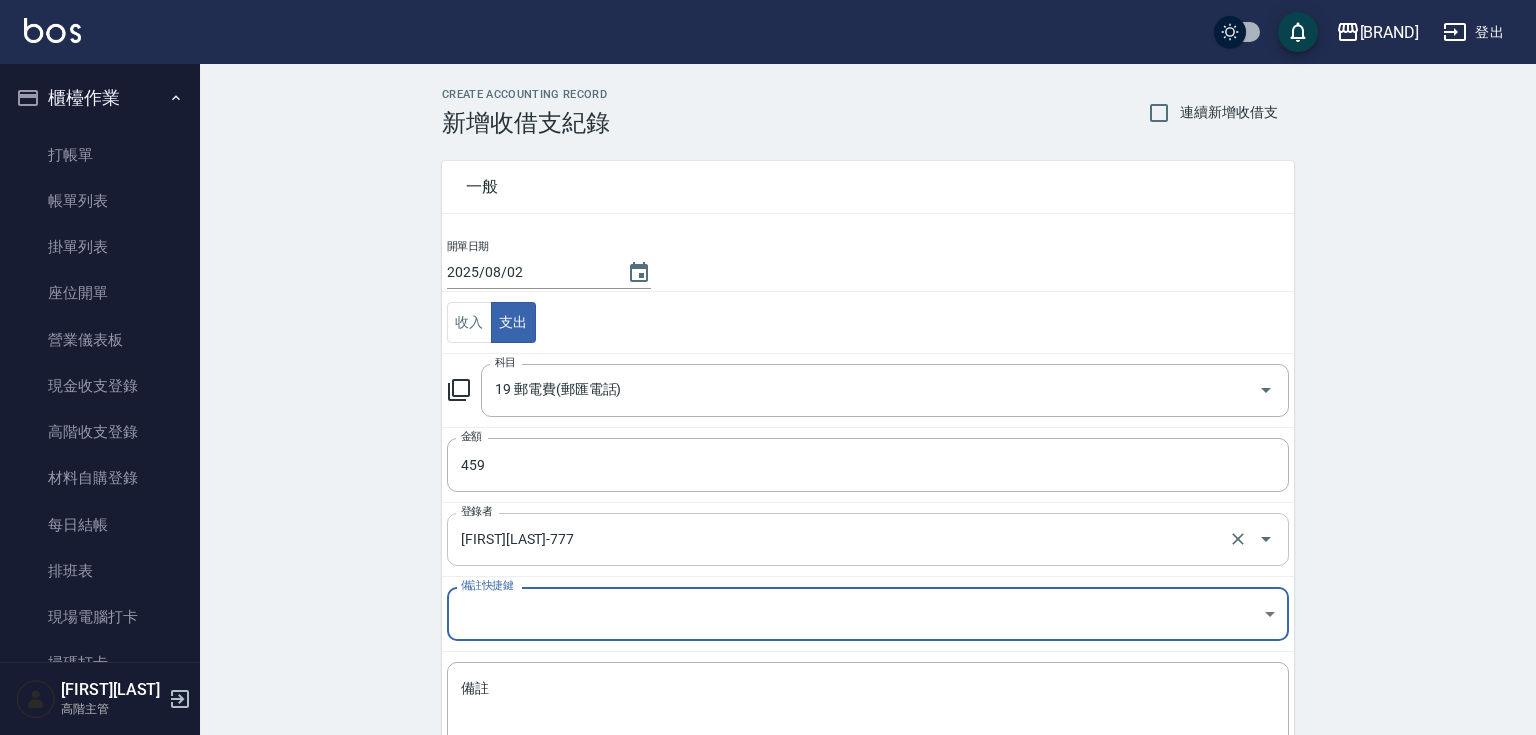 type on "員工自購管理處貨品" 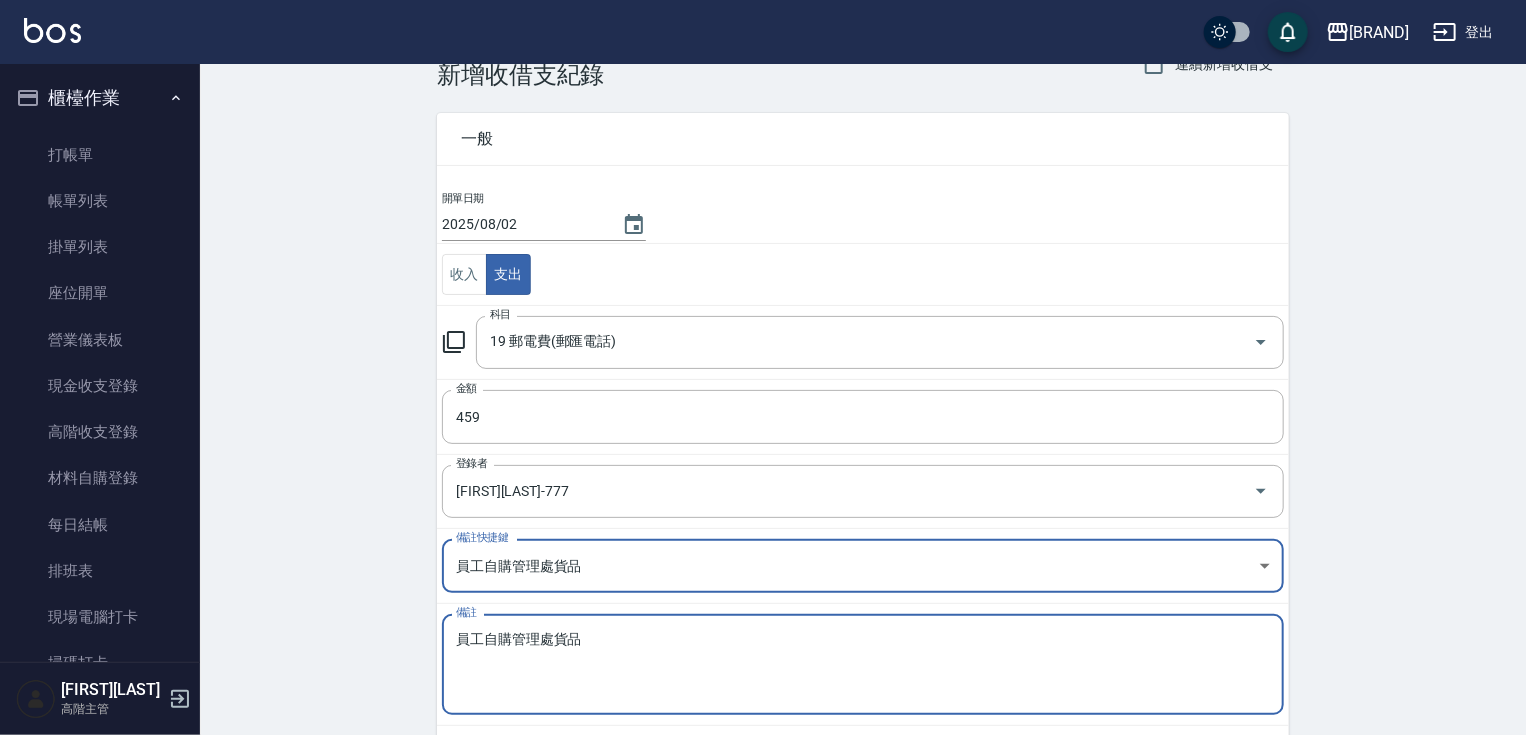 scroll, scrollTop: 145, scrollLeft: 0, axis: vertical 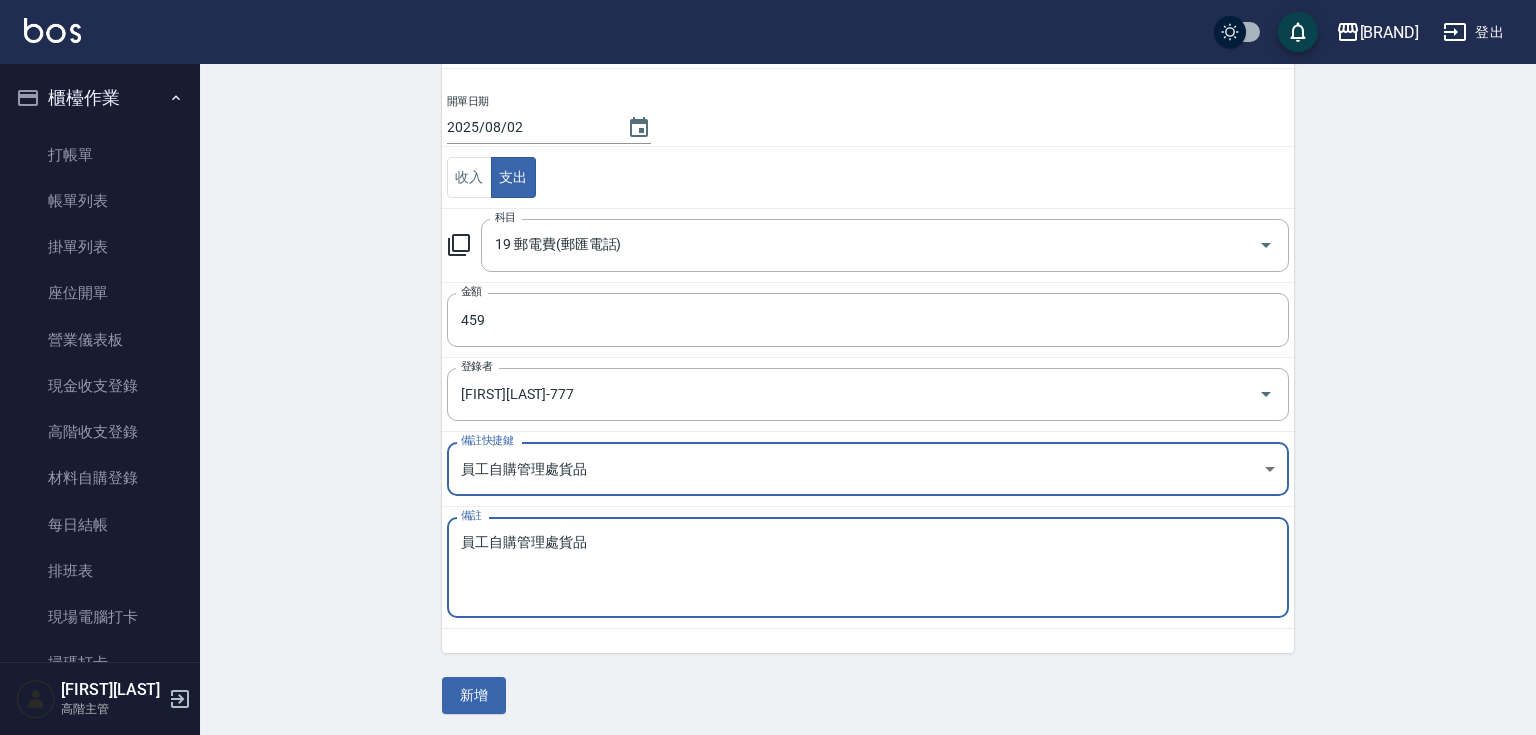 click on "[SERVICE_CODE]" at bounding box center (768, 296) 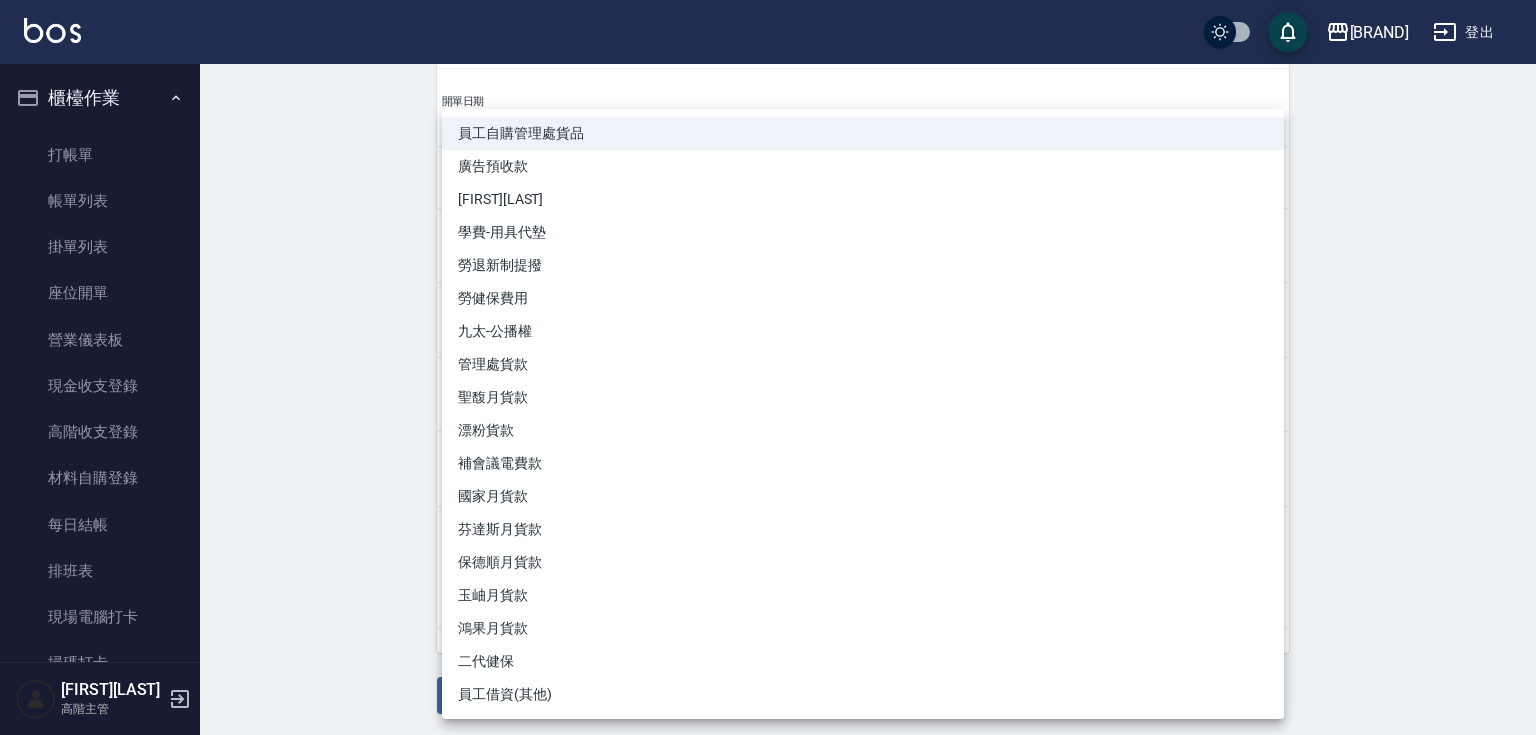 click at bounding box center (768, 367) 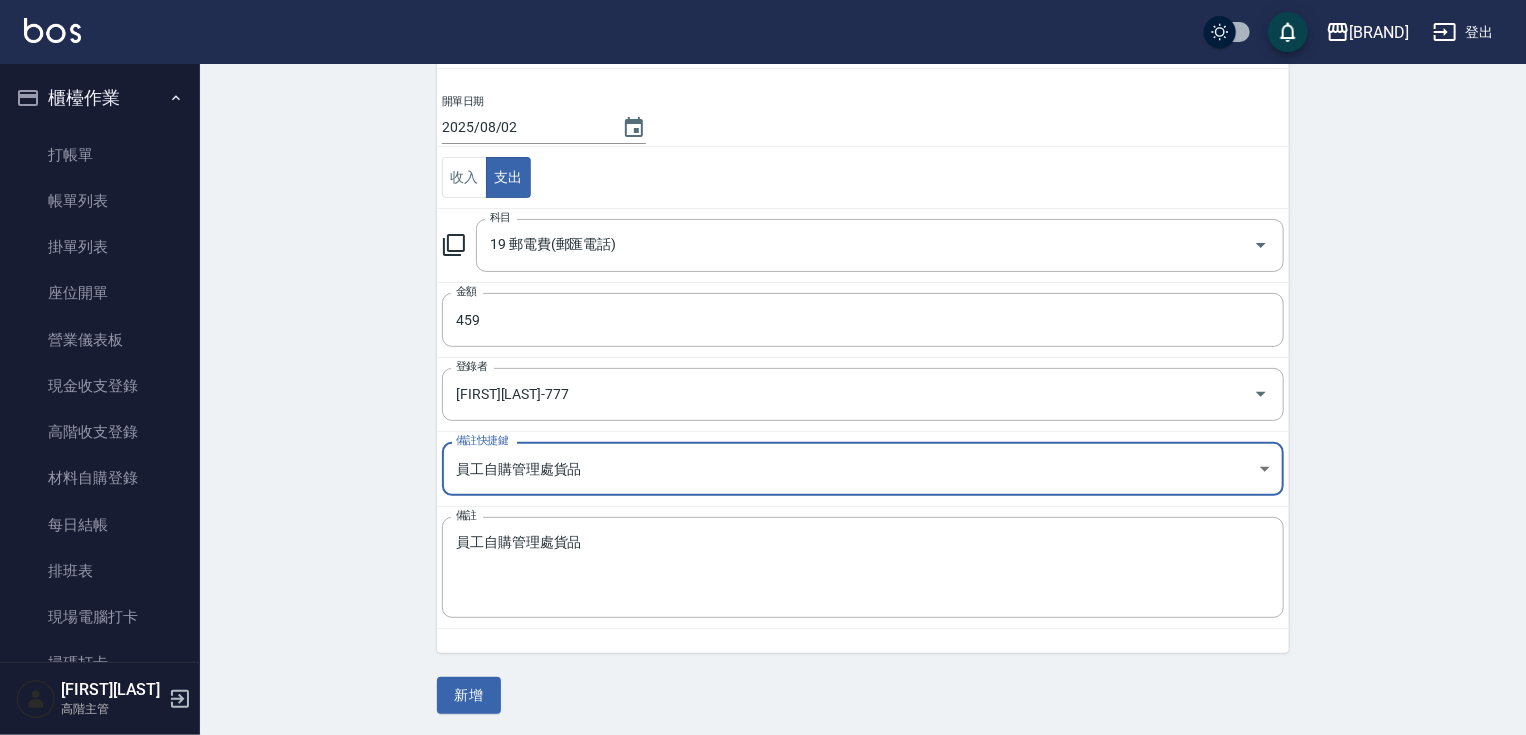click on "[SERVICE_CODE]" at bounding box center (763, 296) 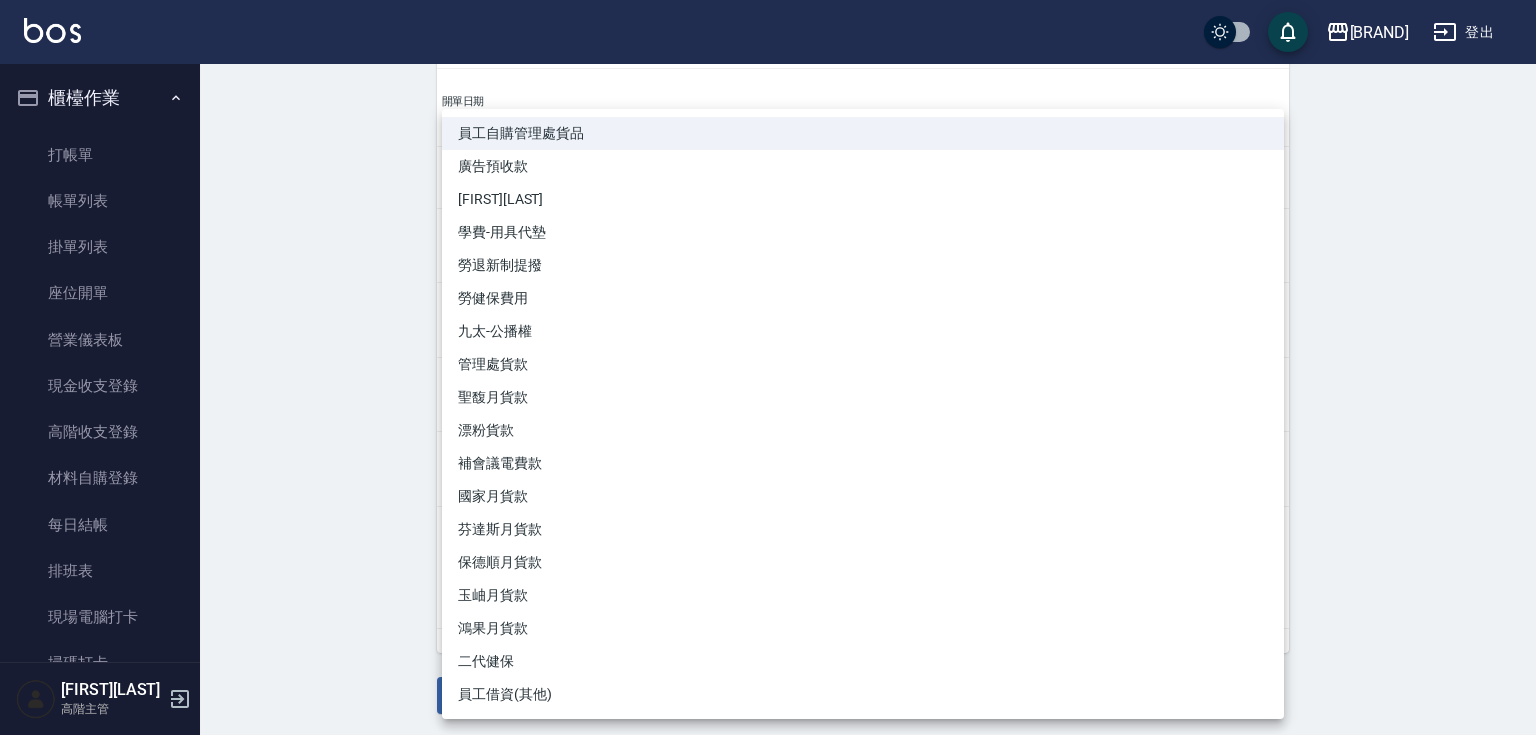 click at bounding box center [768, 367] 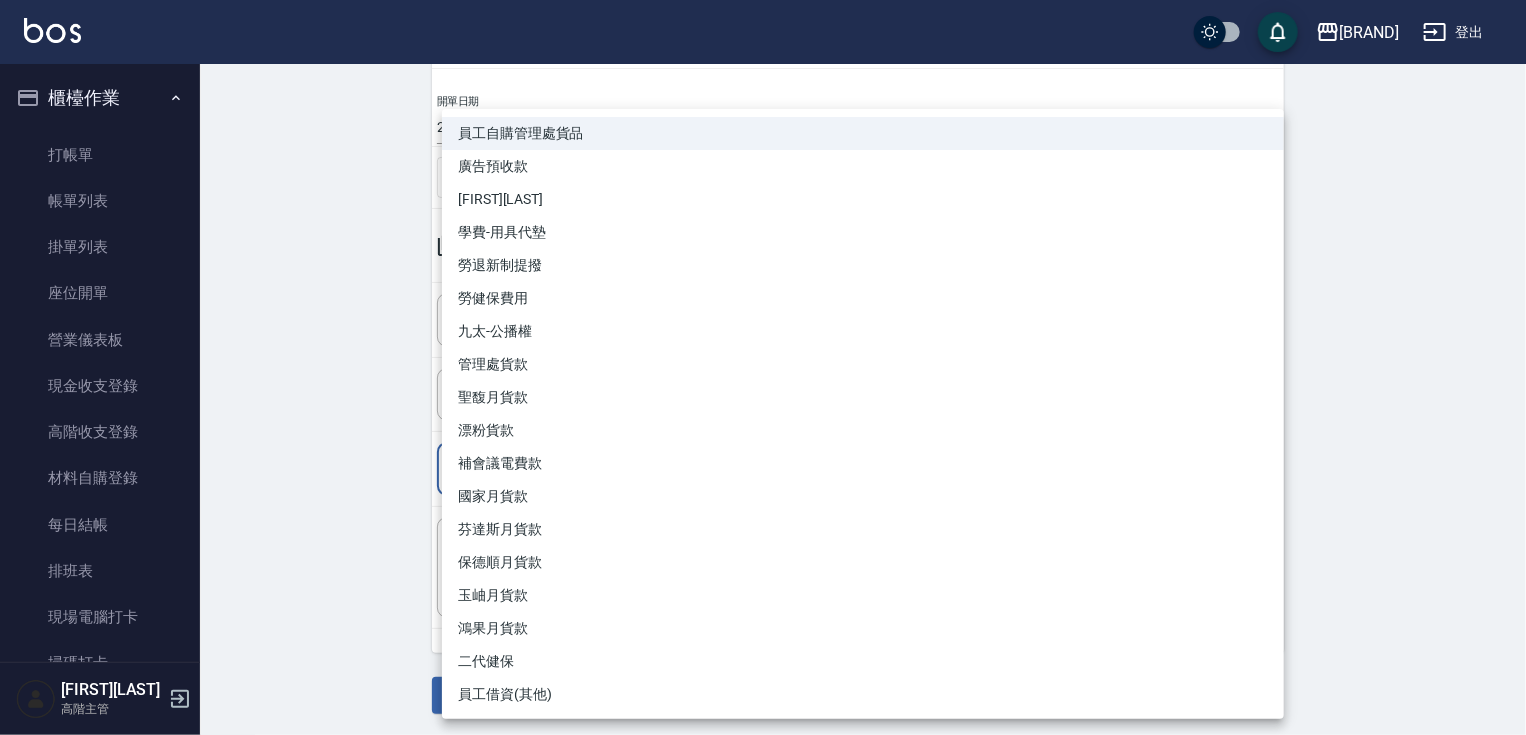 click on "[SERVICE_CODE]" at bounding box center [763, 296] 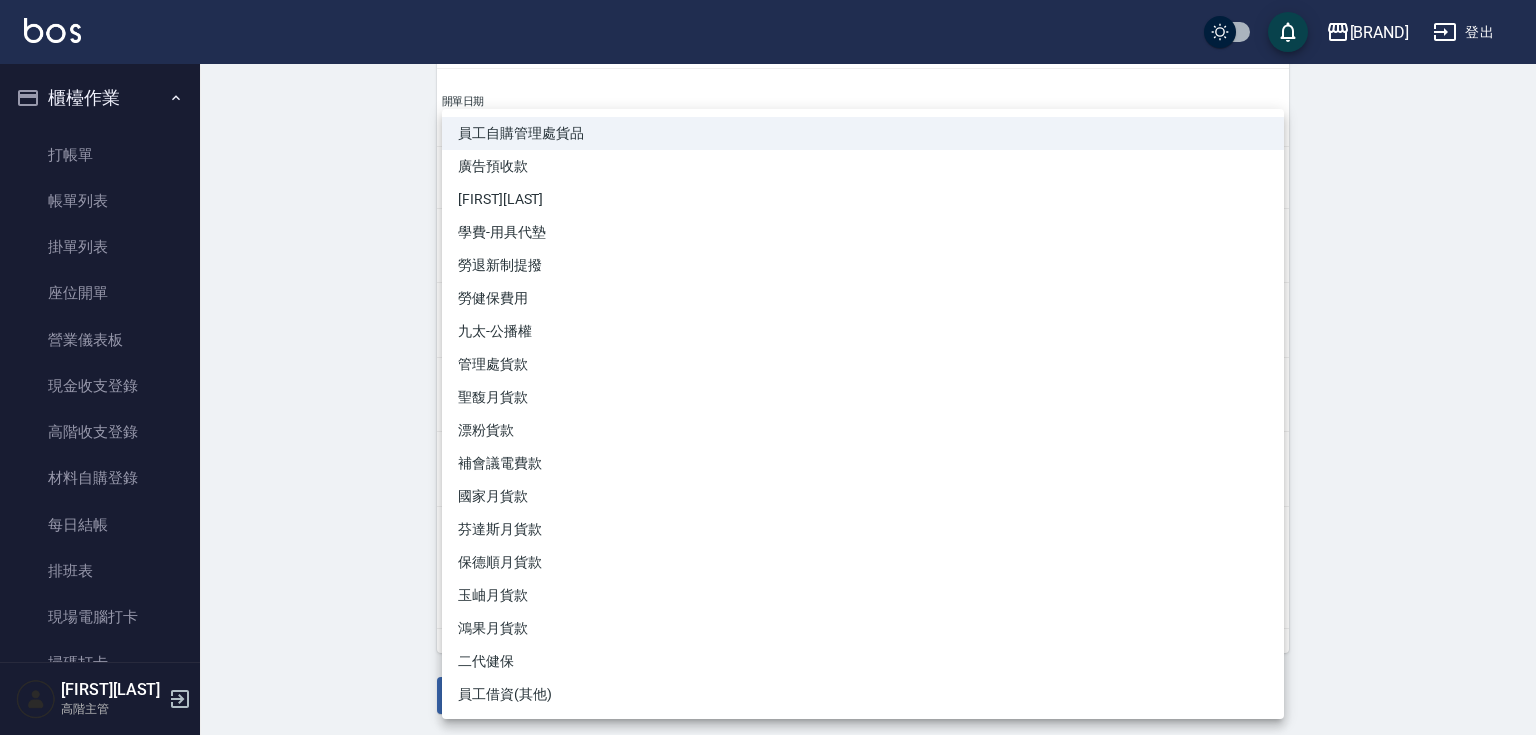 click at bounding box center [768, 367] 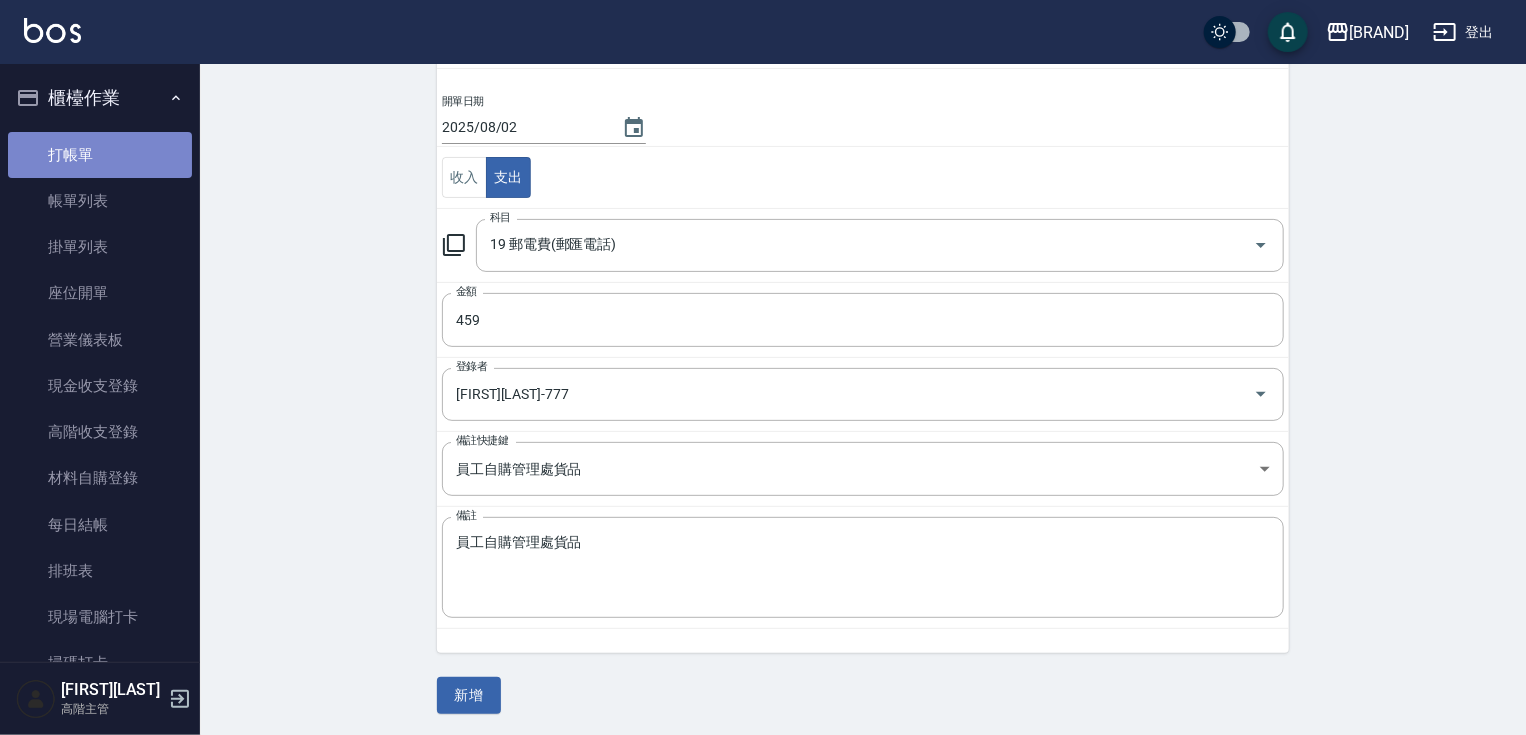 click on "打帳單" at bounding box center [100, 155] 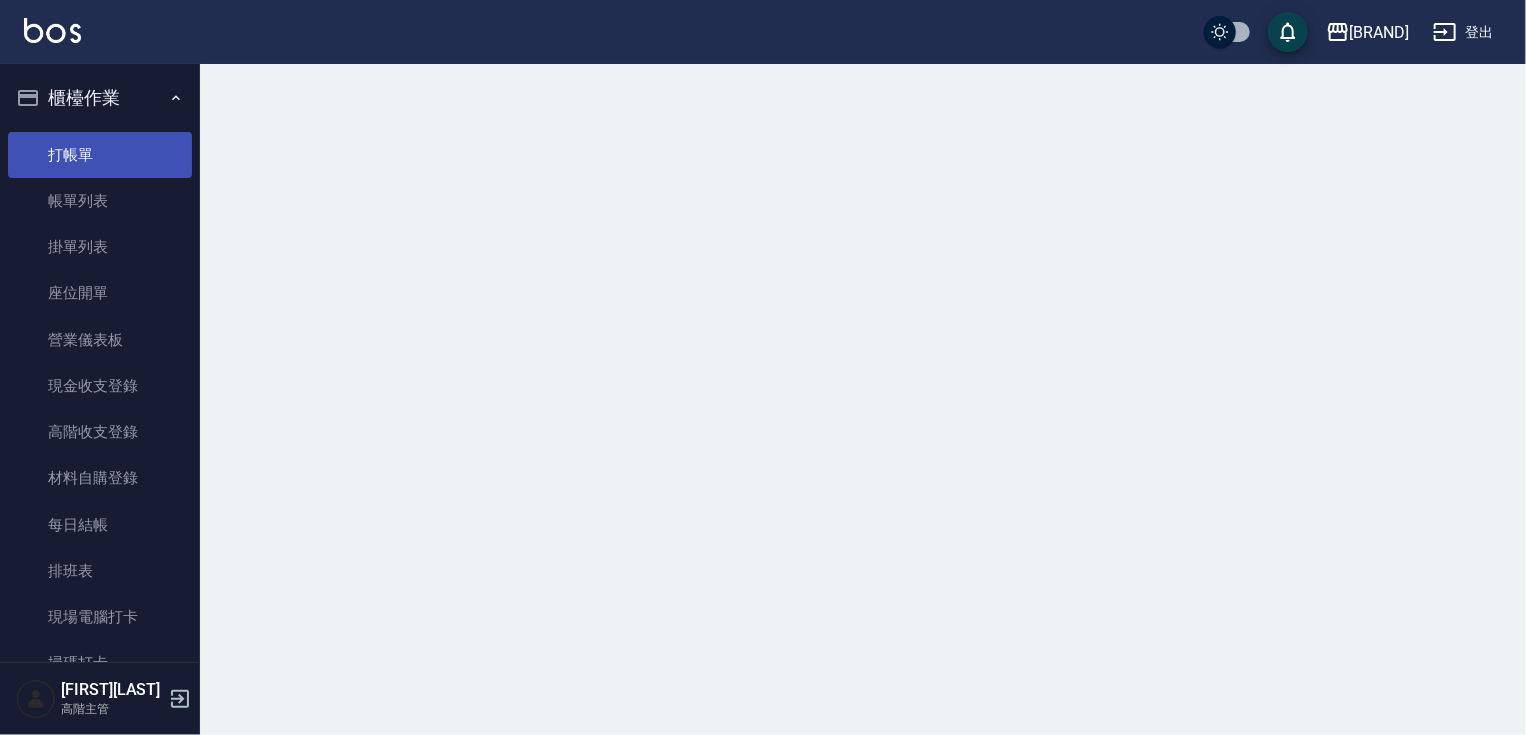 scroll, scrollTop: 0, scrollLeft: 0, axis: both 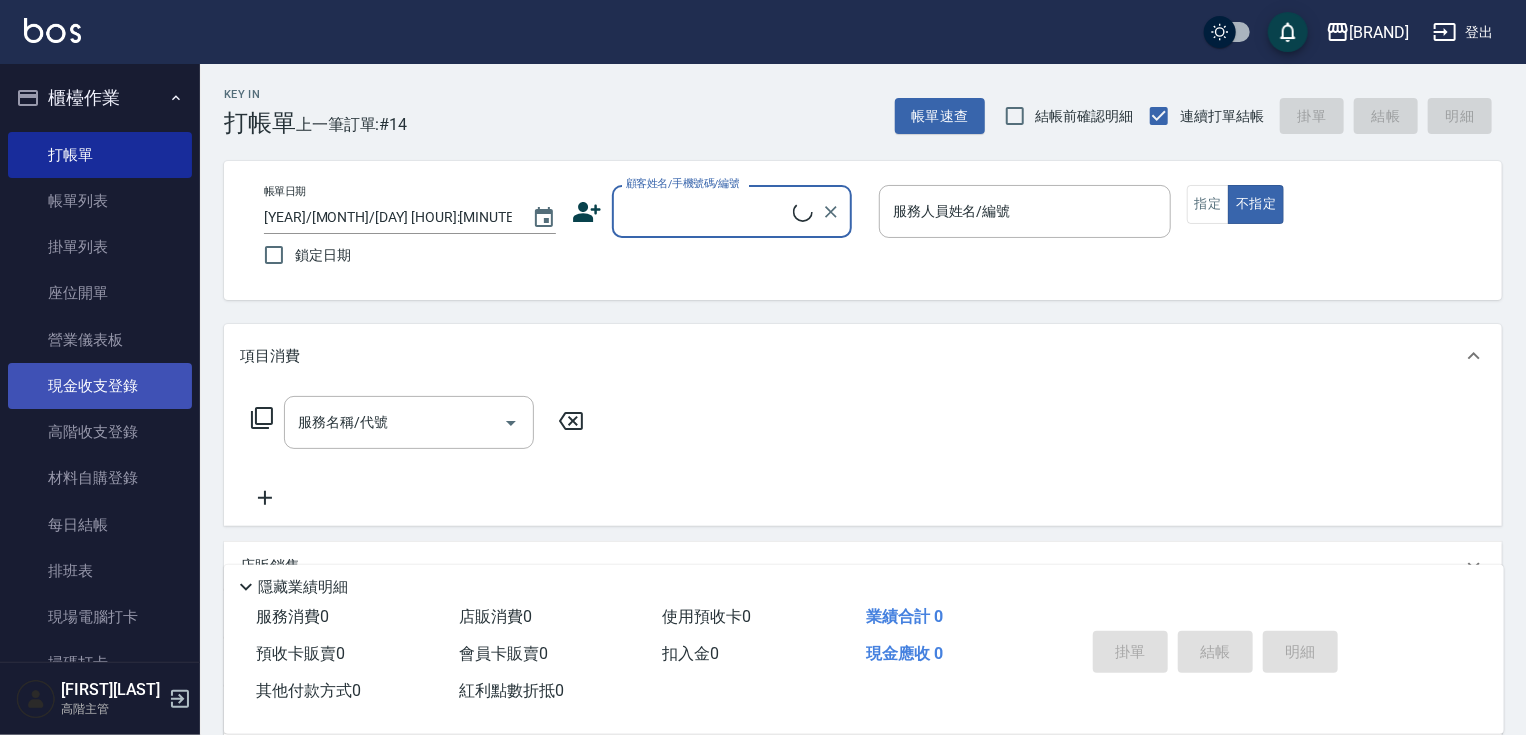 click on "現金收支登錄" at bounding box center (100, 386) 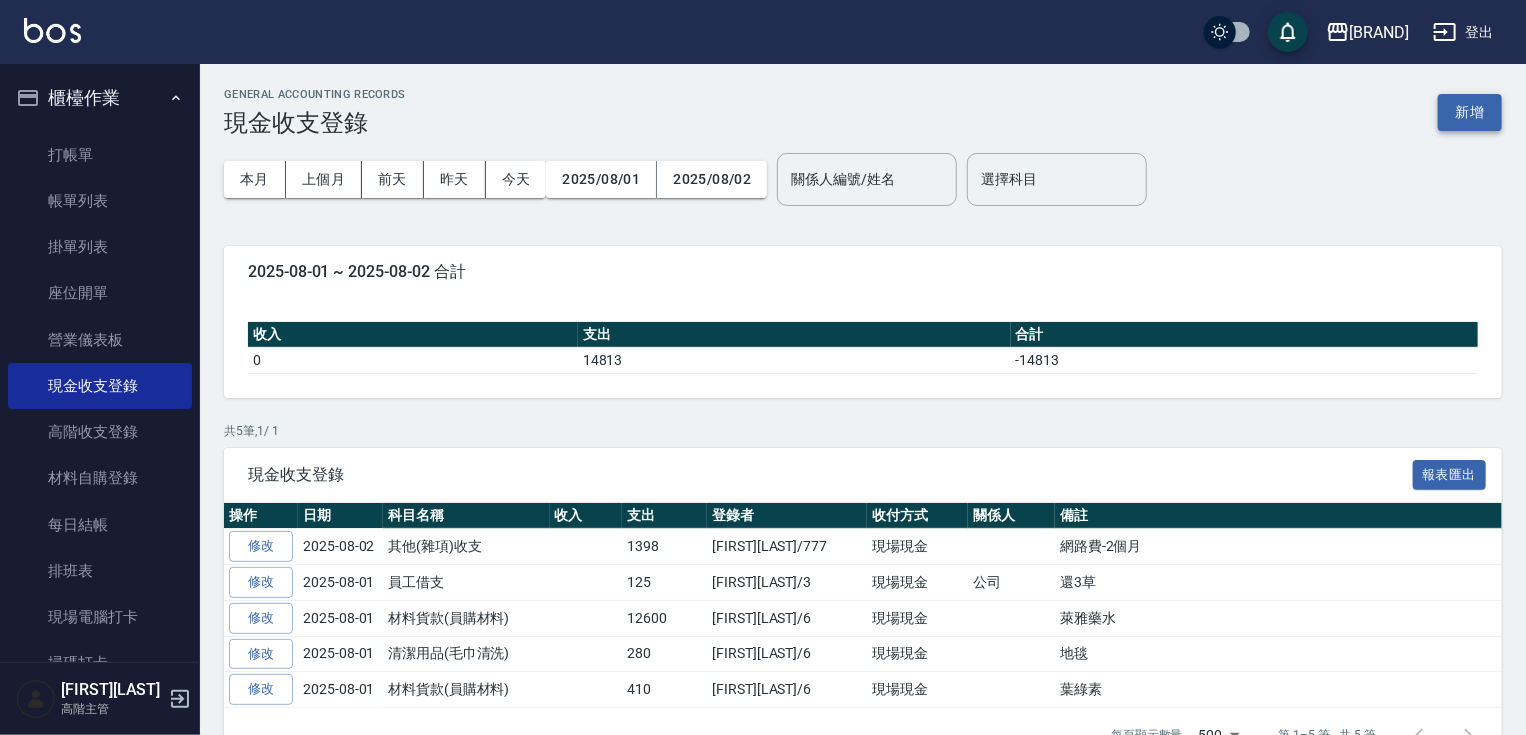 click on "新增" at bounding box center (1470, 112) 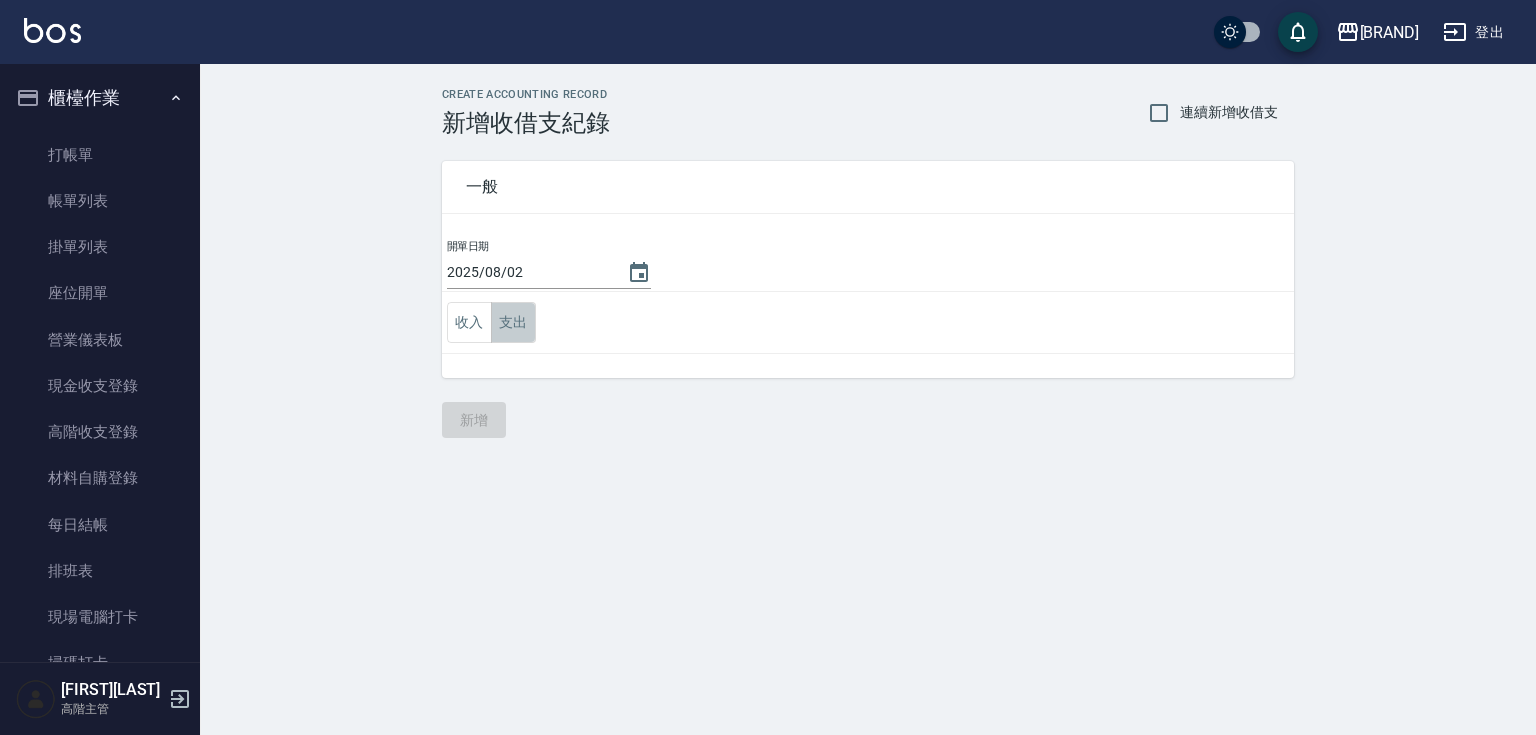 click on "支出" at bounding box center [513, 322] 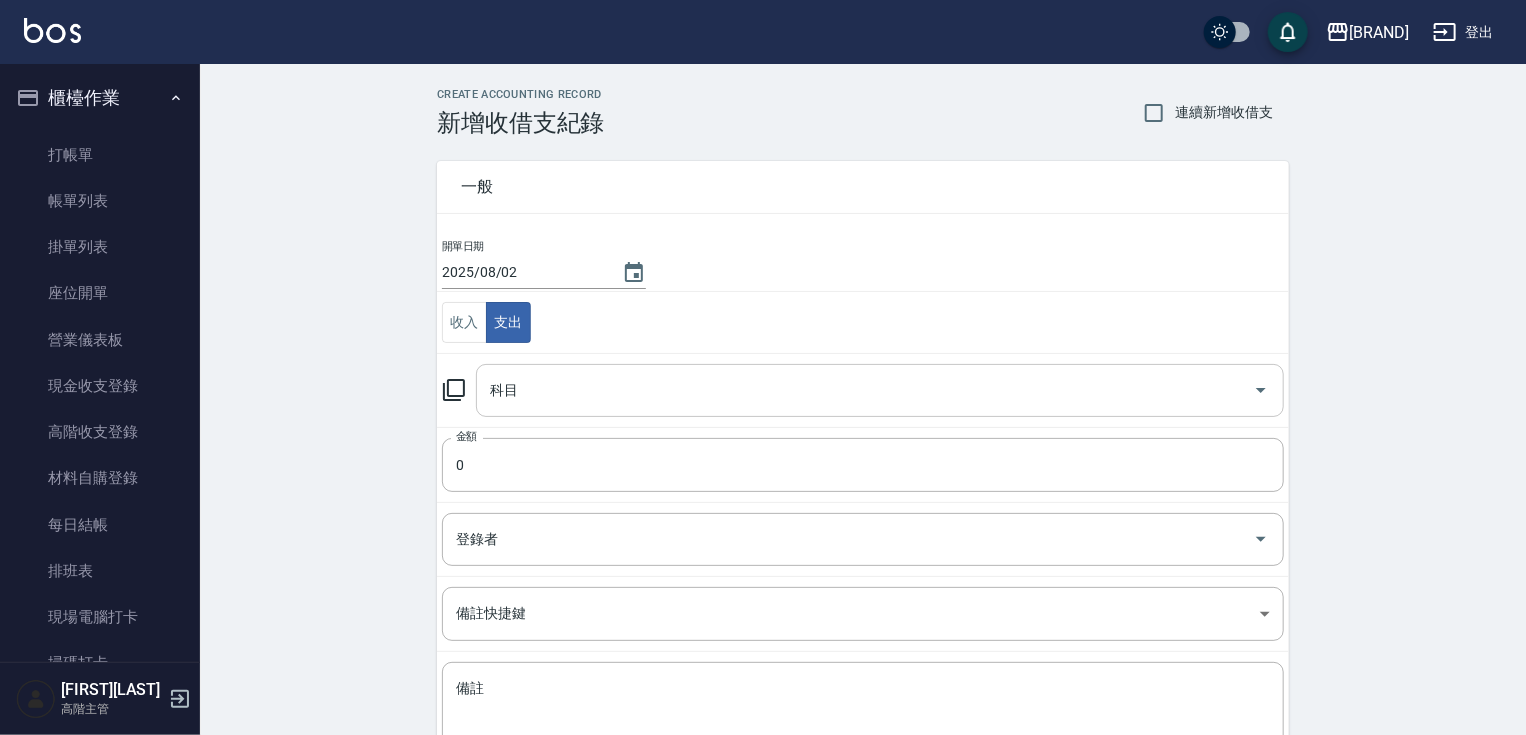 click on "科目" at bounding box center (865, 390) 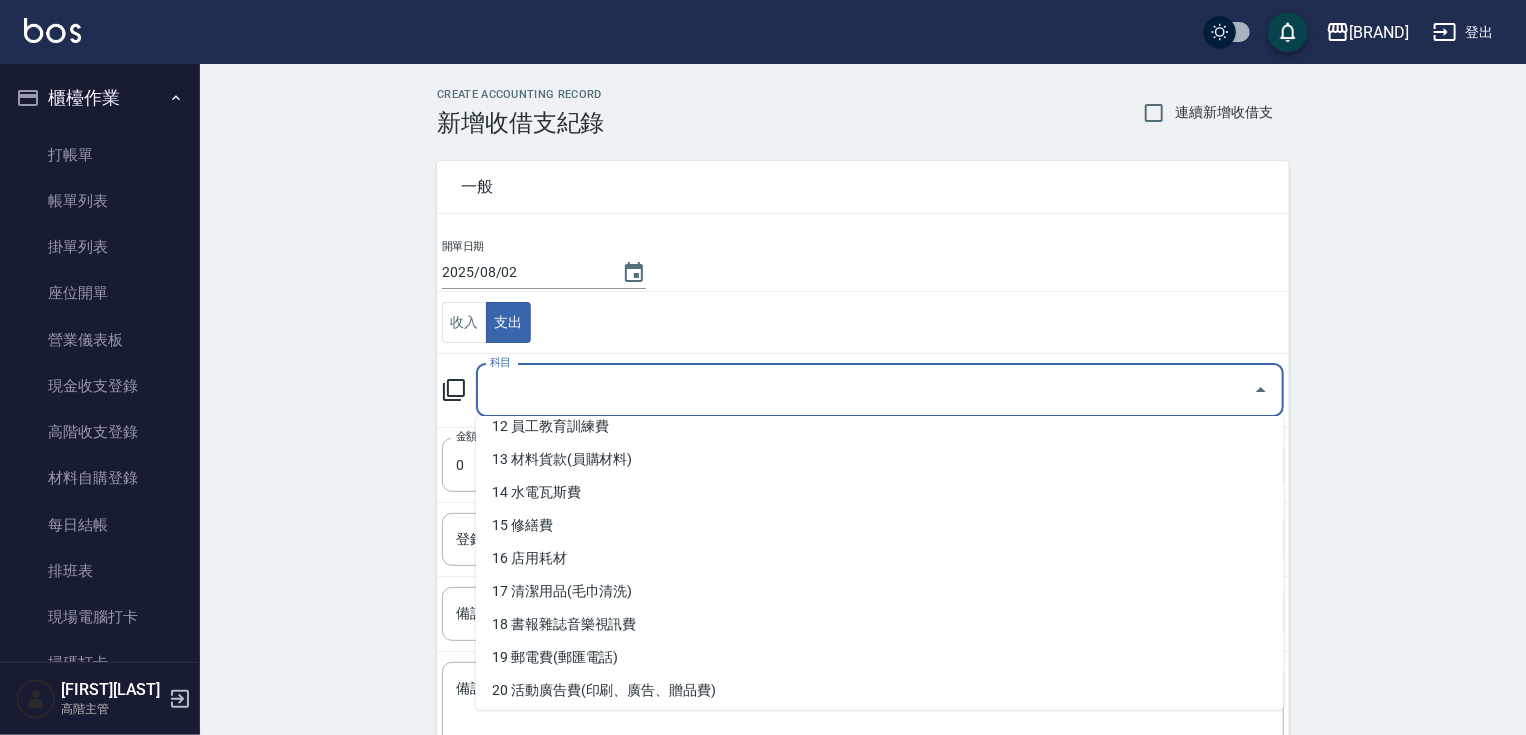 scroll, scrollTop: 448, scrollLeft: 0, axis: vertical 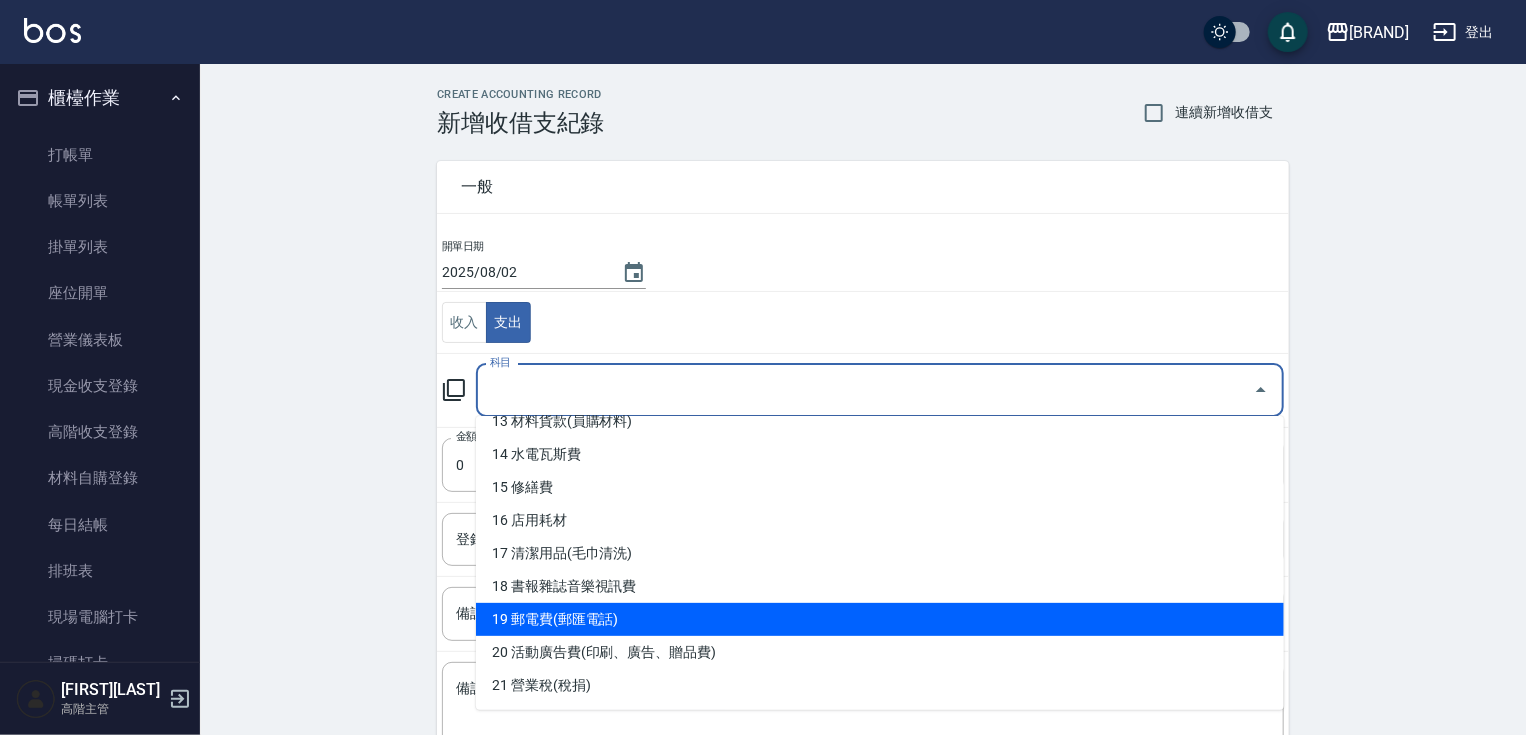 click on "19 郵電費(郵匯電話)" at bounding box center (880, 619) 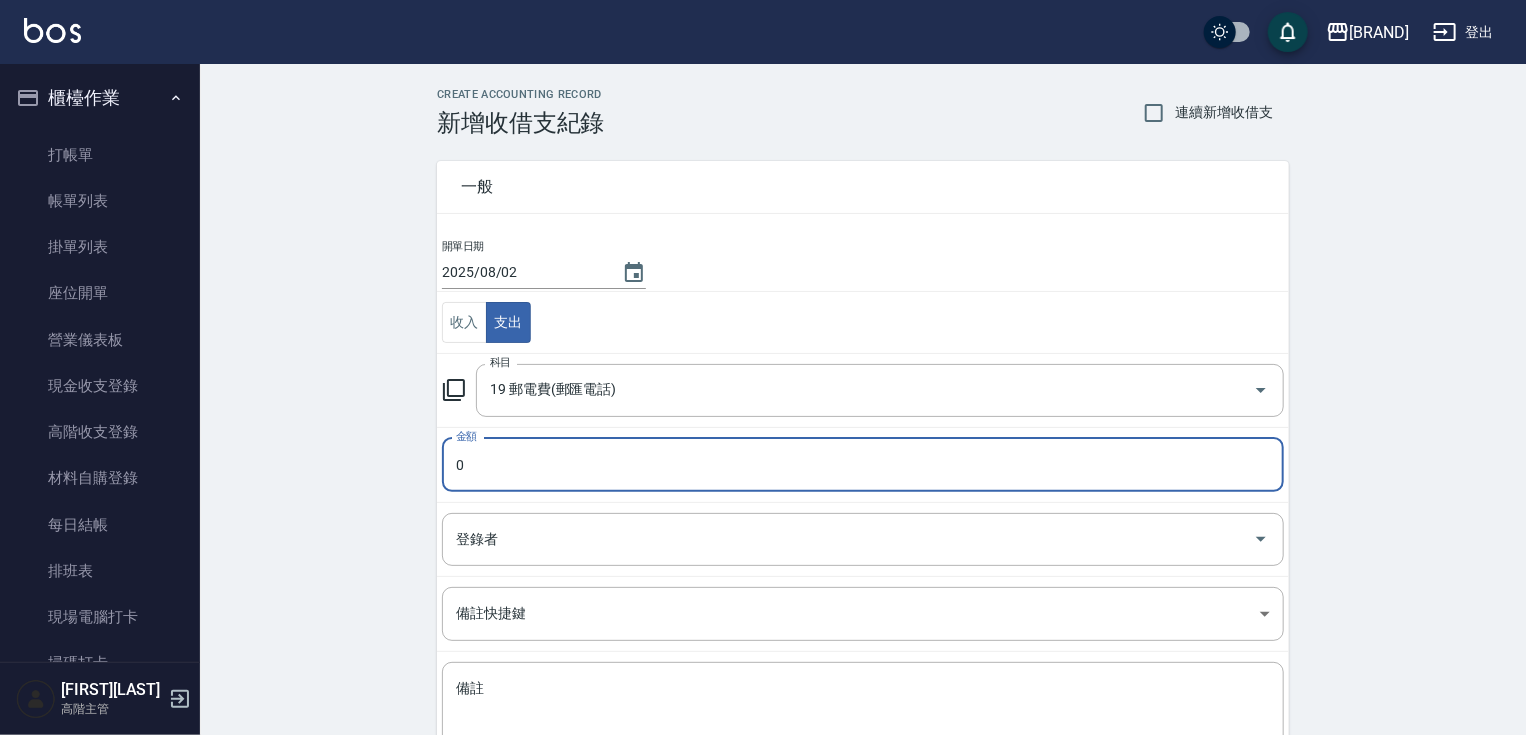 type on "19 郵電費(郵匯電話)" 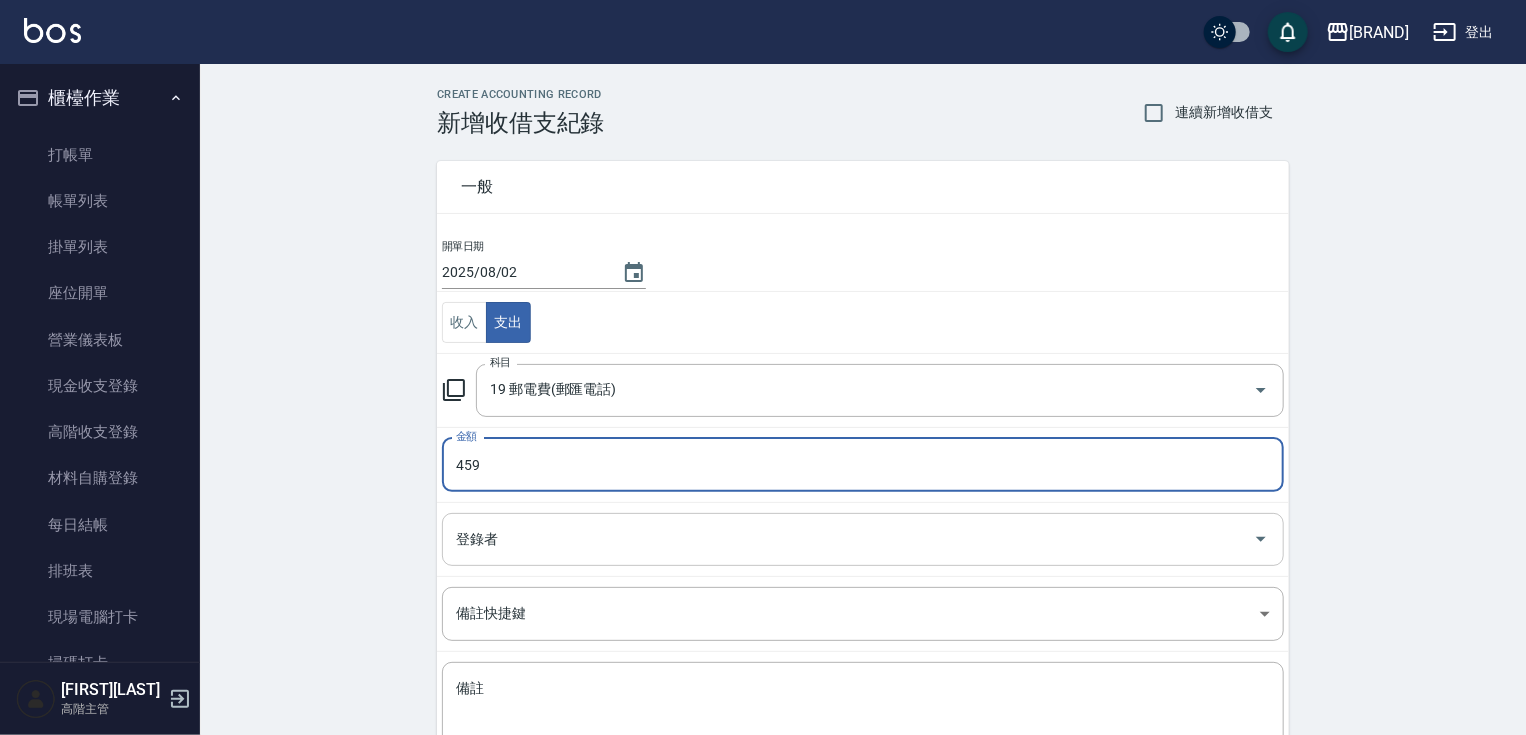 type on "459" 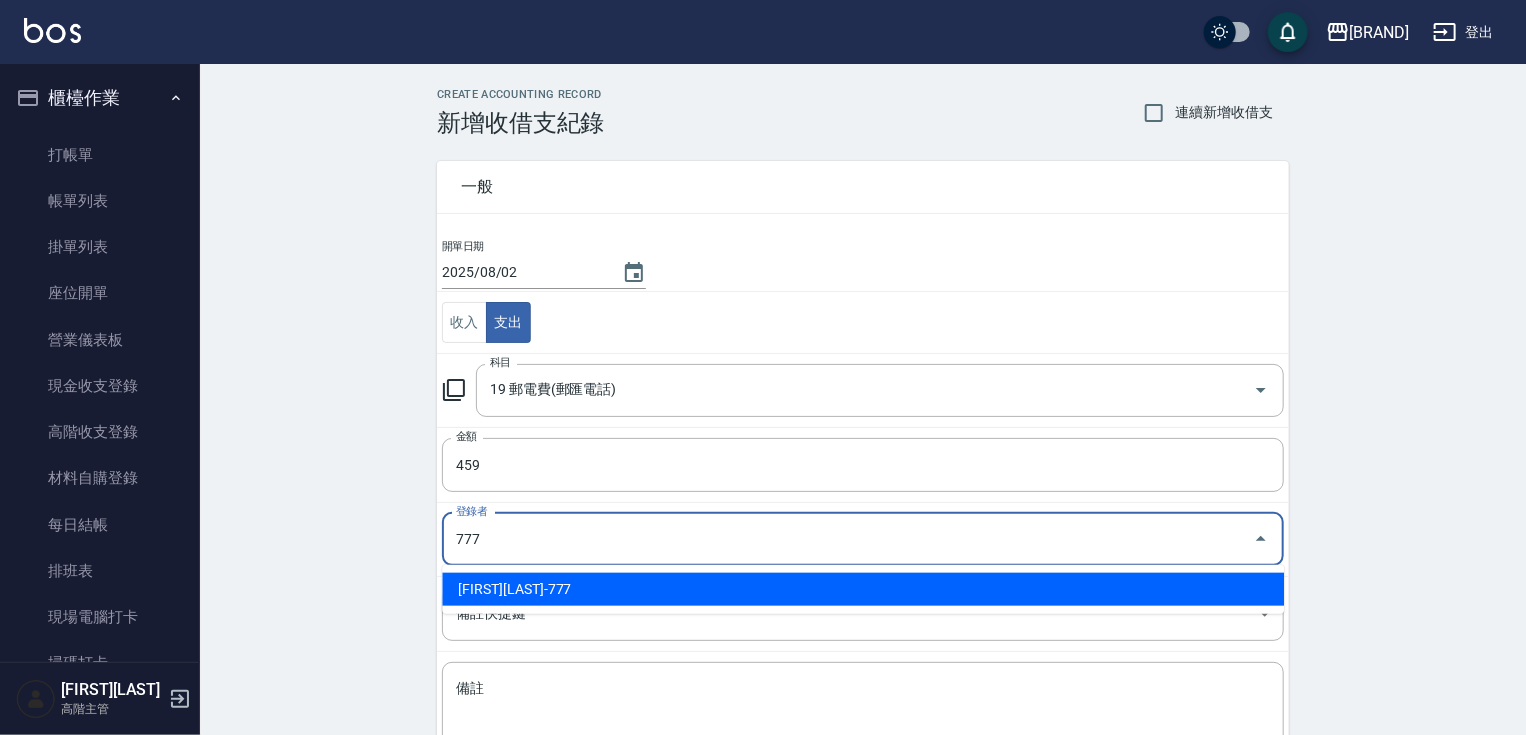 type on "[FIRST][LAST]-777" 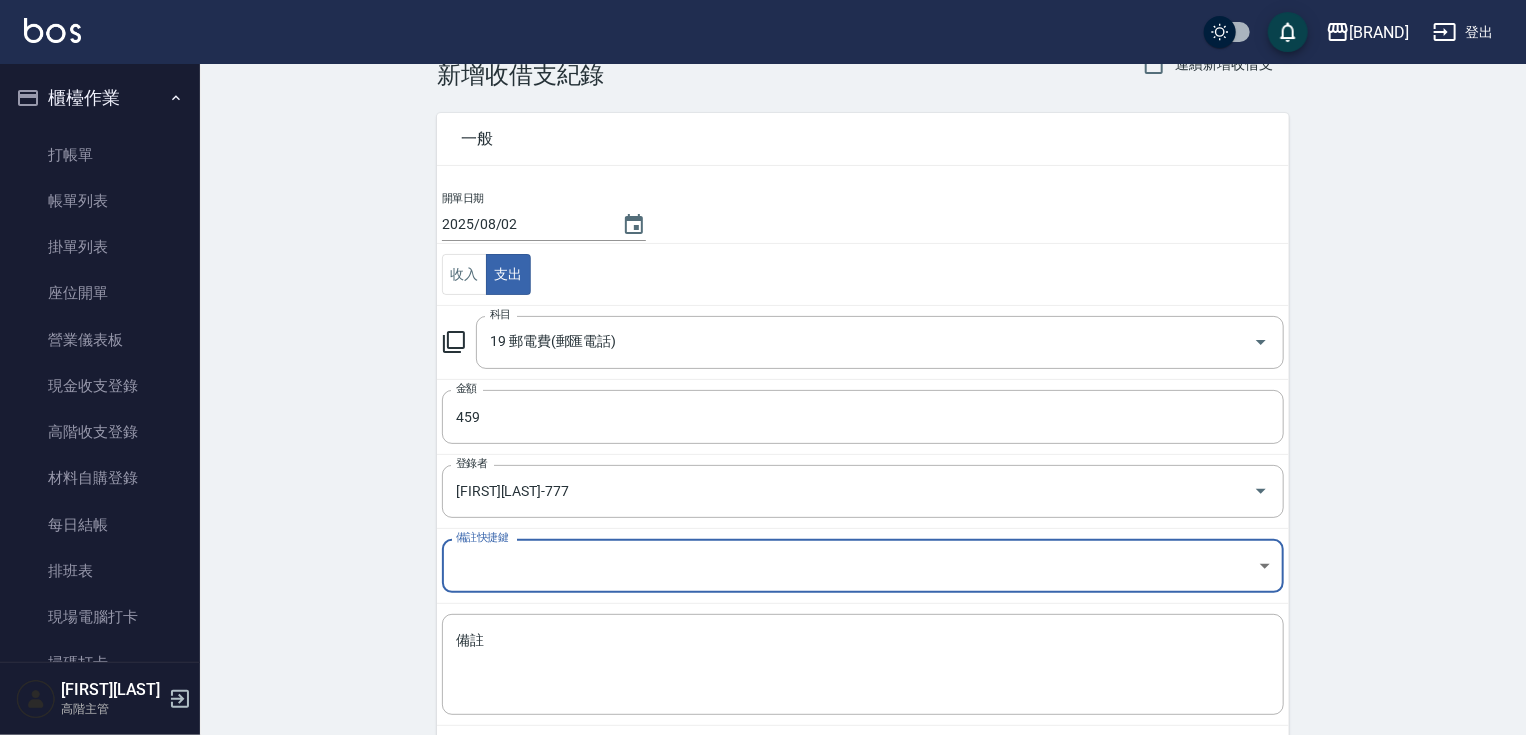scroll, scrollTop: 145, scrollLeft: 0, axis: vertical 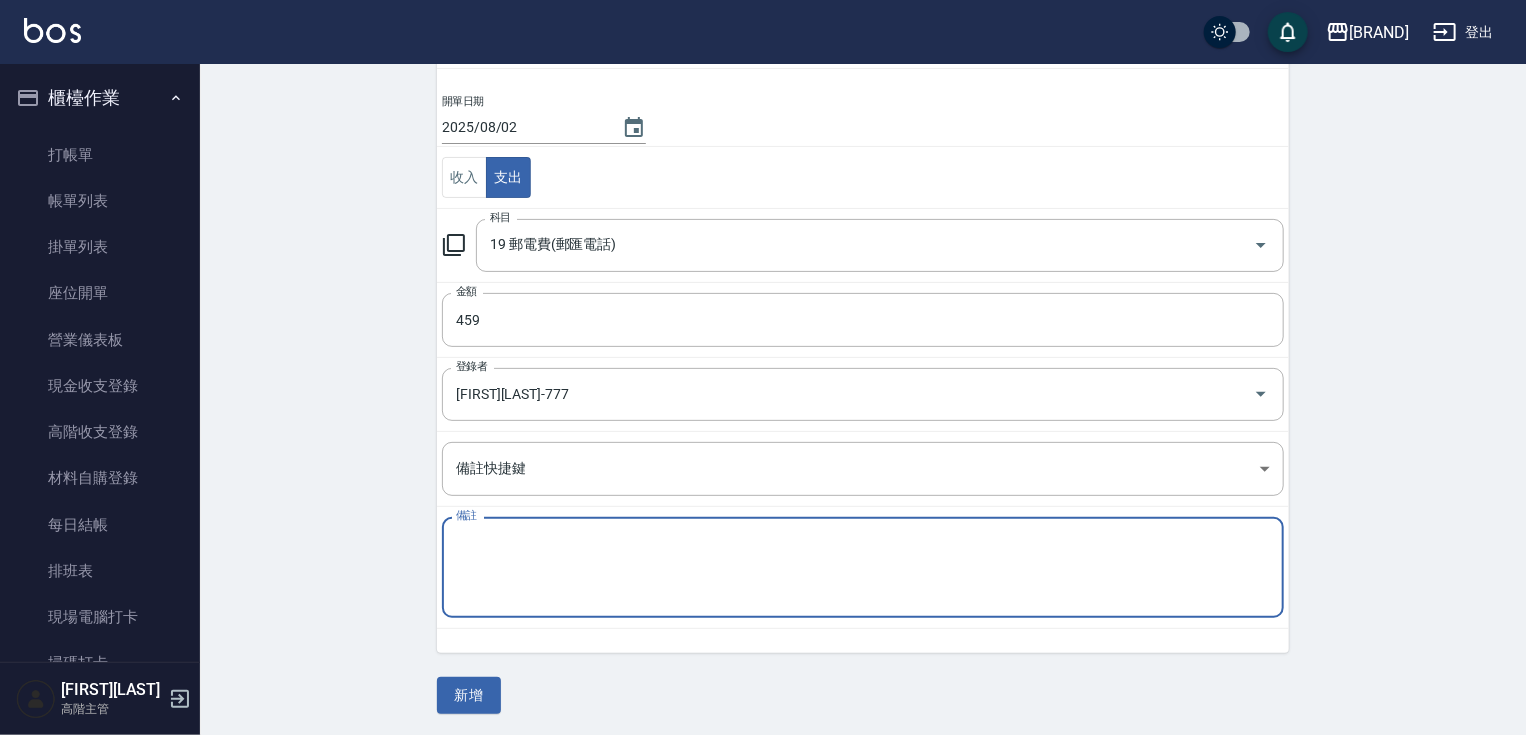 click on "備註" at bounding box center (863, 568) 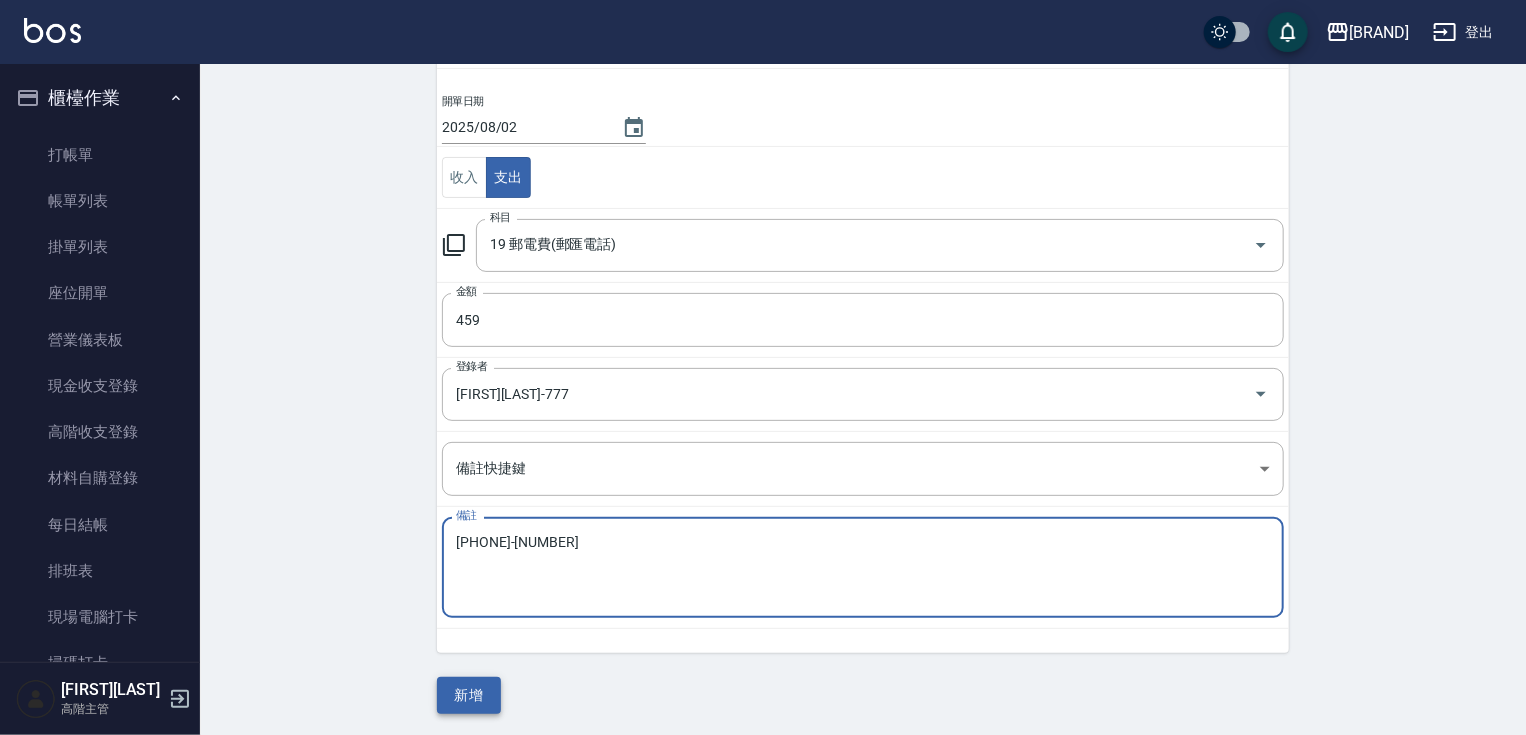 type on "[PHONE]-[NUMBER]" 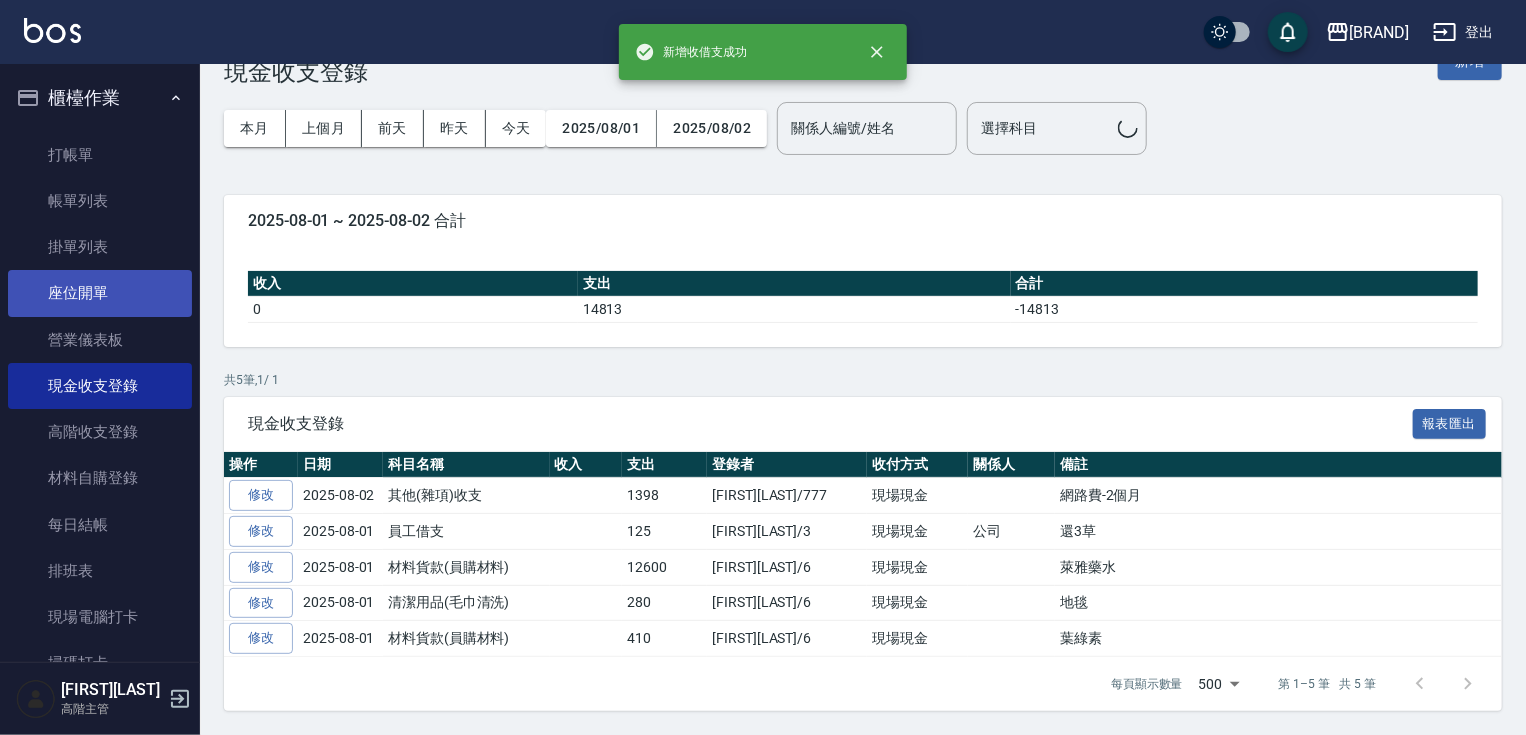scroll, scrollTop: 0, scrollLeft: 0, axis: both 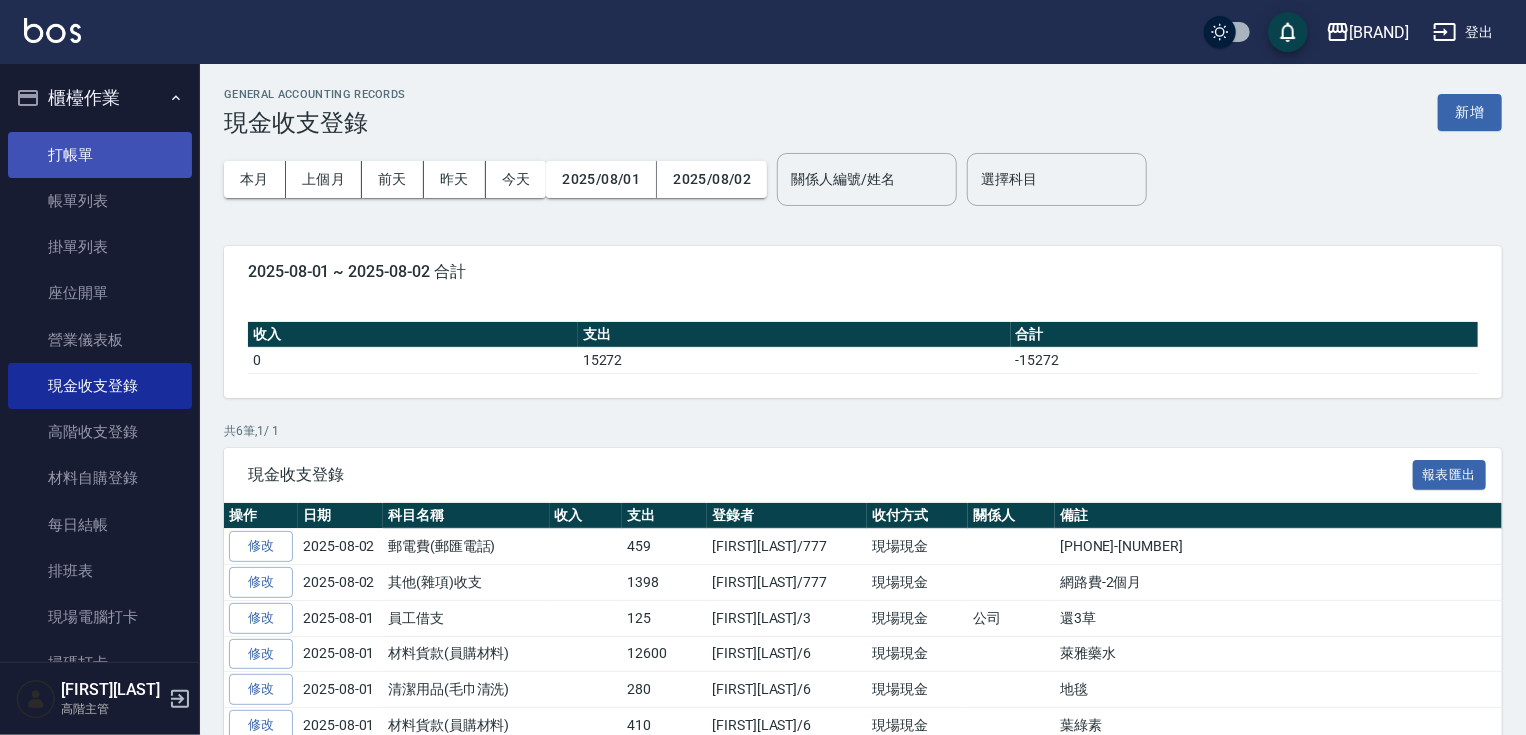click on "打帳單" at bounding box center (100, 155) 